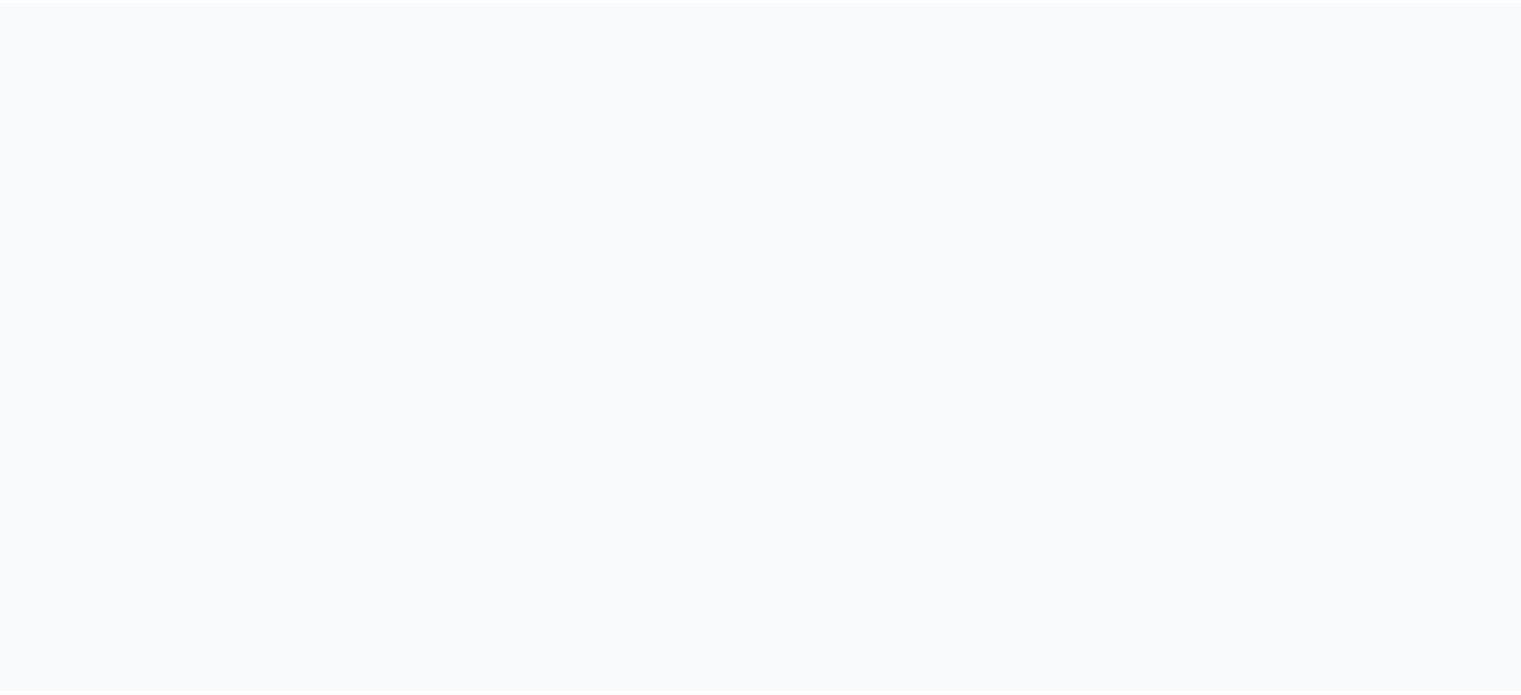 scroll, scrollTop: 0, scrollLeft: 0, axis: both 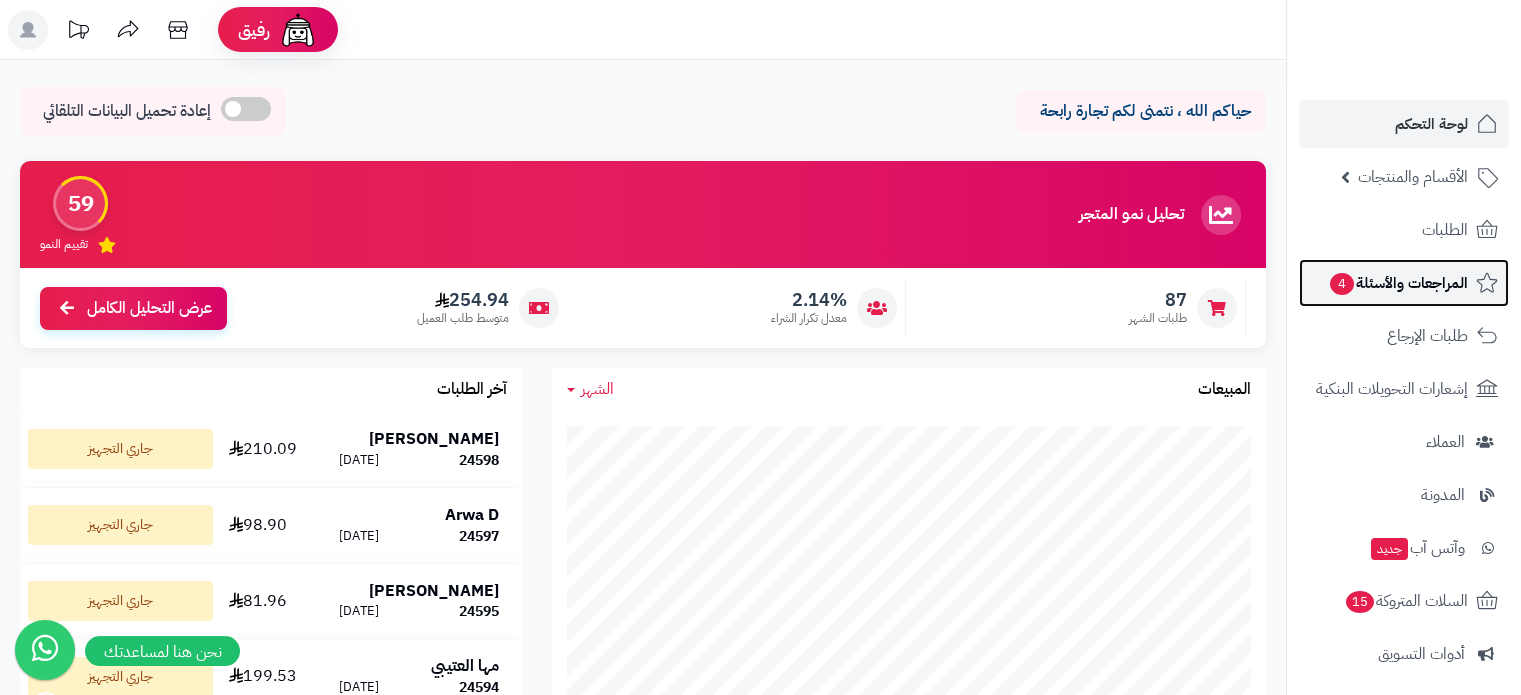 click on "المراجعات والأسئلة  4" at bounding box center [1398, 283] 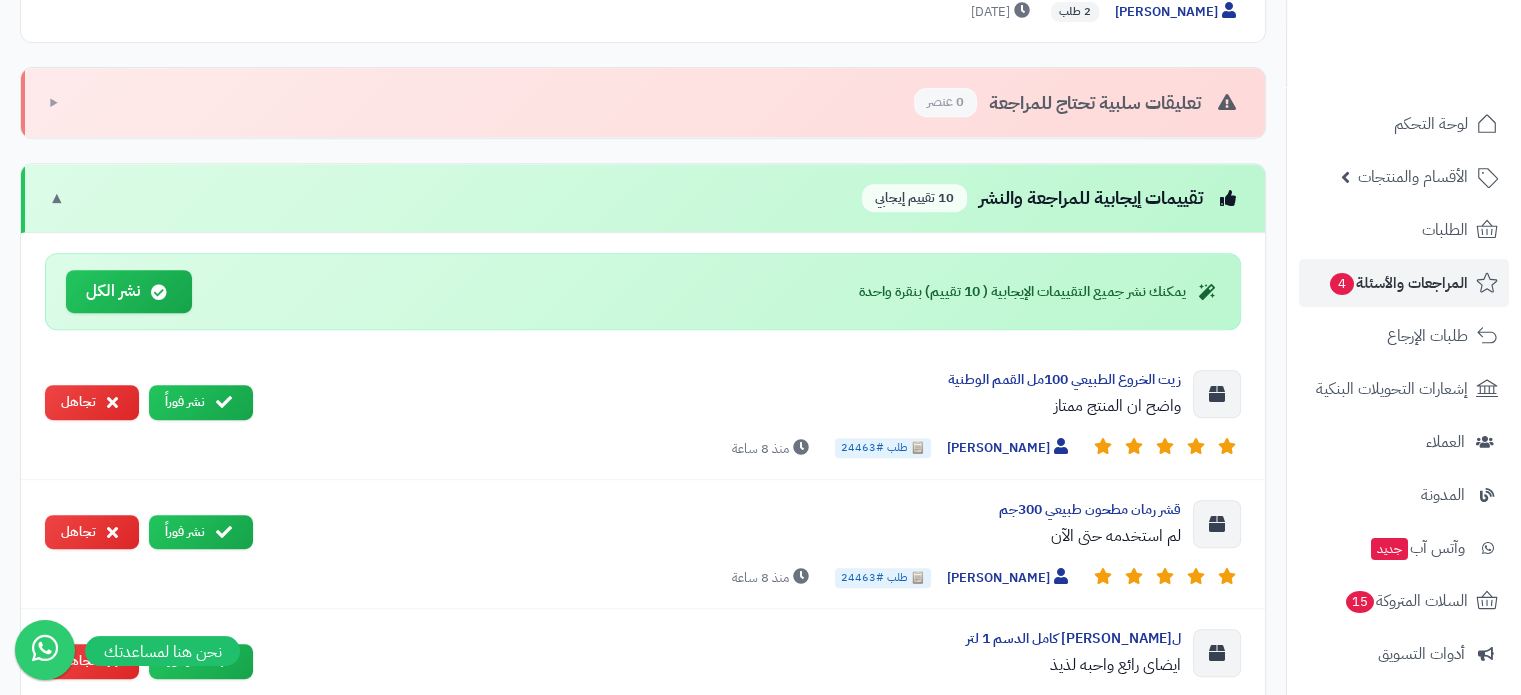 scroll, scrollTop: 900, scrollLeft: 0, axis: vertical 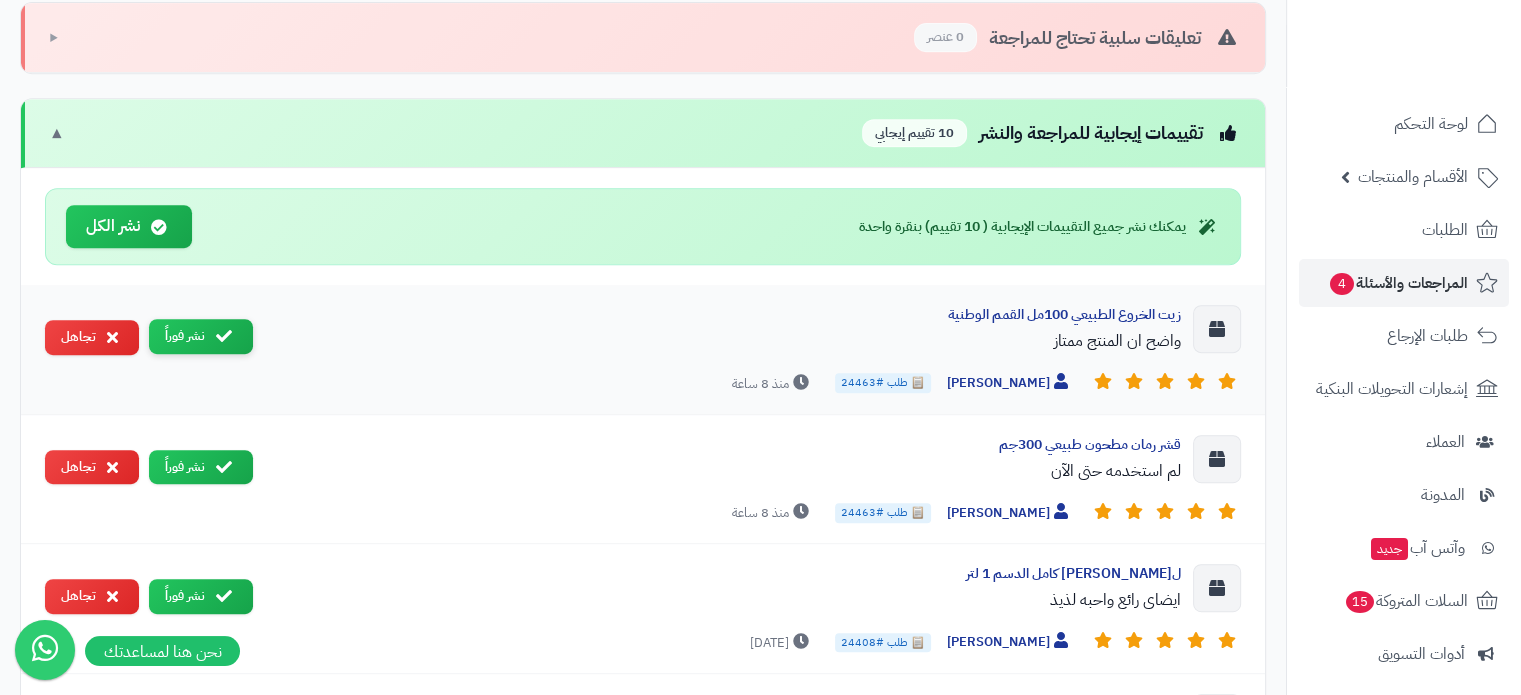 click on "نشر فوراً" at bounding box center (201, 336) 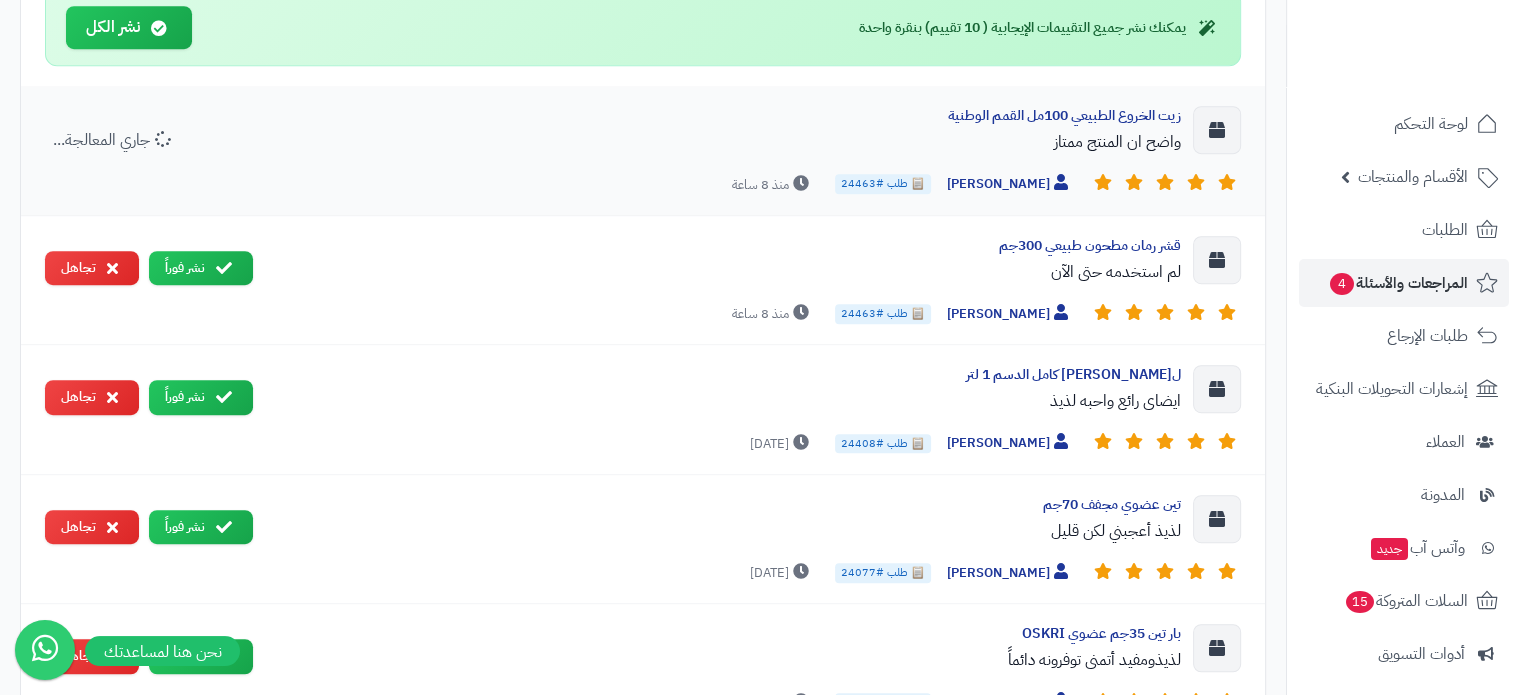 scroll, scrollTop: 1100, scrollLeft: 0, axis: vertical 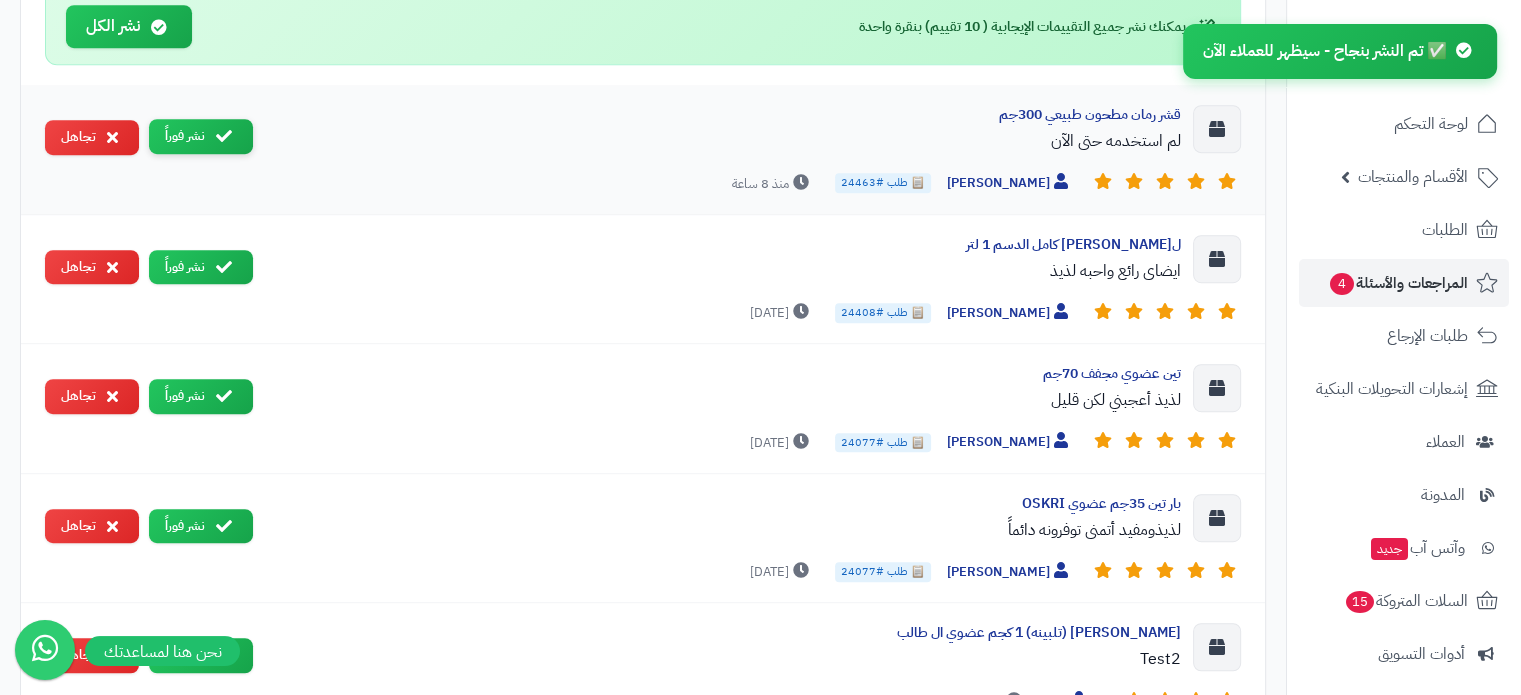 click at bounding box center [224, 136] 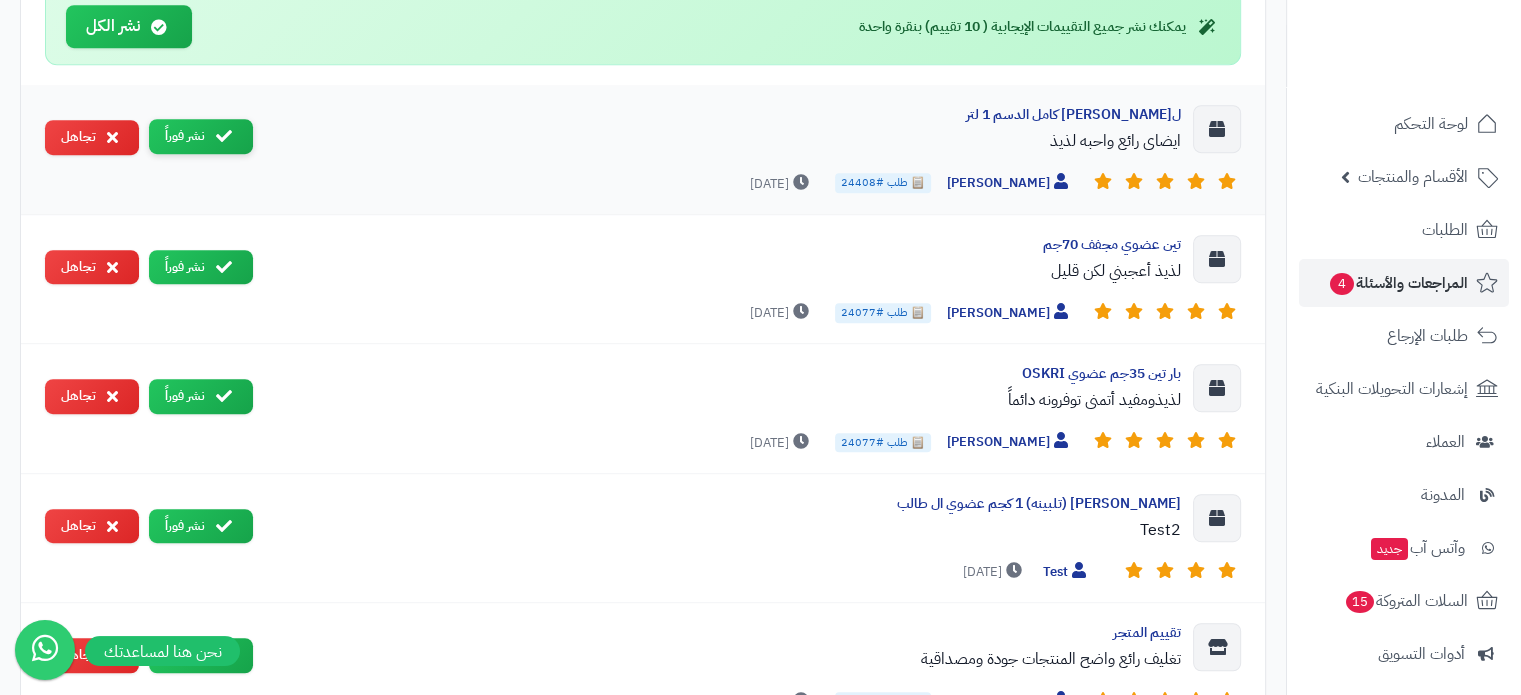 click on "نشر فوراً" at bounding box center [201, 136] 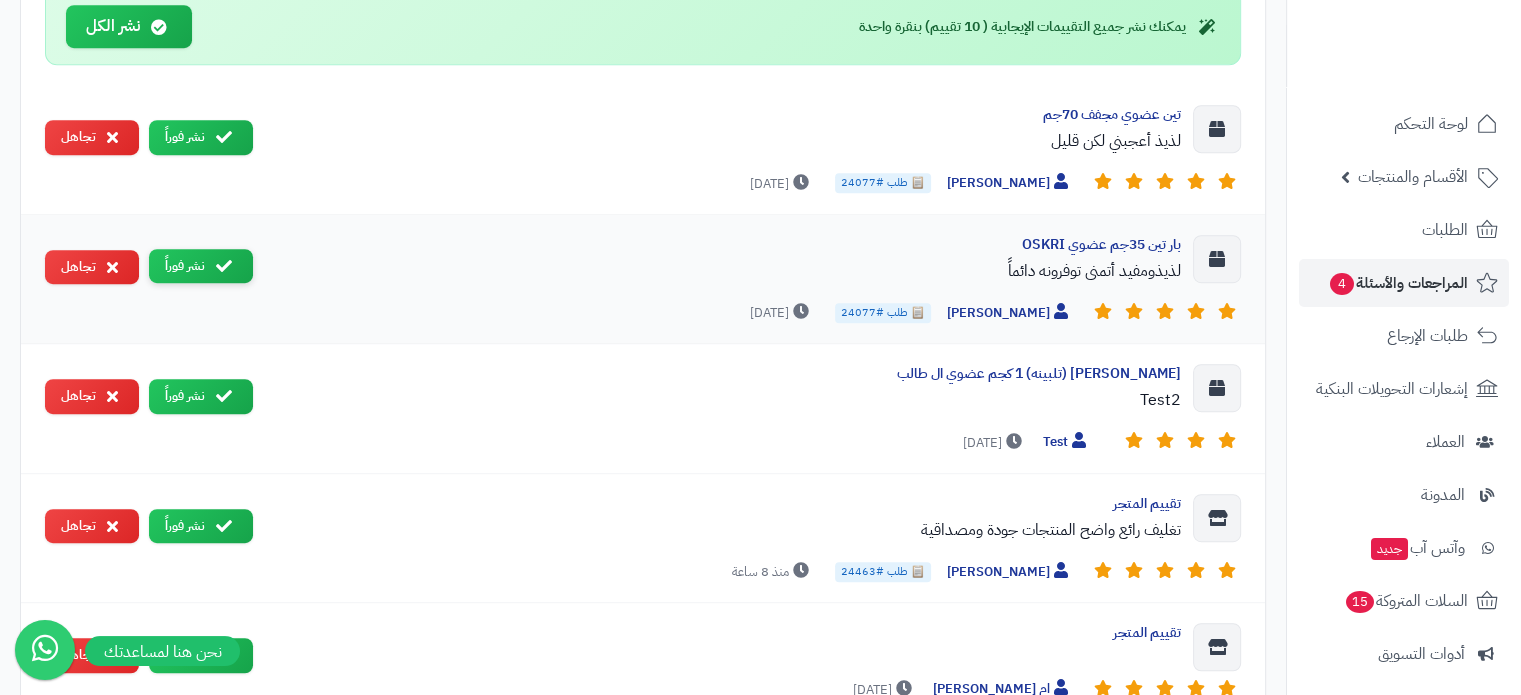 click on "نشر فوراً" at bounding box center [201, 266] 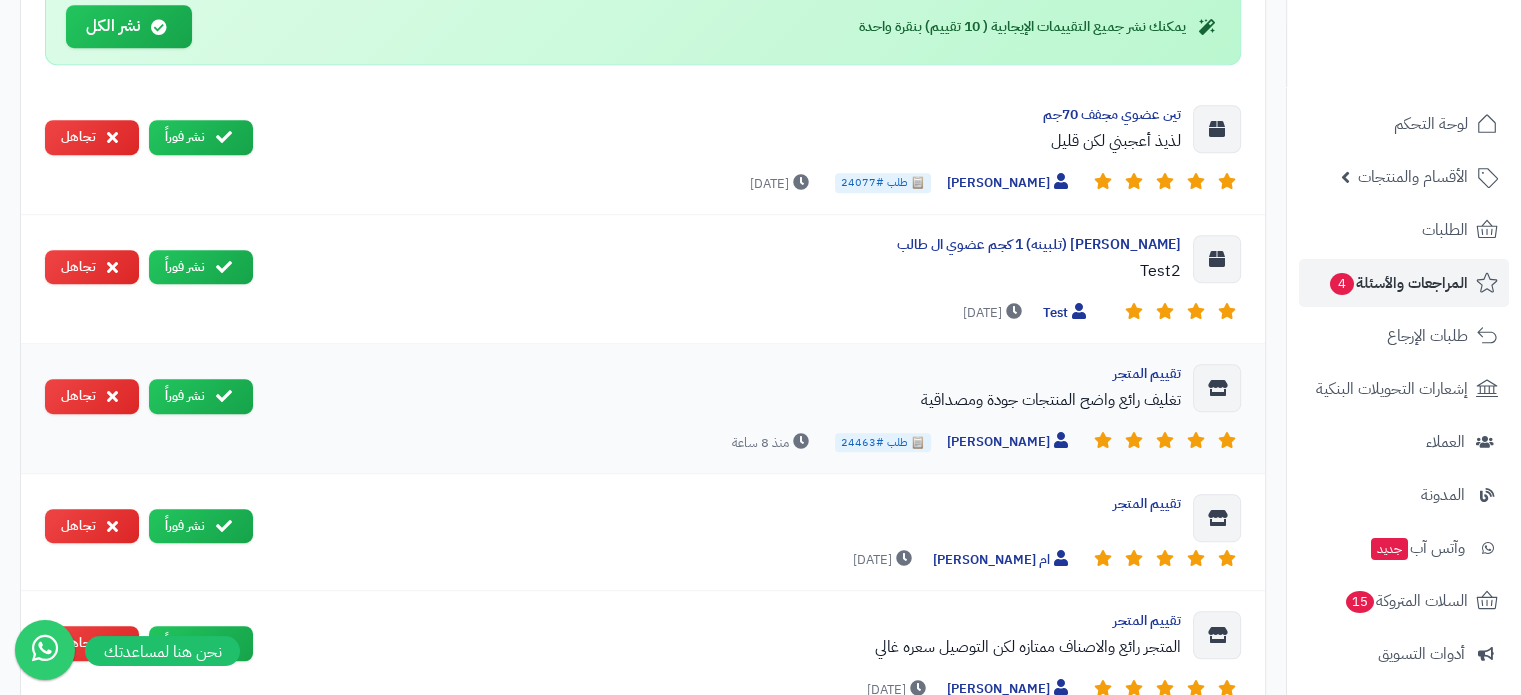 click on "نشر فوراً" at bounding box center (201, 396) 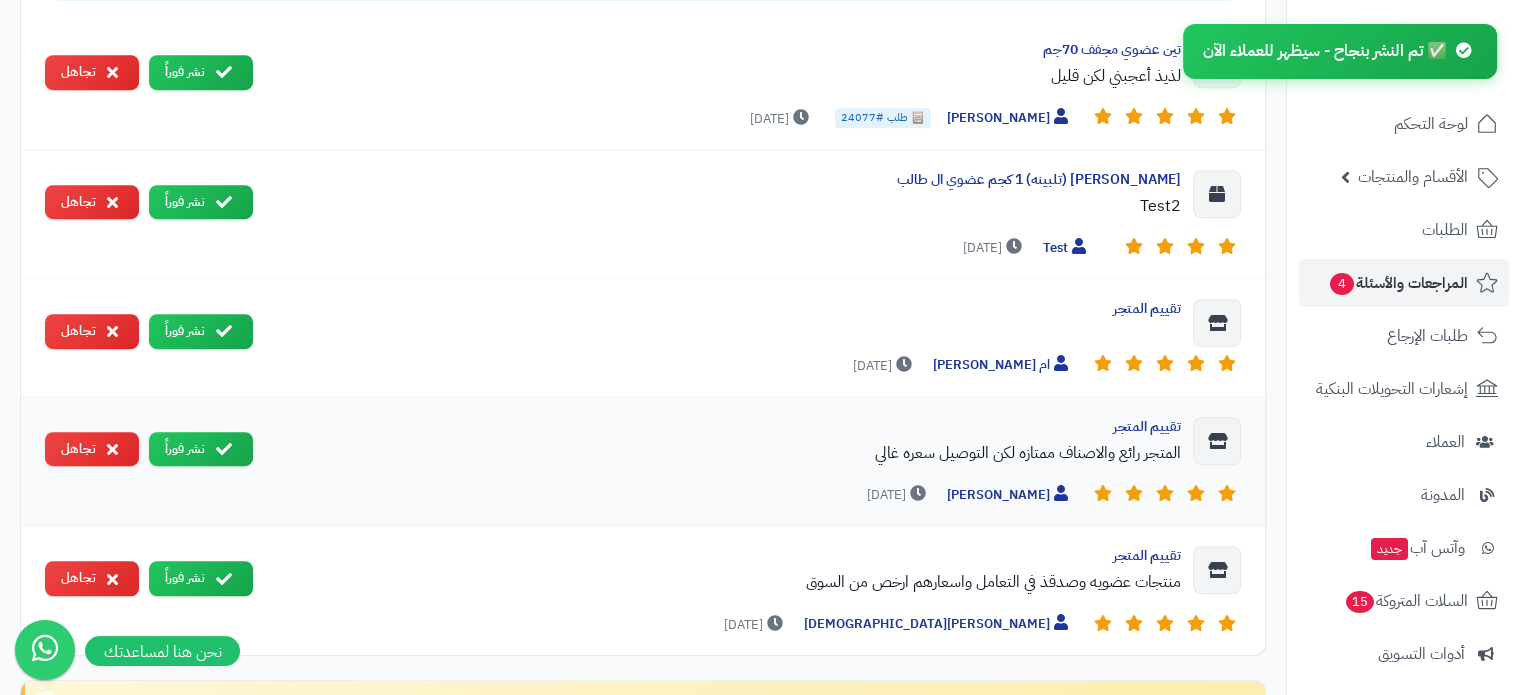 scroll, scrollTop: 1375, scrollLeft: 0, axis: vertical 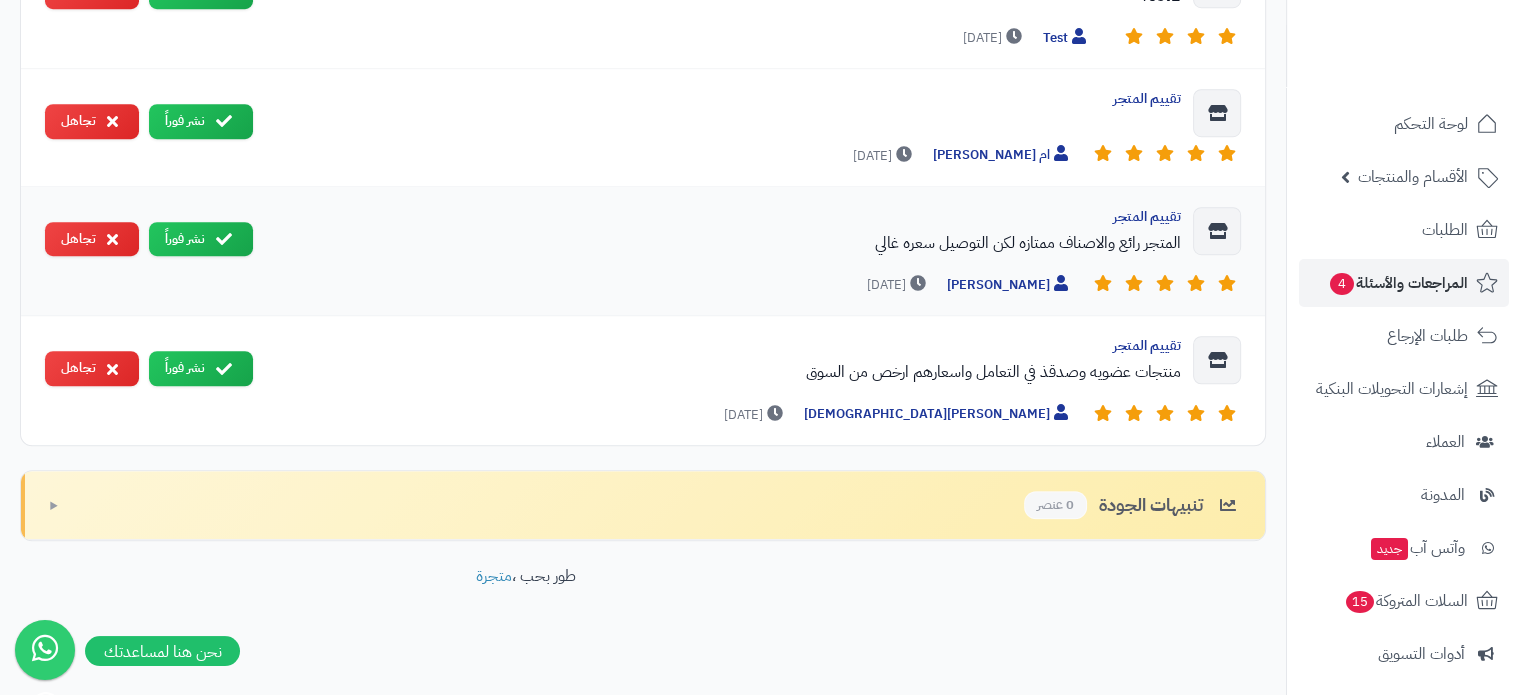 click on "نشر فوراً" at bounding box center (201, 239) 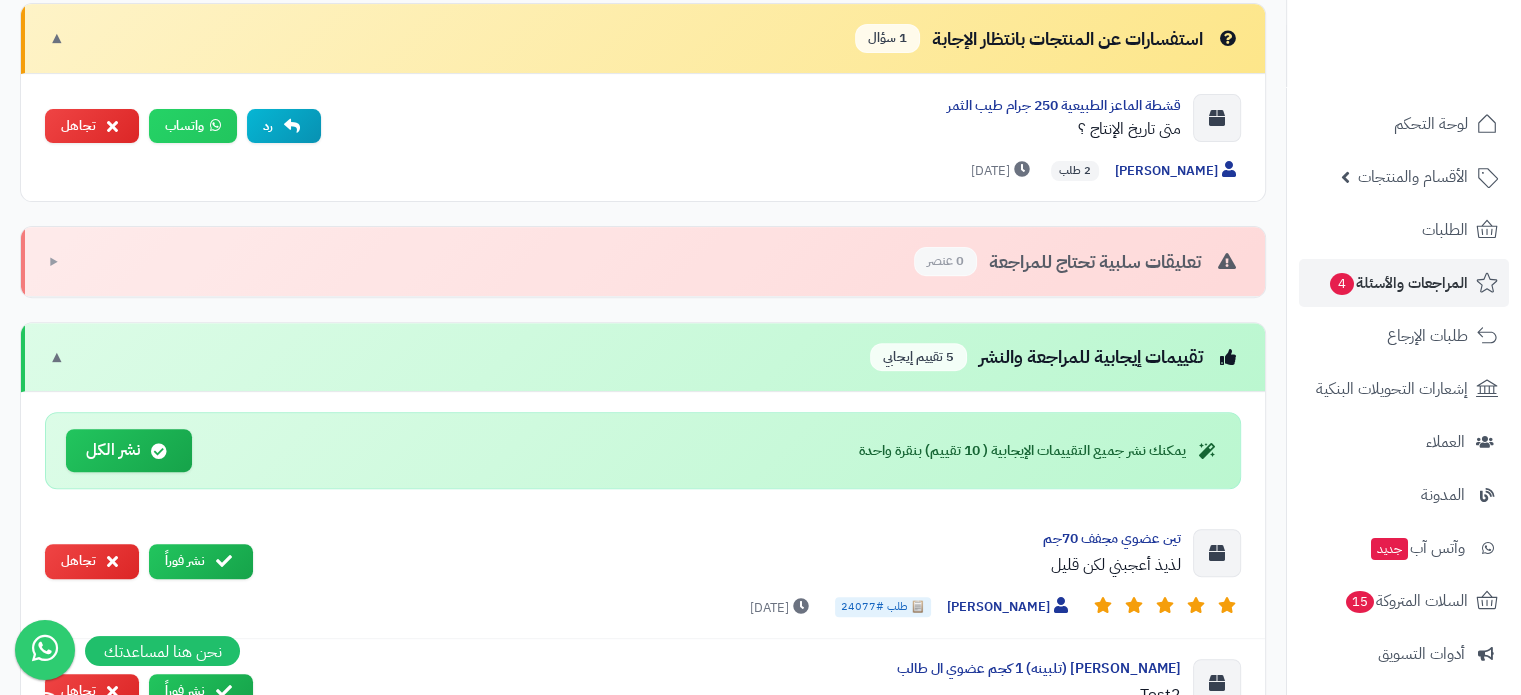 scroll, scrollTop: 675, scrollLeft: 0, axis: vertical 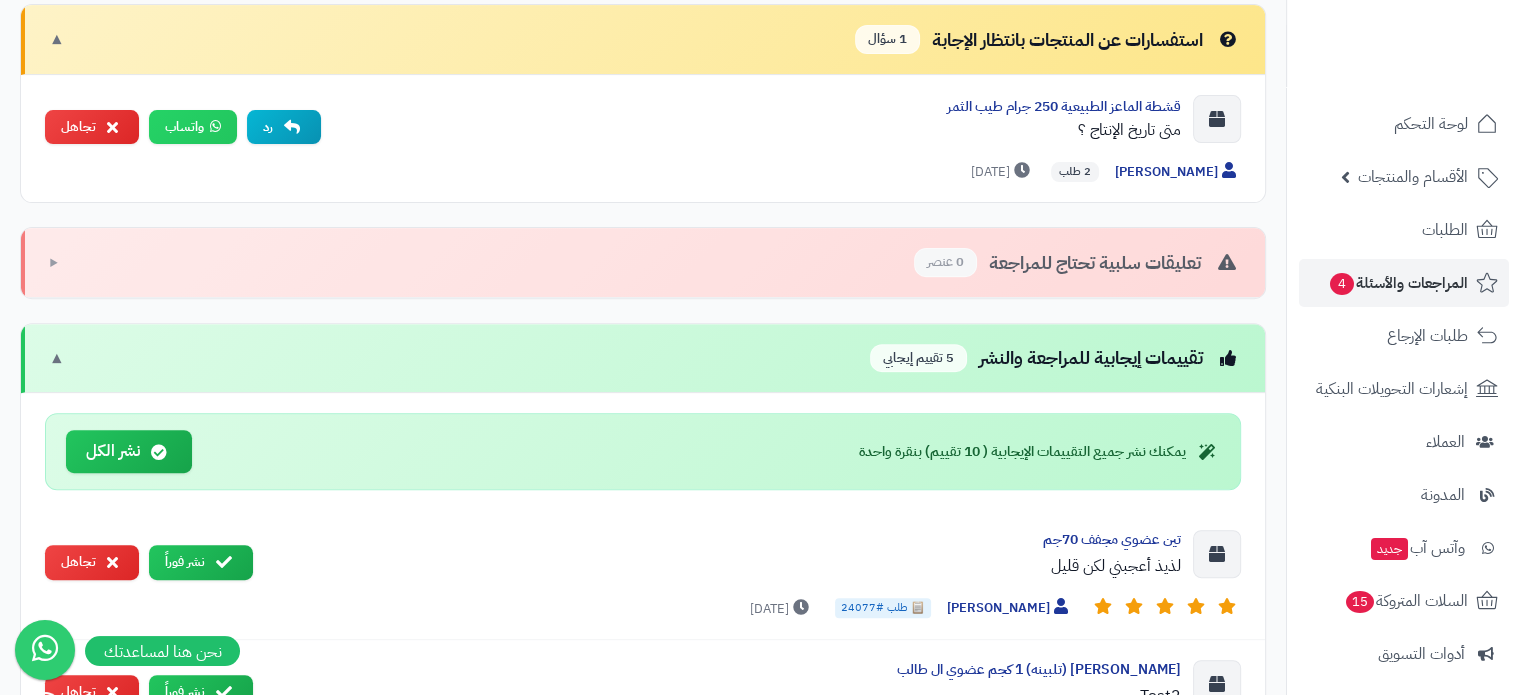 click on "5 تقييم إيجابي" at bounding box center [918, 358] 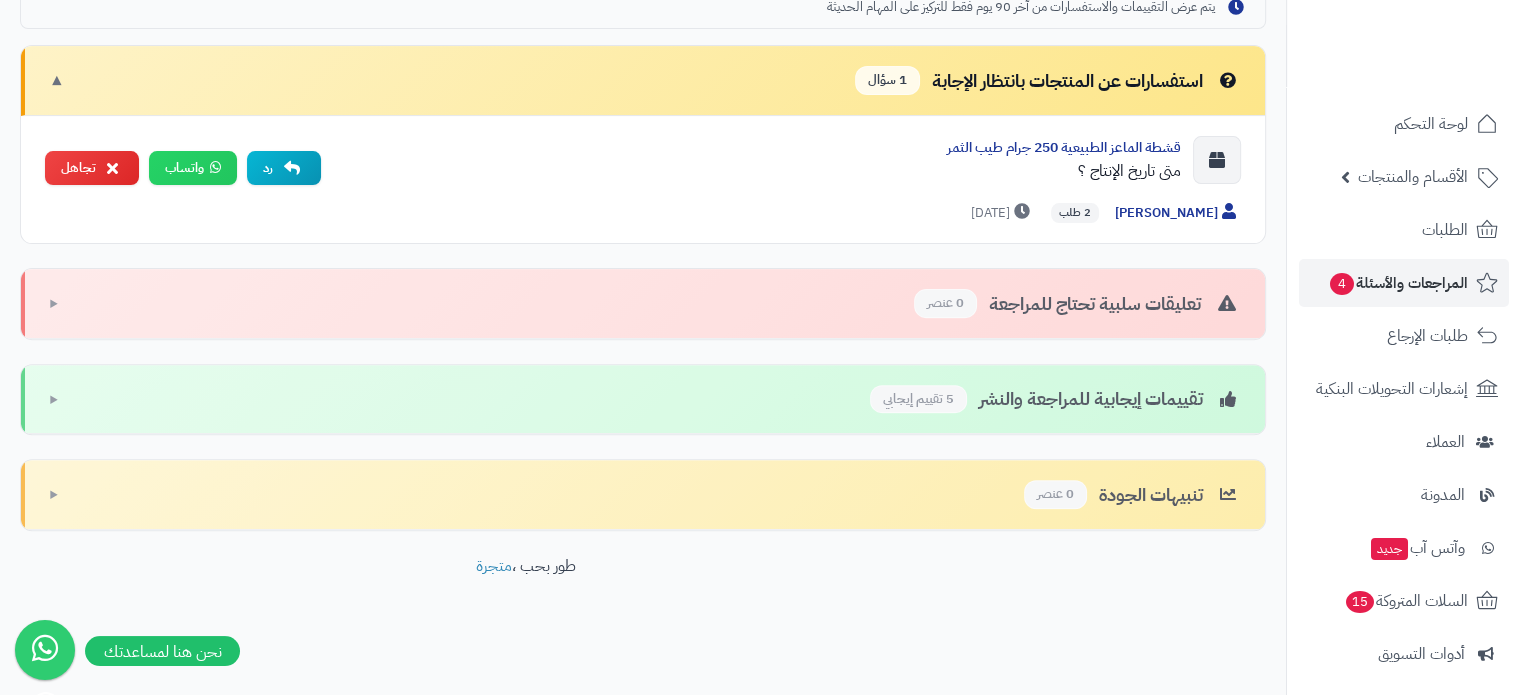 scroll, scrollTop: 627, scrollLeft: 0, axis: vertical 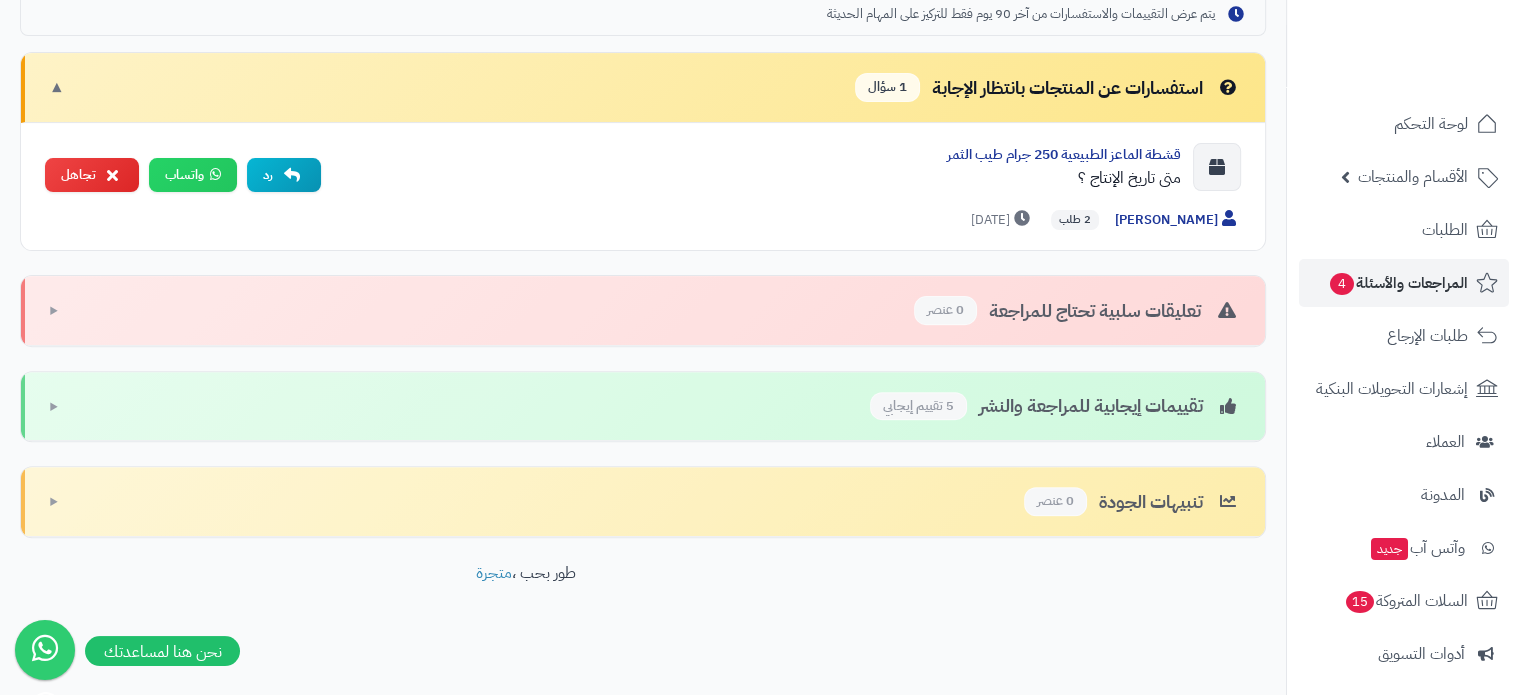 drag, startPoint x: 56, startPoint y: 407, endPoint x: 76, endPoint y: 391, distance: 25.612497 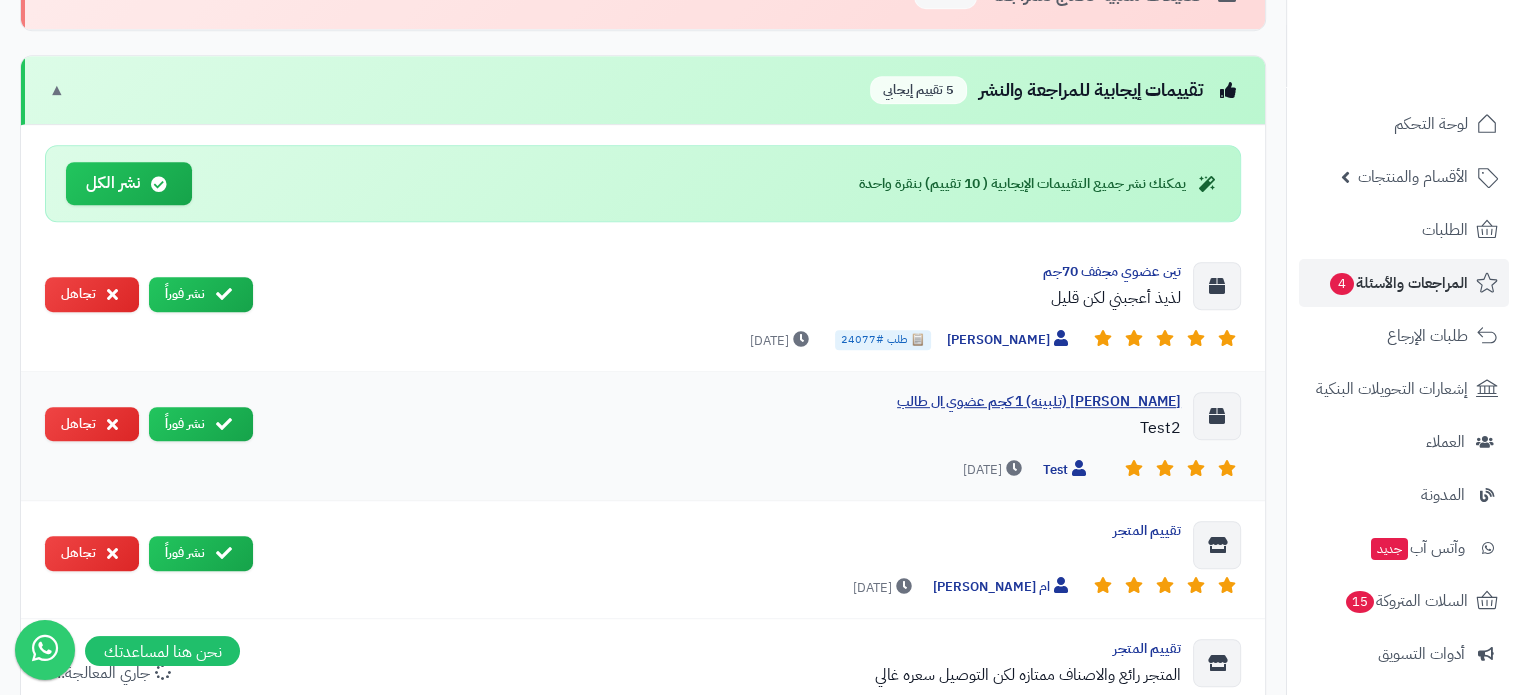 scroll, scrollTop: 975, scrollLeft: 0, axis: vertical 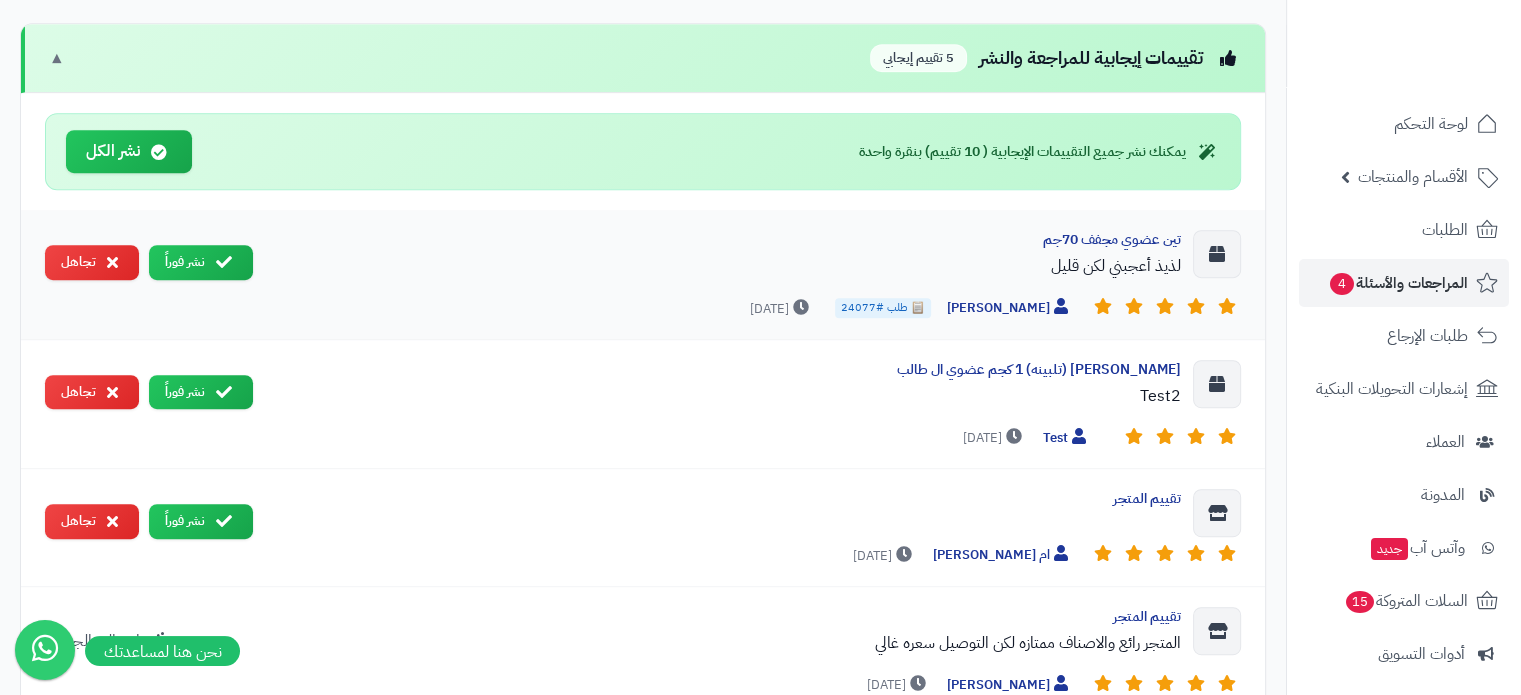 click on "نشر فوراً" at bounding box center [201, 262] 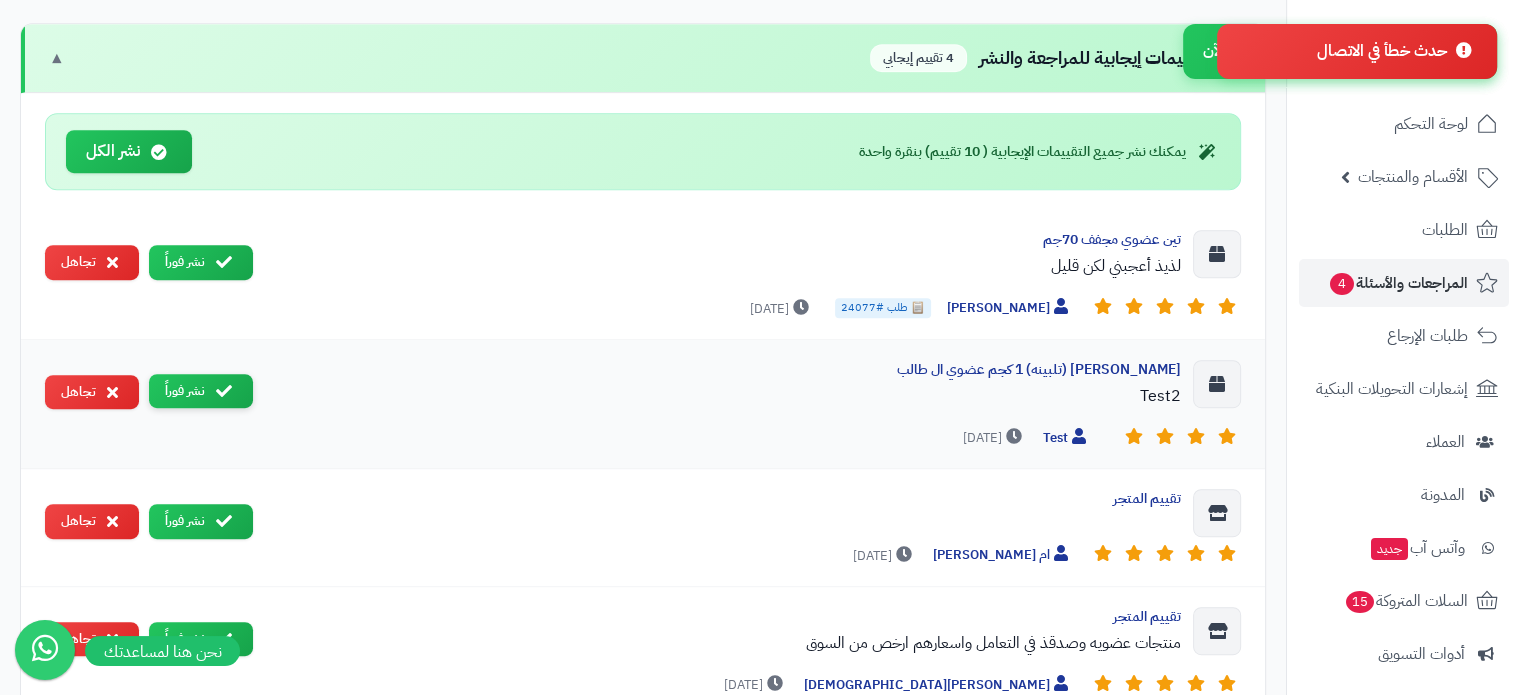 click on "نشر فوراً" at bounding box center (201, 391) 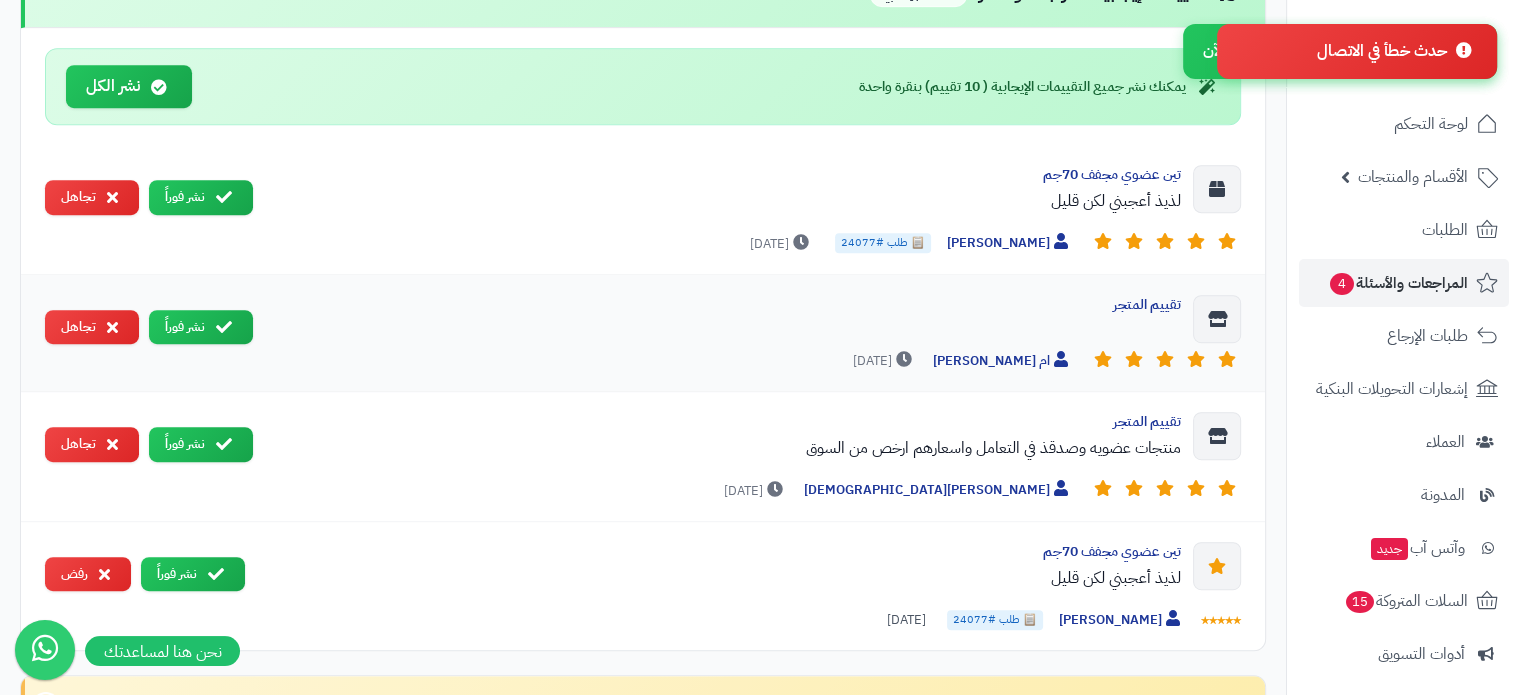 scroll, scrollTop: 1075, scrollLeft: 0, axis: vertical 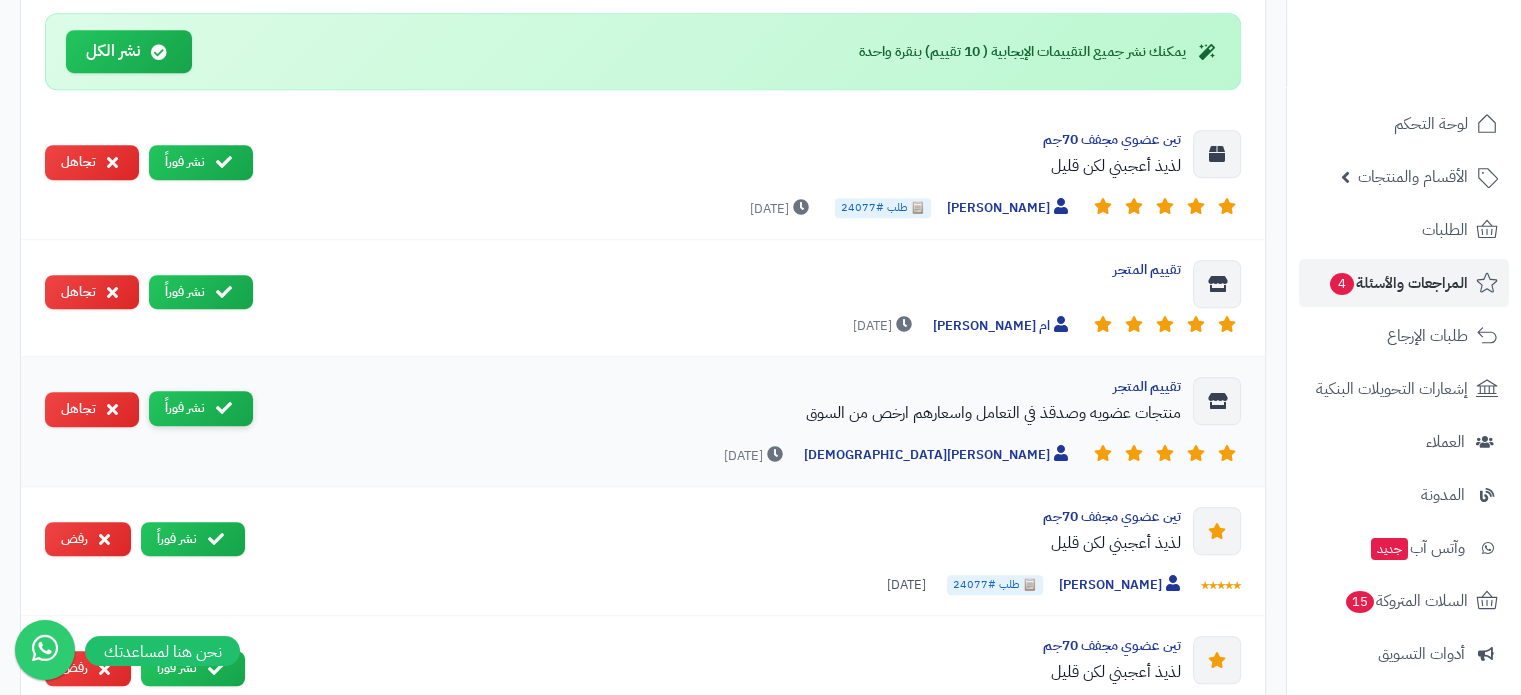 click on "نشر فوراً" at bounding box center [201, 408] 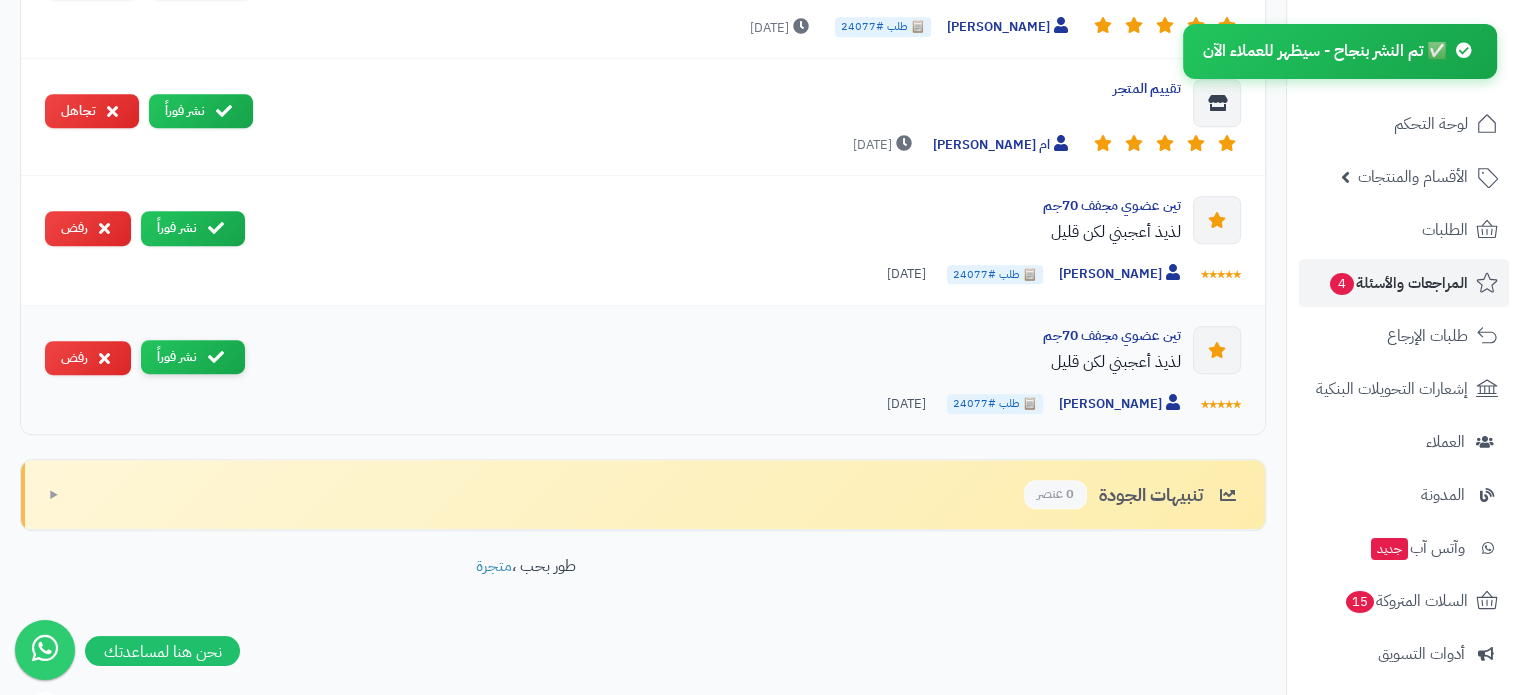 scroll, scrollTop: 1375, scrollLeft: 0, axis: vertical 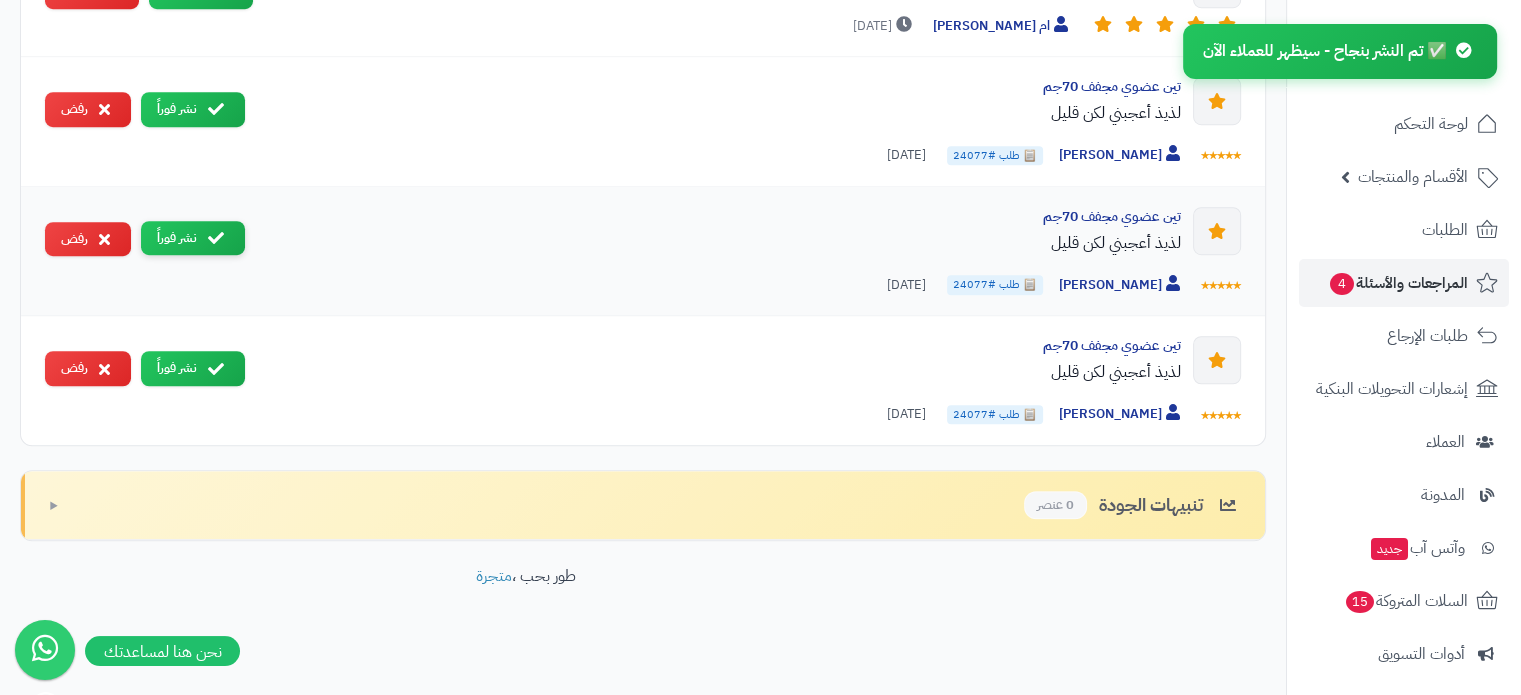 click on "نشر فوراً" at bounding box center (193, 238) 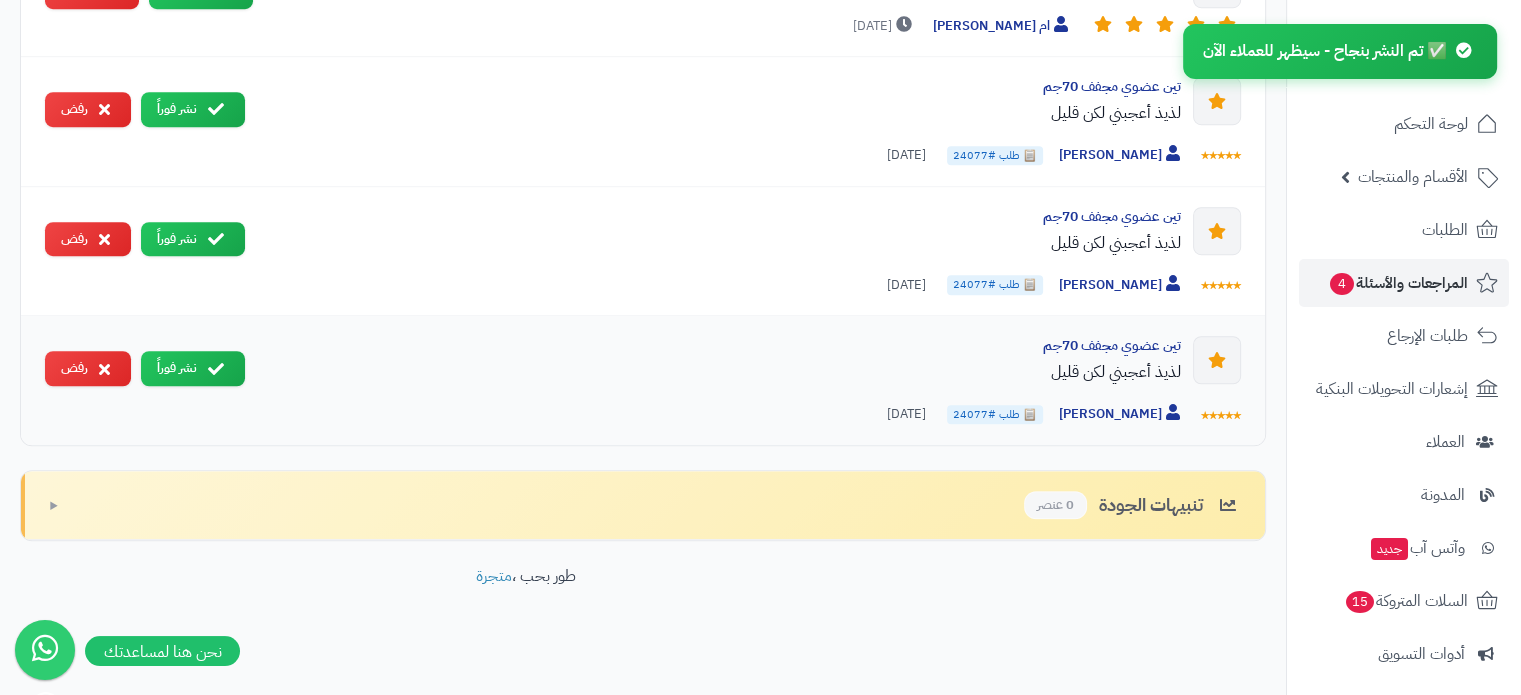 scroll, scrollTop: 1246, scrollLeft: 0, axis: vertical 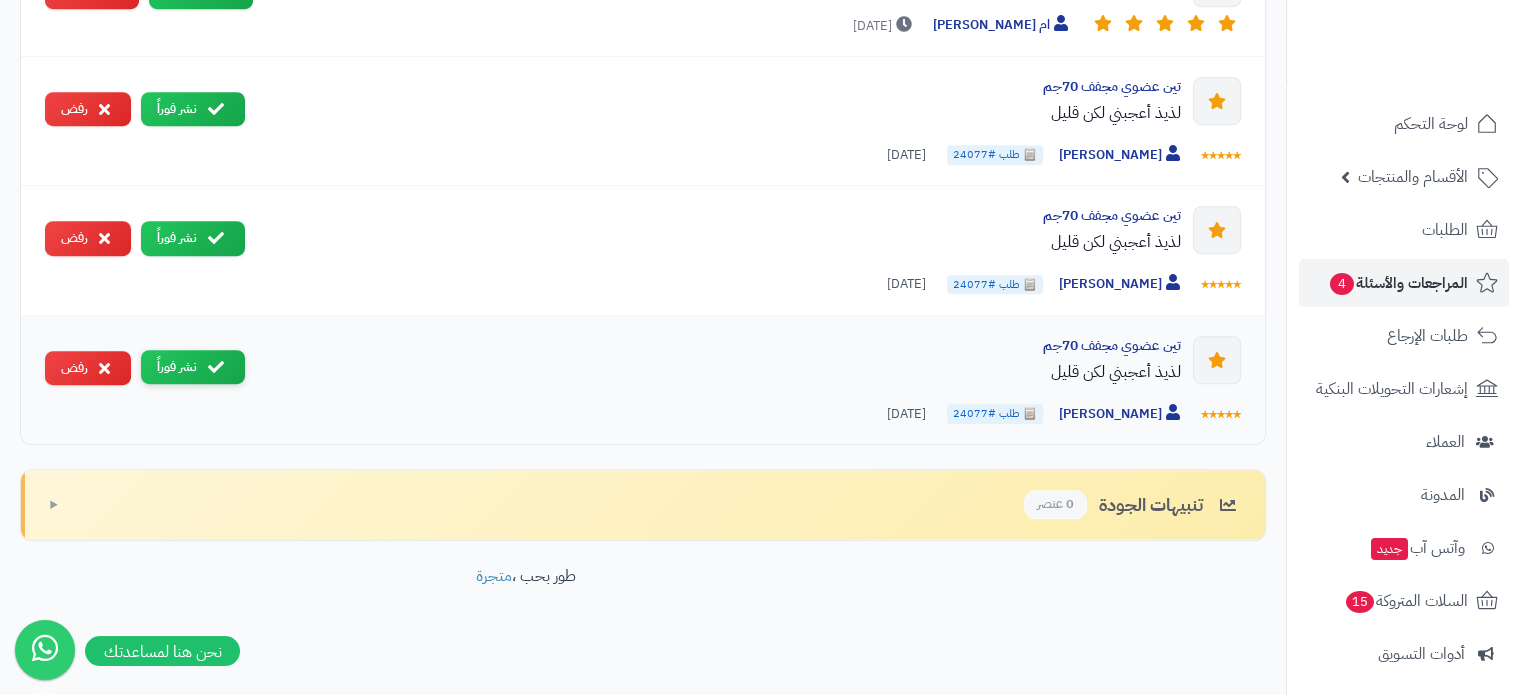 click on "نشر فوراً" at bounding box center (193, 367) 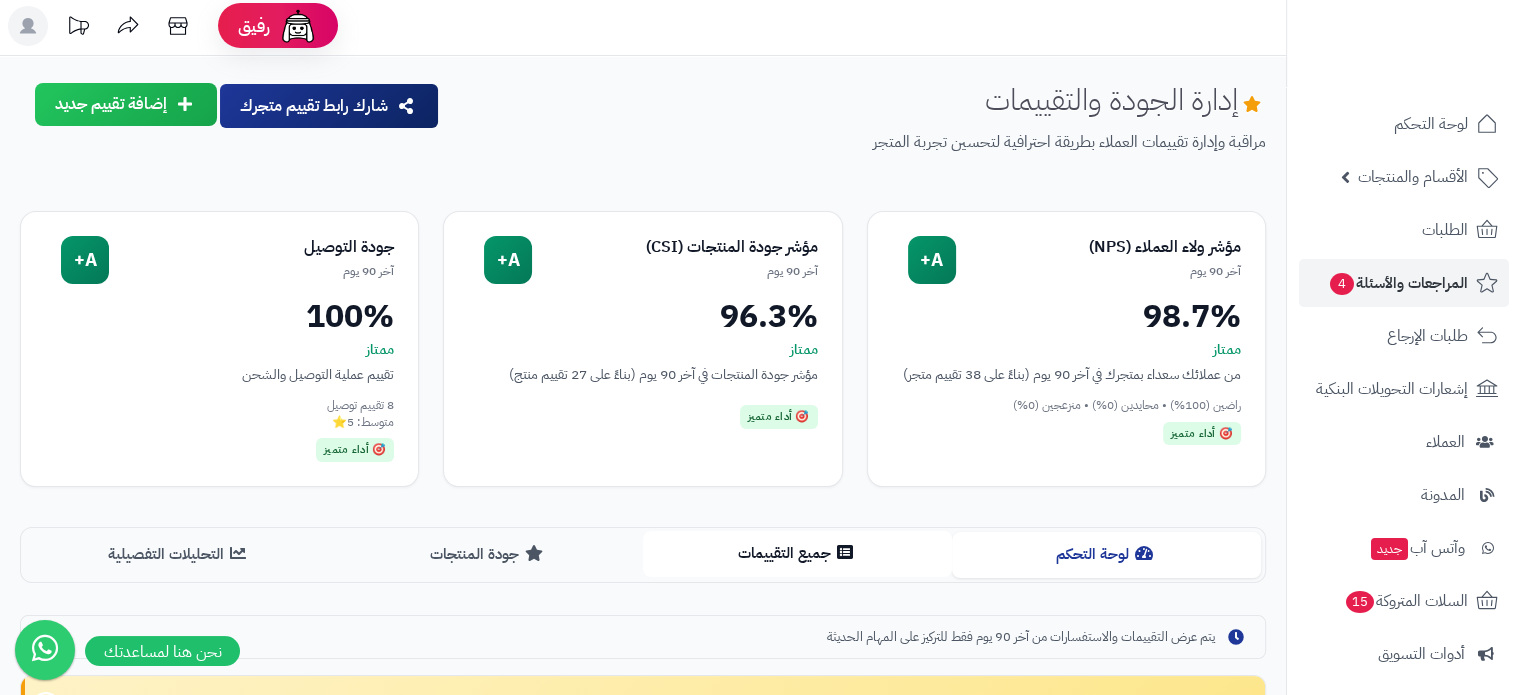 scroll, scrollTop: 0, scrollLeft: 0, axis: both 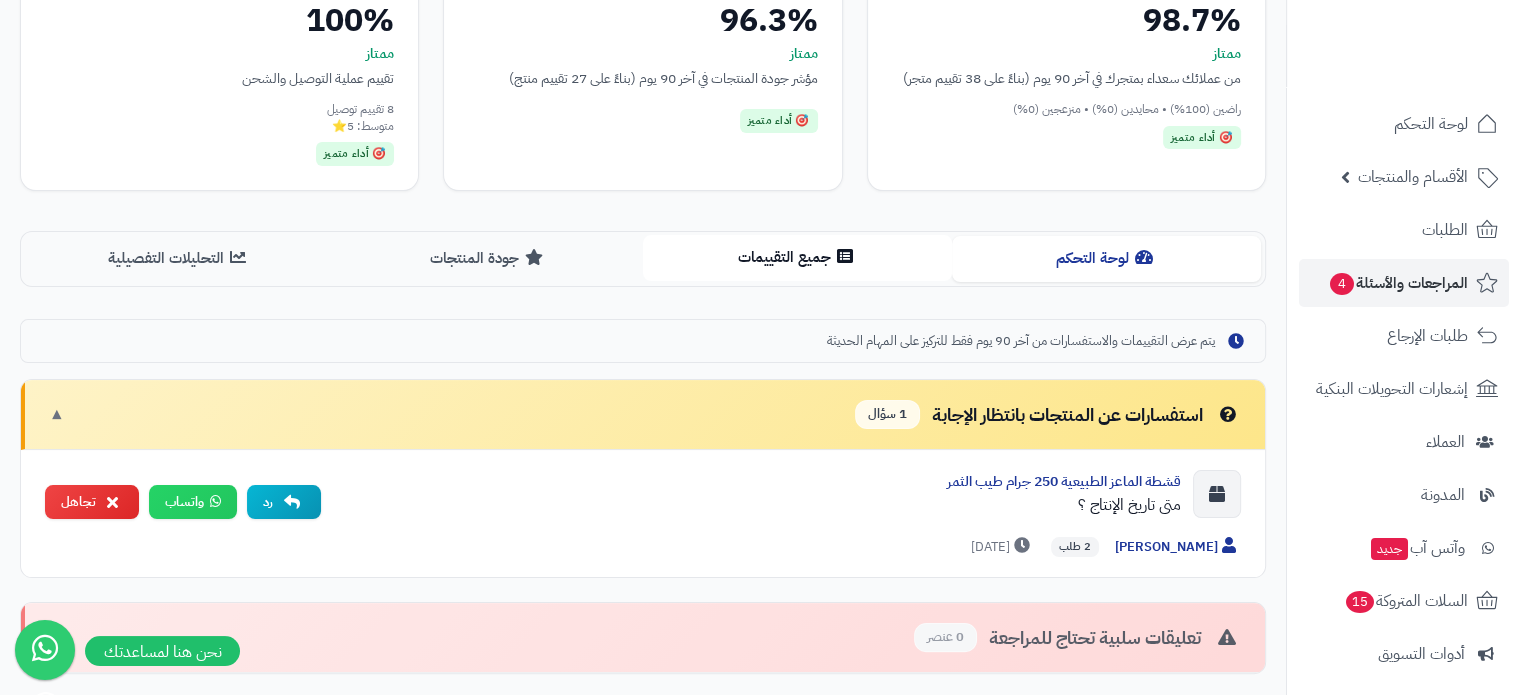 click on "جميع التقييمات" at bounding box center (797, 257) 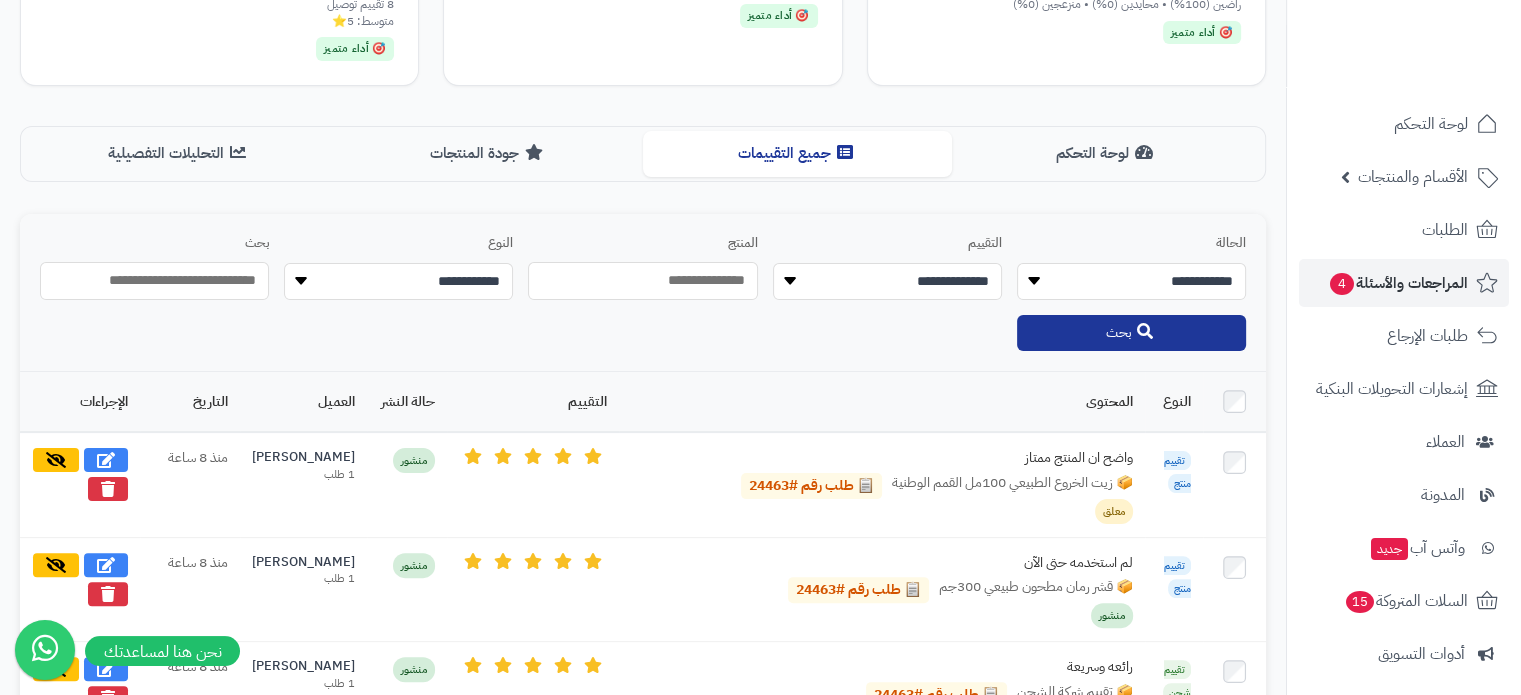 scroll, scrollTop: 600, scrollLeft: 0, axis: vertical 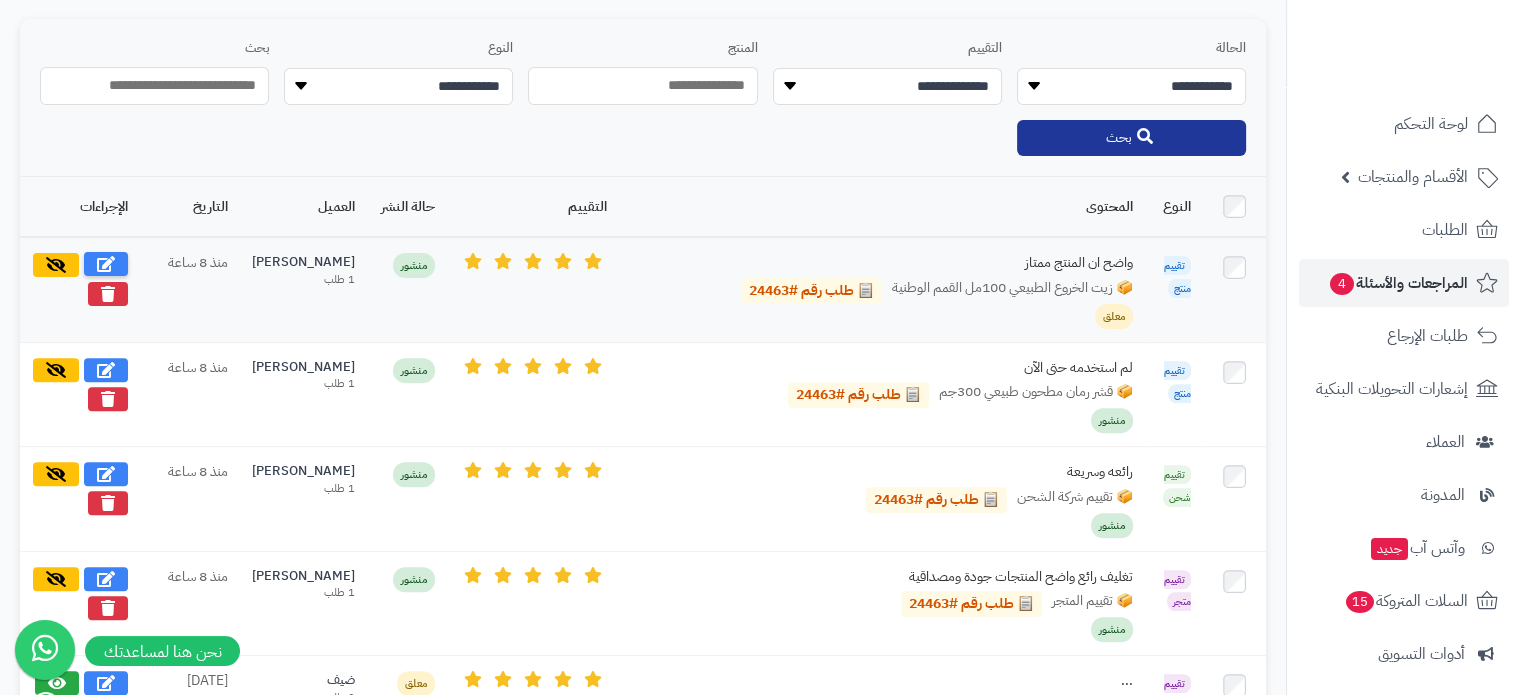 click at bounding box center [106, 264] 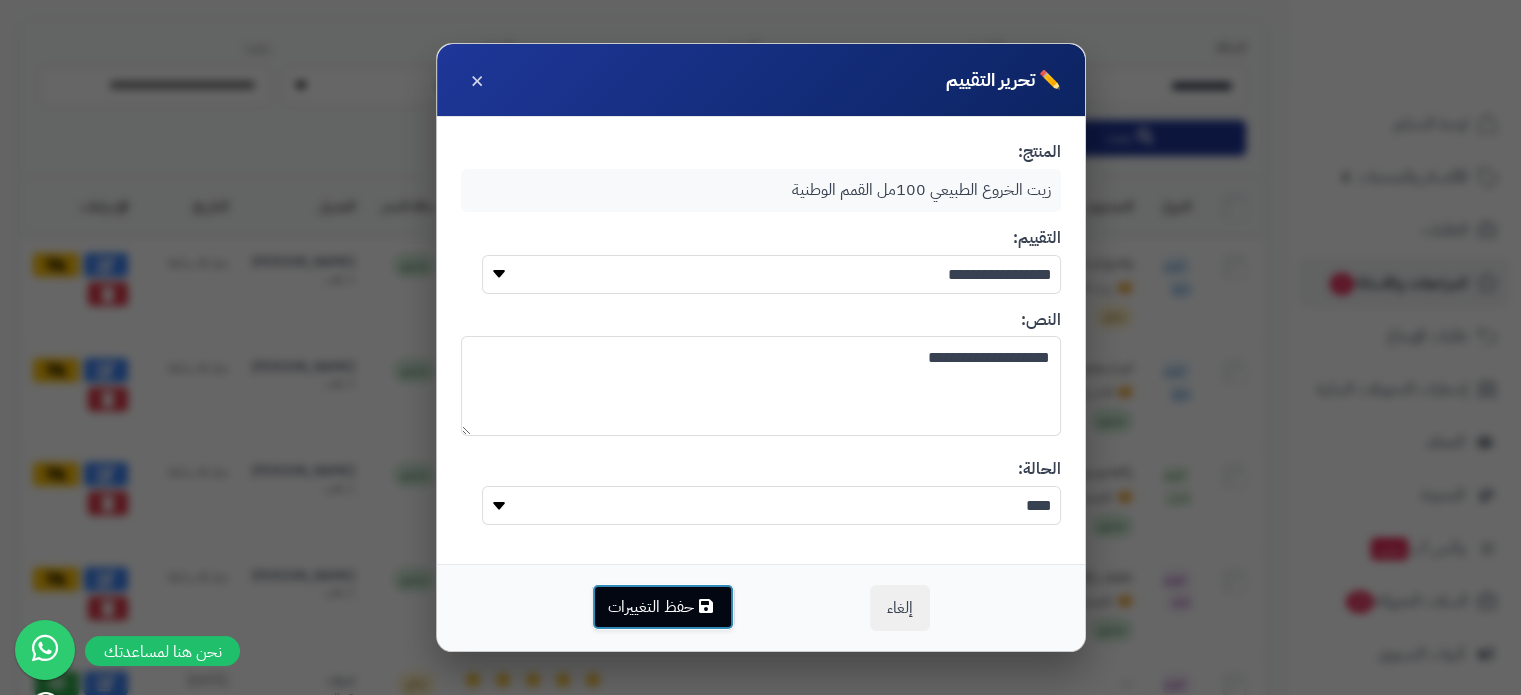 click on "حفظ التغييرات" at bounding box center (663, 607) 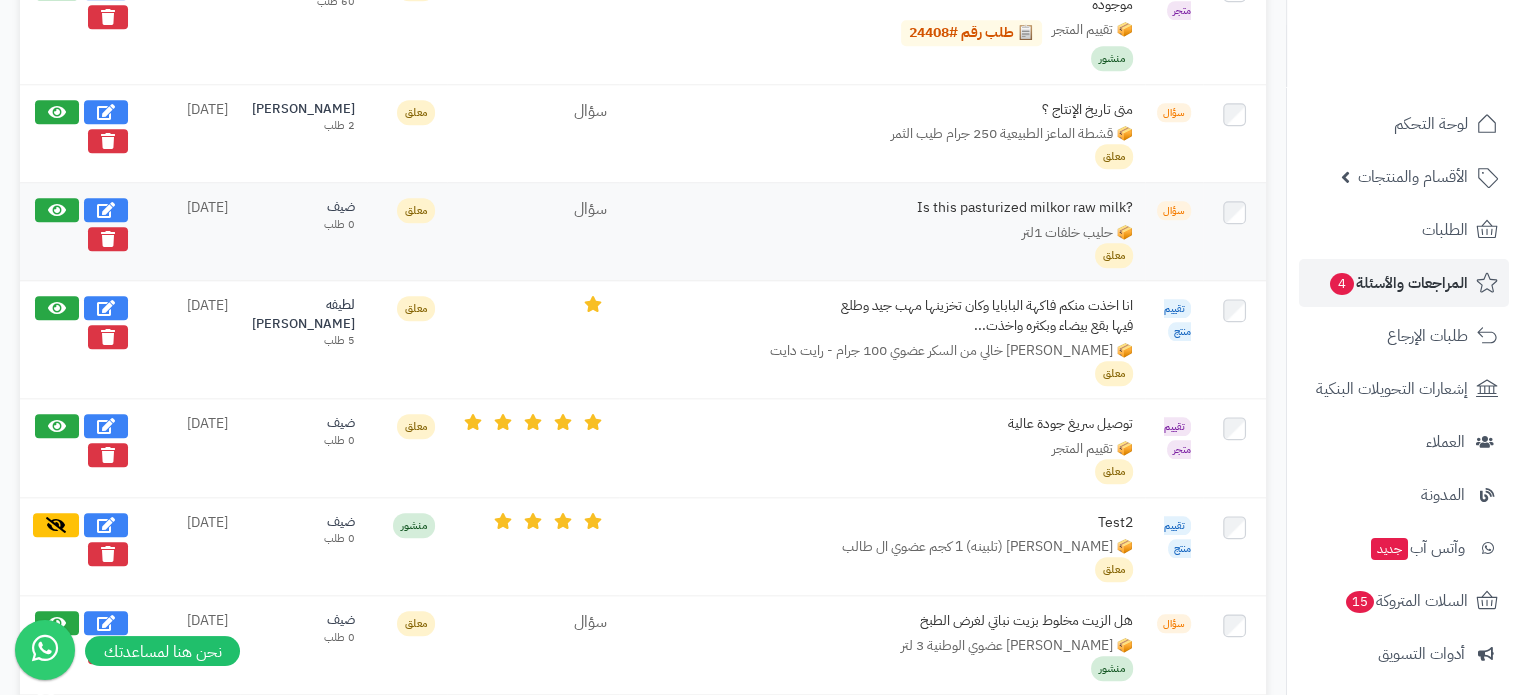 scroll, scrollTop: 2100, scrollLeft: 0, axis: vertical 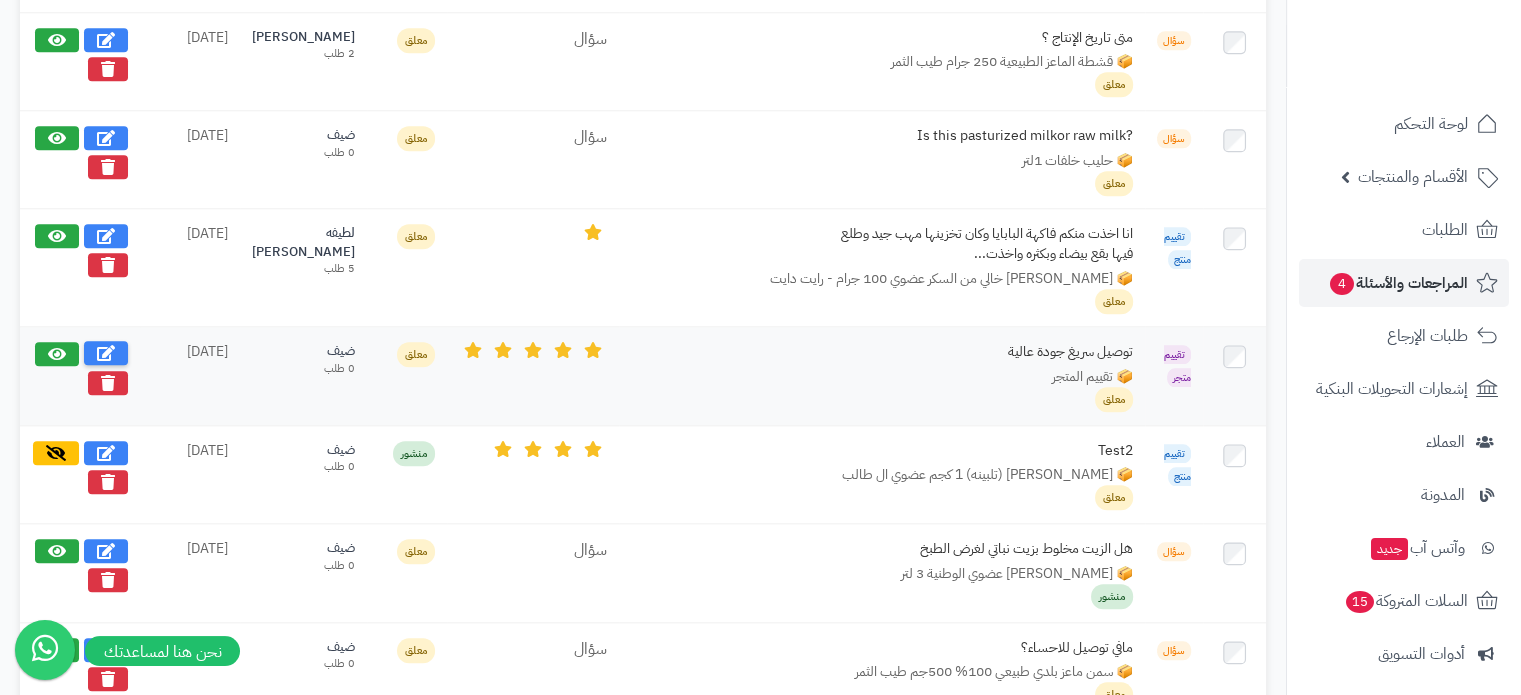 click at bounding box center (106, 353) 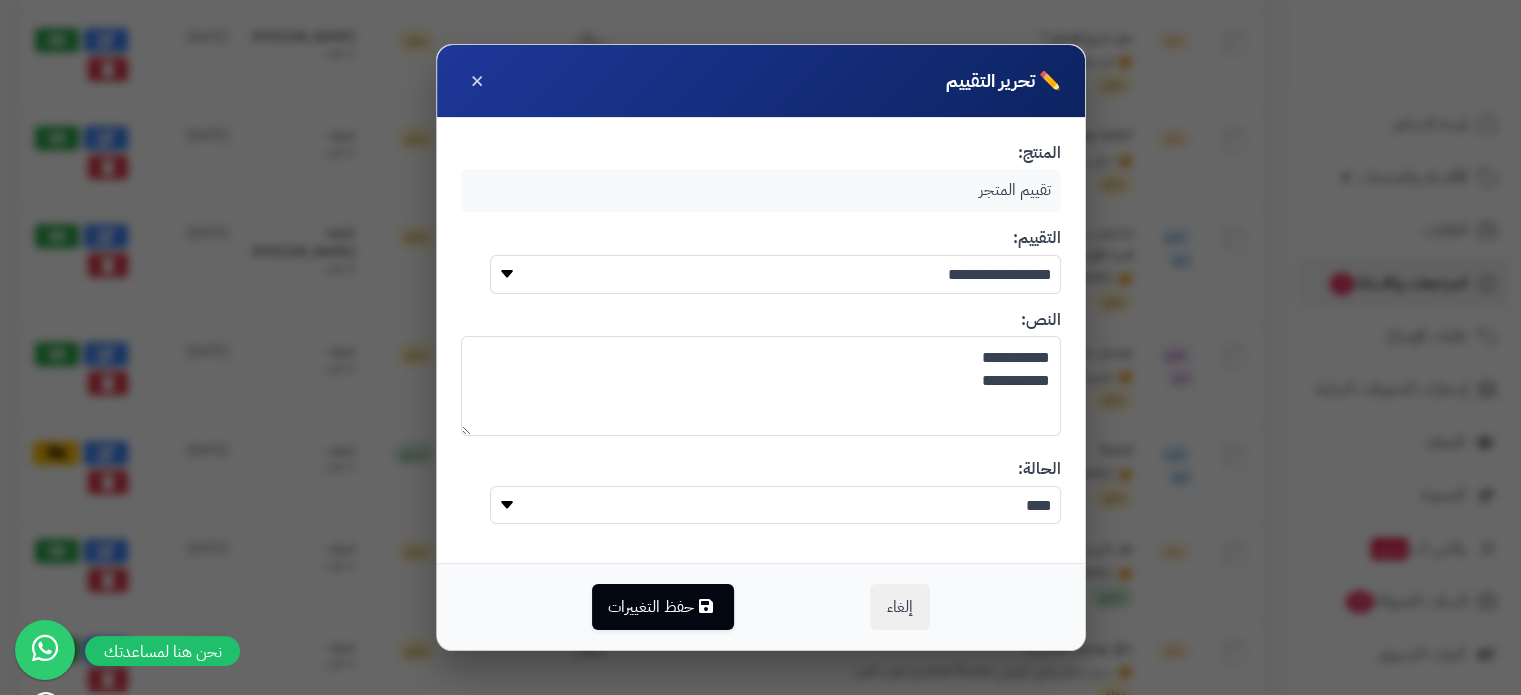 click on "****
*****" at bounding box center (775, 505) 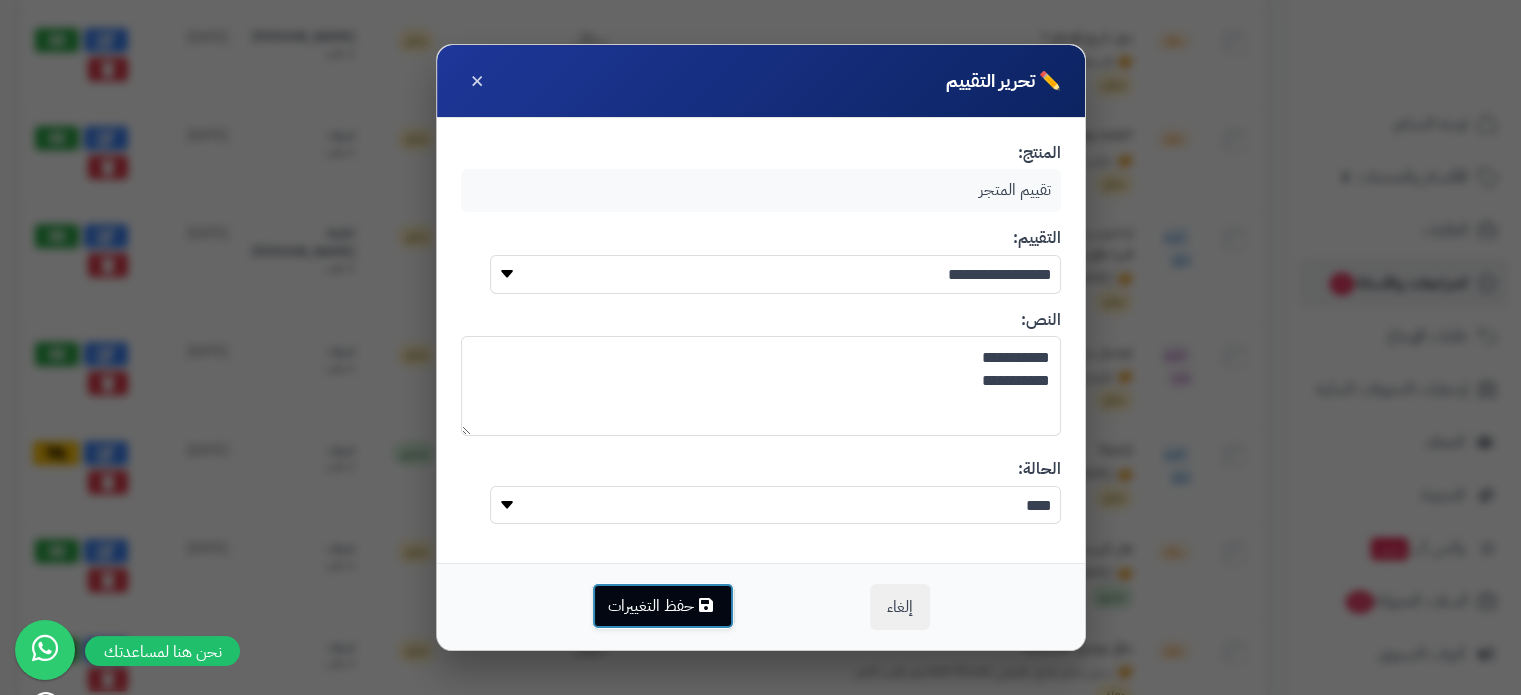click on "حفظ التغييرات" at bounding box center (663, 606) 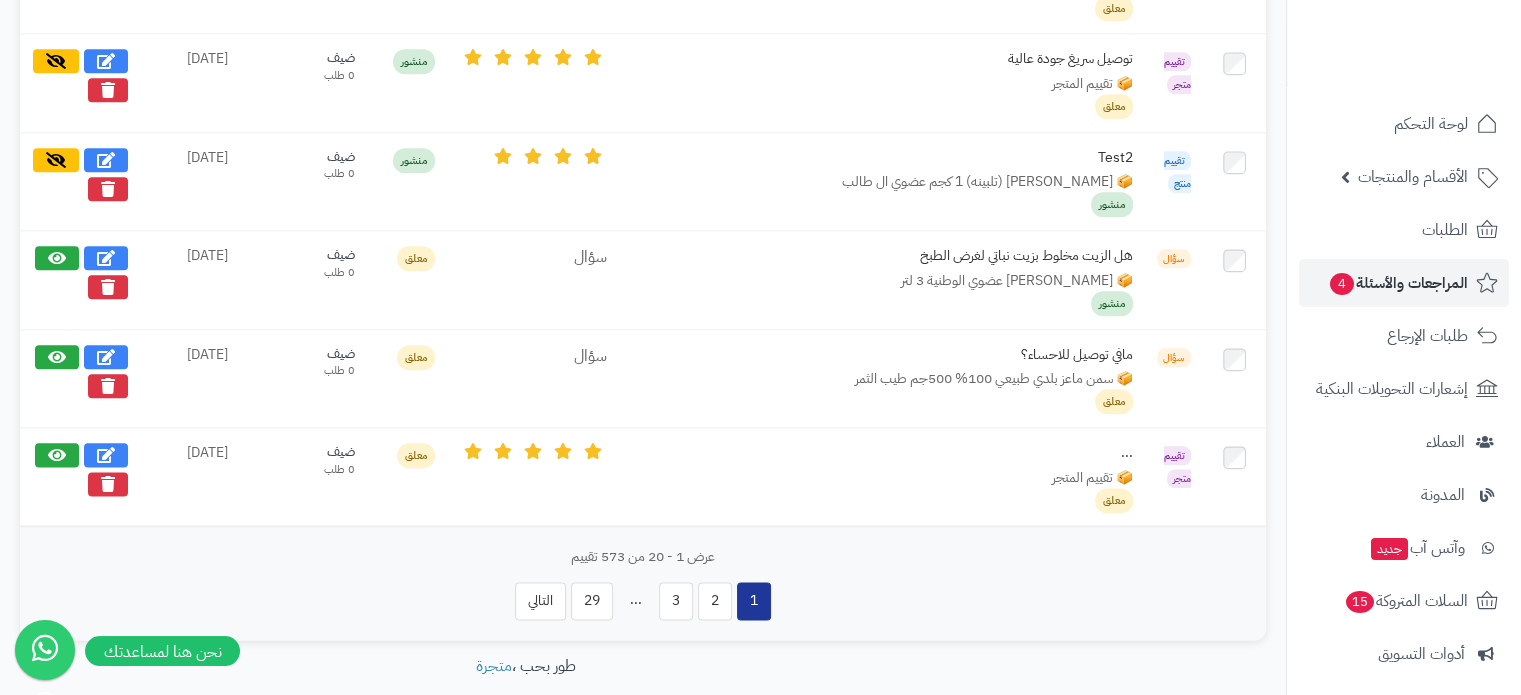 scroll, scrollTop: 2400, scrollLeft: 0, axis: vertical 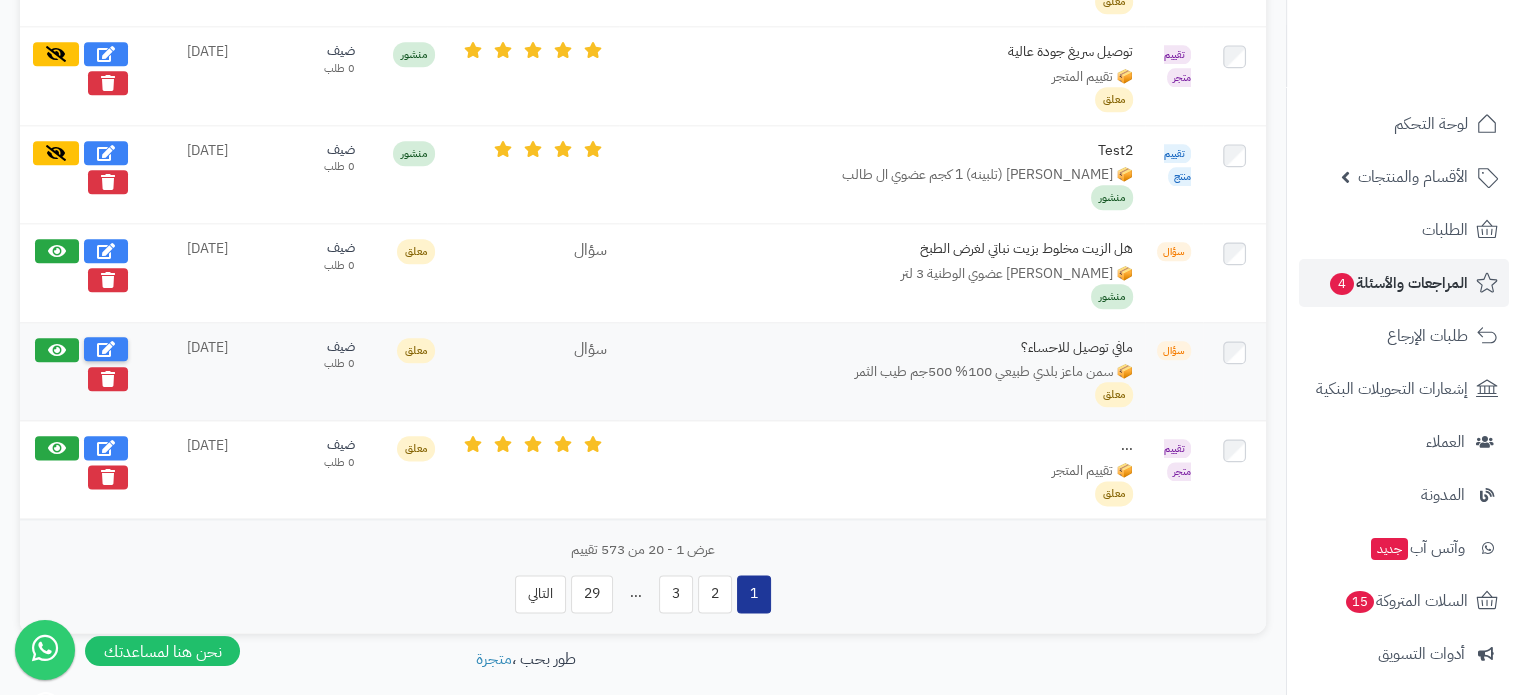 click at bounding box center (106, 349) 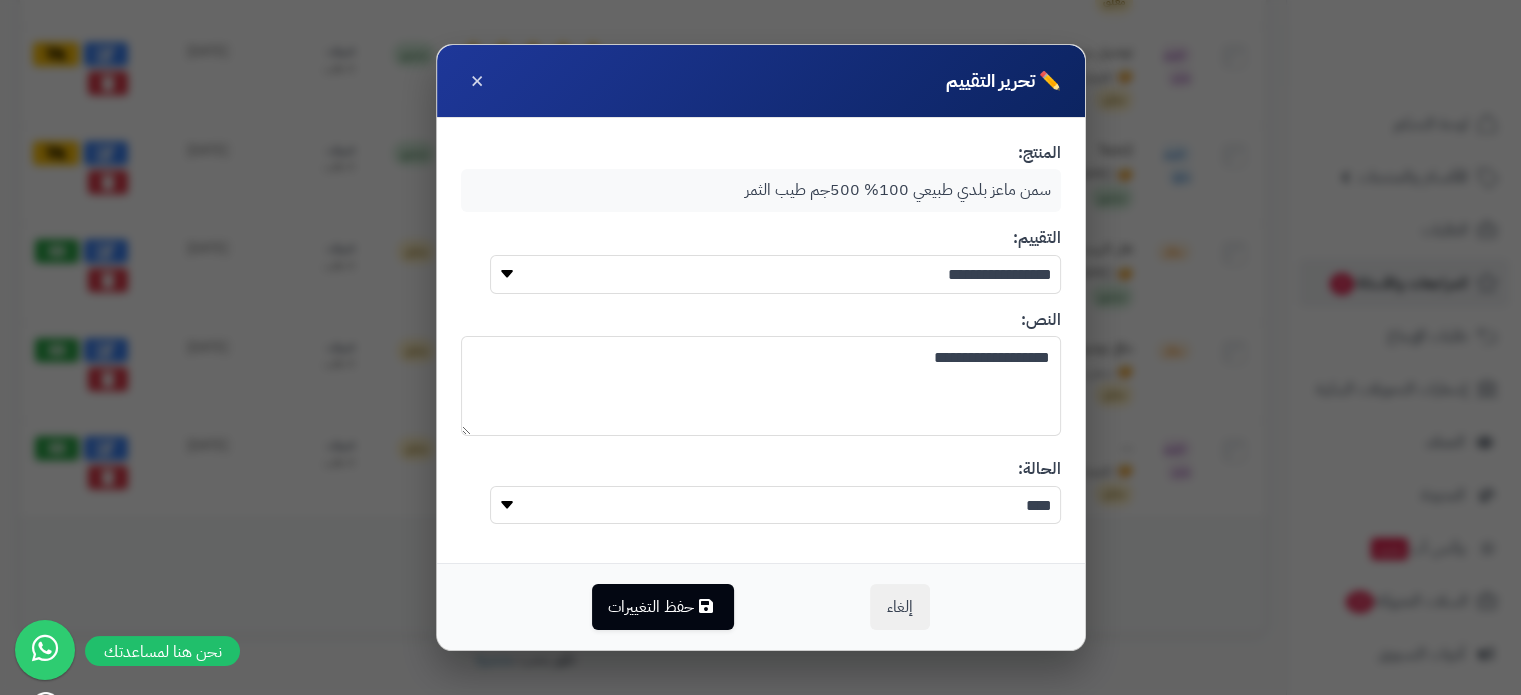 click on "**********" at bounding box center (761, 386) 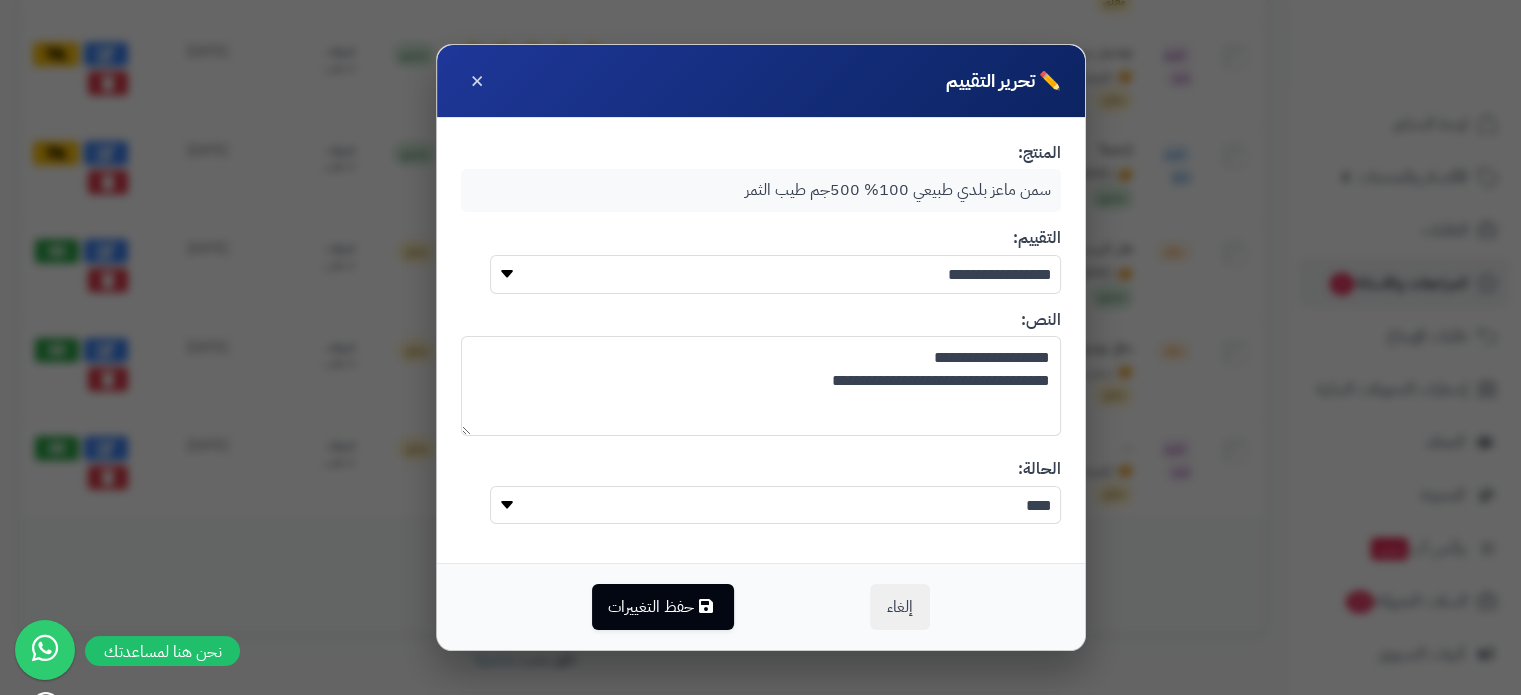 type on "**********" 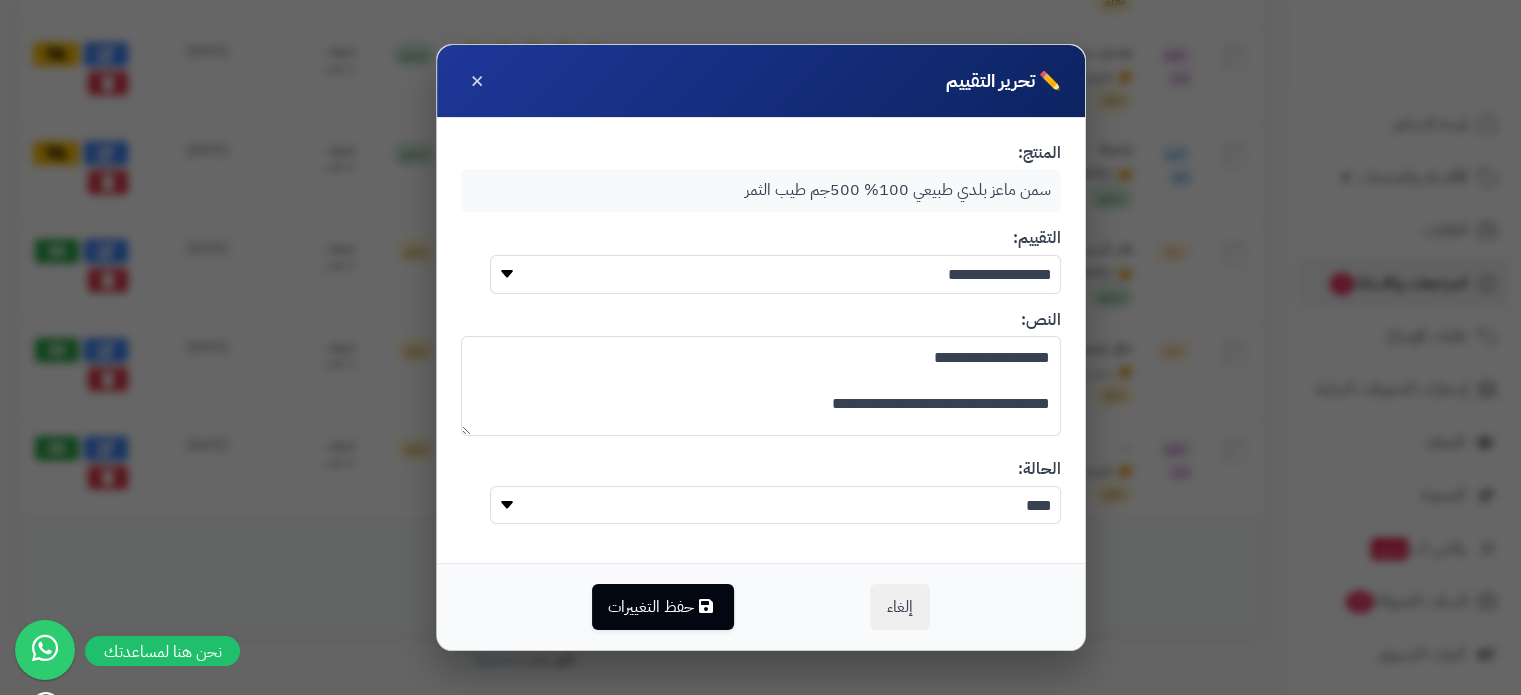 click on "**********" at bounding box center (761, 386) 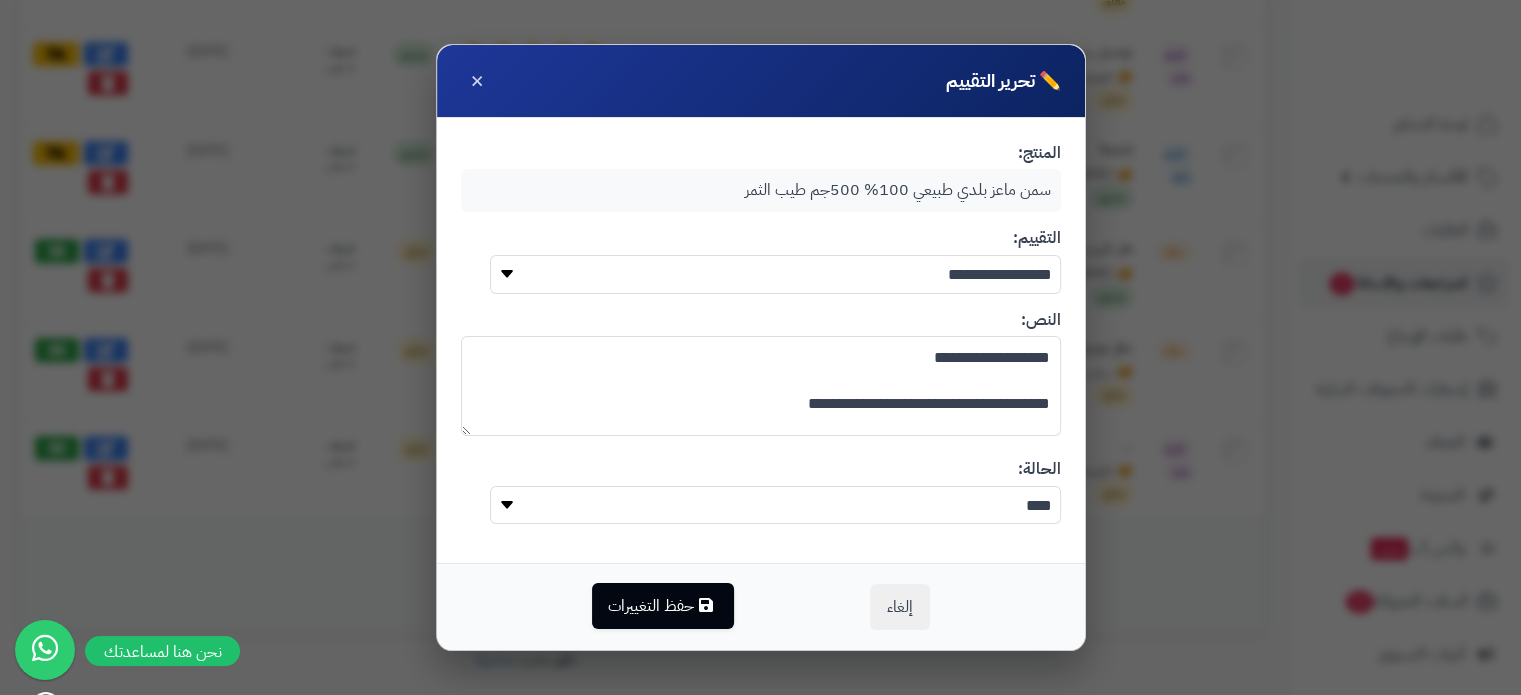 type on "**********" 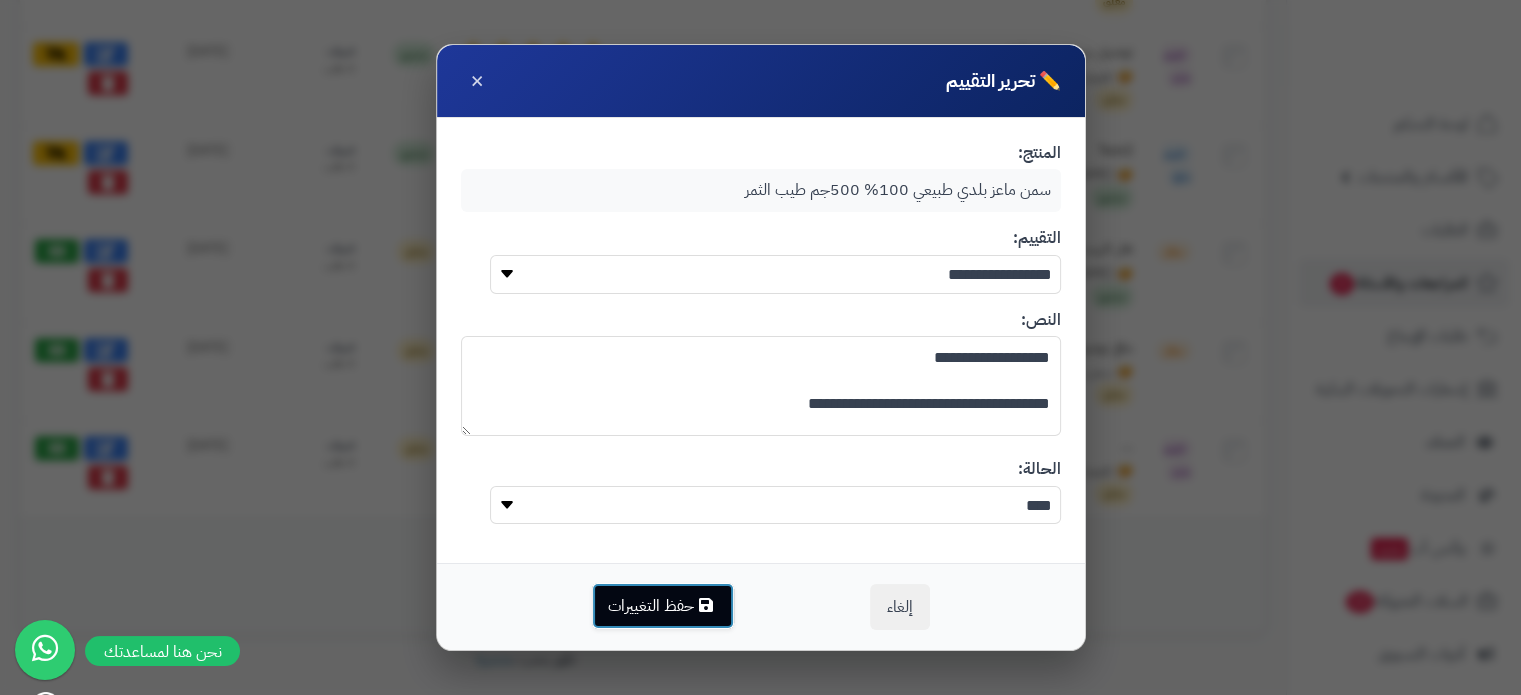 click on "حفظ التغييرات" at bounding box center (663, 606) 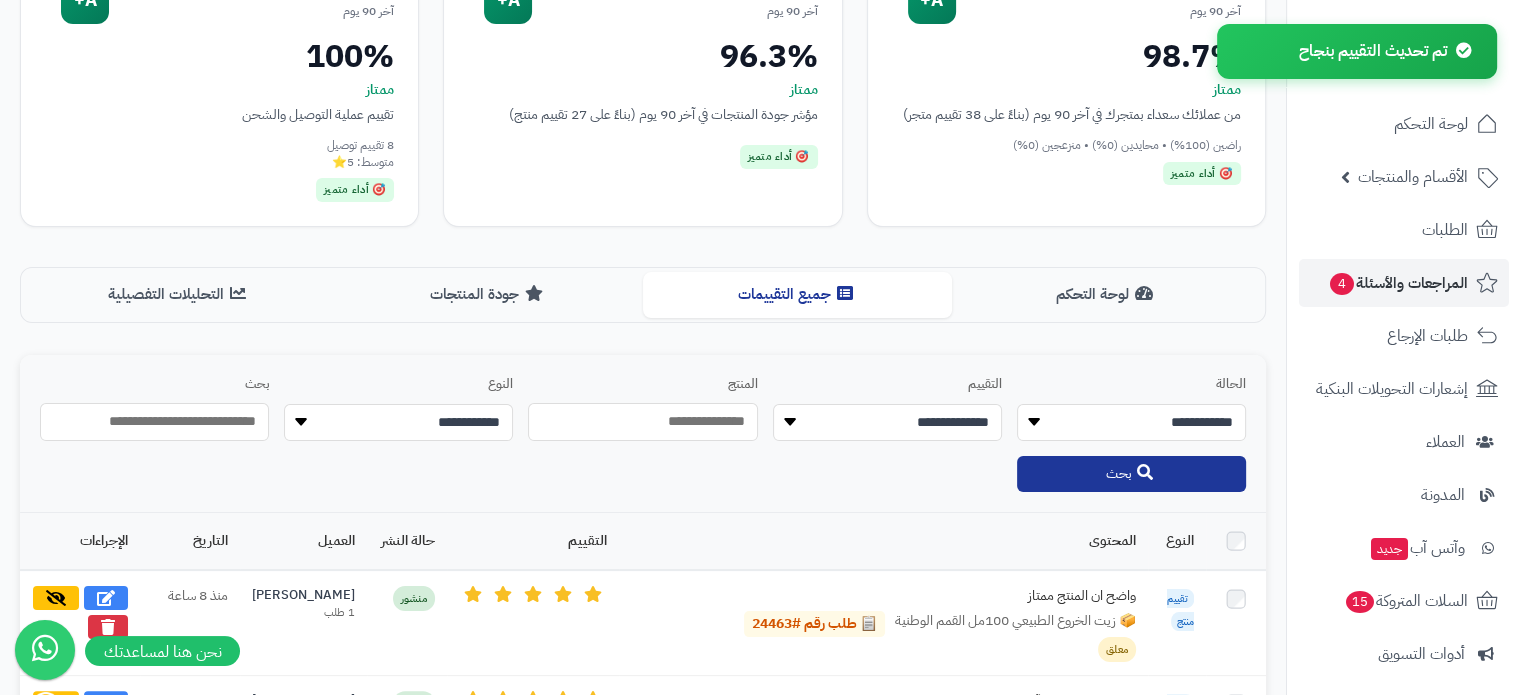 scroll, scrollTop: 2400, scrollLeft: 0, axis: vertical 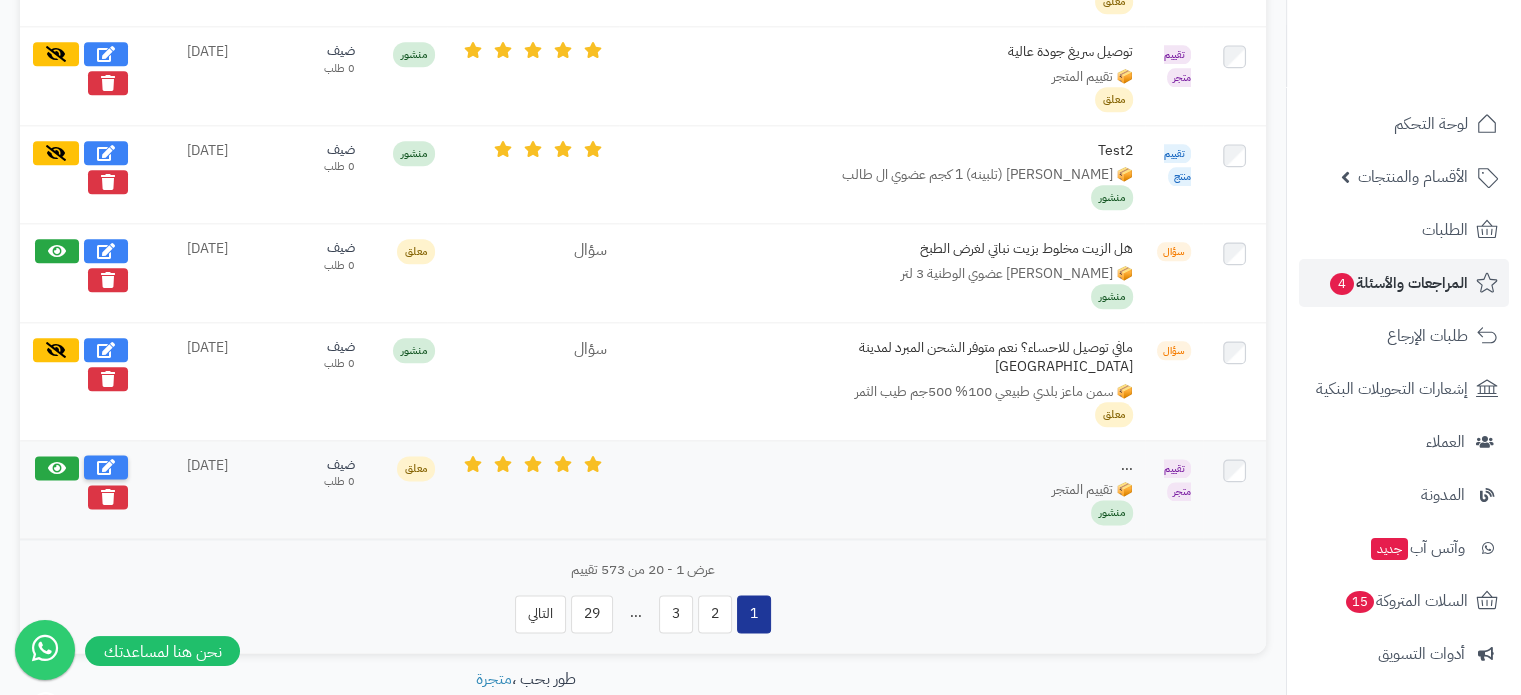 click at bounding box center [106, 467] 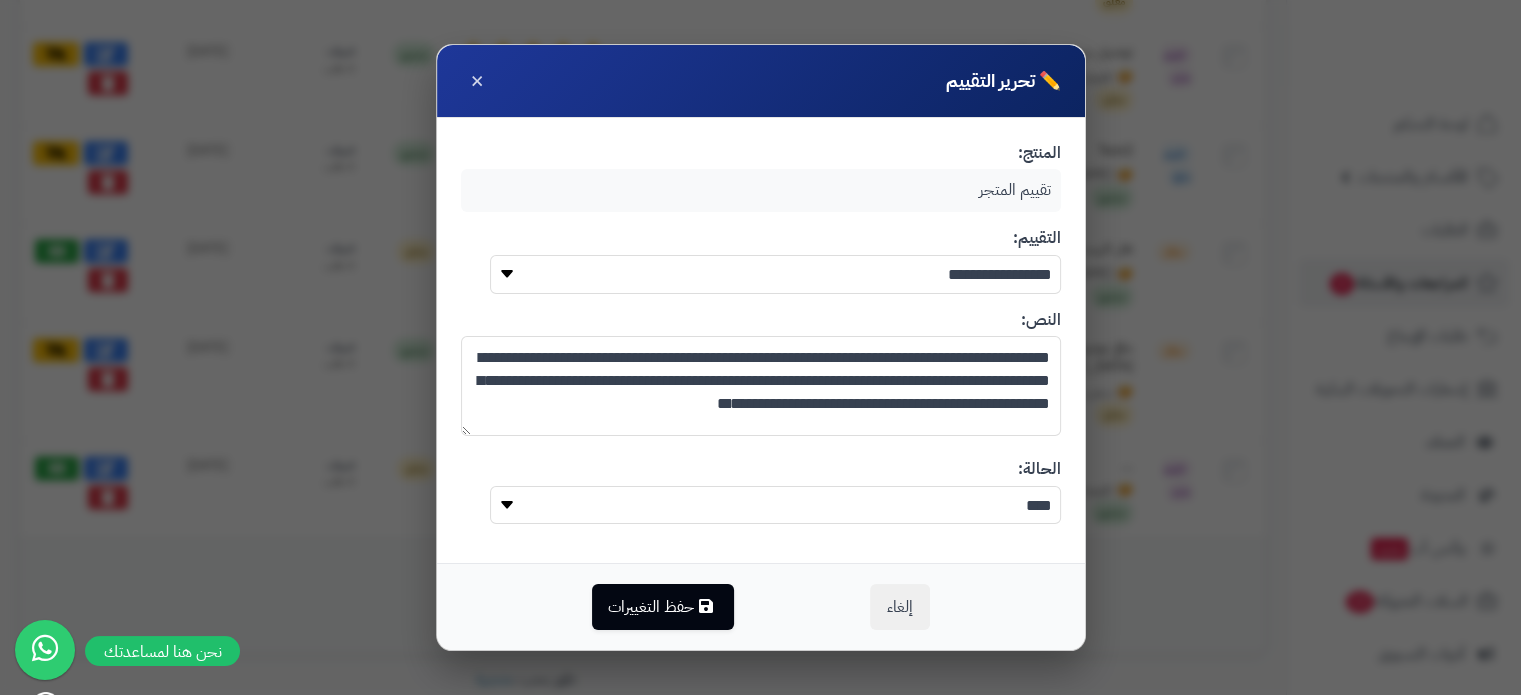 click on "****
*****" at bounding box center [775, 505] 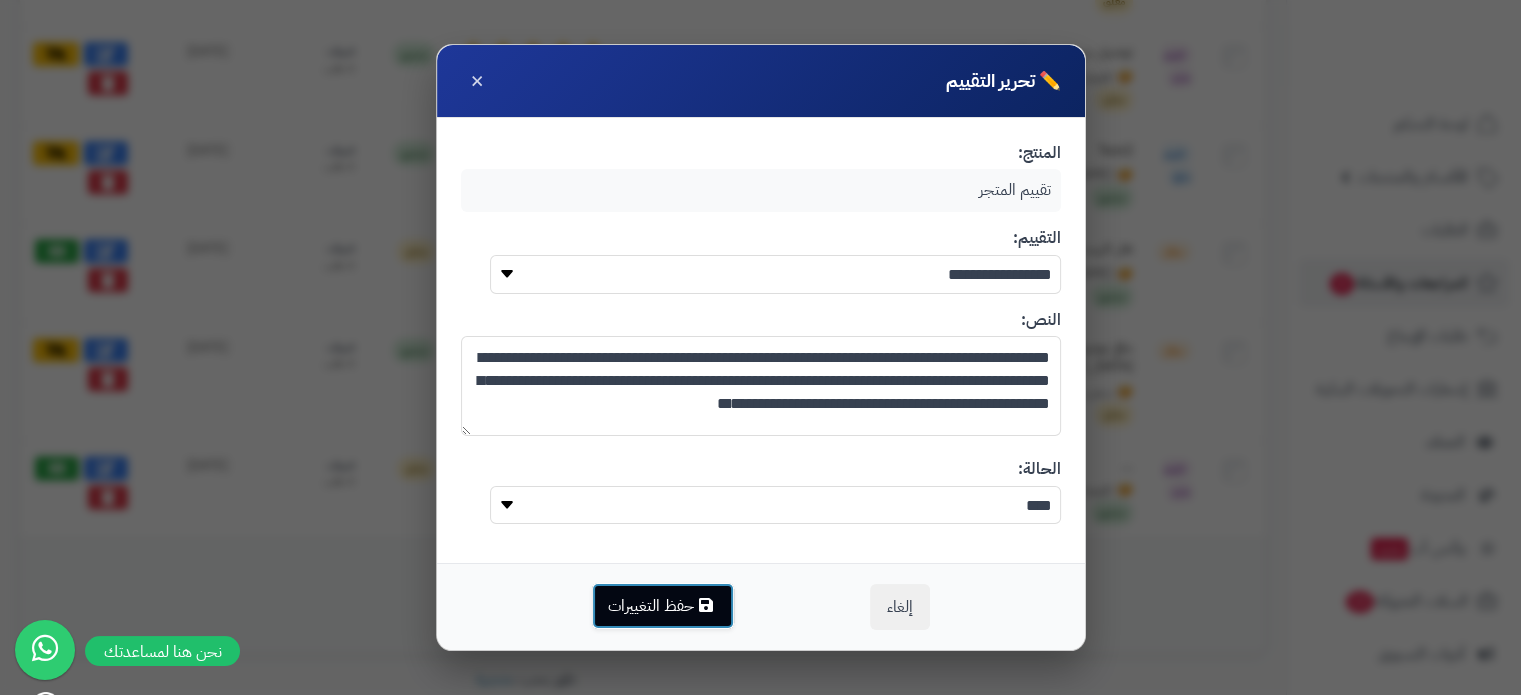 click on "حفظ التغييرات" at bounding box center (663, 606) 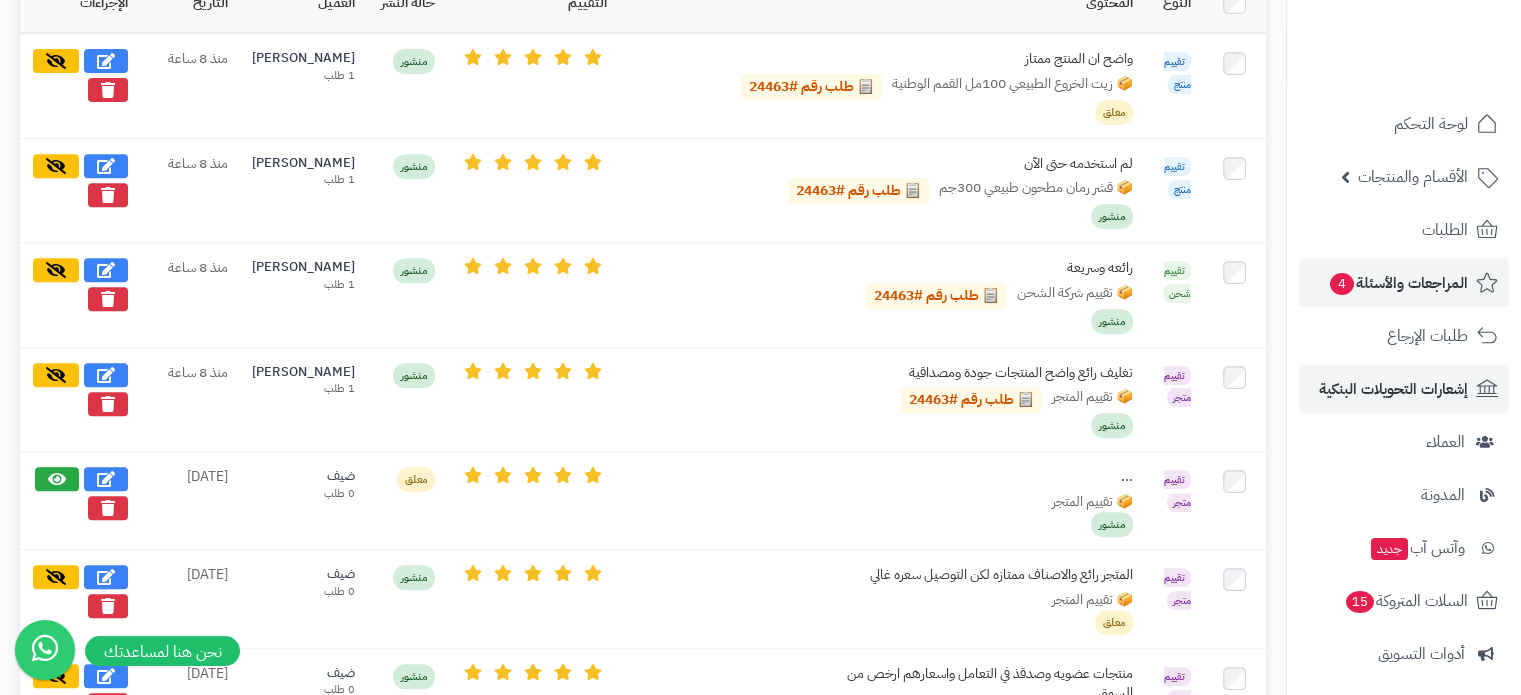 scroll, scrollTop: 504, scrollLeft: 0, axis: vertical 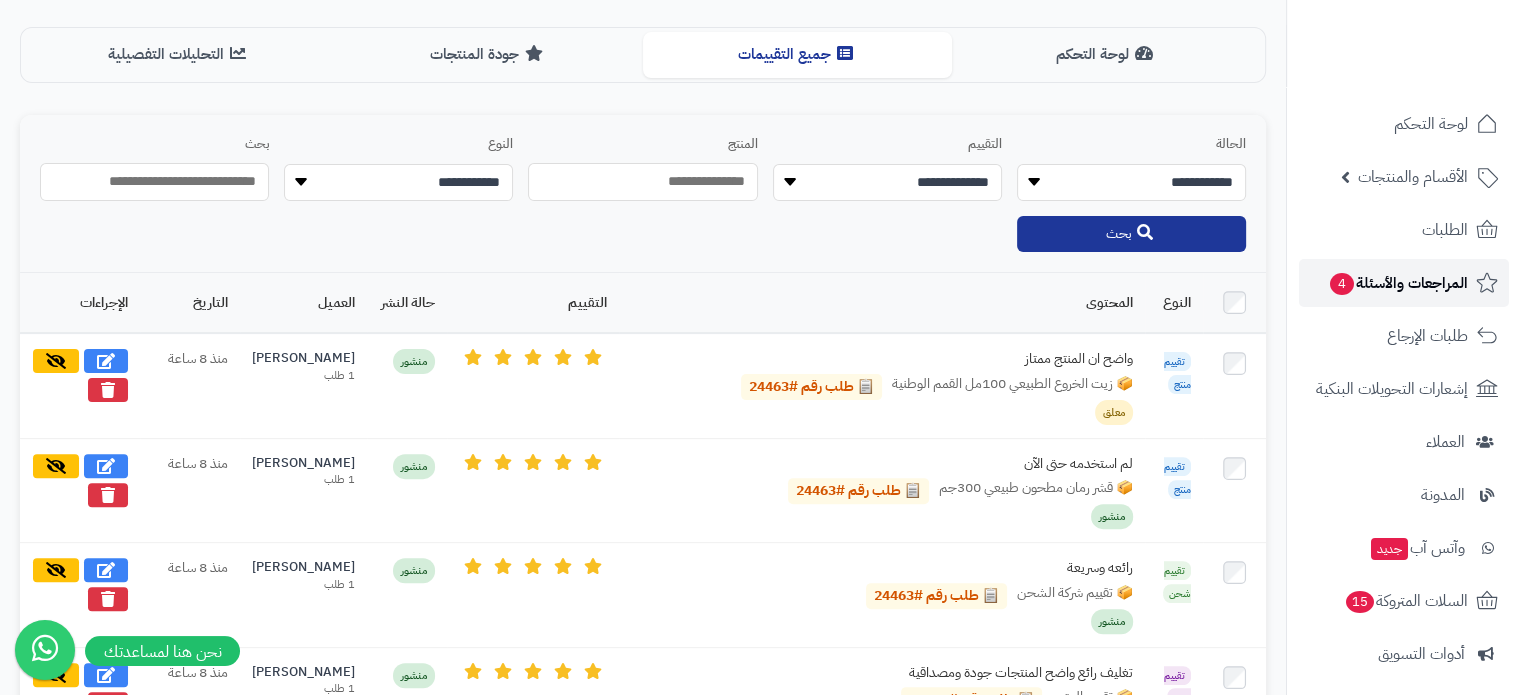 click on "المراجعات والأسئلة  4" at bounding box center [1398, 283] 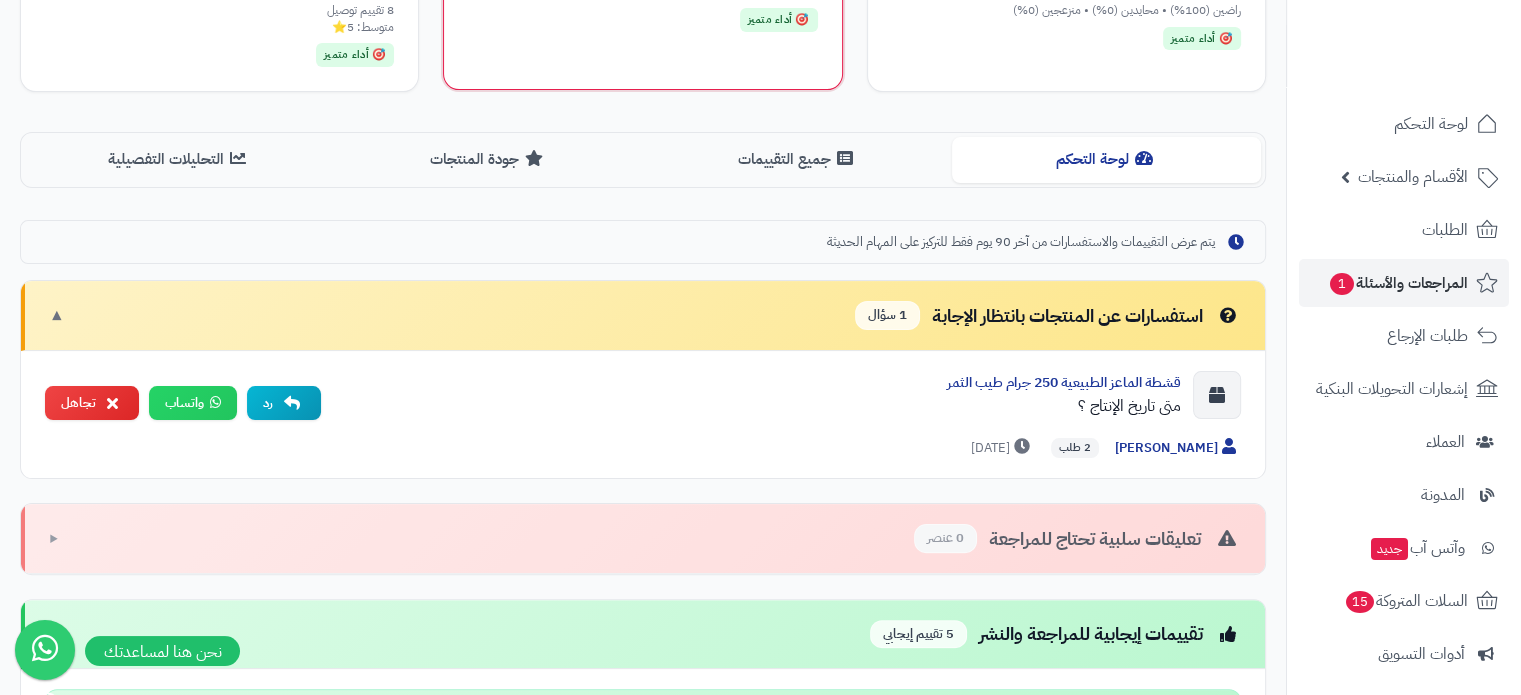 scroll, scrollTop: 400, scrollLeft: 0, axis: vertical 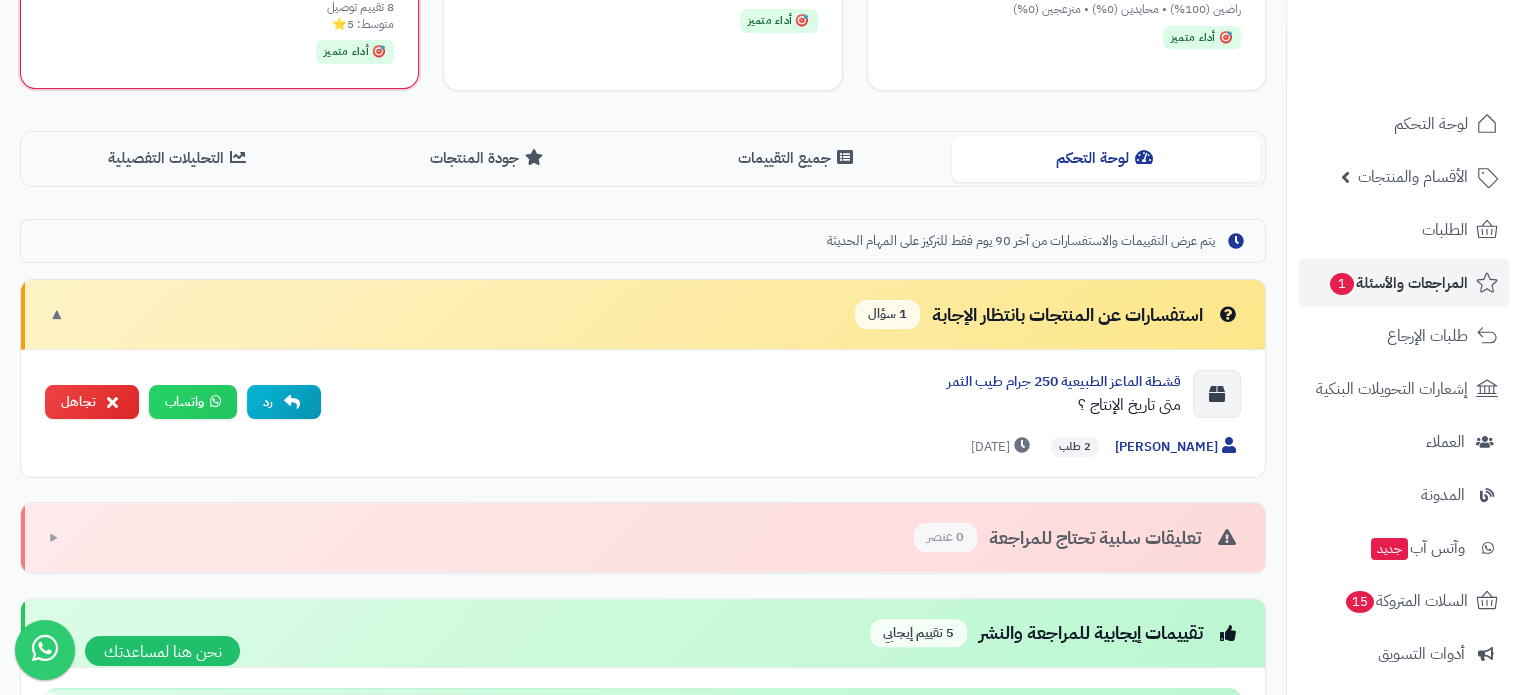 click on "التحليلات التفصيلية" at bounding box center (179, 158) 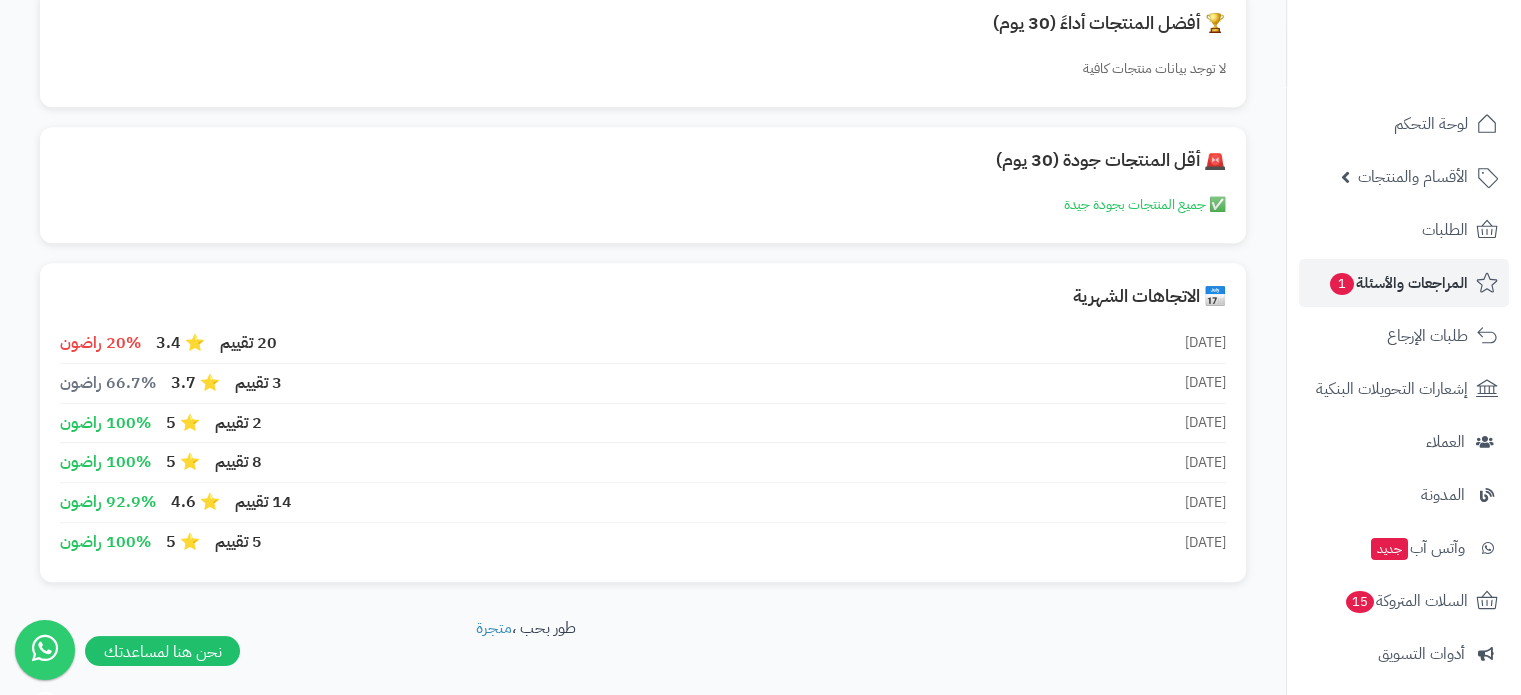 scroll, scrollTop: 1000, scrollLeft: 0, axis: vertical 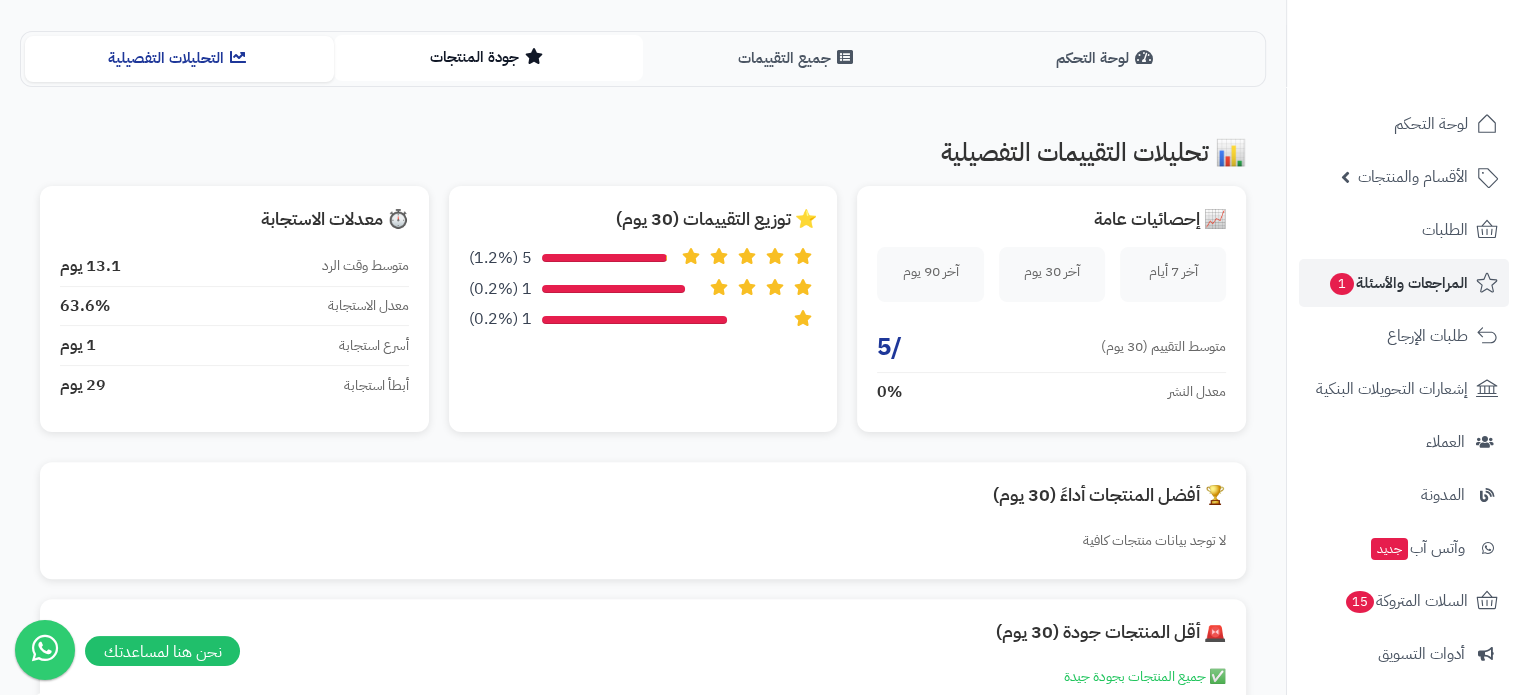 click on "جودة المنتجات" at bounding box center [488, 57] 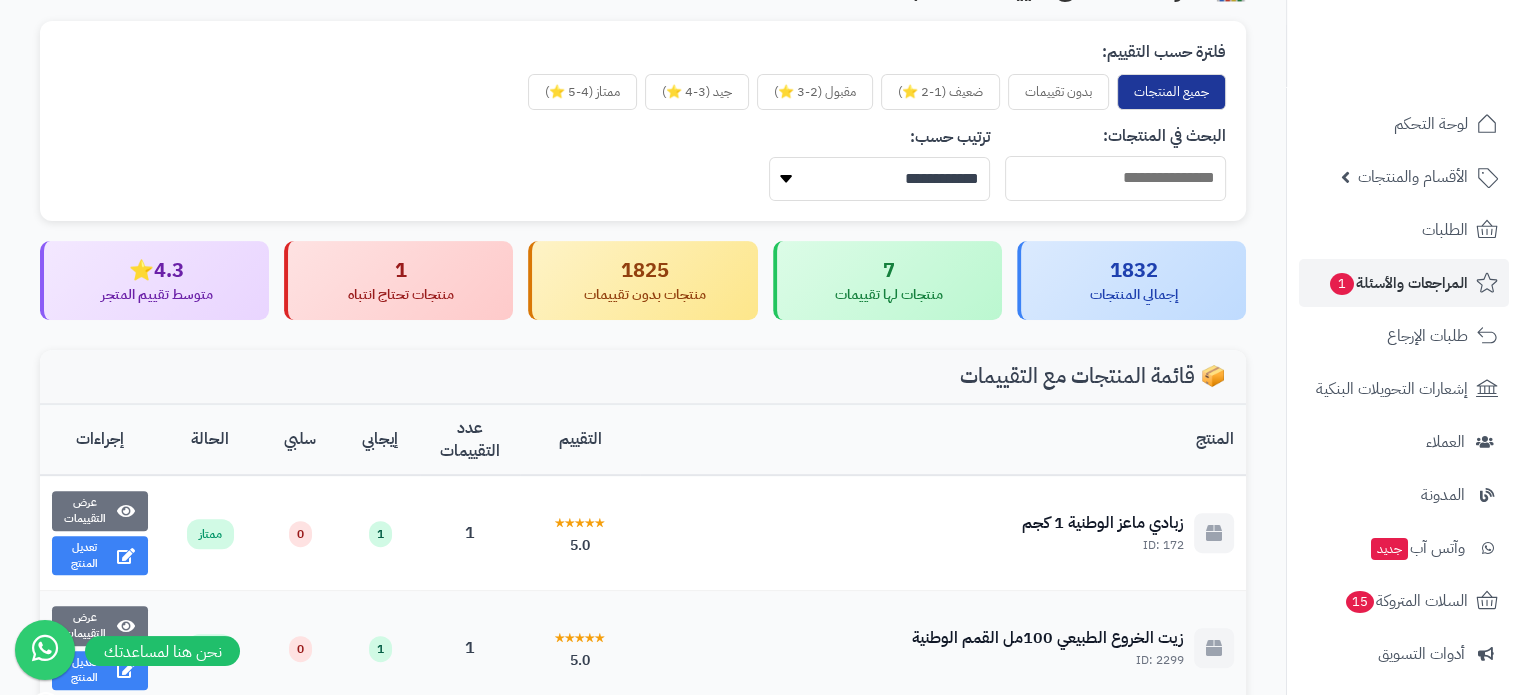 scroll, scrollTop: 700, scrollLeft: 0, axis: vertical 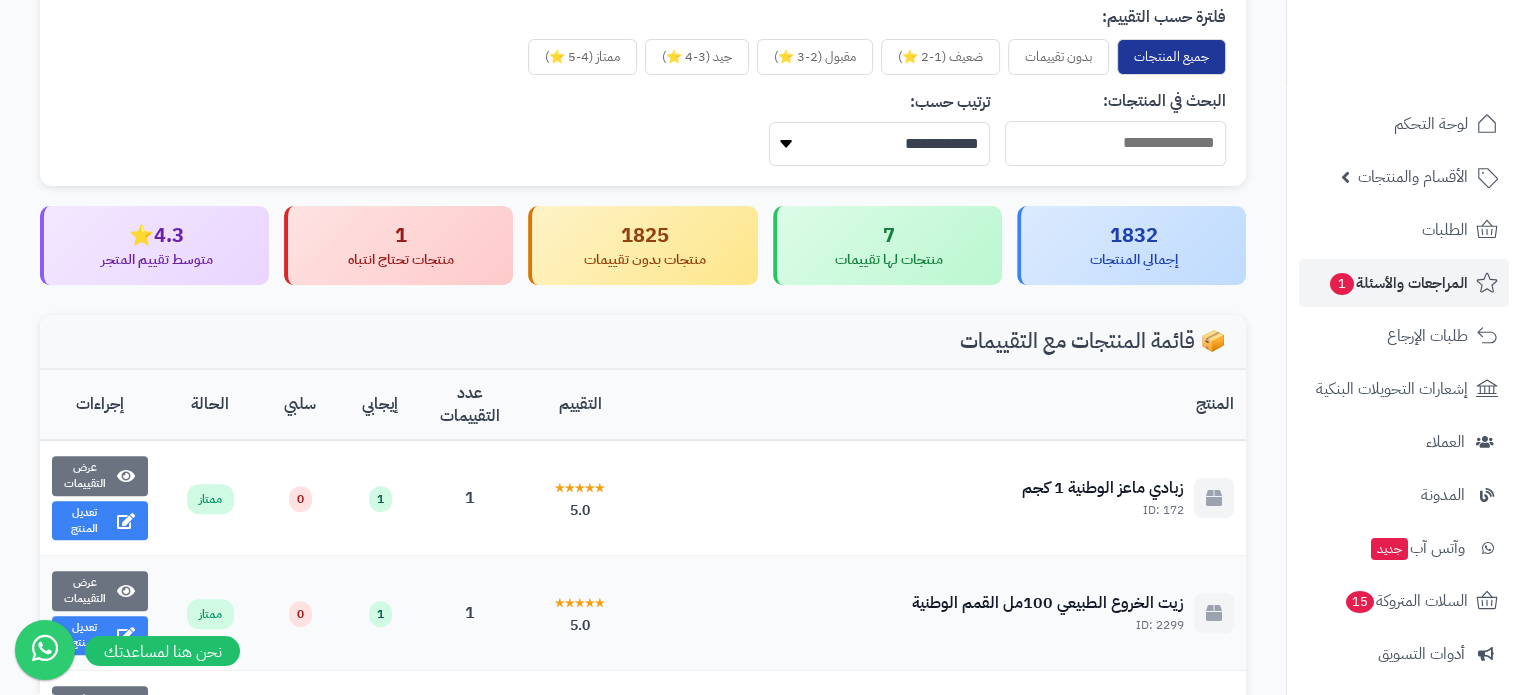 click on "1" at bounding box center (400, 235) 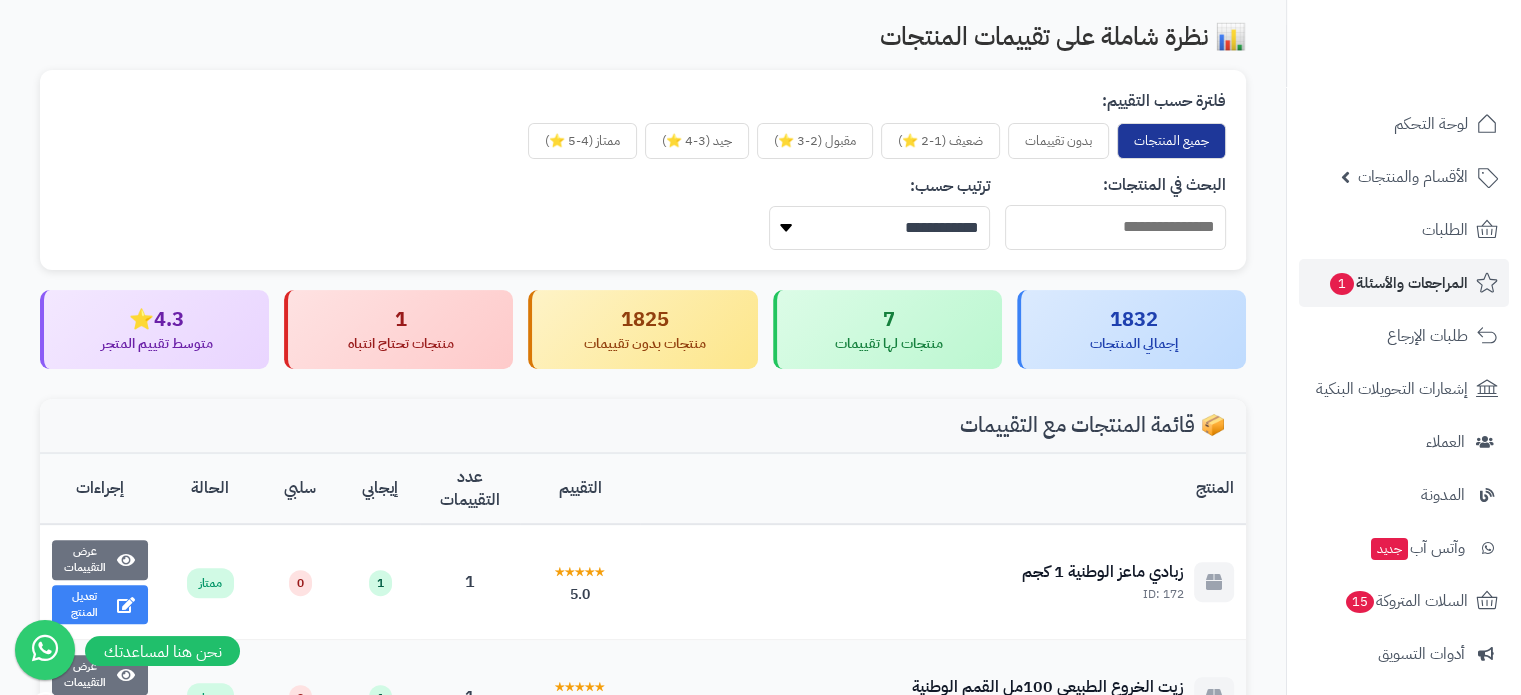 scroll, scrollTop: 500, scrollLeft: 0, axis: vertical 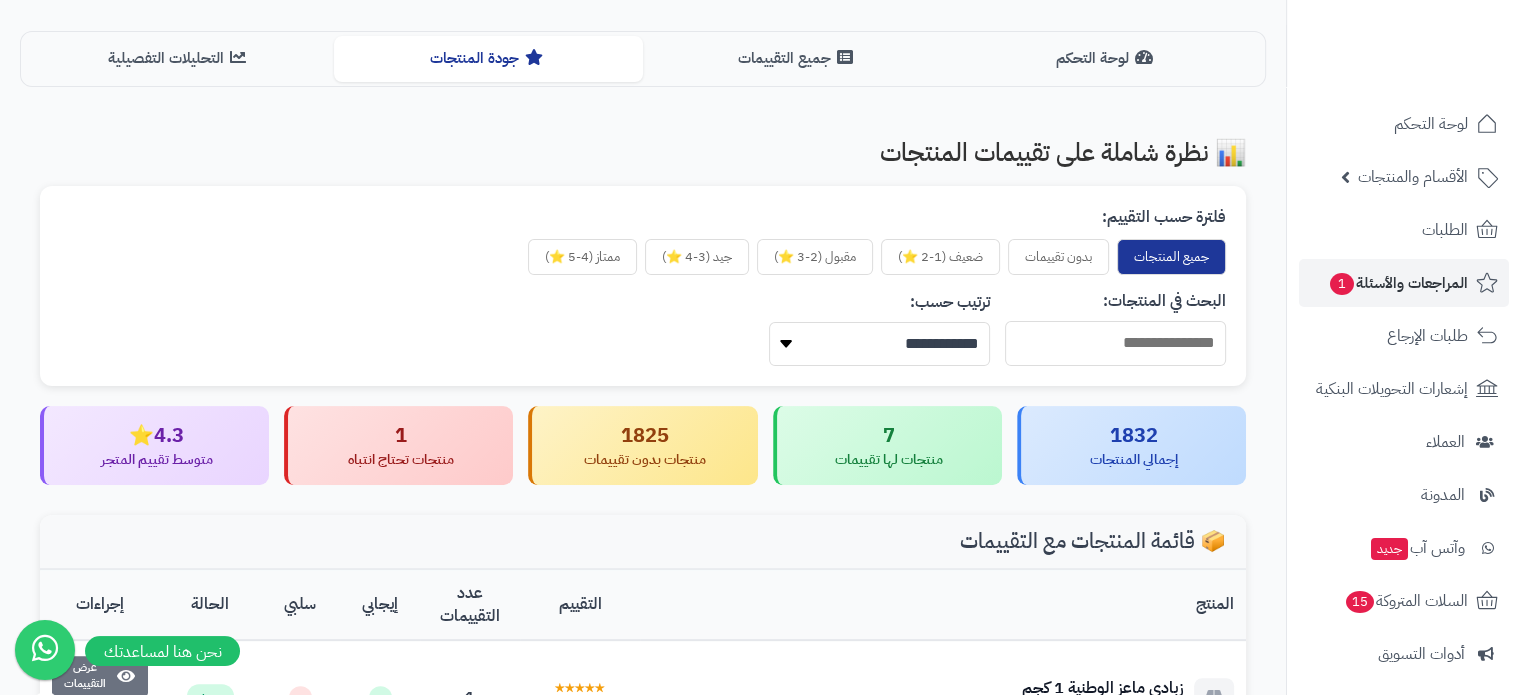 click on "**********" at bounding box center (879, 344) 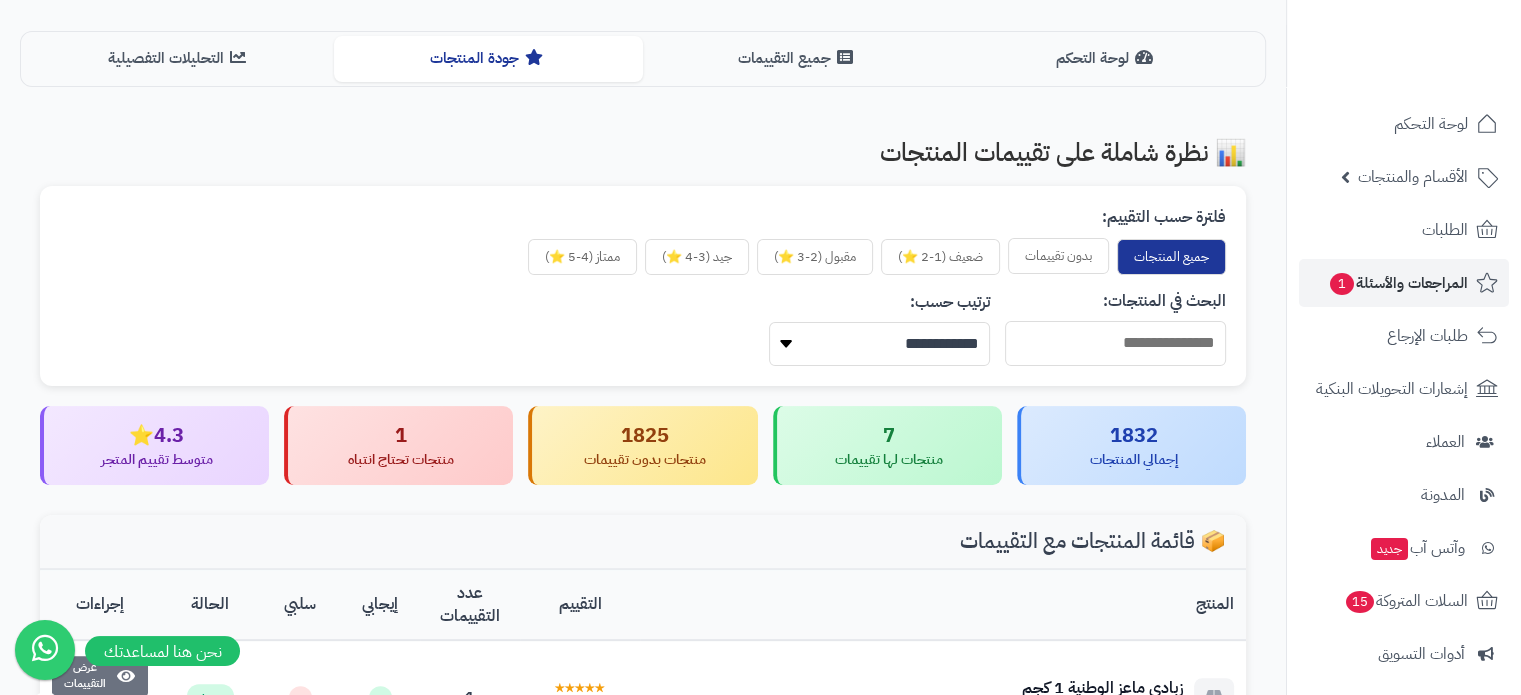 click on "بدون تقييمات" at bounding box center (1058, 256) 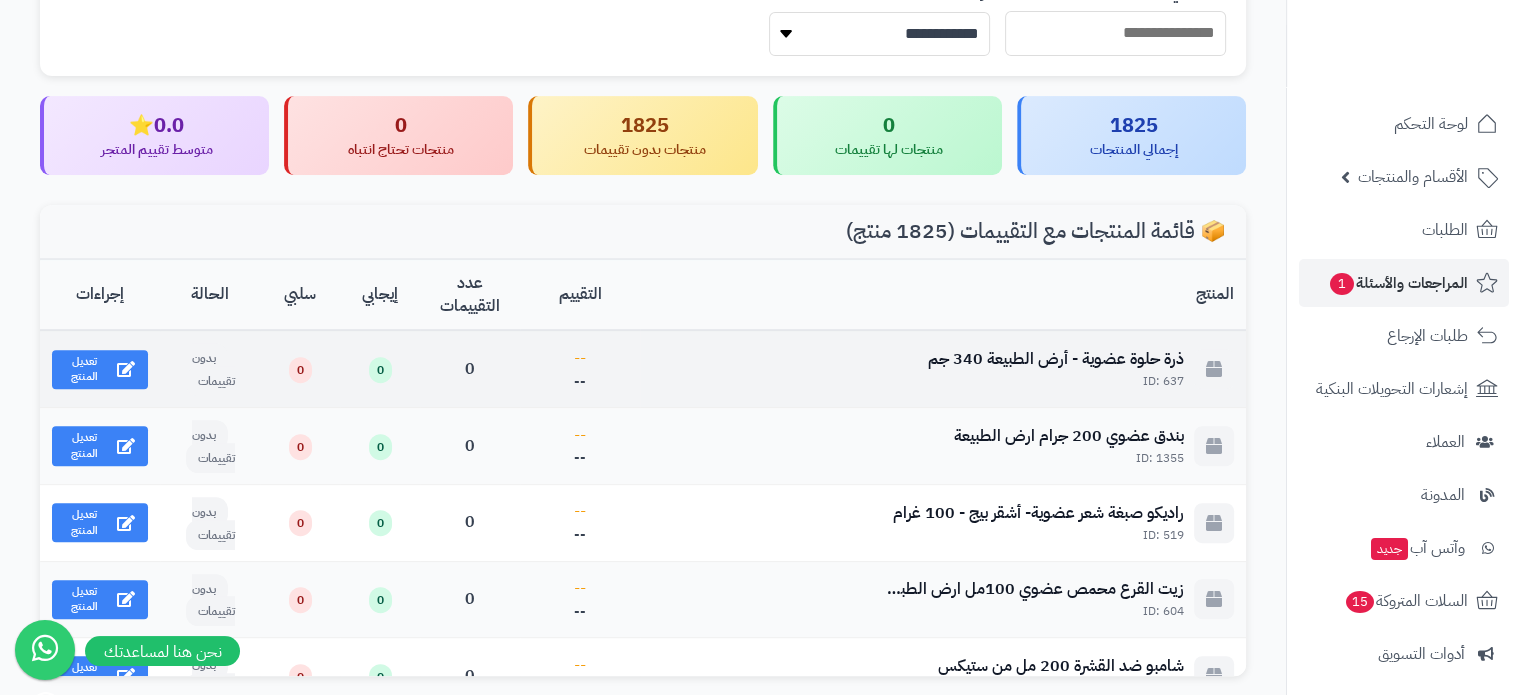 scroll, scrollTop: 564, scrollLeft: 0, axis: vertical 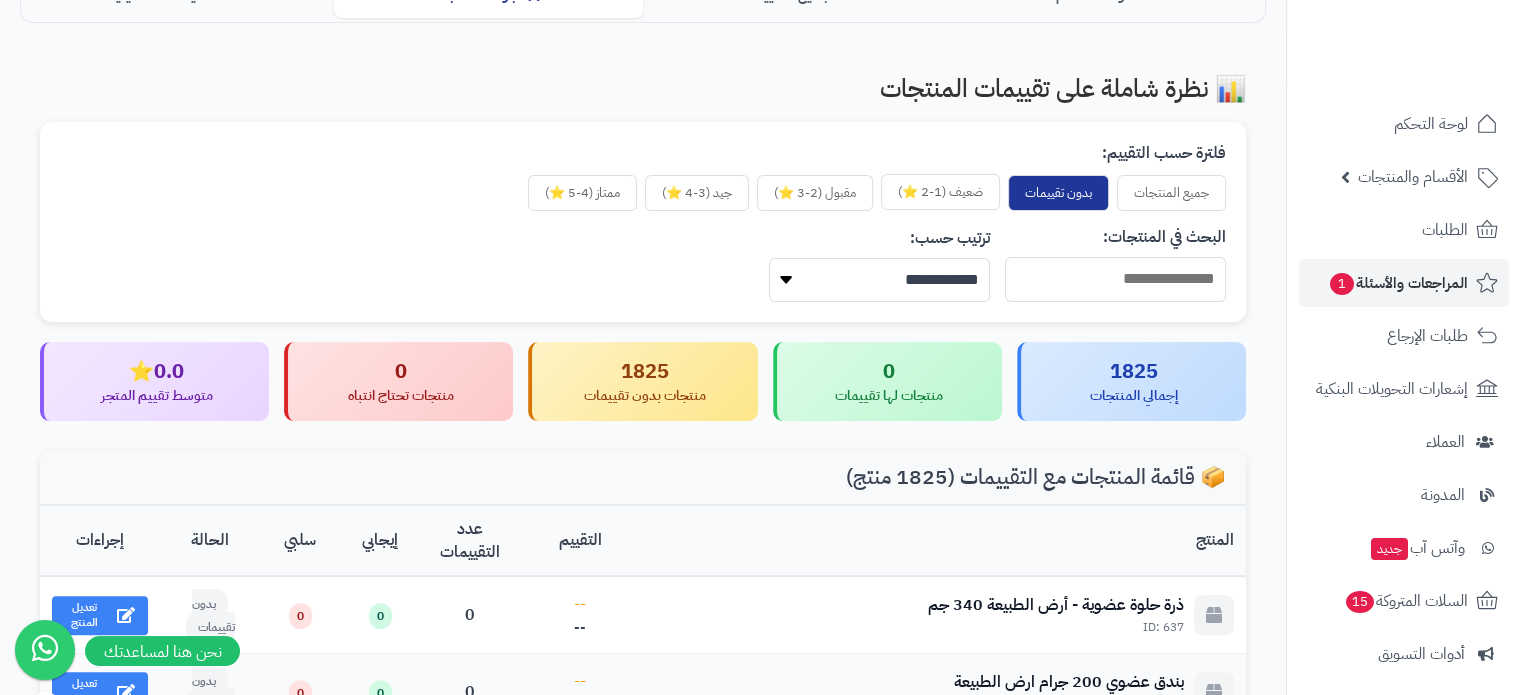 click on "ضعيف (1-2 ⭐)" at bounding box center [940, 192] 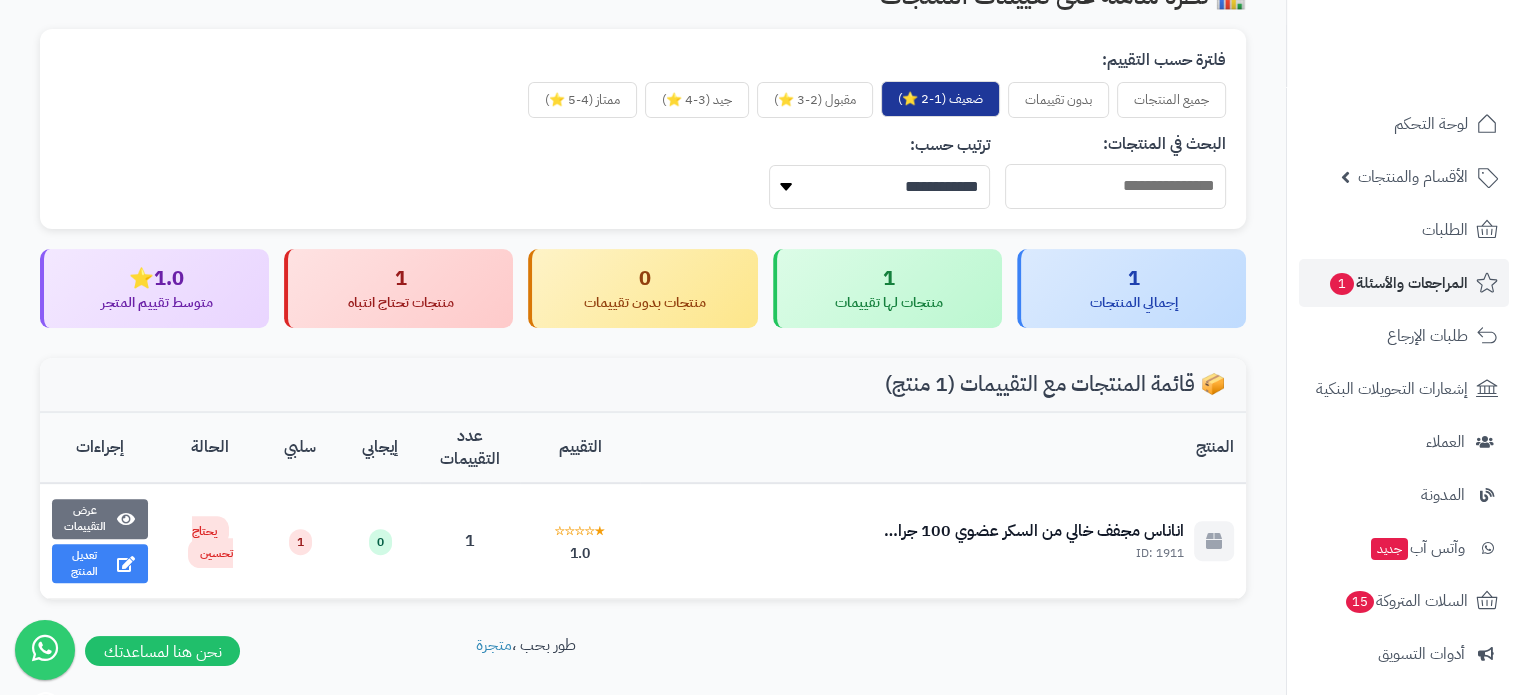 scroll, scrollTop: 733, scrollLeft: 0, axis: vertical 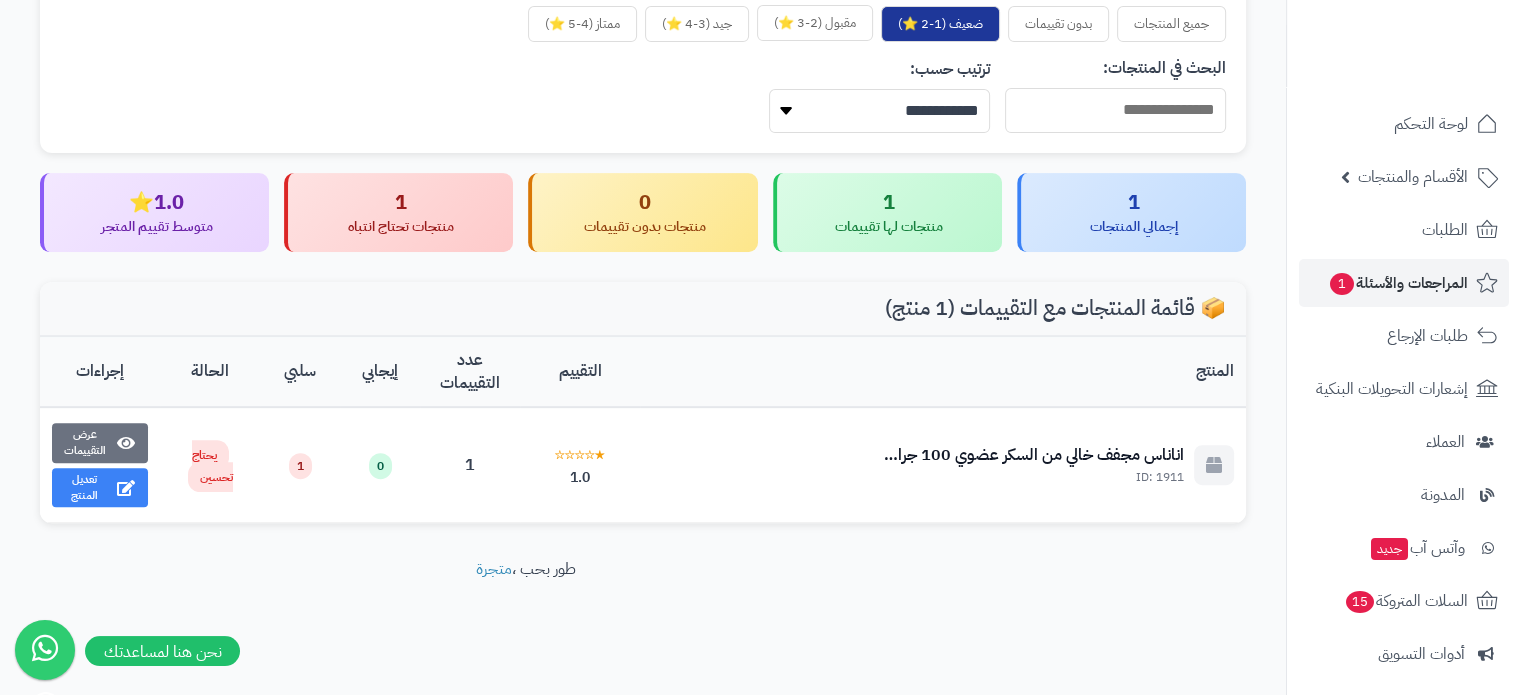 click on "مقبول (2-3 ⭐)" at bounding box center (815, 23) 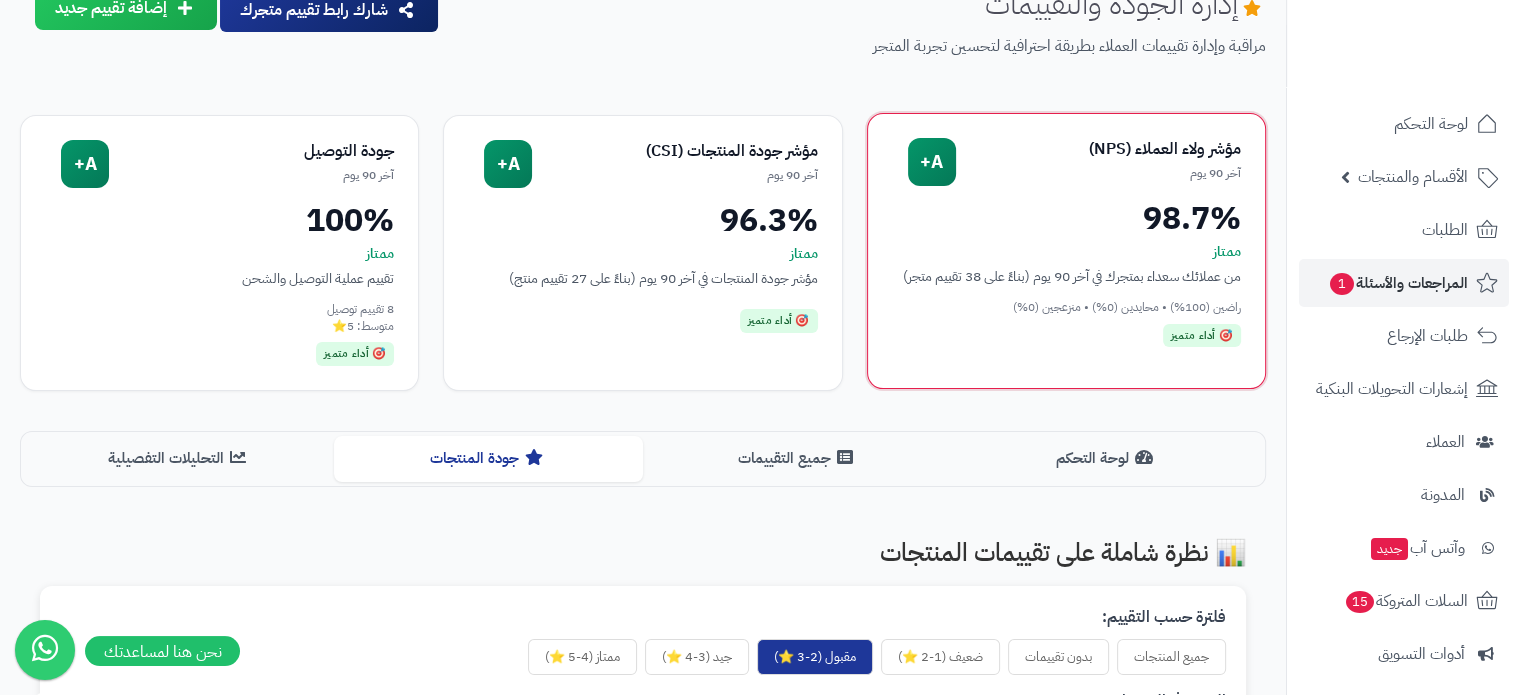scroll, scrollTop: 0, scrollLeft: 0, axis: both 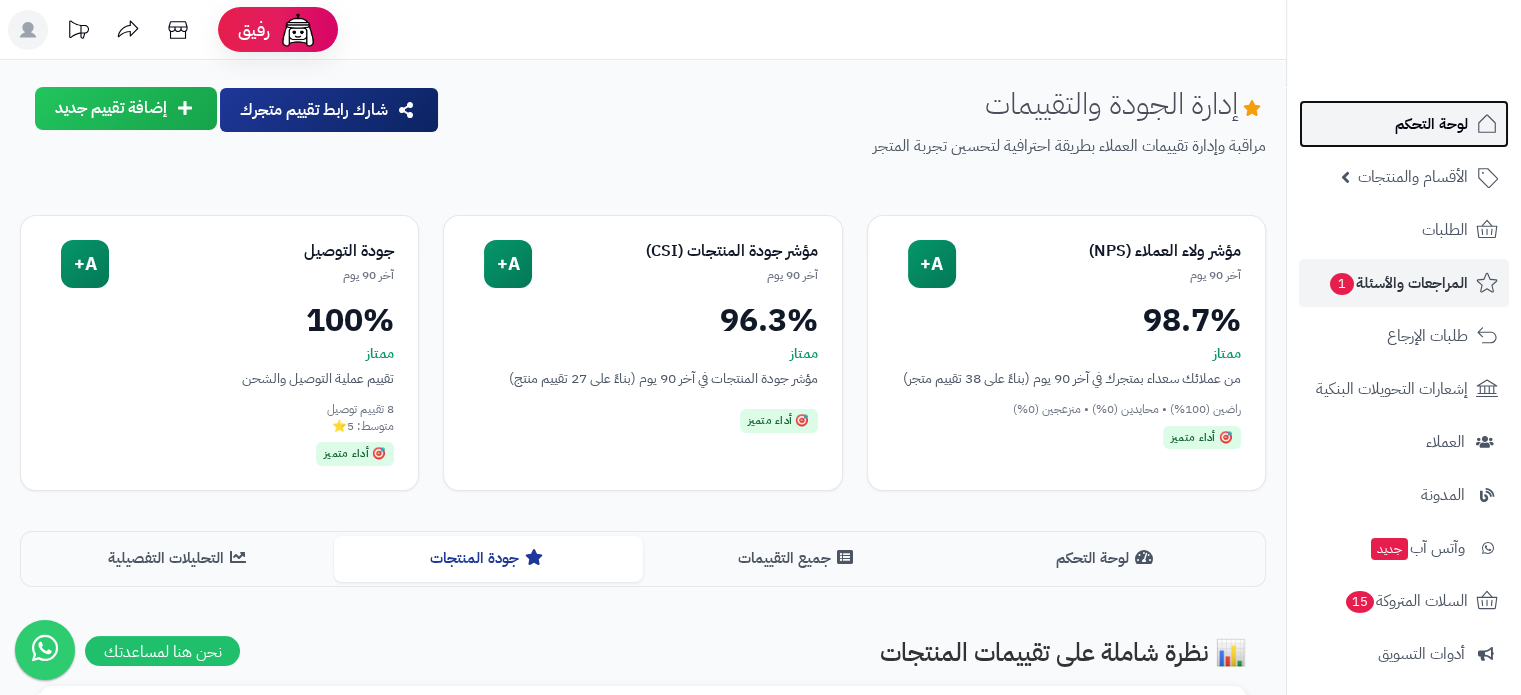 click on "لوحة التحكم" at bounding box center [1431, 124] 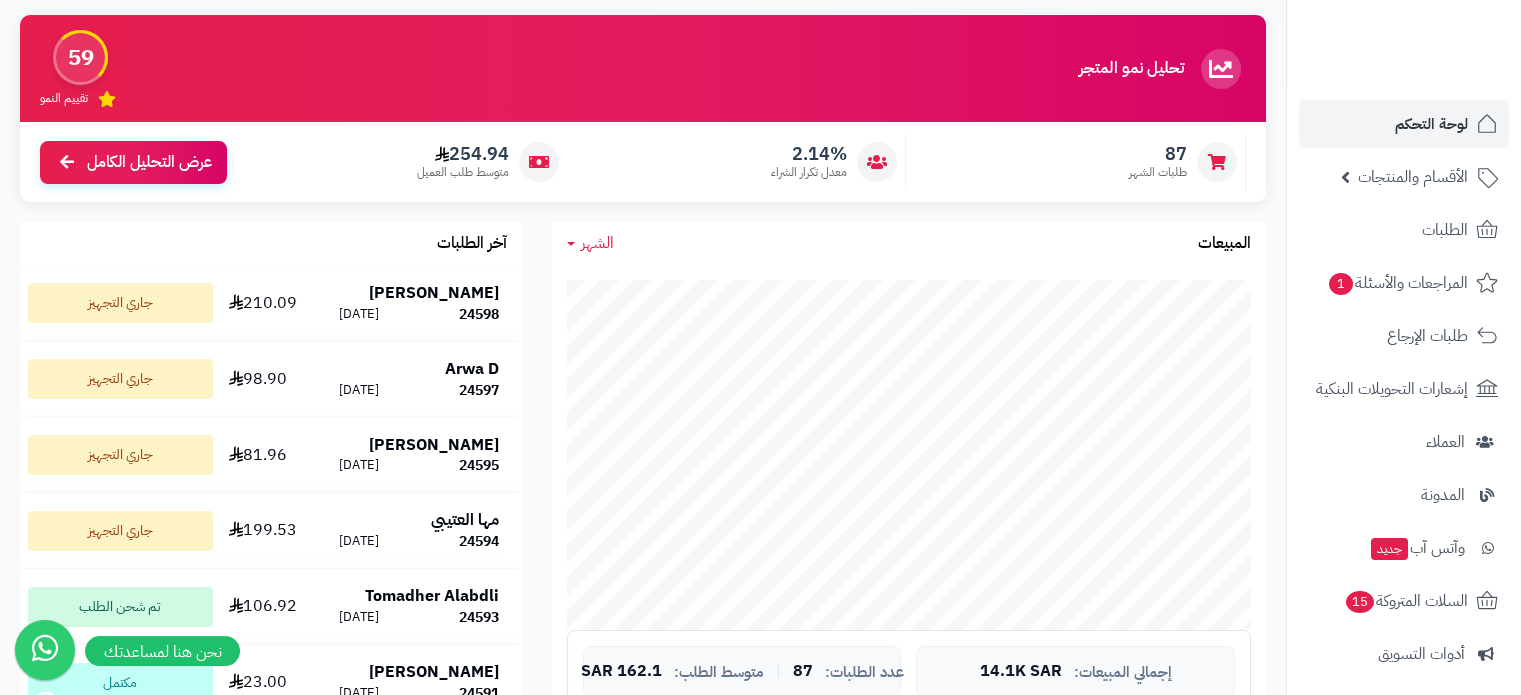 scroll, scrollTop: 0, scrollLeft: 0, axis: both 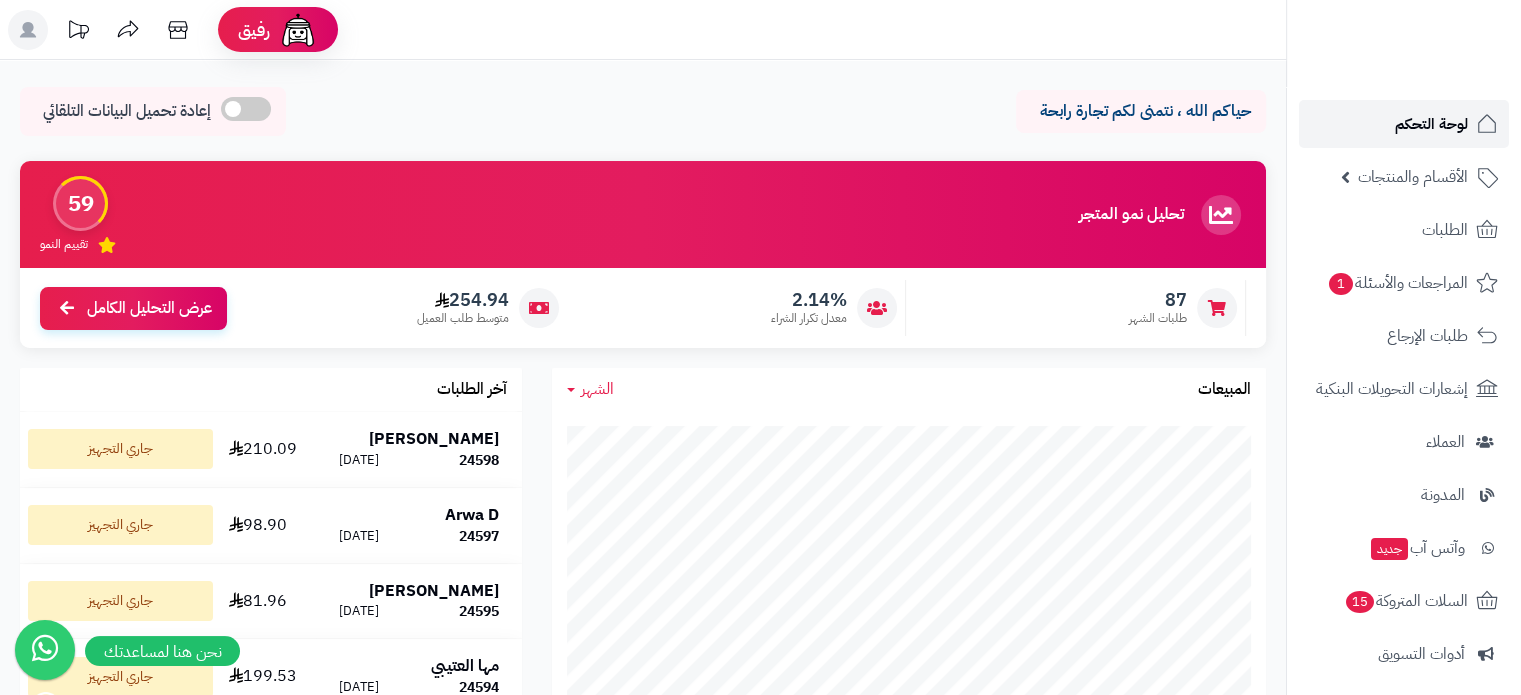click on "لوحة التحكم" at bounding box center [1431, 124] 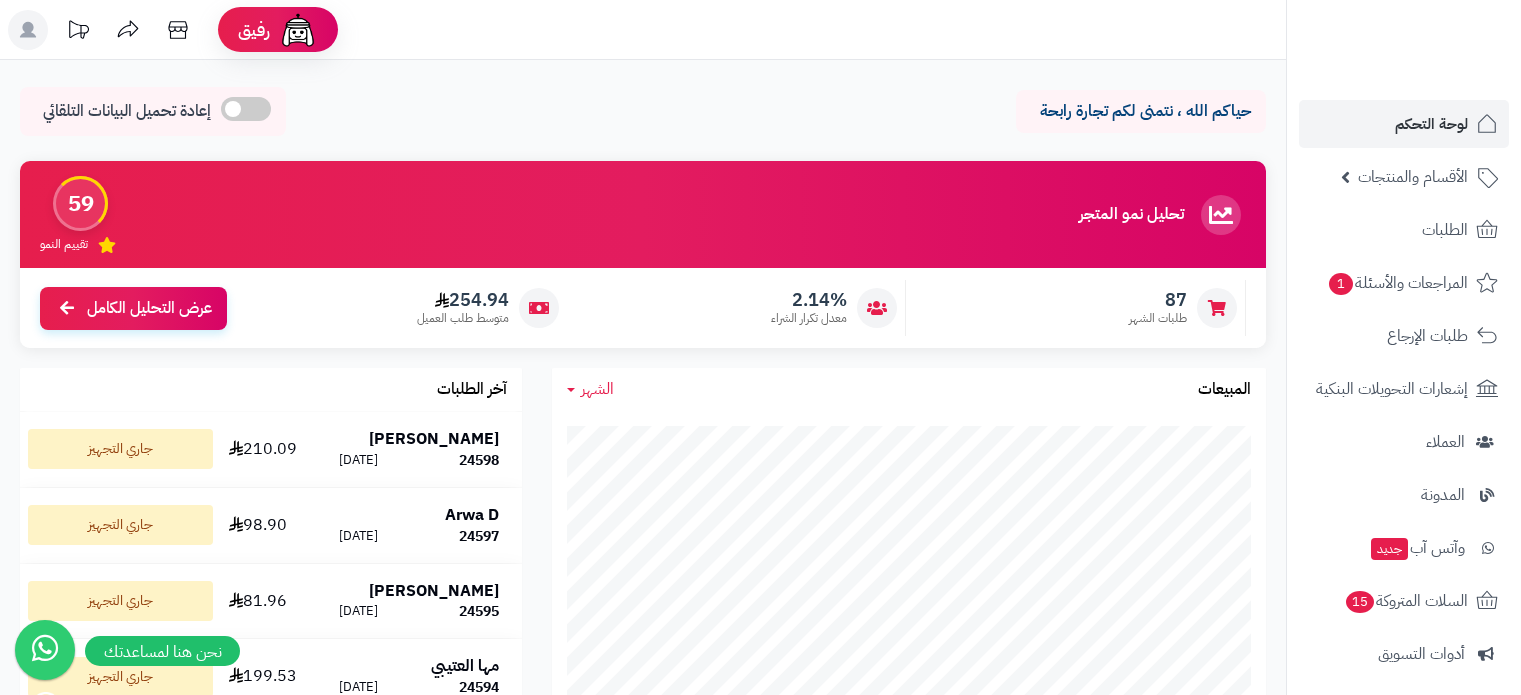 scroll, scrollTop: 0, scrollLeft: 0, axis: both 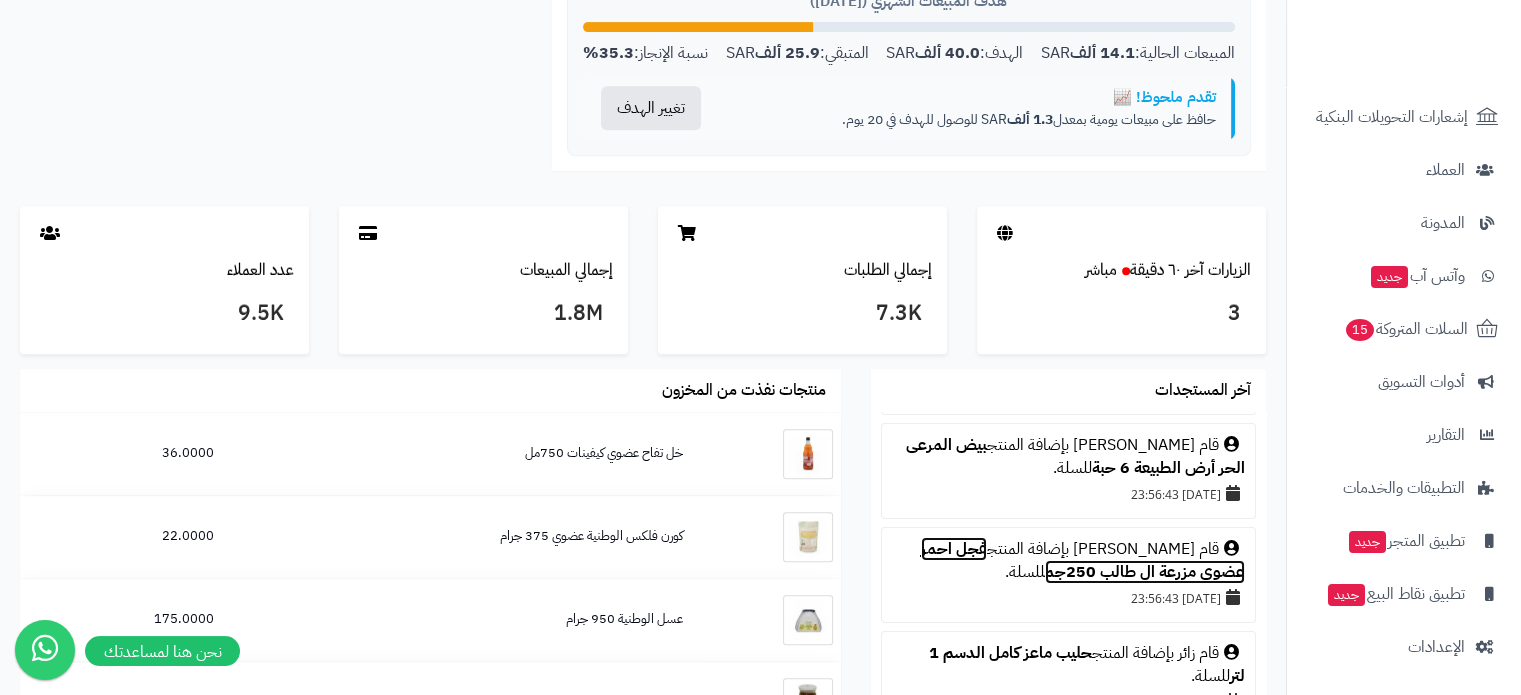 click on "فجل احمر عضوي مزرعة ال طالب 250جم" at bounding box center (1083, 560) 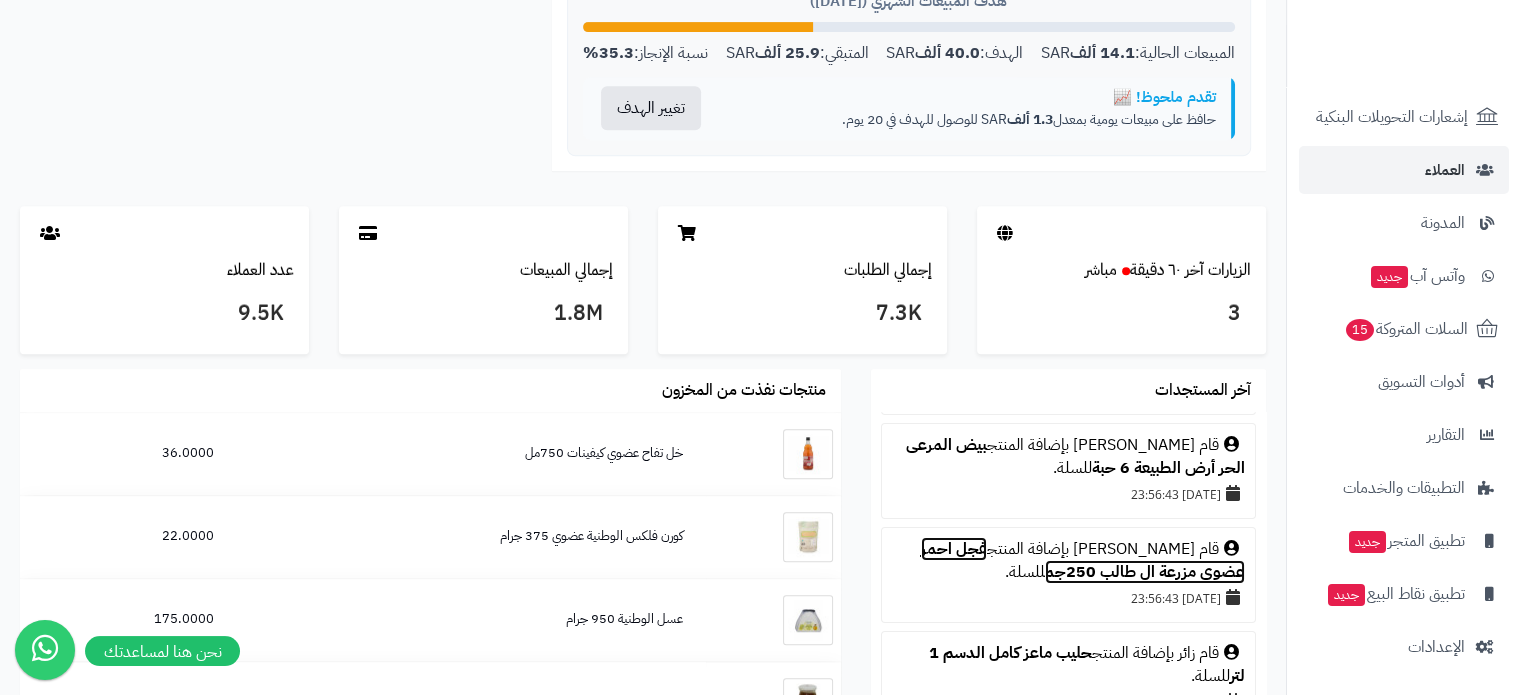 scroll, scrollTop: 0, scrollLeft: 0, axis: both 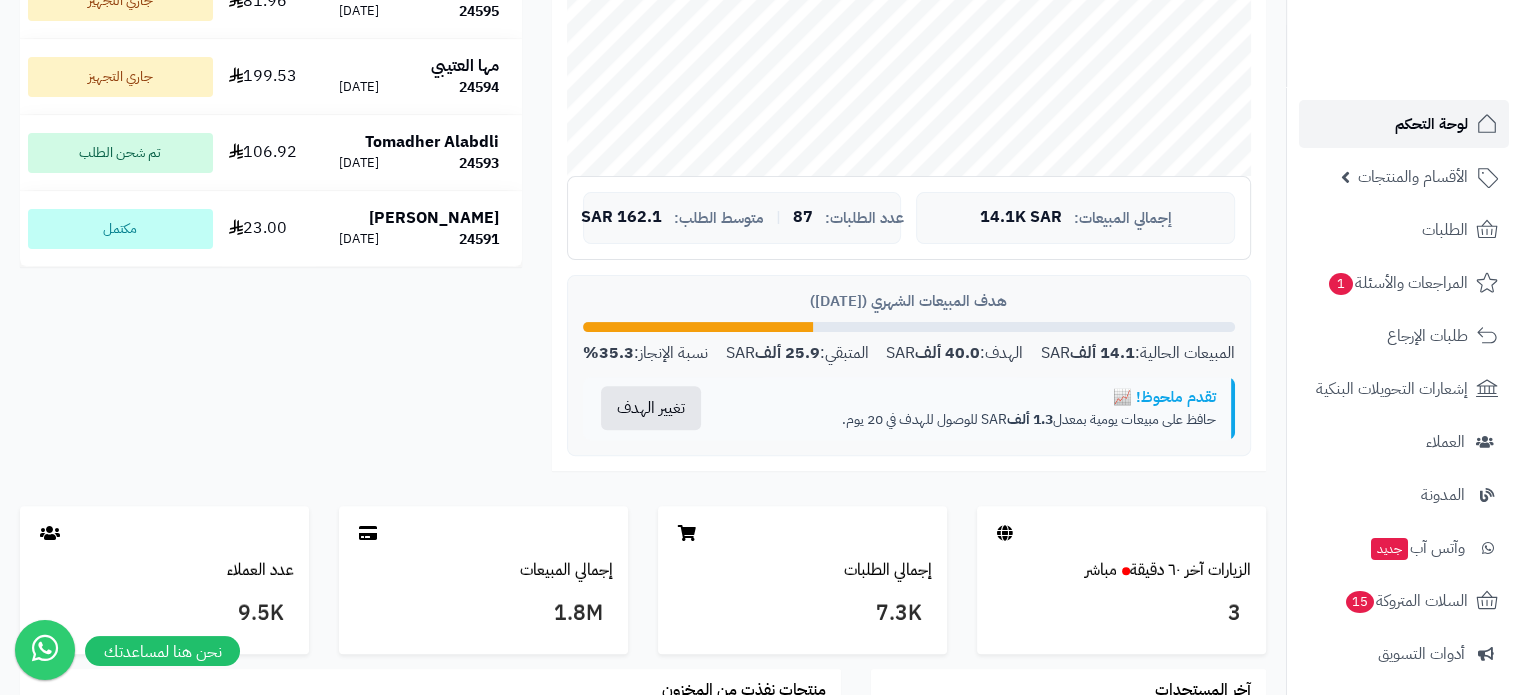 click on "لوحة التحكم" at bounding box center (1431, 124) 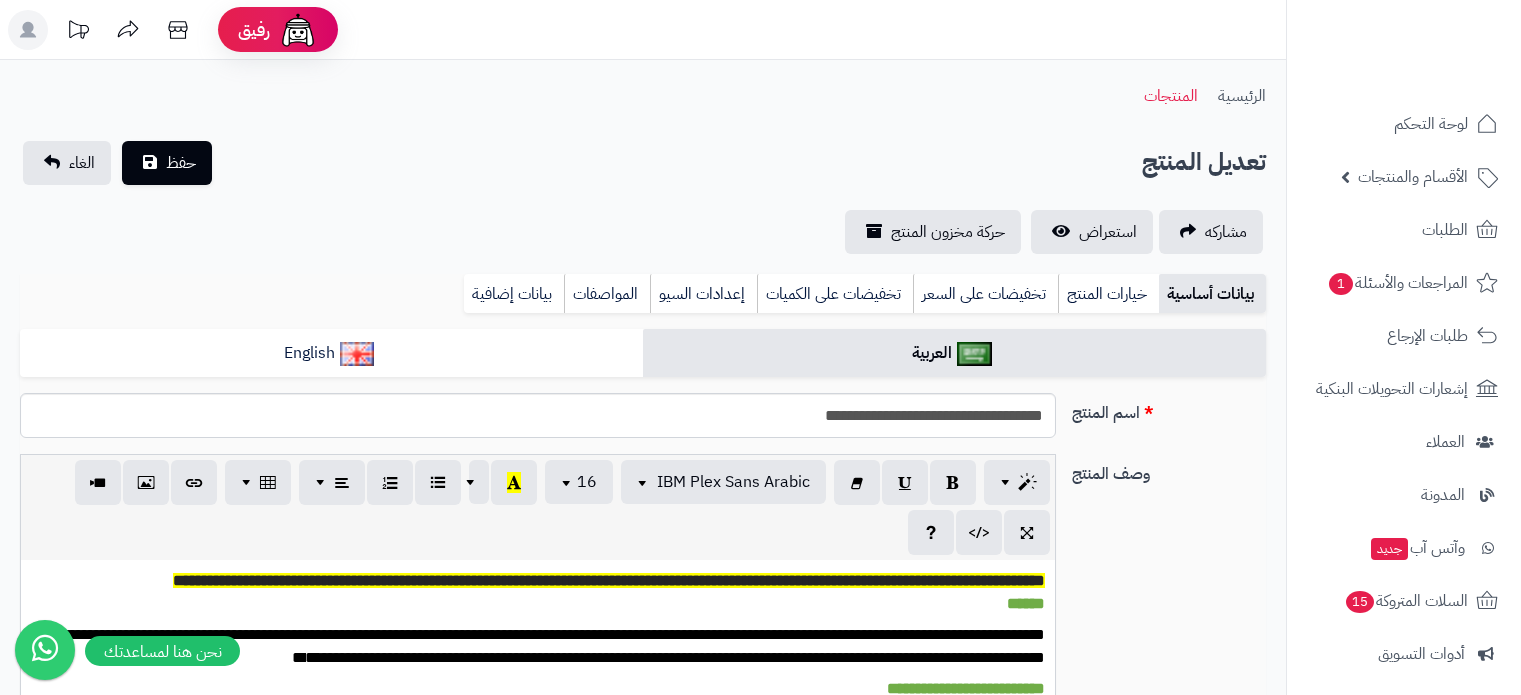 scroll, scrollTop: 0, scrollLeft: 0, axis: both 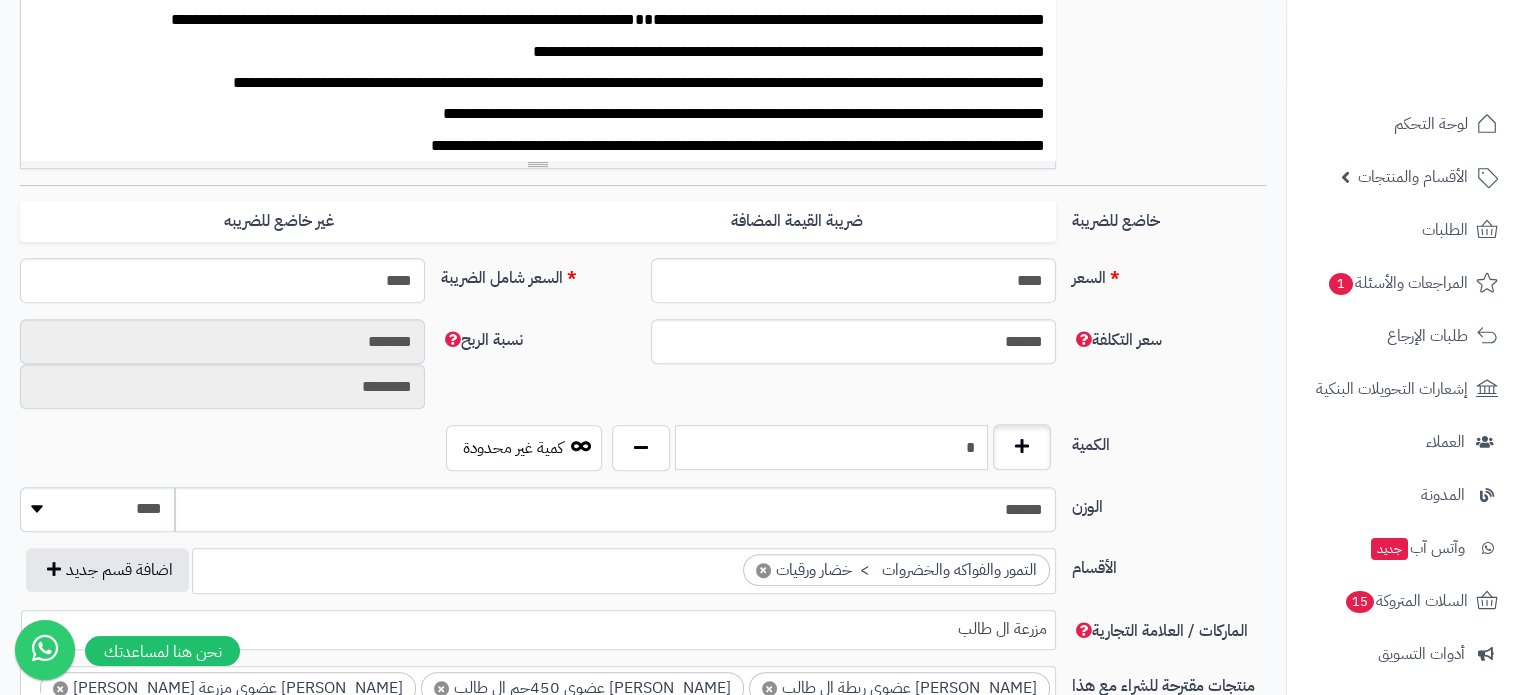 drag, startPoint x: 963, startPoint y: 454, endPoint x: 994, endPoint y: 451, distance: 31.144823 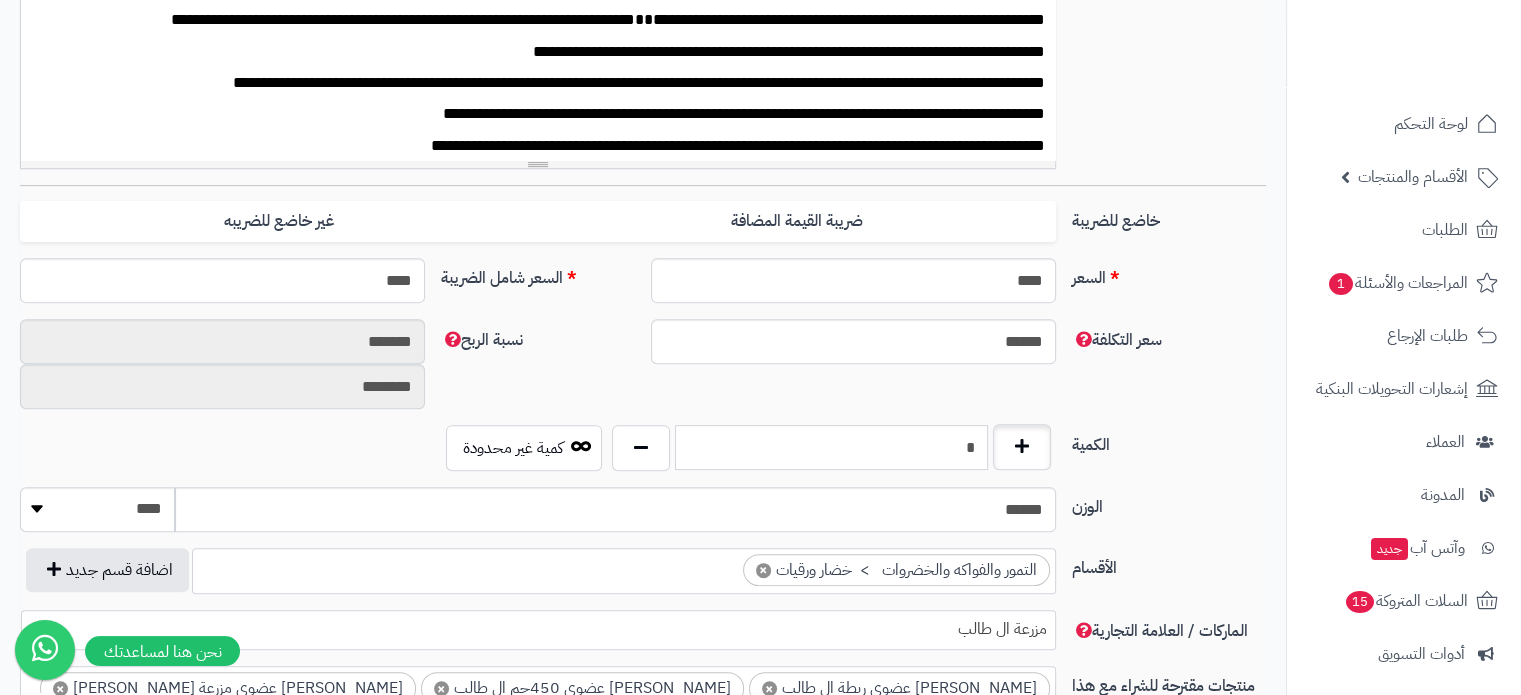 click on "*" at bounding box center [831, 448] 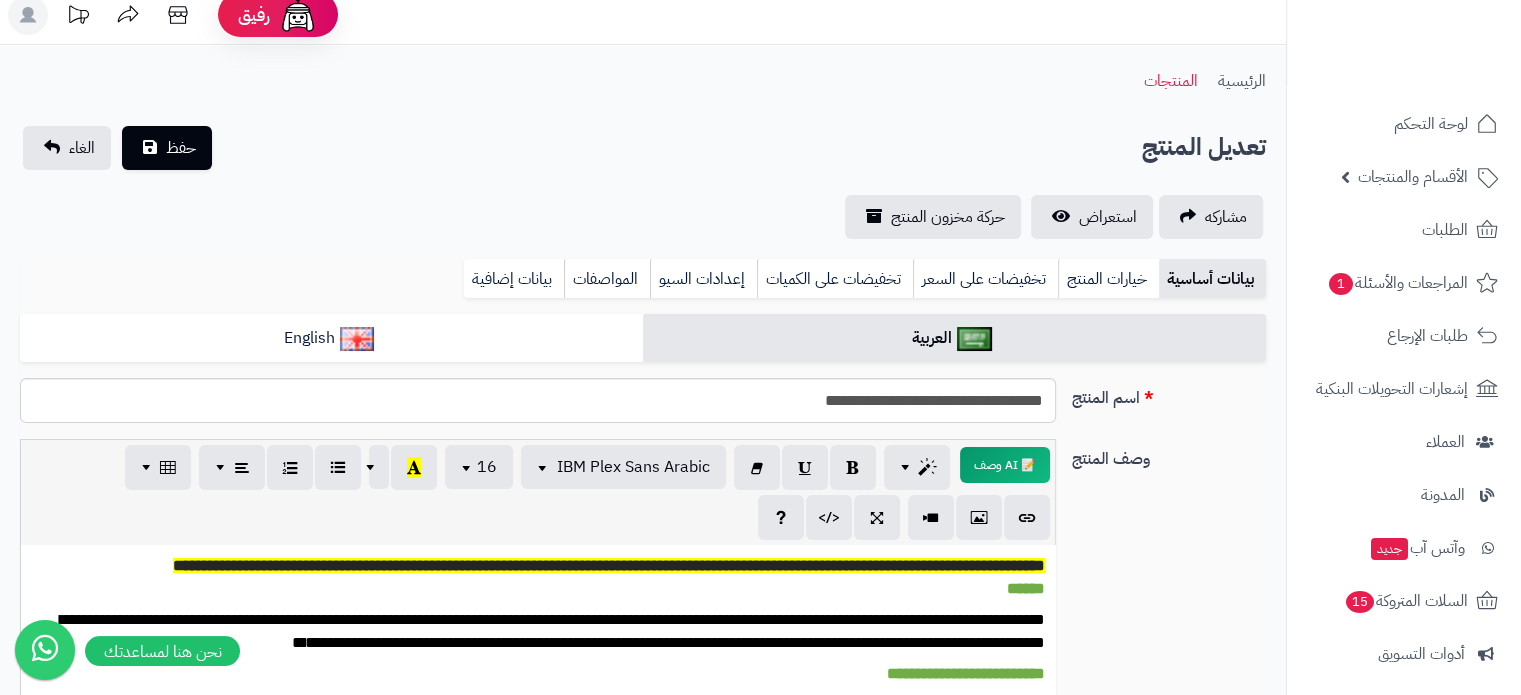 scroll, scrollTop: 0, scrollLeft: 0, axis: both 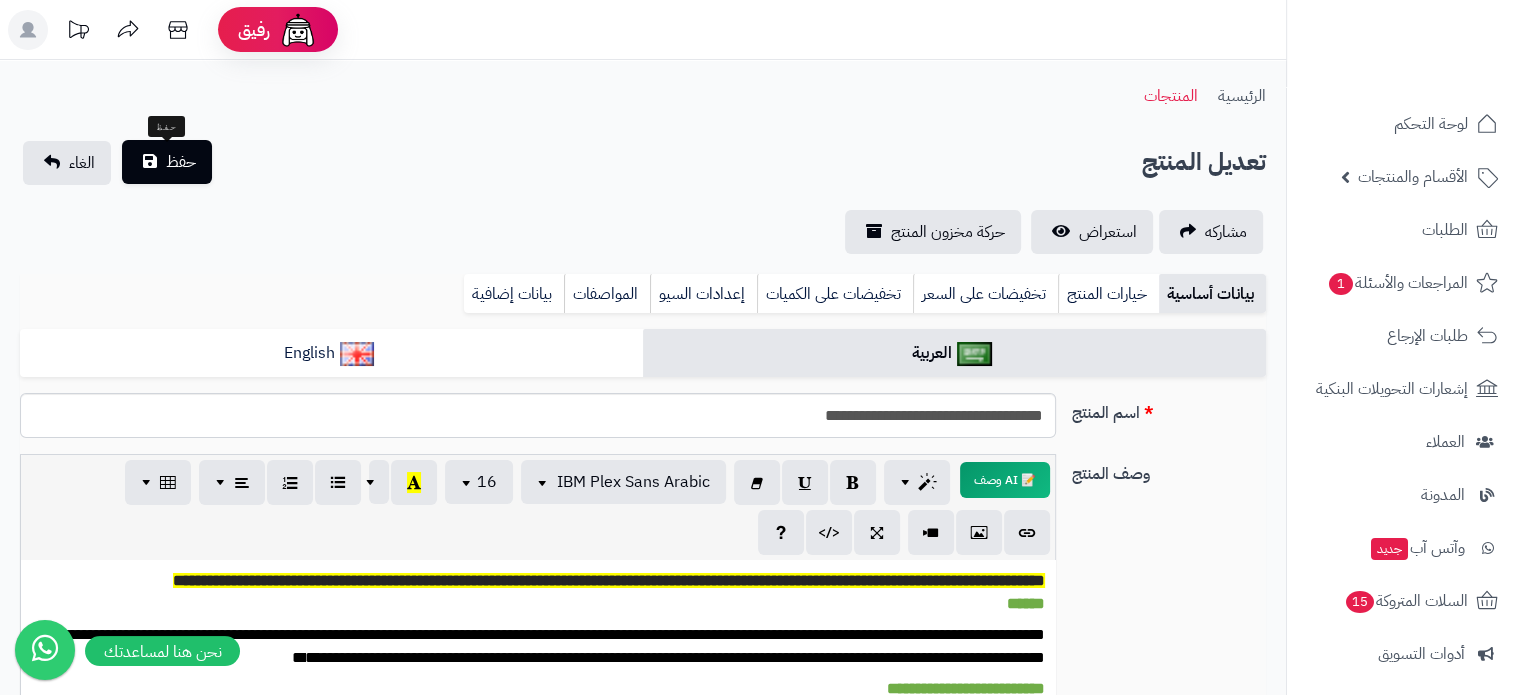 type on "*" 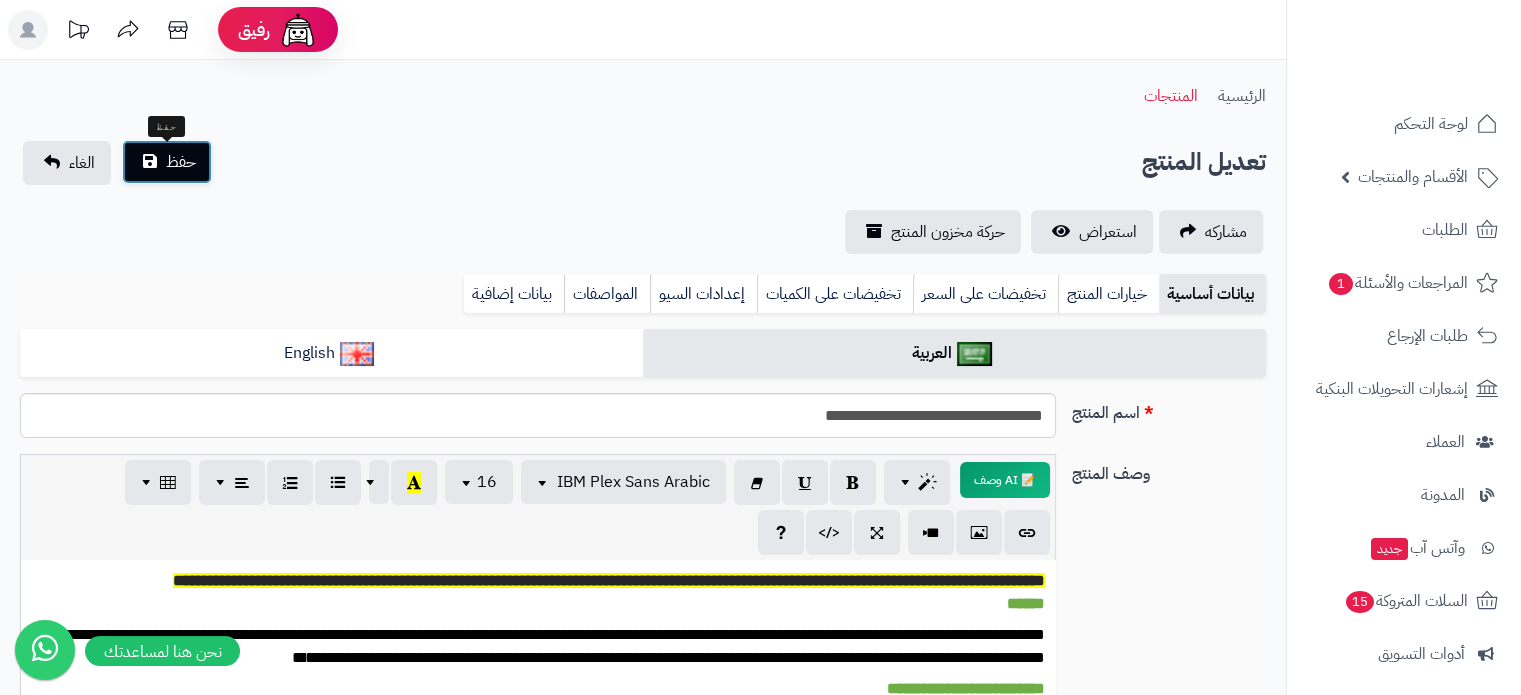 click on "حفظ" at bounding box center (181, 162) 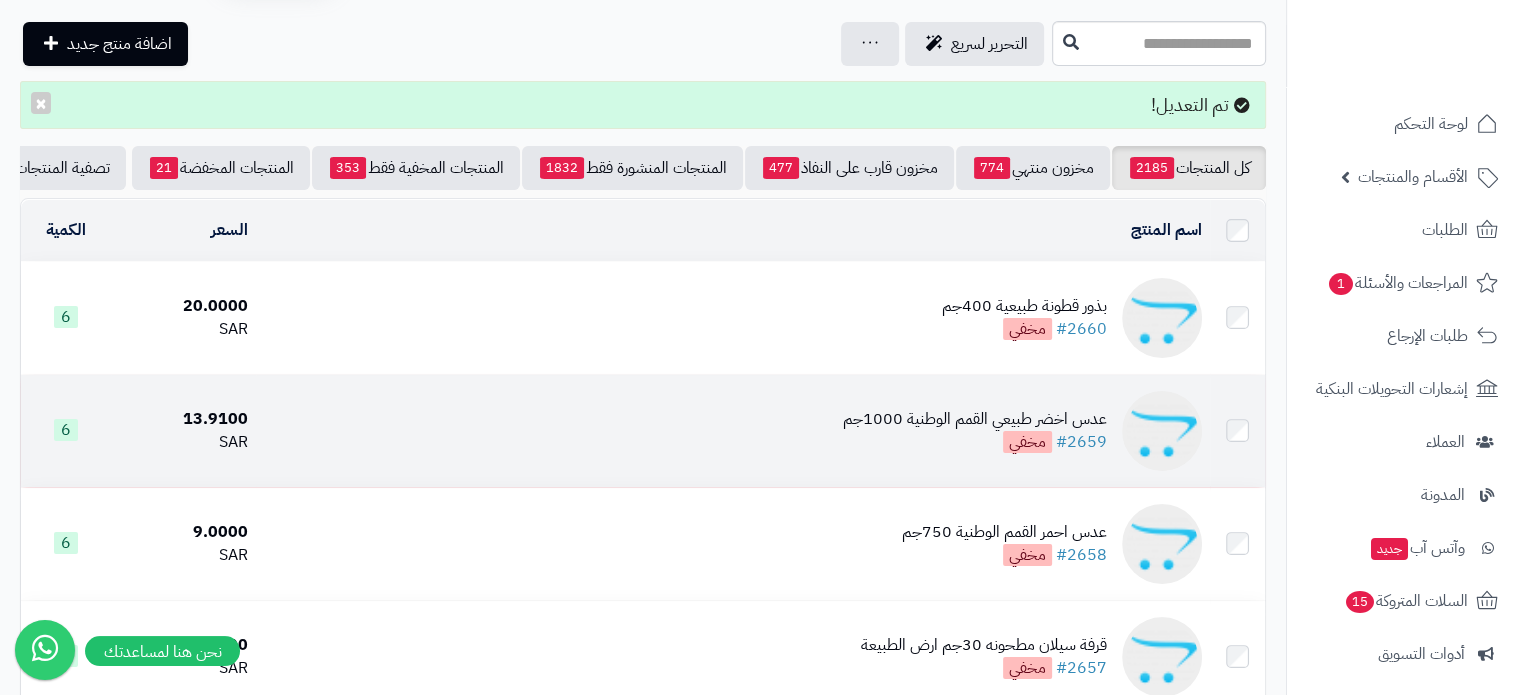 scroll, scrollTop: 0, scrollLeft: 0, axis: both 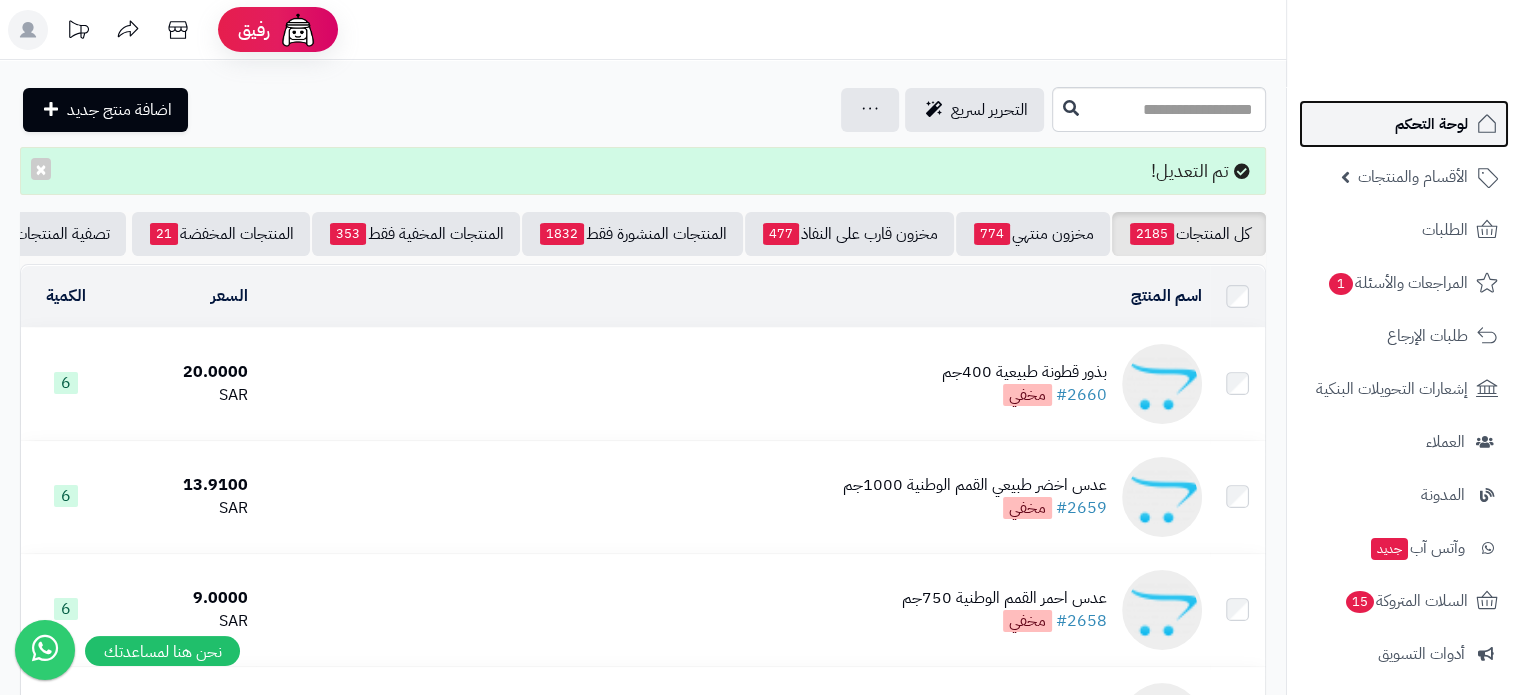 click on "لوحة التحكم" at bounding box center (1431, 124) 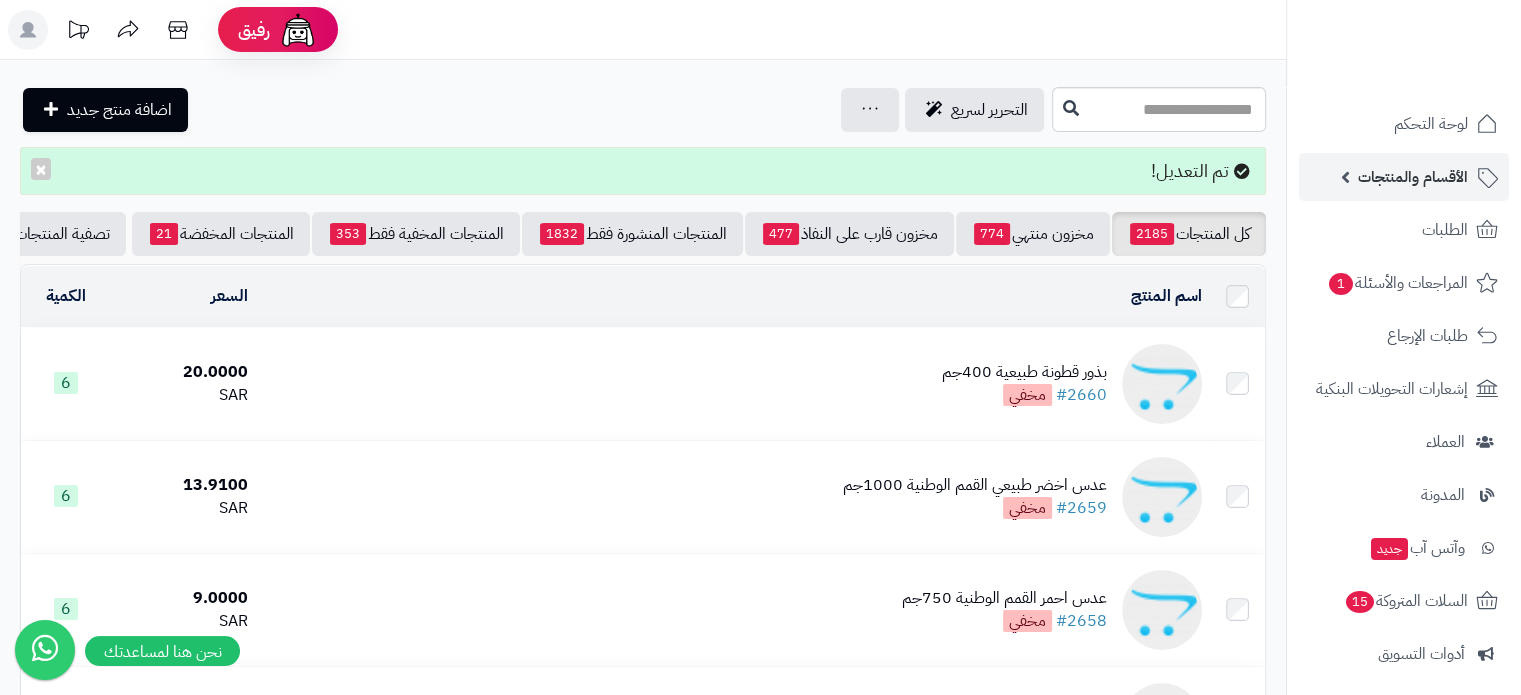 click on "الأقسام والمنتجات" at bounding box center [1413, 177] 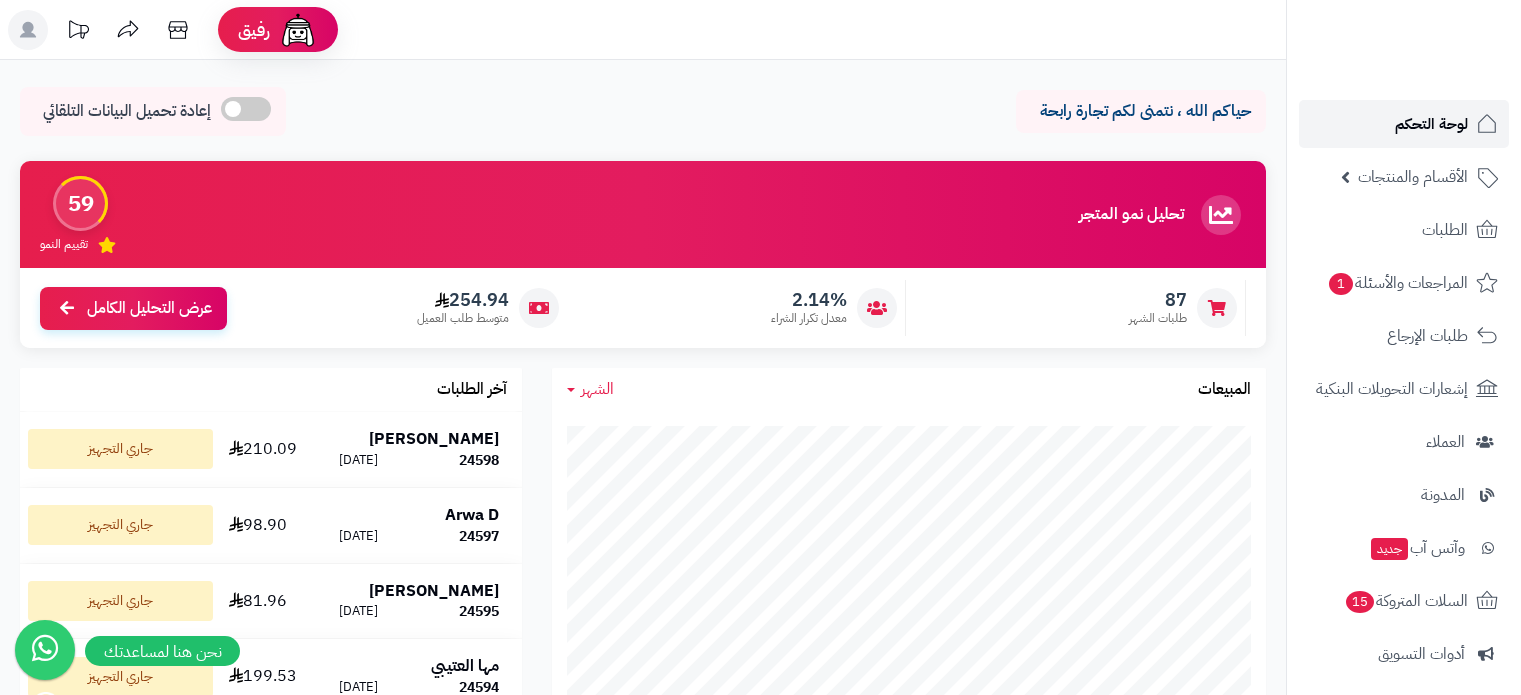 scroll, scrollTop: 0, scrollLeft: 0, axis: both 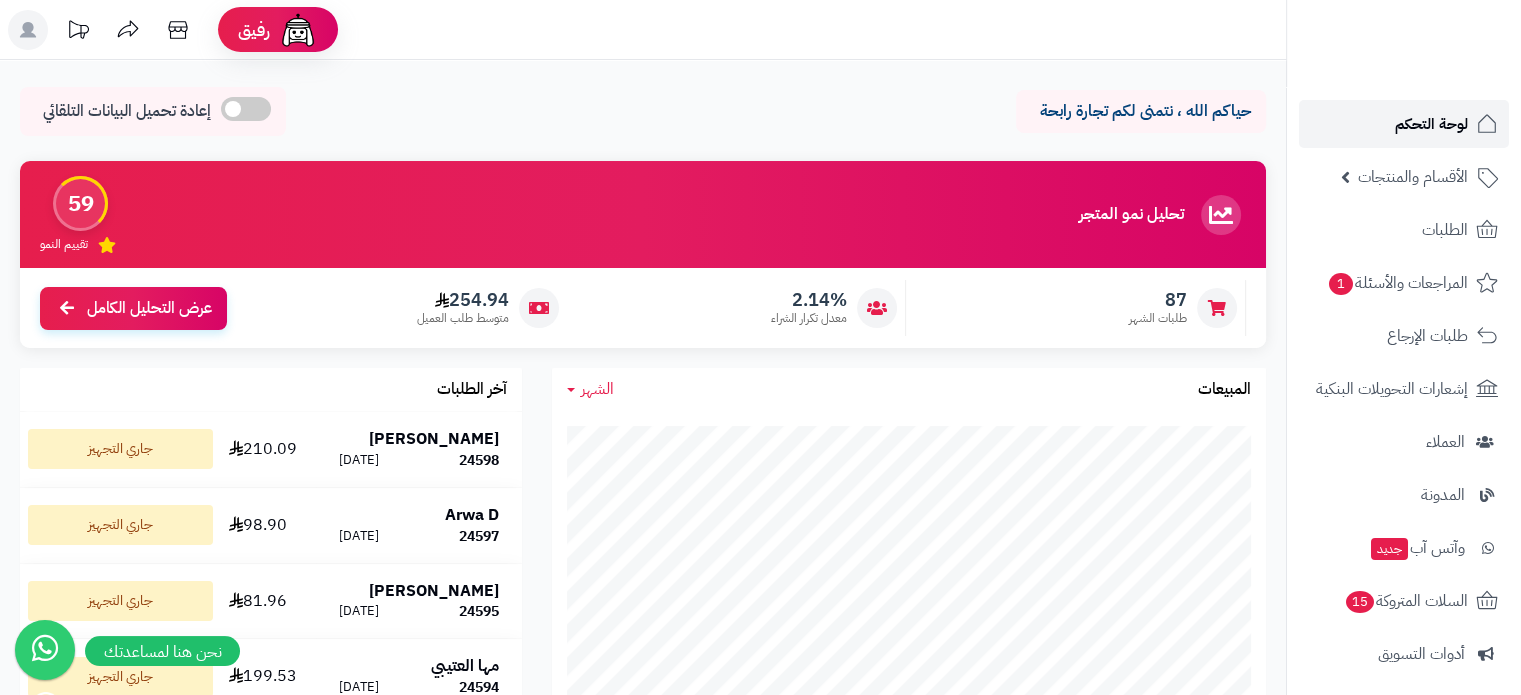 click on "لوحة التحكم" at bounding box center [1431, 124] 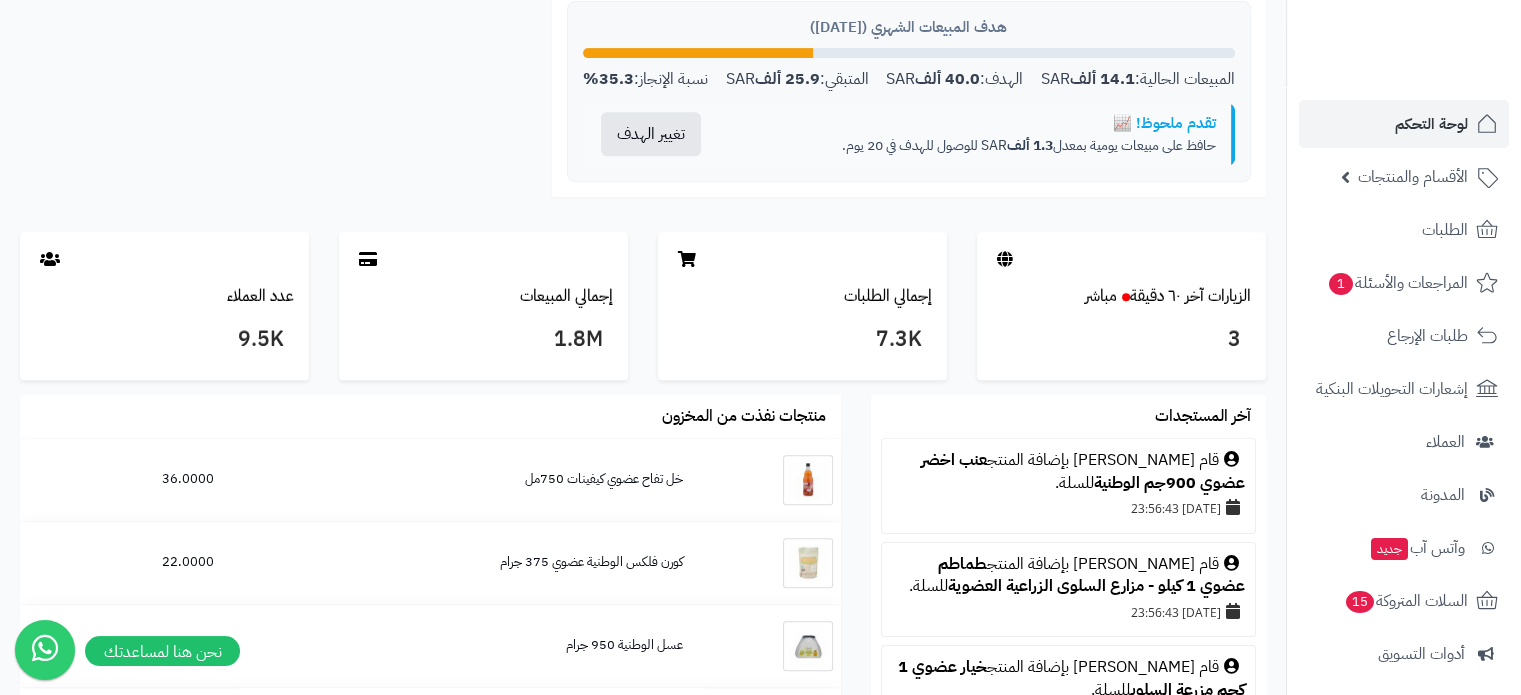 scroll, scrollTop: 1100, scrollLeft: 0, axis: vertical 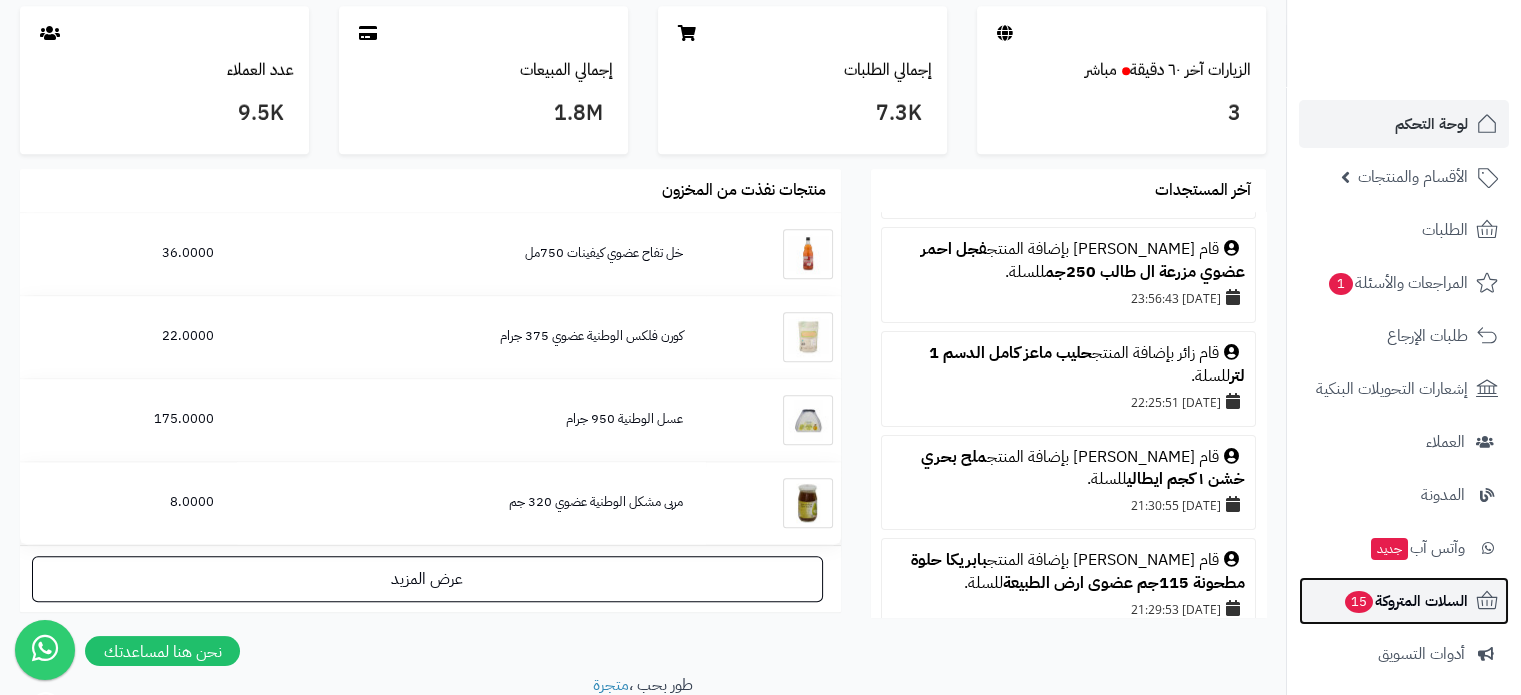 click on "السلات المتروكة  15" at bounding box center (1404, 601) 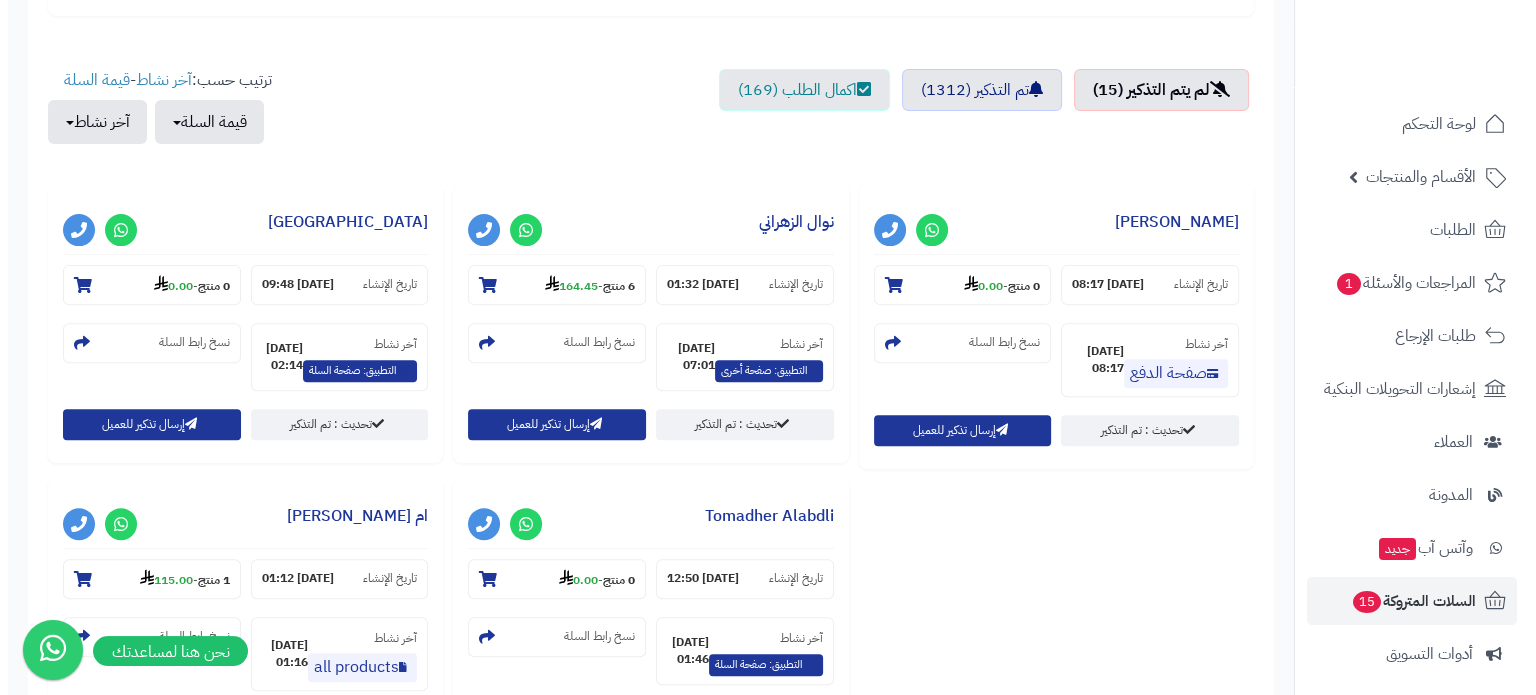 scroll, scrollTop: 700, scrollLeft: 0, axis: vertical 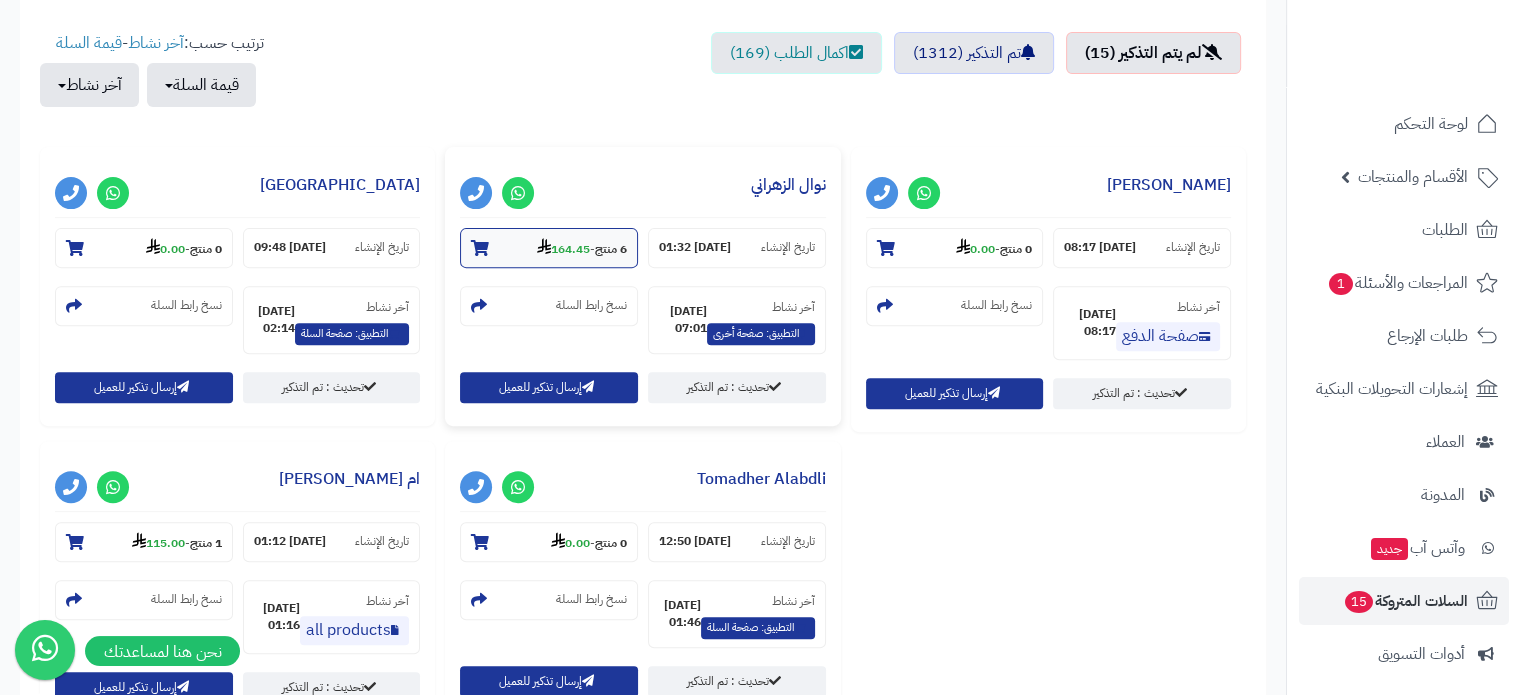 click at bounding box center [480, 248] 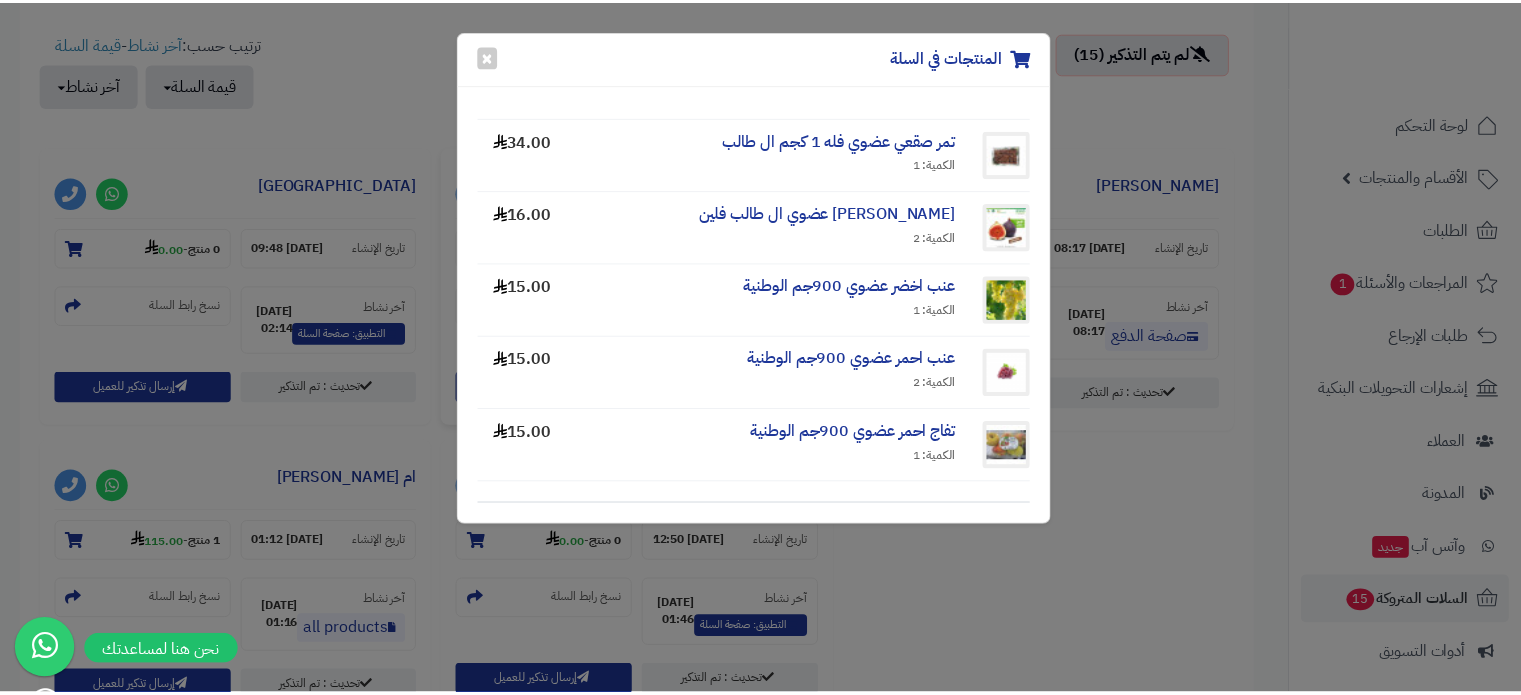 scroll, scrollTop: 0, scrollLeft: 0, axis: both 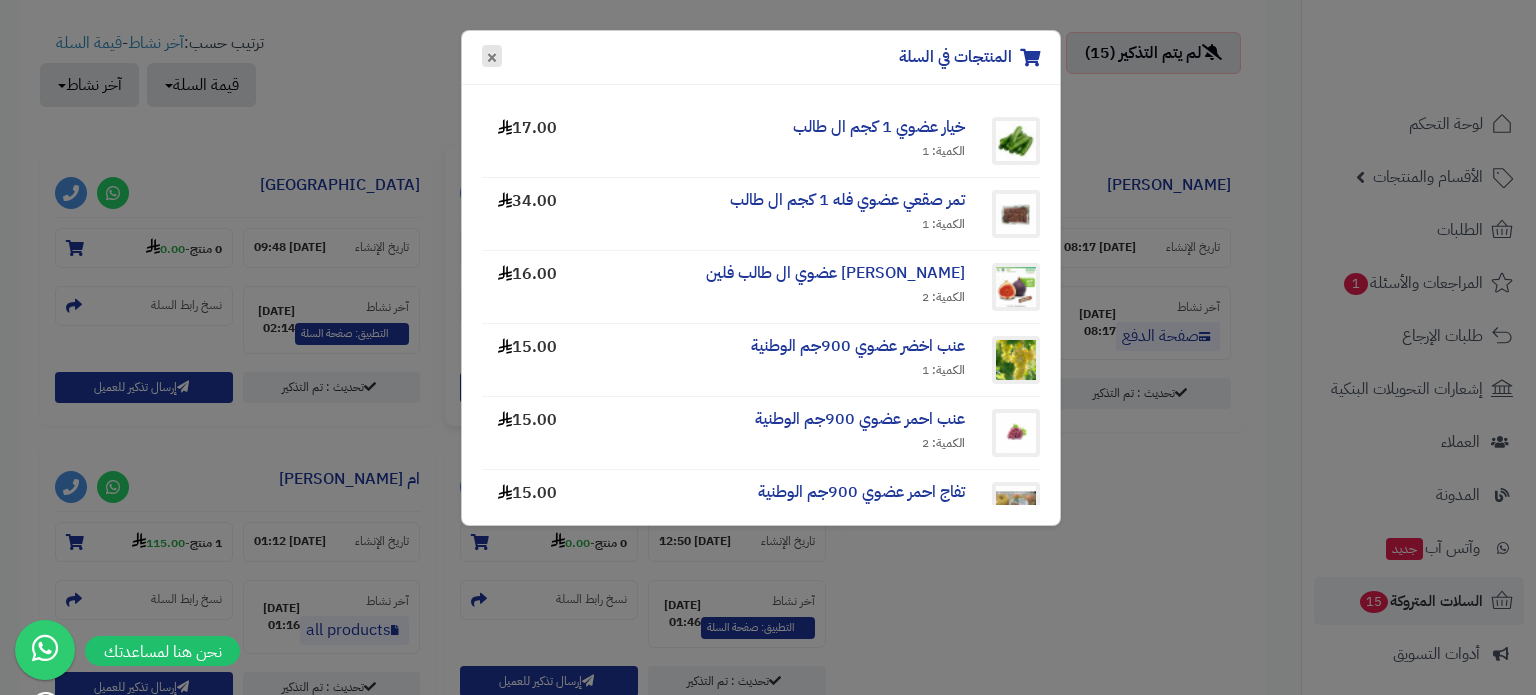 click on "×" at bounding box center (492, 56) 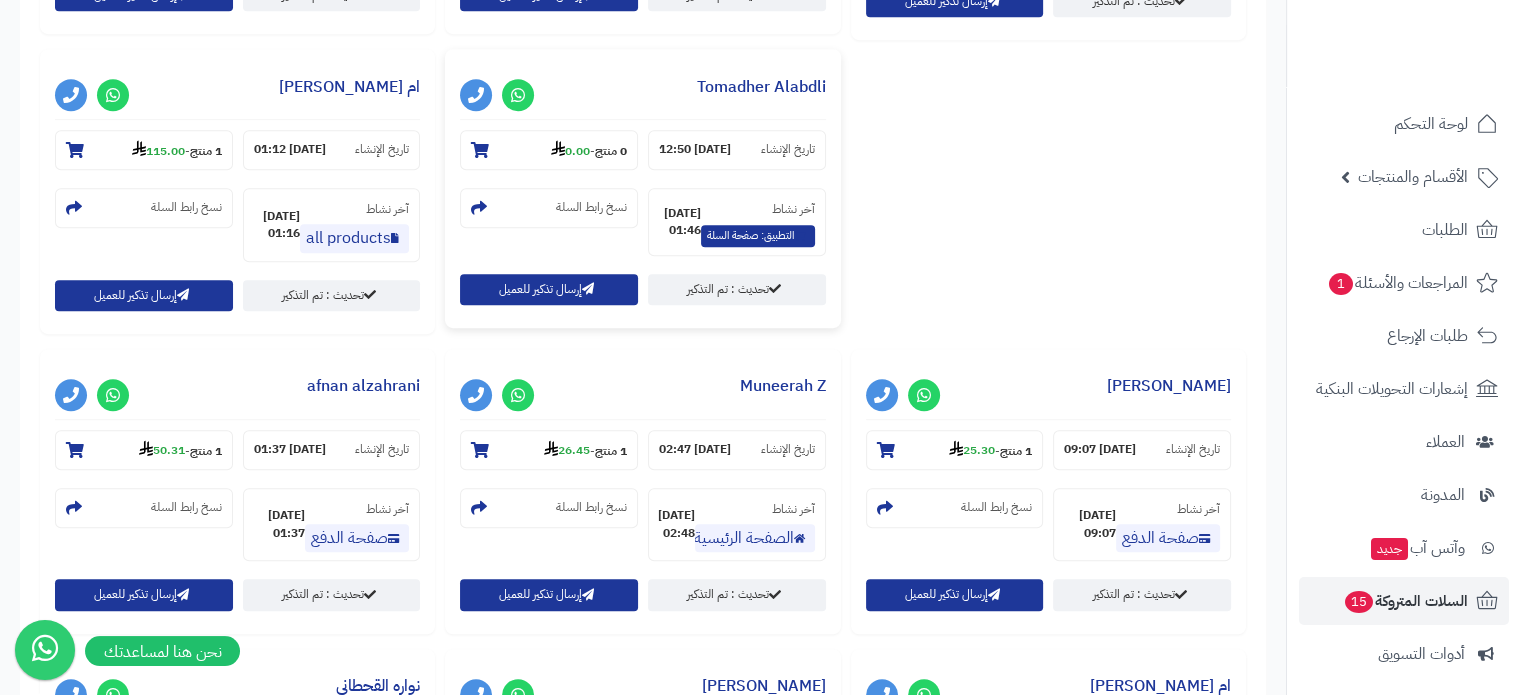scroll, scrollTop: 1100, scrollLeft: 0, axis: vertical 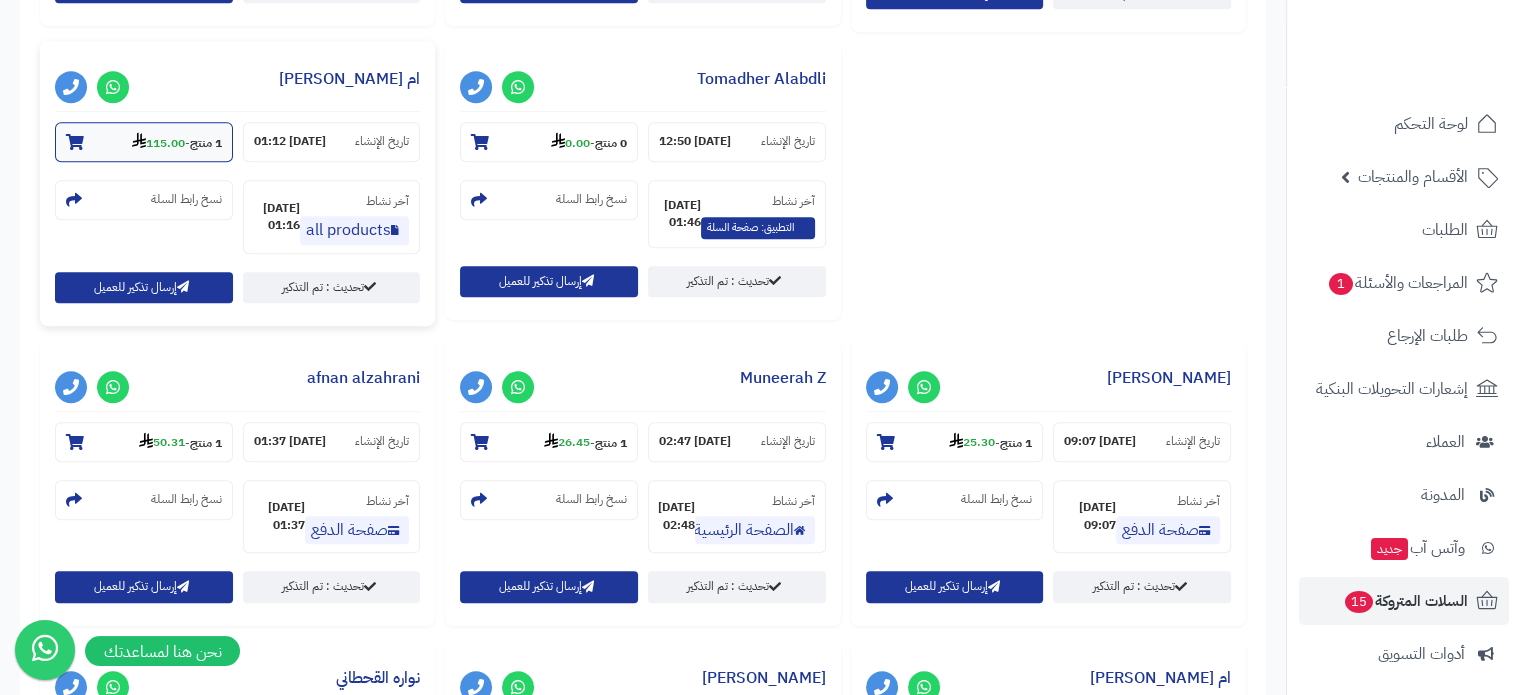 click at bounding box center [75, 142] 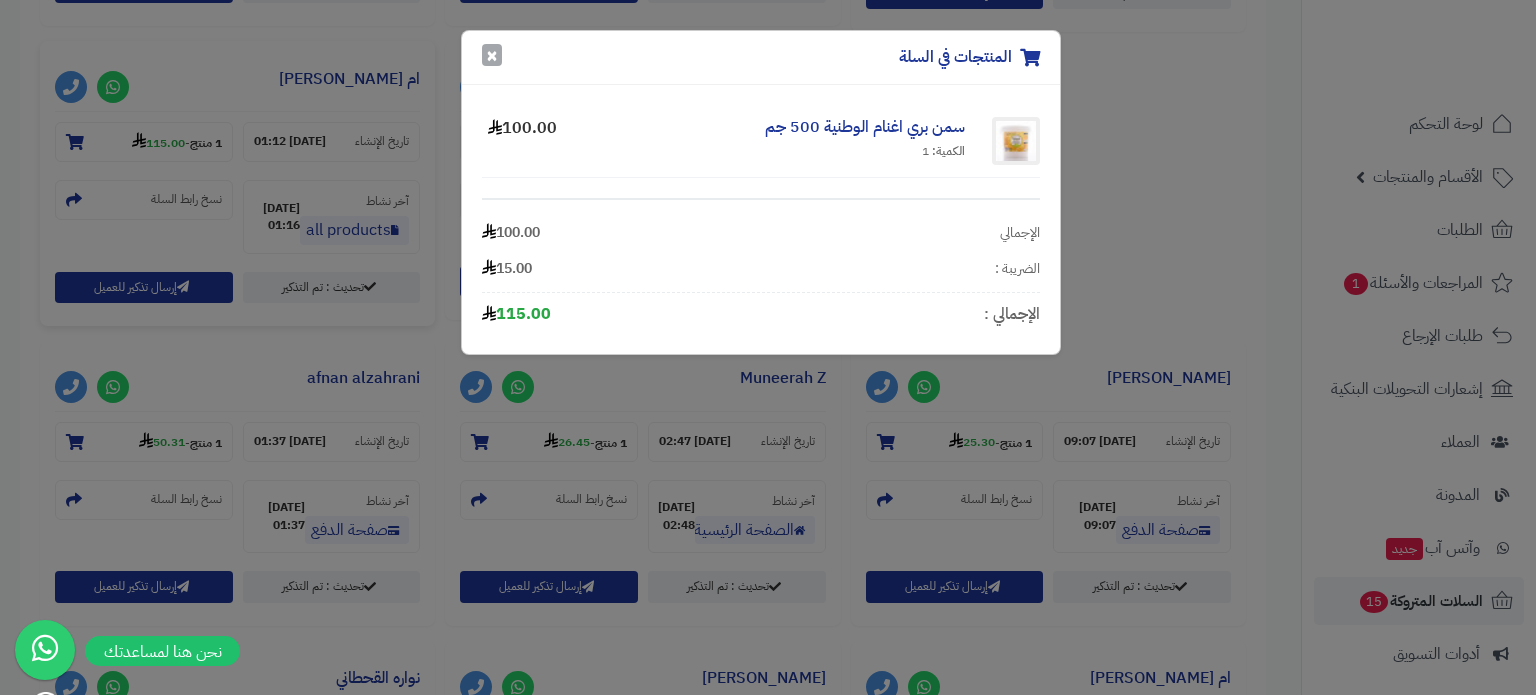 click on "×" at bounding box center [492, 55] 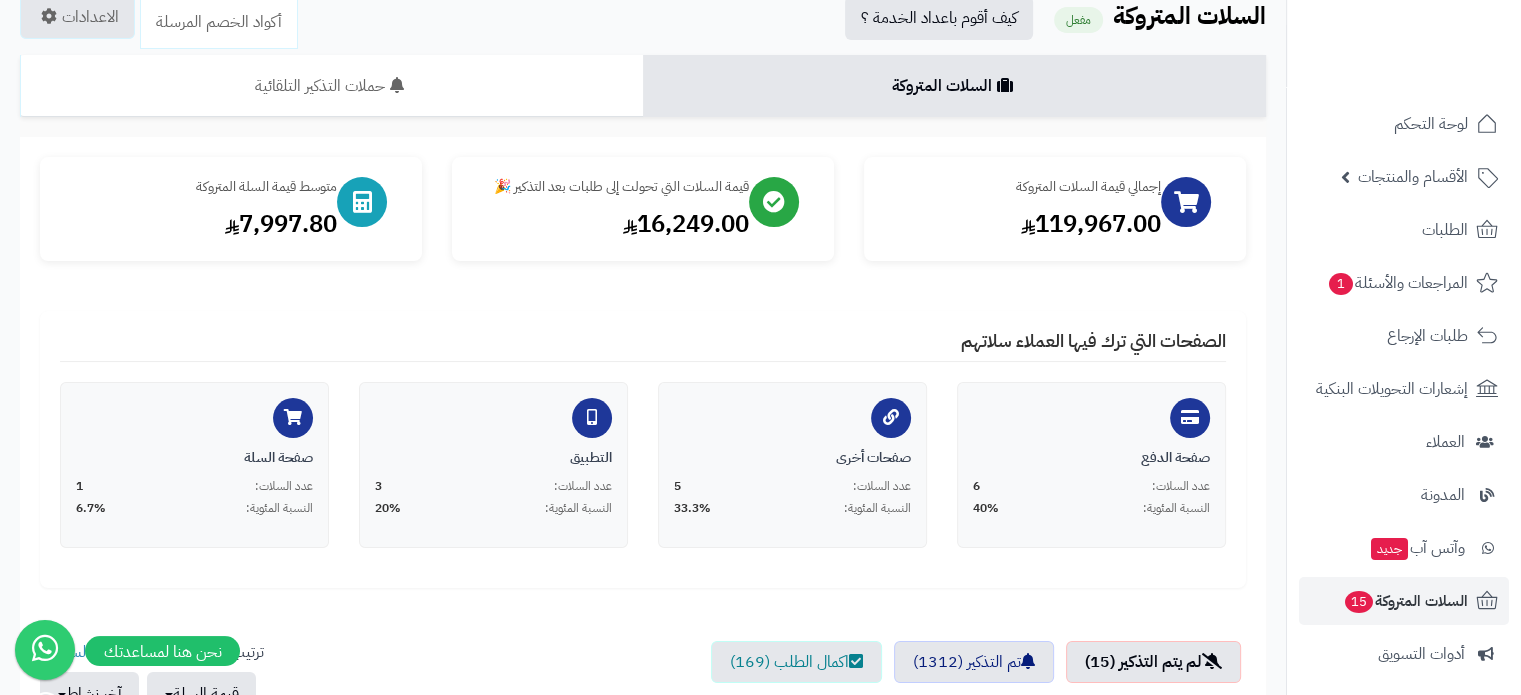 scroll, scrollTop: 0, scrollLeft: 0, axis: both 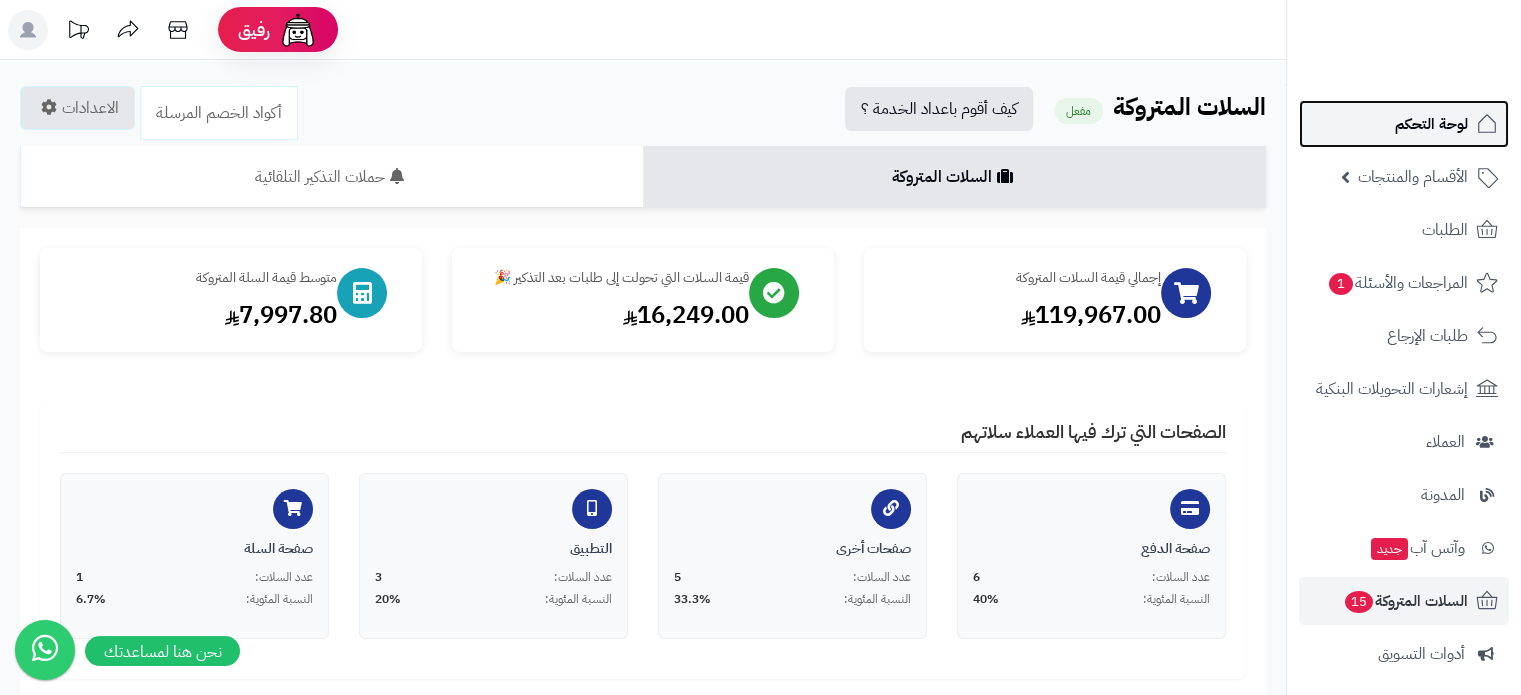 click on "لوحة التحكم" at bounding box center [1431, 124] 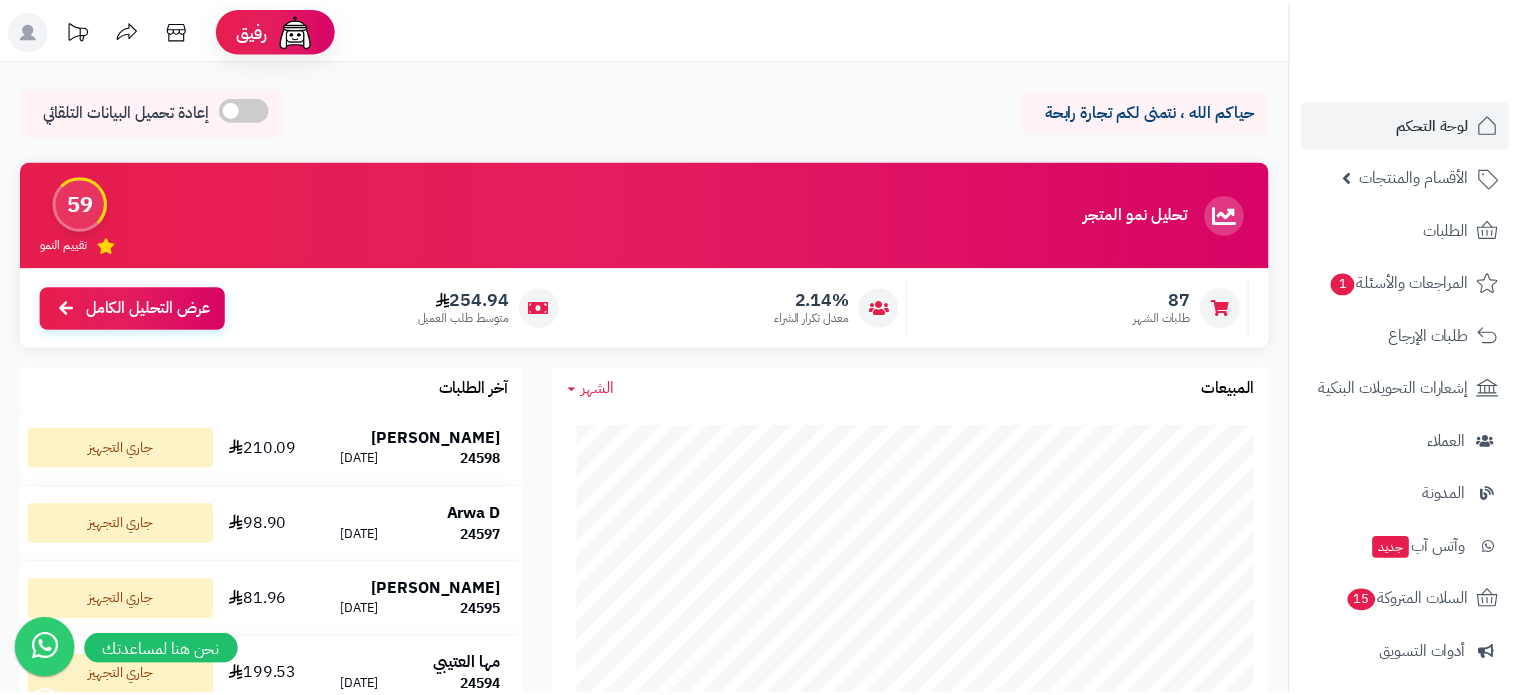 scroll, scrollTop: 0, scrollLeft: 0, axis: both 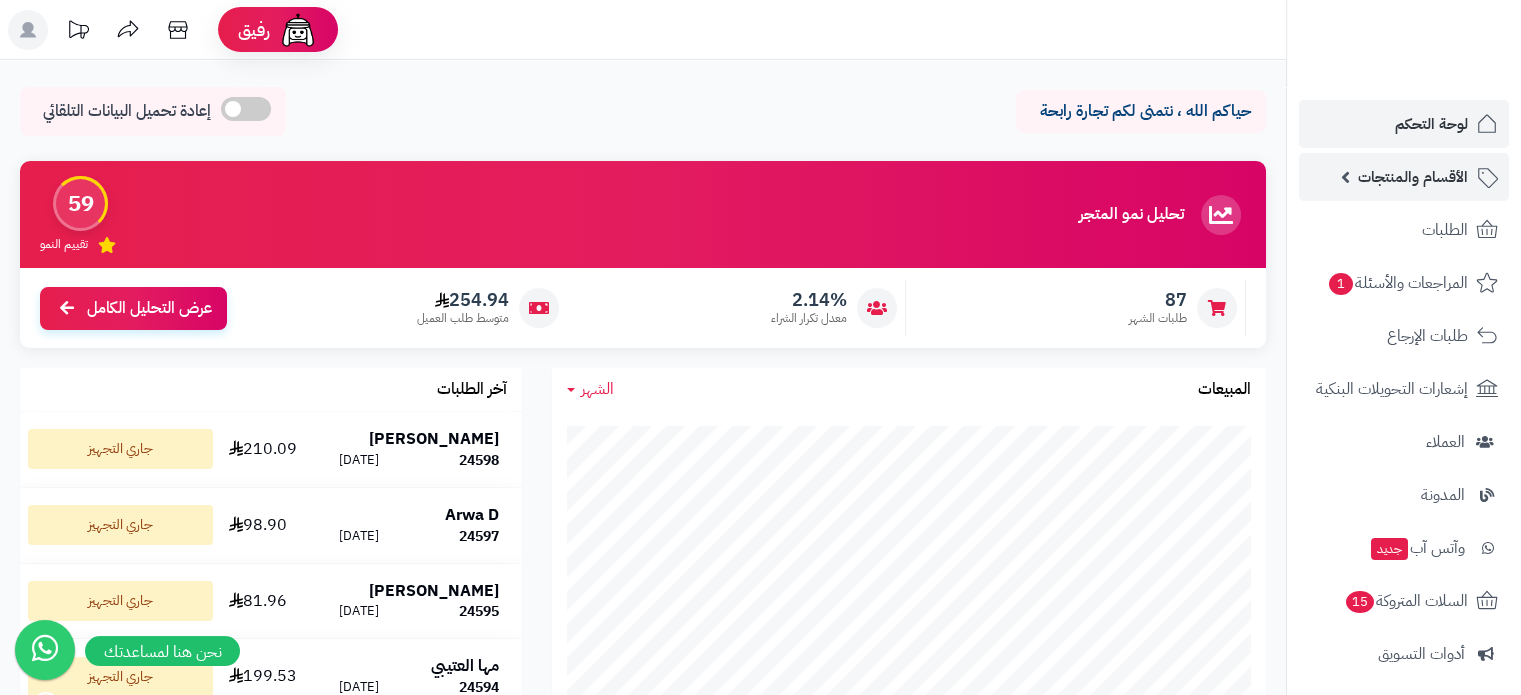 click on "الأقسام والمنتجات" at bounding box center [1413, 177] 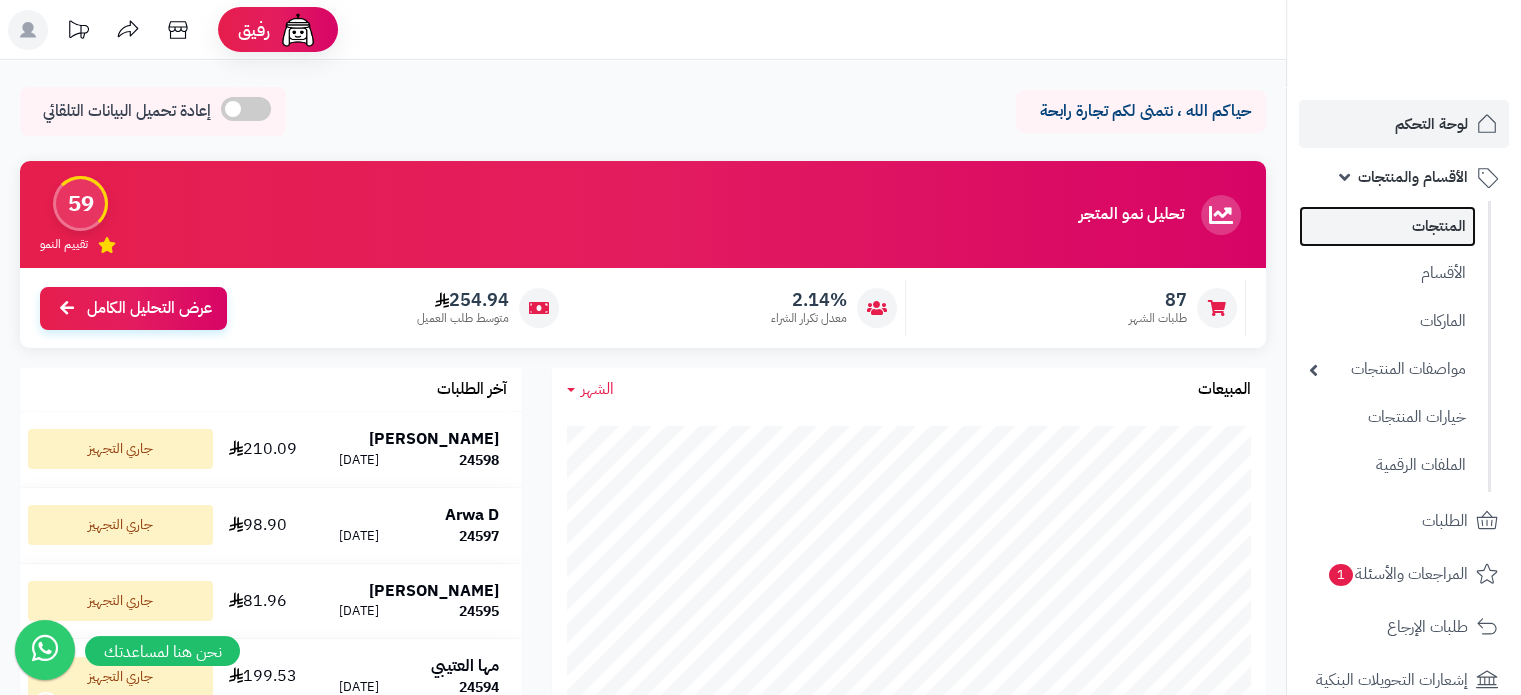 click on "المنتجات" at bounding box center (1387, 226) 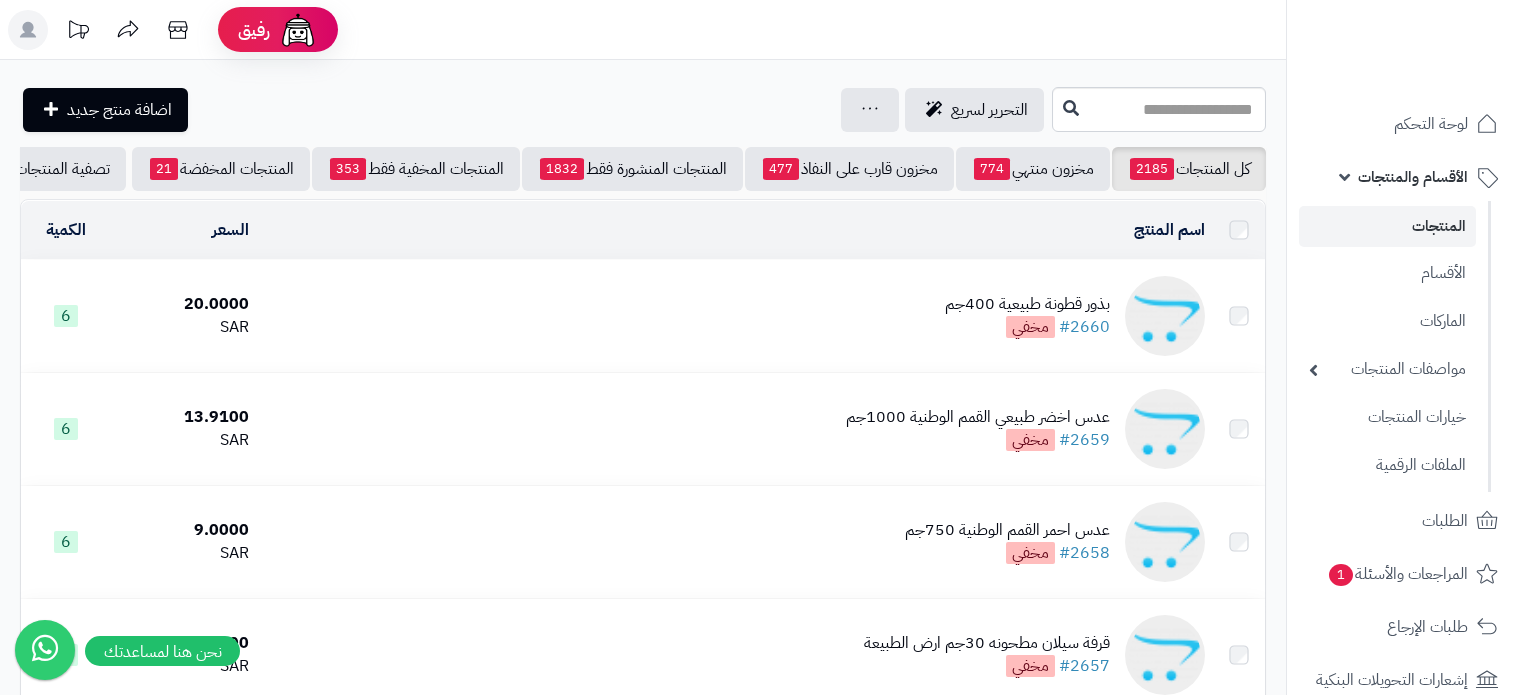 scroll, scrollTop: 0, scrollLeft: 0, axis: both 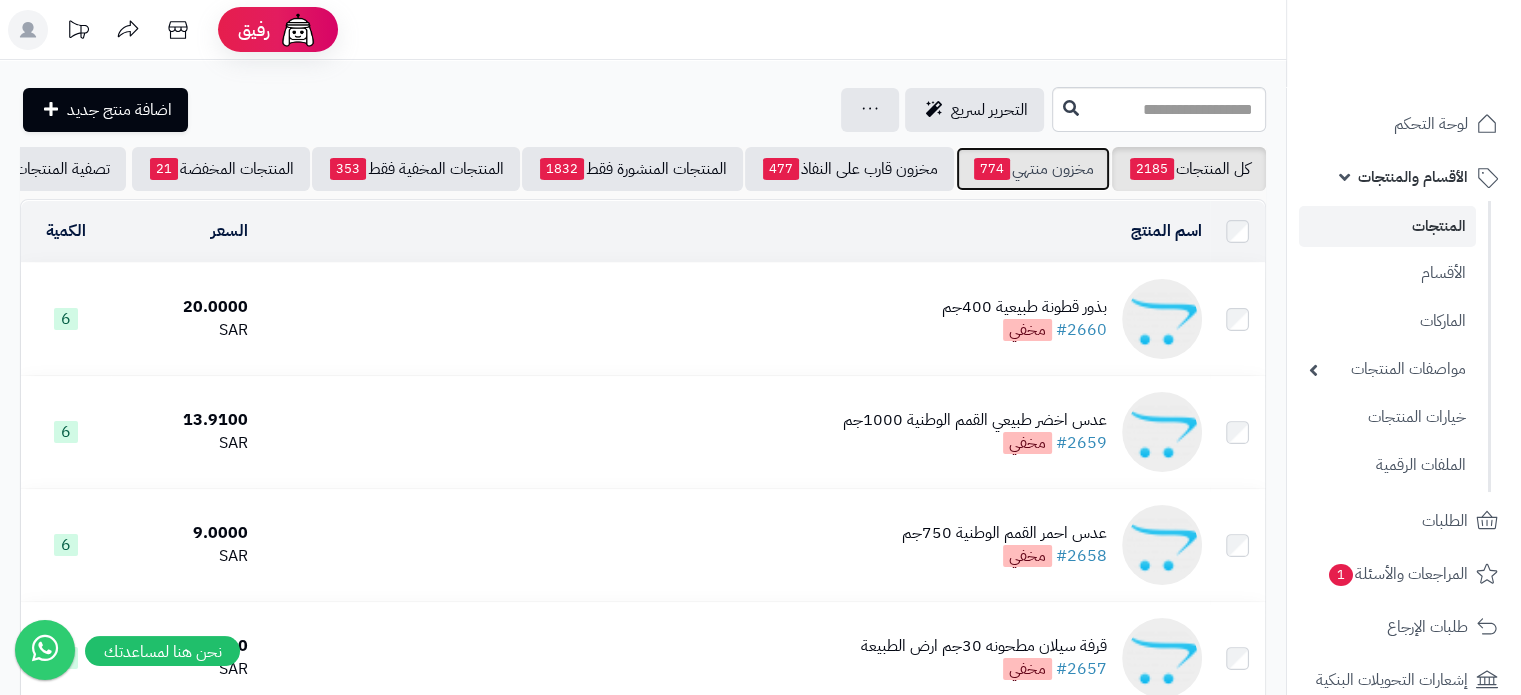 click on "مخزون منتهي
774" at bounding box center [1033, 169] 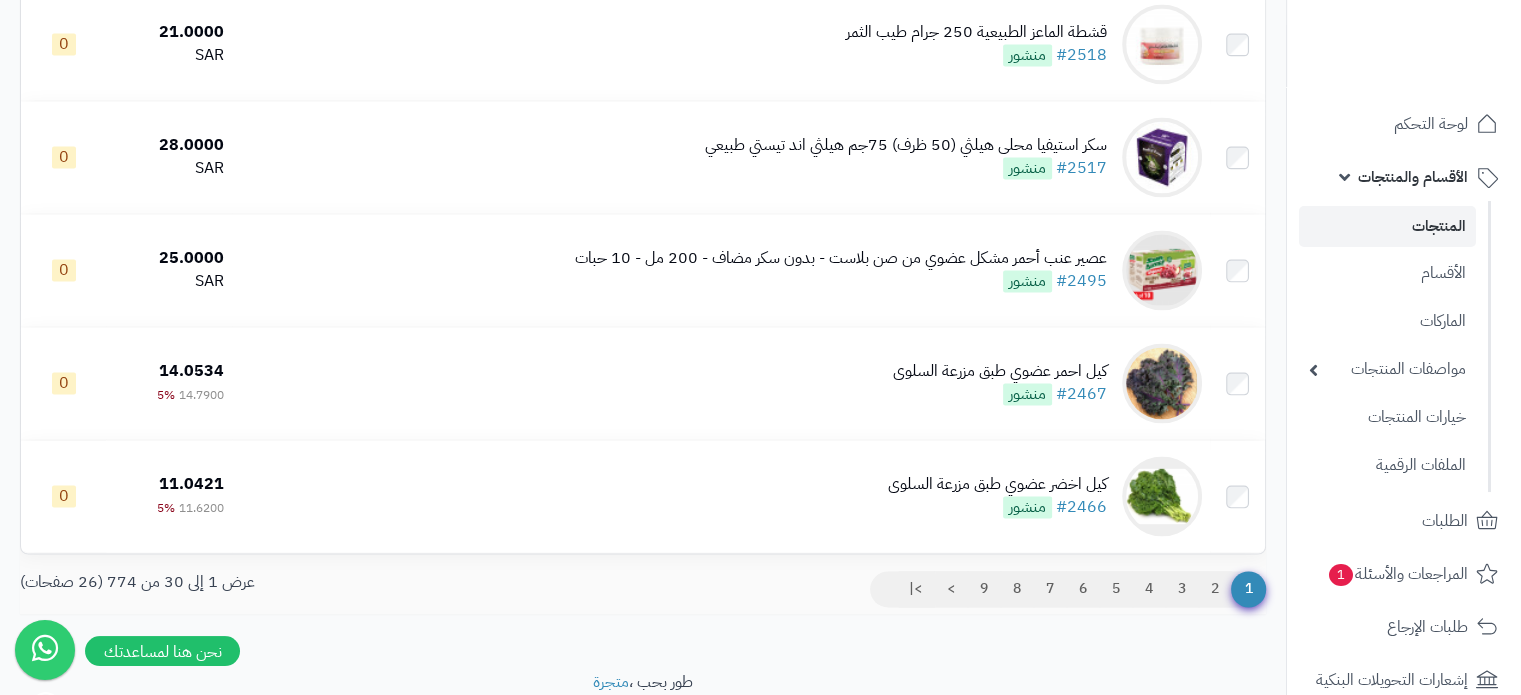 scroll, scrollTop: 3206, scrollLeft: 0, axis: vertical 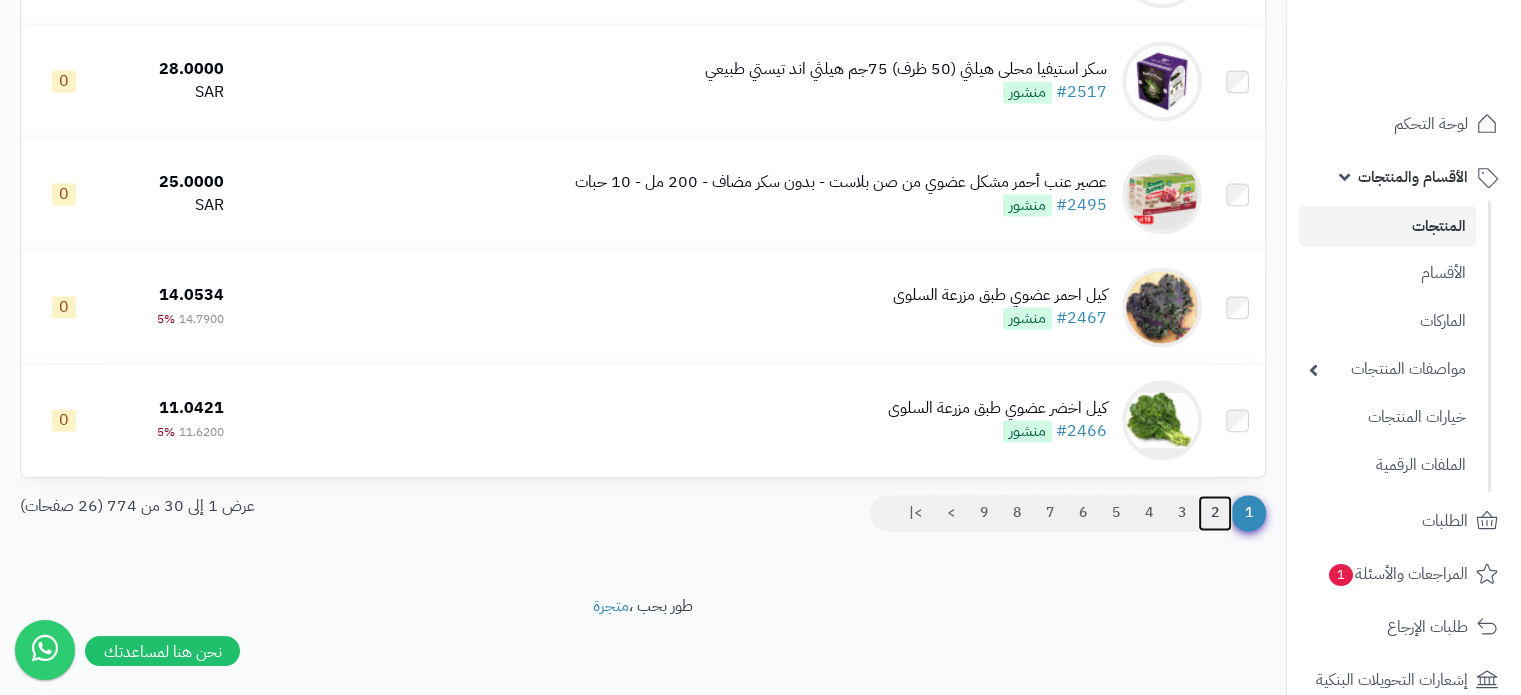 click on "2" at bounding box center [1215, 513] 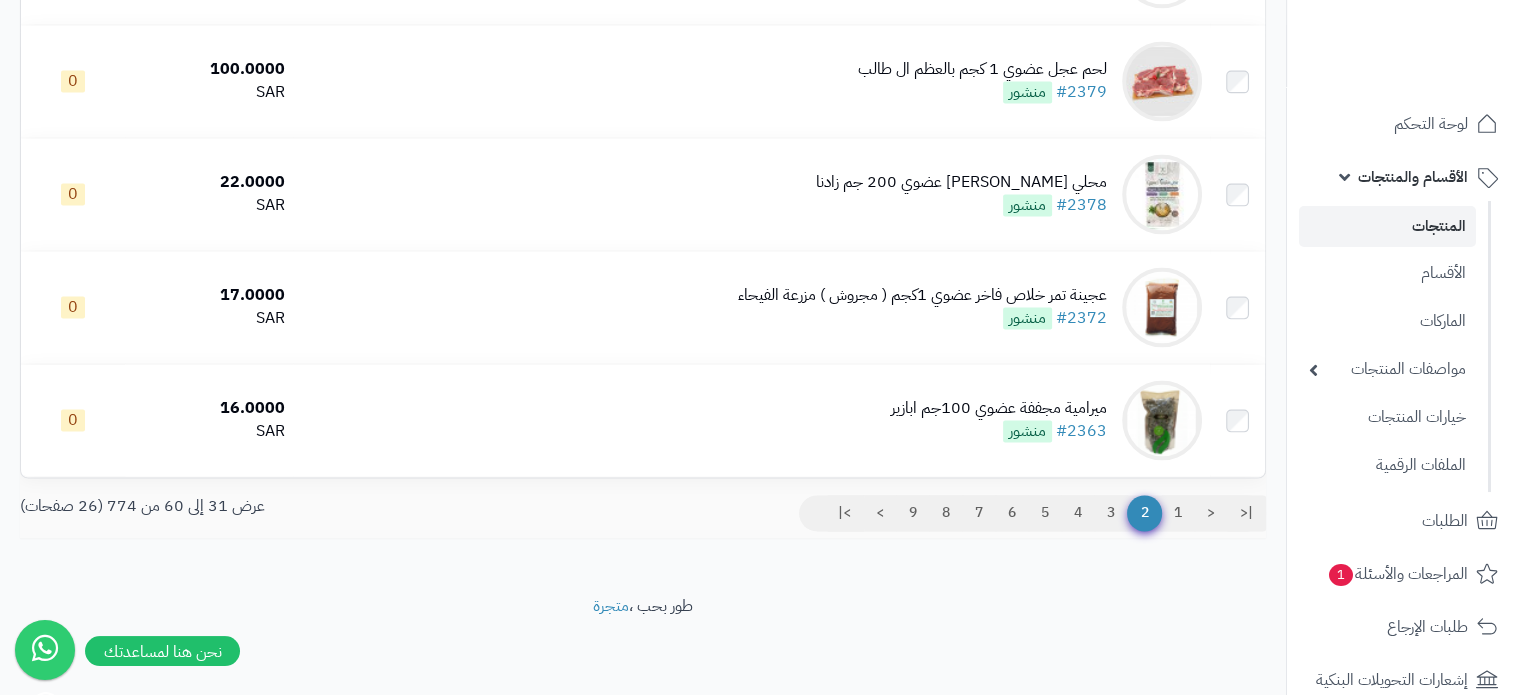 scroll, scrollTop: 3206, scrollLeft: 0, axis: vertical 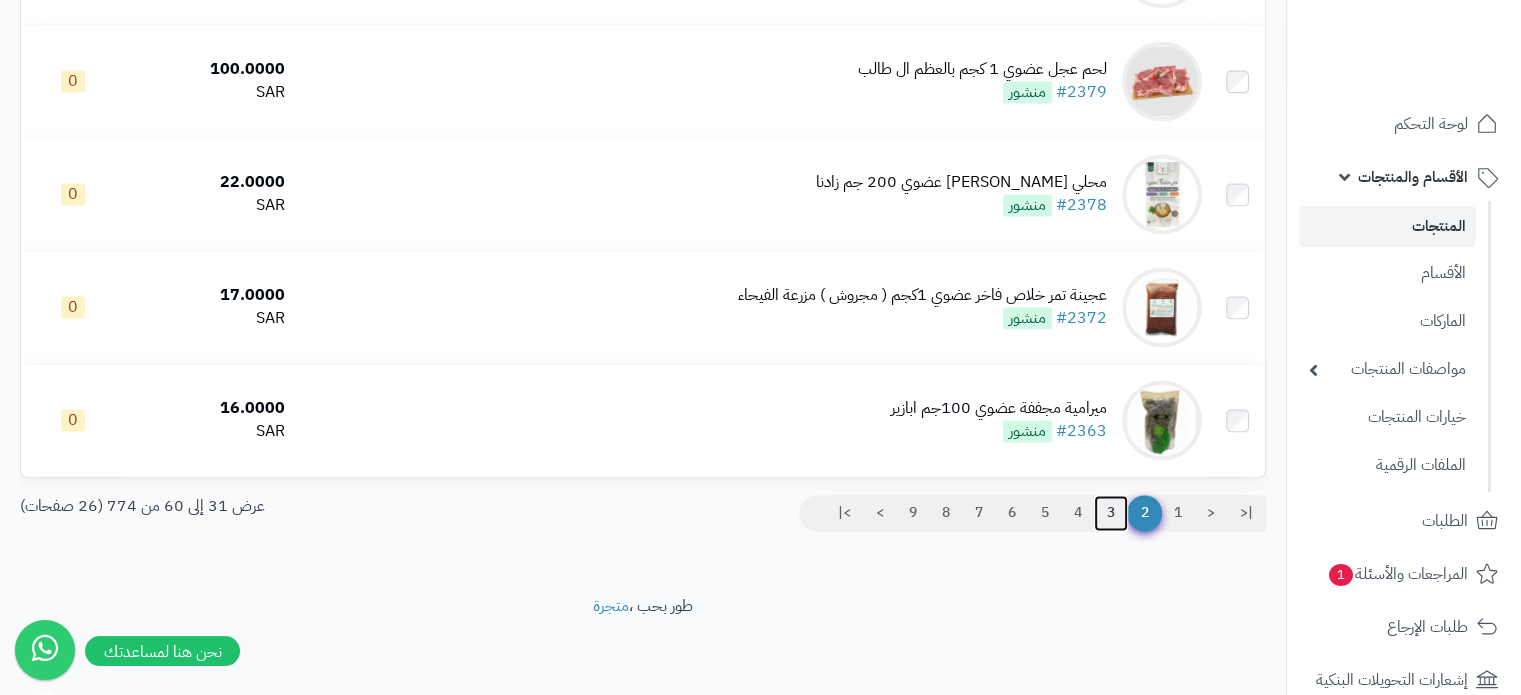 click on "3" at bounding box center (1111, 513) 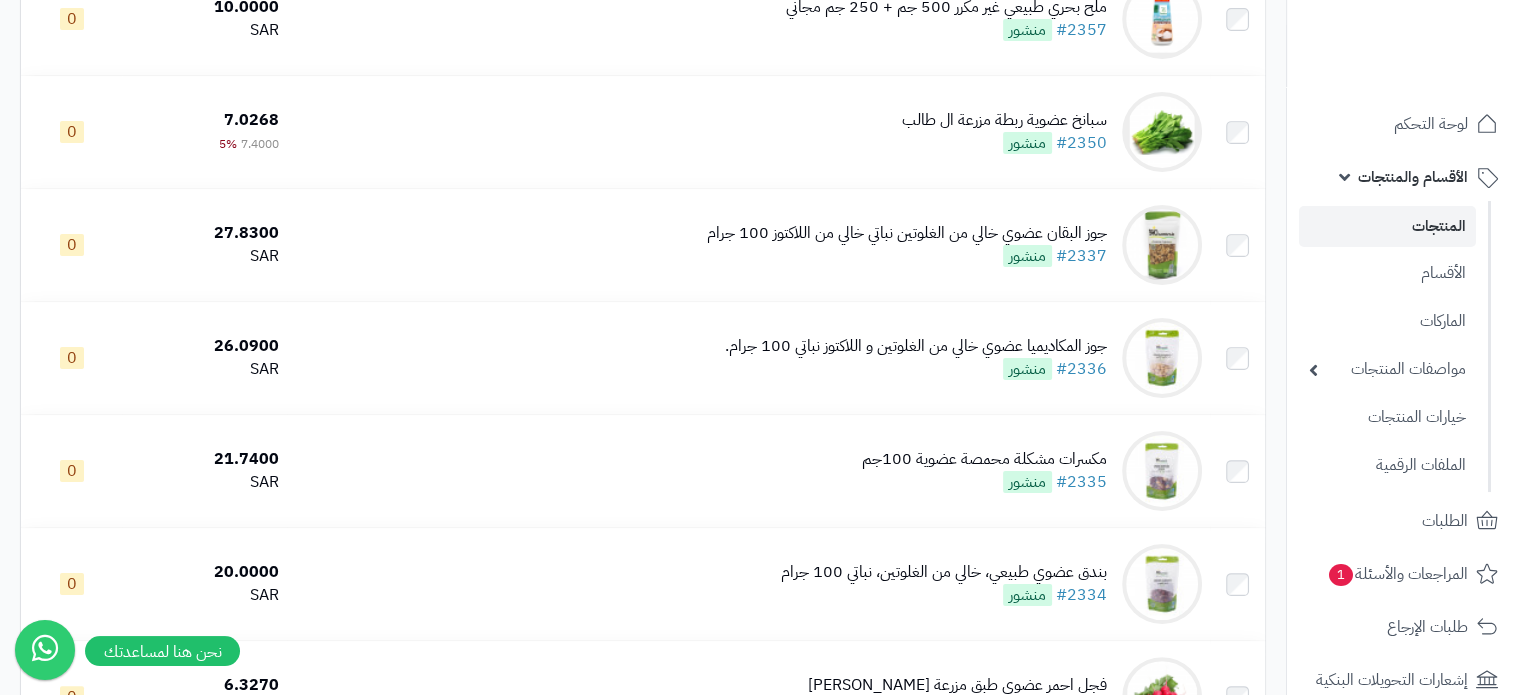 scroll, scrollTop: 100, scrollLeft: 0, axis: vertical 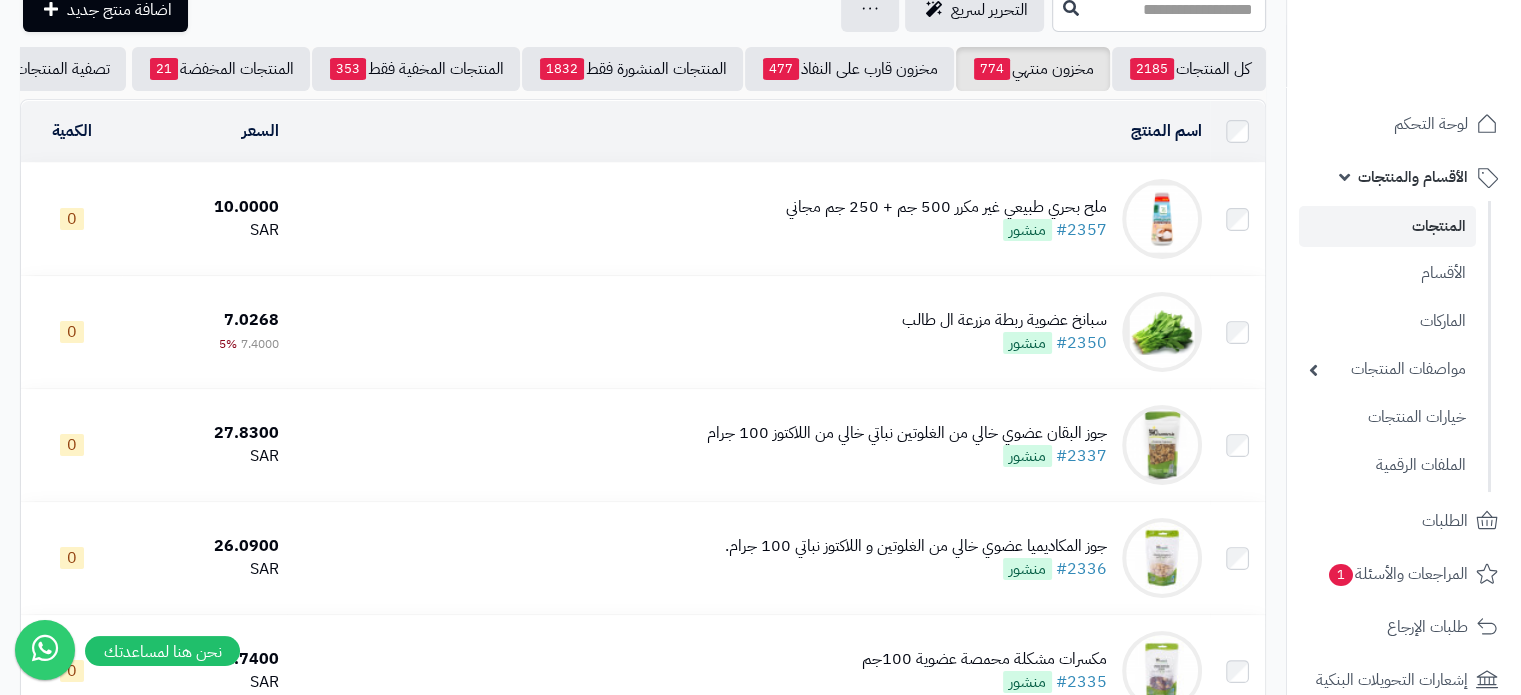 click on "ملح بحري طبيعي غير مكرر 500 جم + 250 جم مجاني" at bounding box center [946, 207] 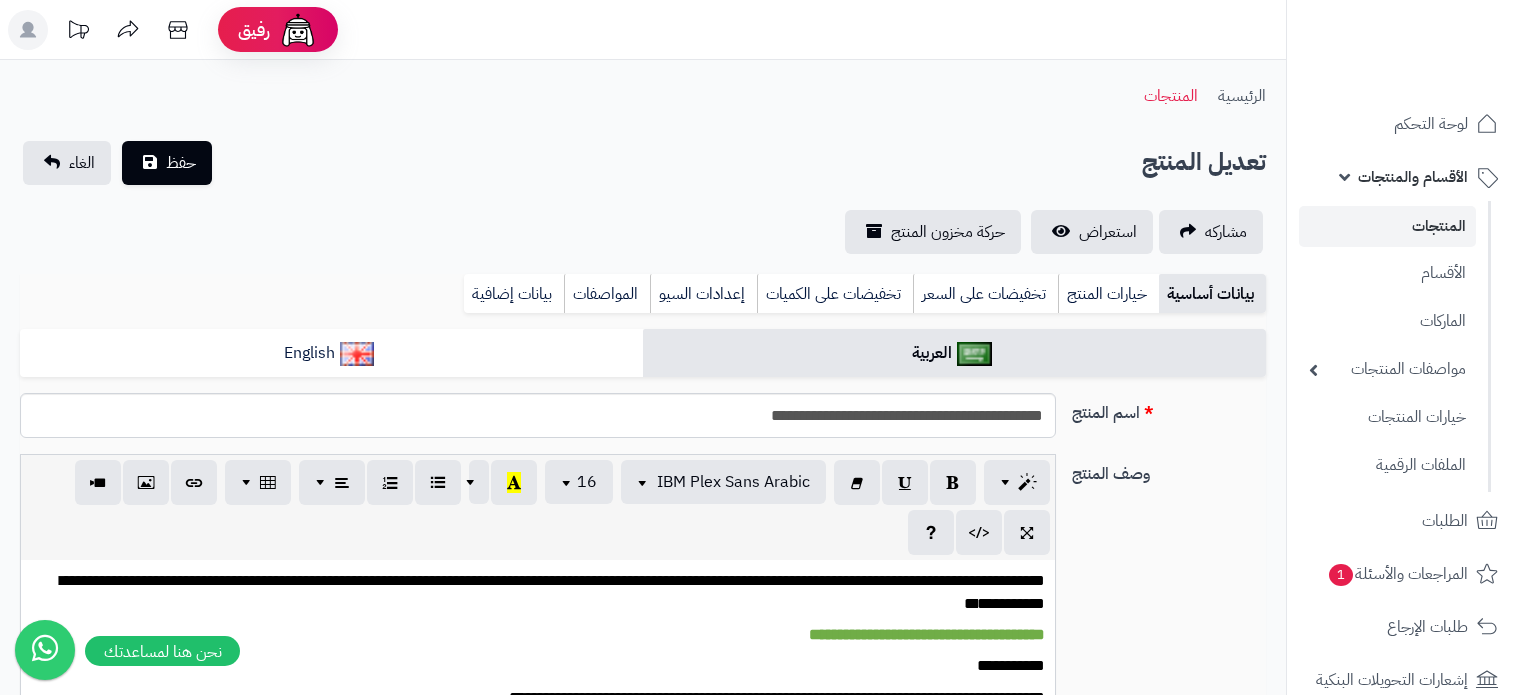 scroll, scrollTop: 0, scrollLeft: 0, axis: both 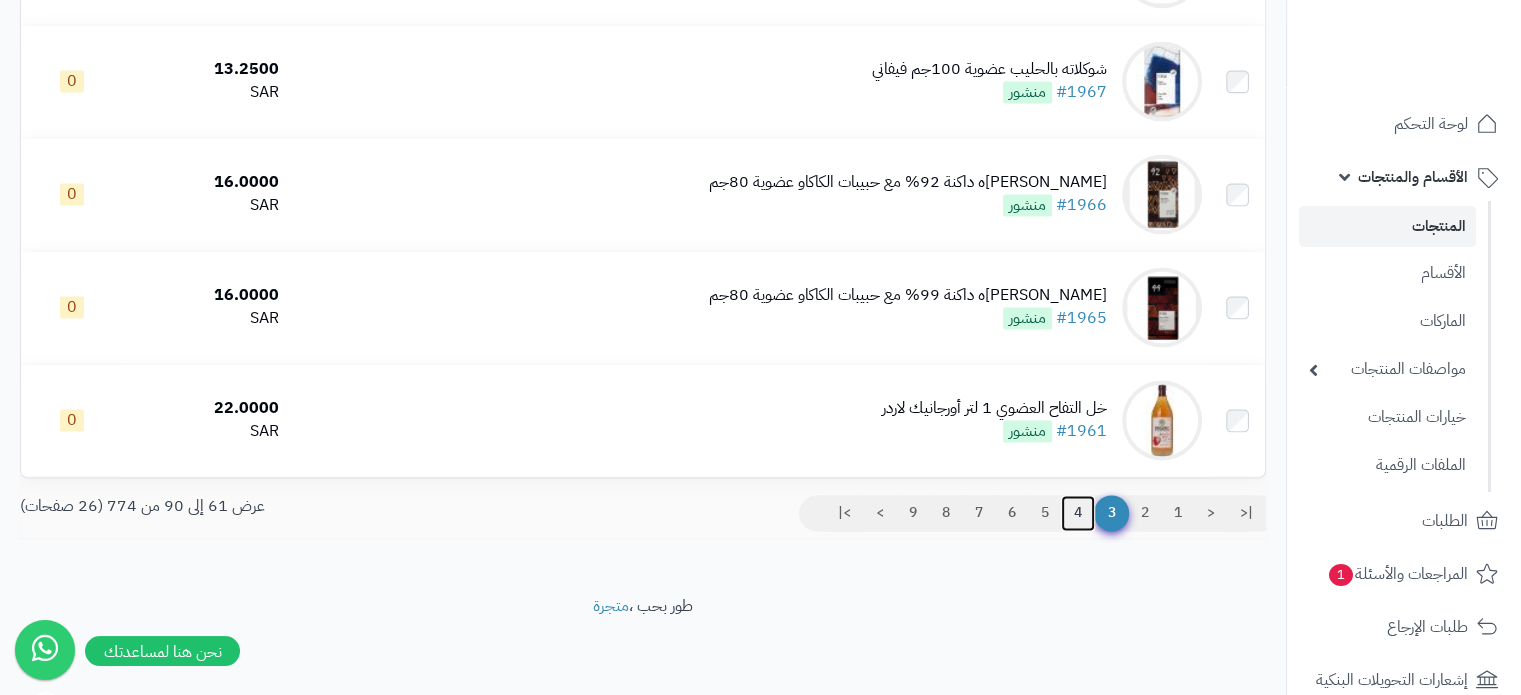 click on "4" at bounding box center [1078, 513] 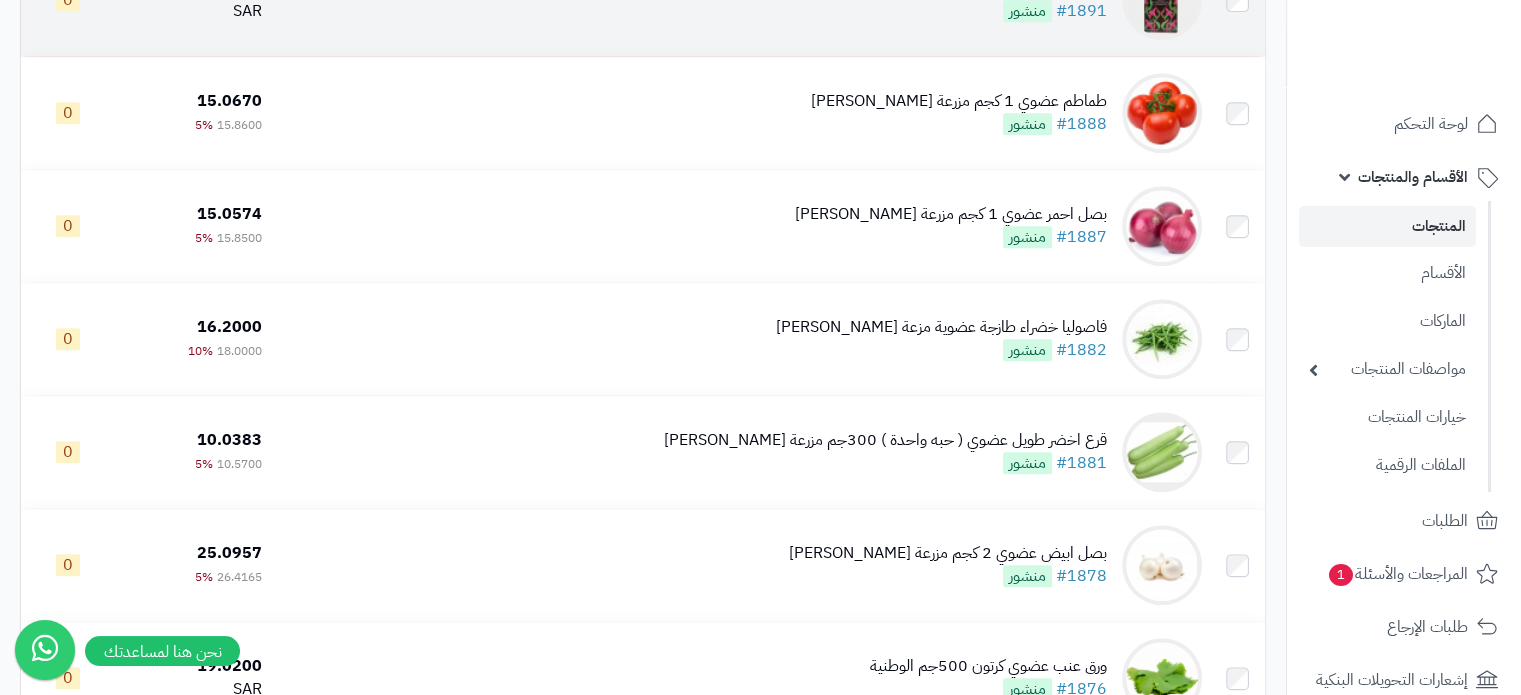 scroll, scrollTop: 1800, scrollLeft: 0, axis: vertical 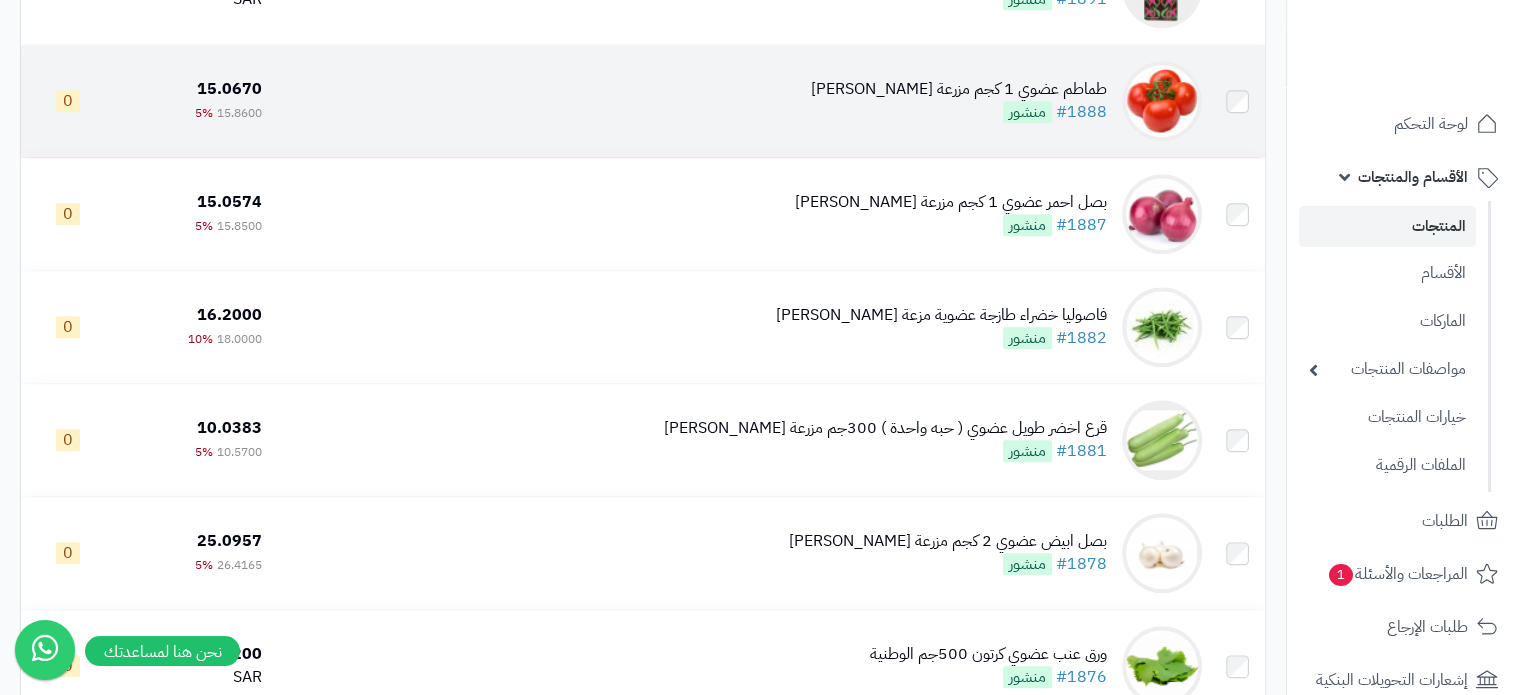 click on "طماطم عضوي 1 كجم مزرعة الشهوان" at bounding box center [959, 89] 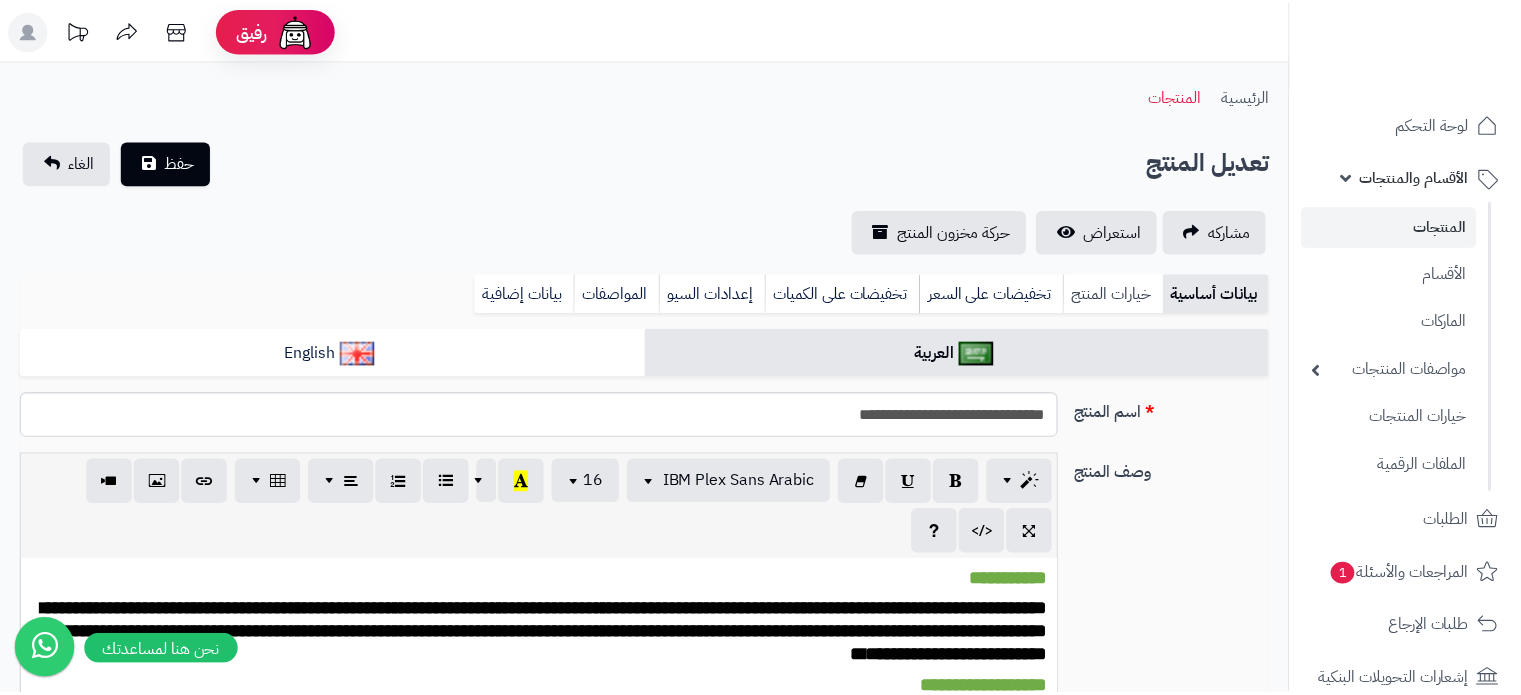 scroll, scrollTop: 0, scrollLeft: 0, axis: both 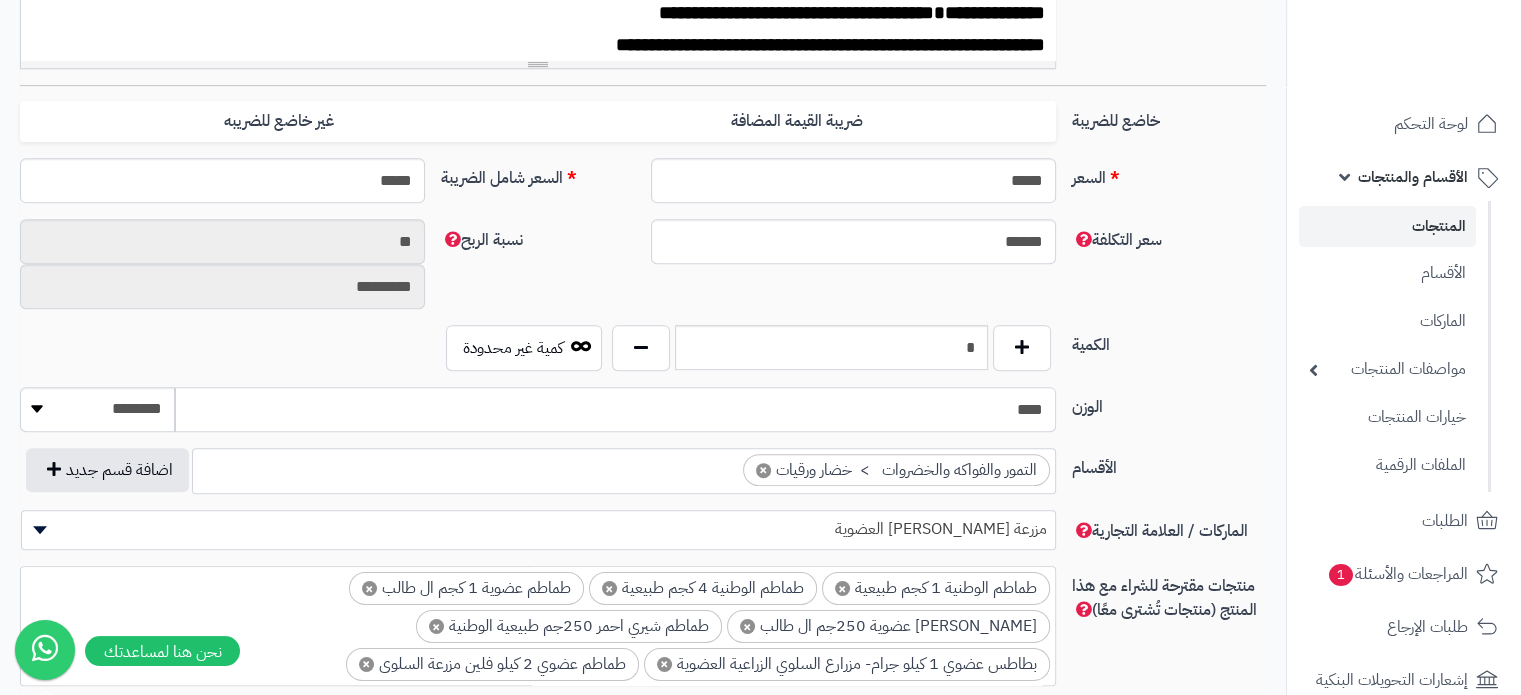 click on "****" at bounding box center (615, 409) 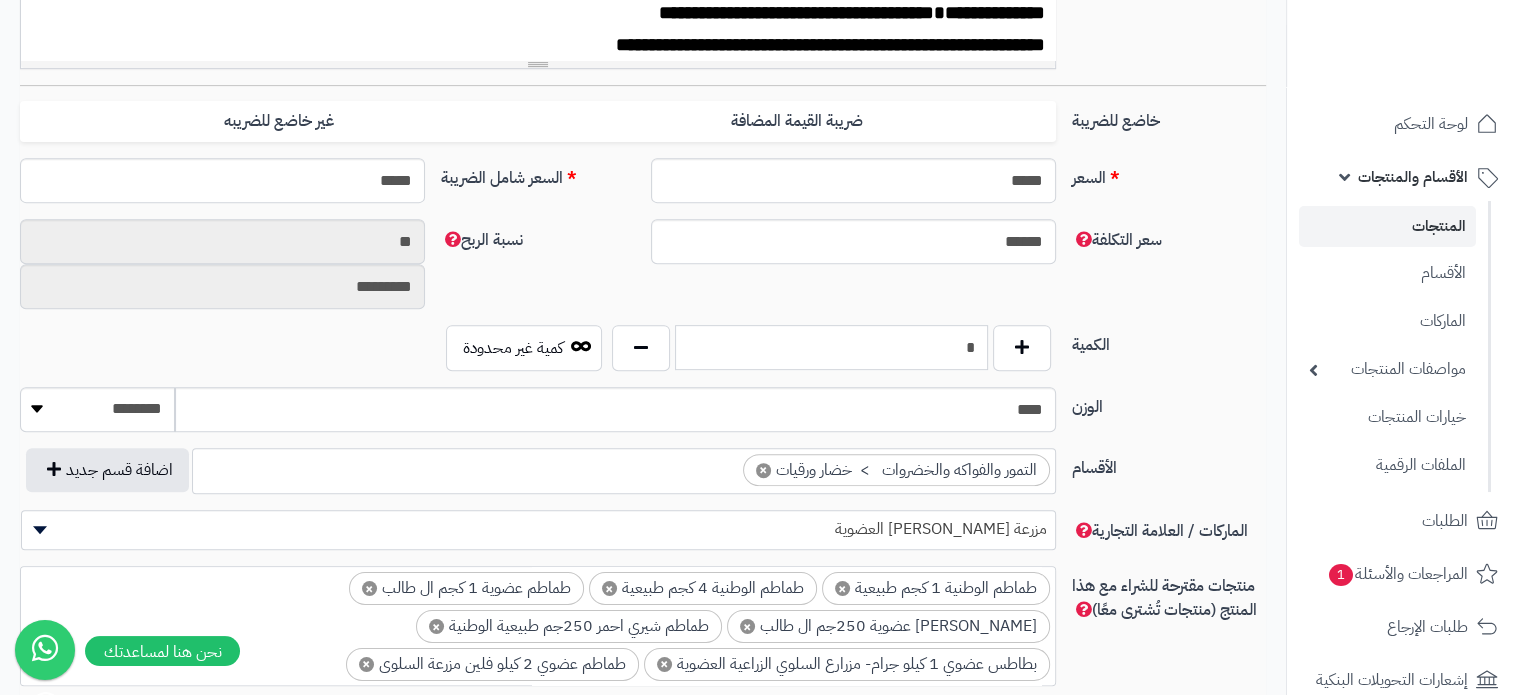 click on "*" at bounding box center [831, 347] 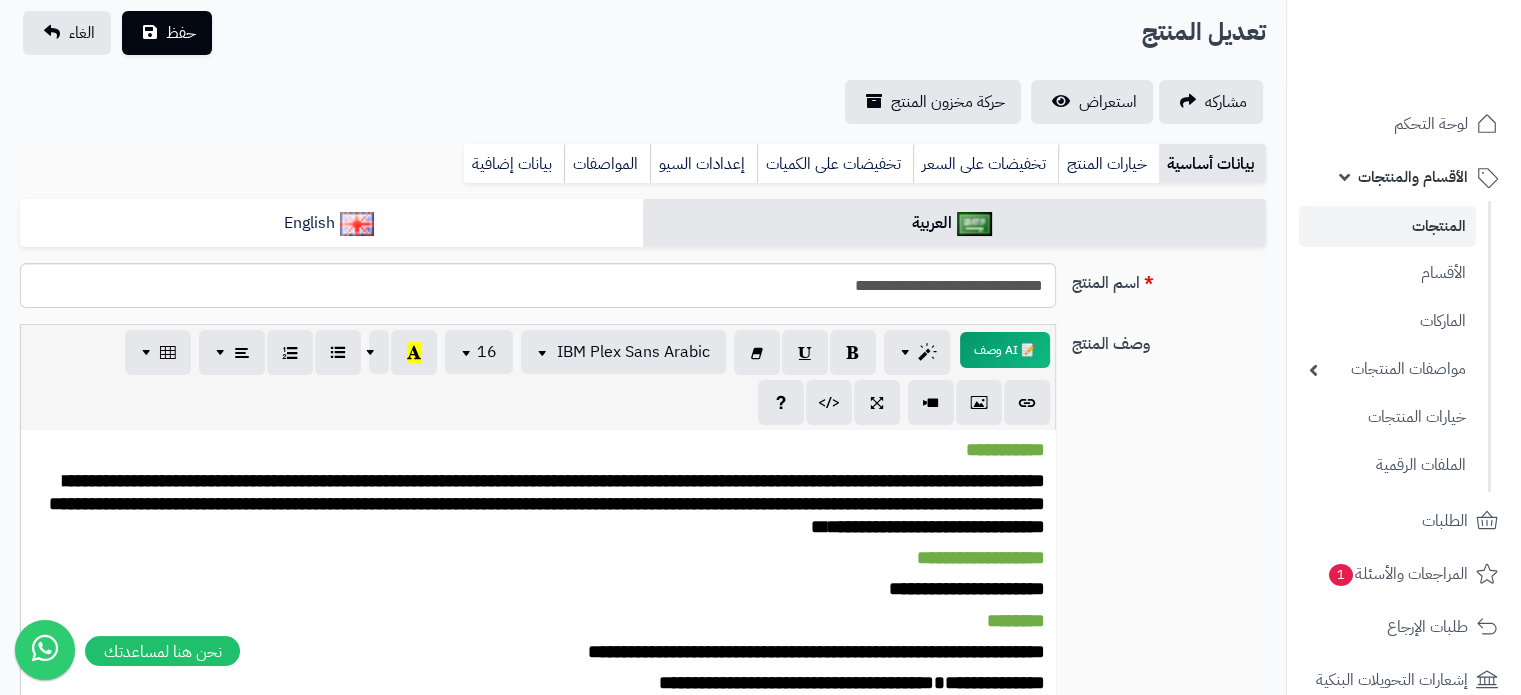 scroll, scrollTop: 0, scrollLeft: 0, axis: both 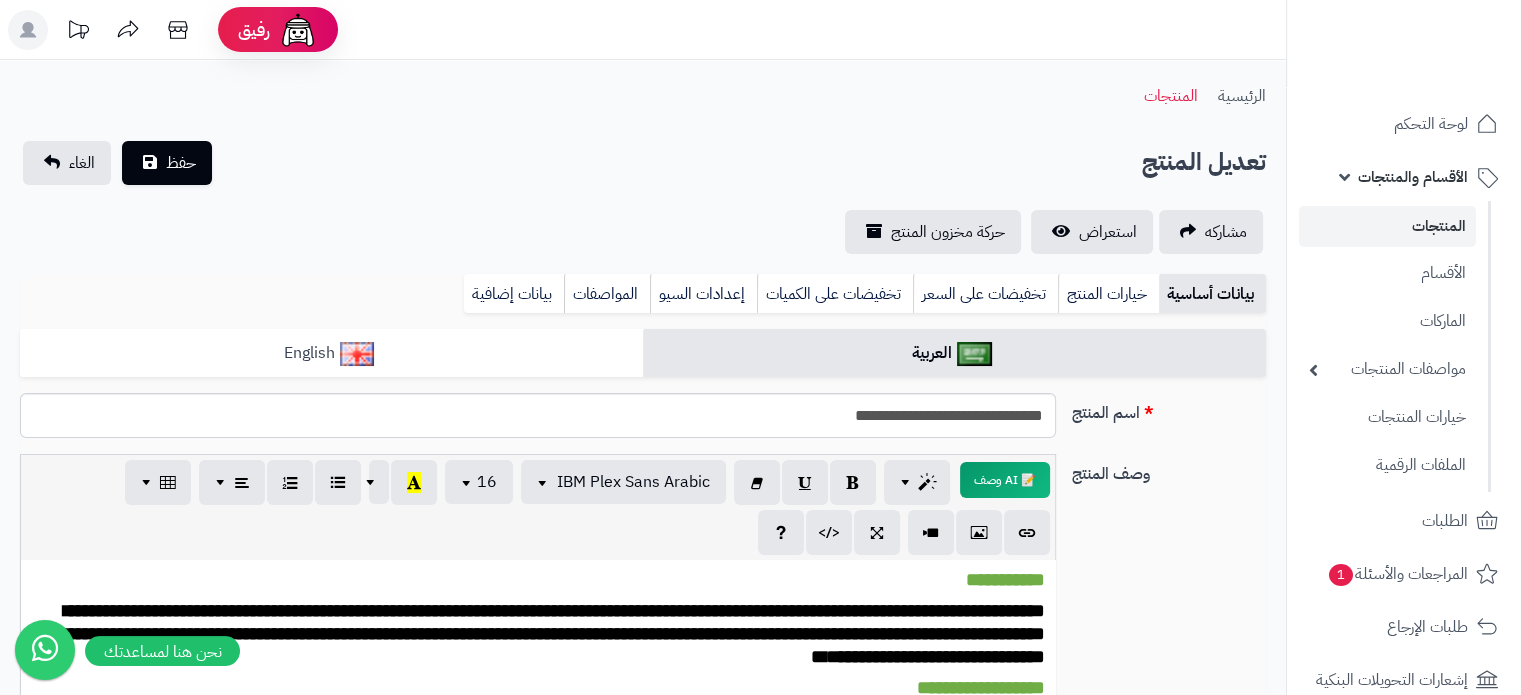 type on "**" 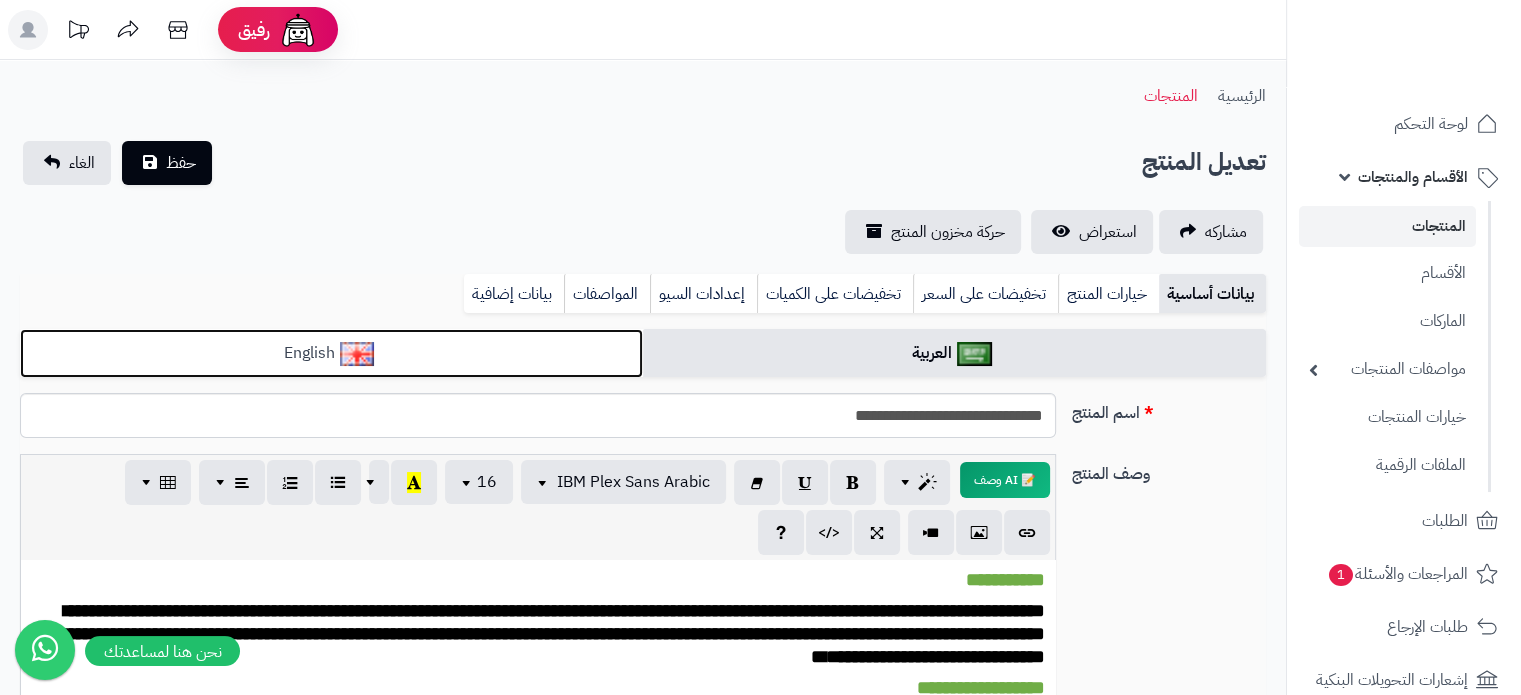 click on "English" at bounding box center (331, 353) 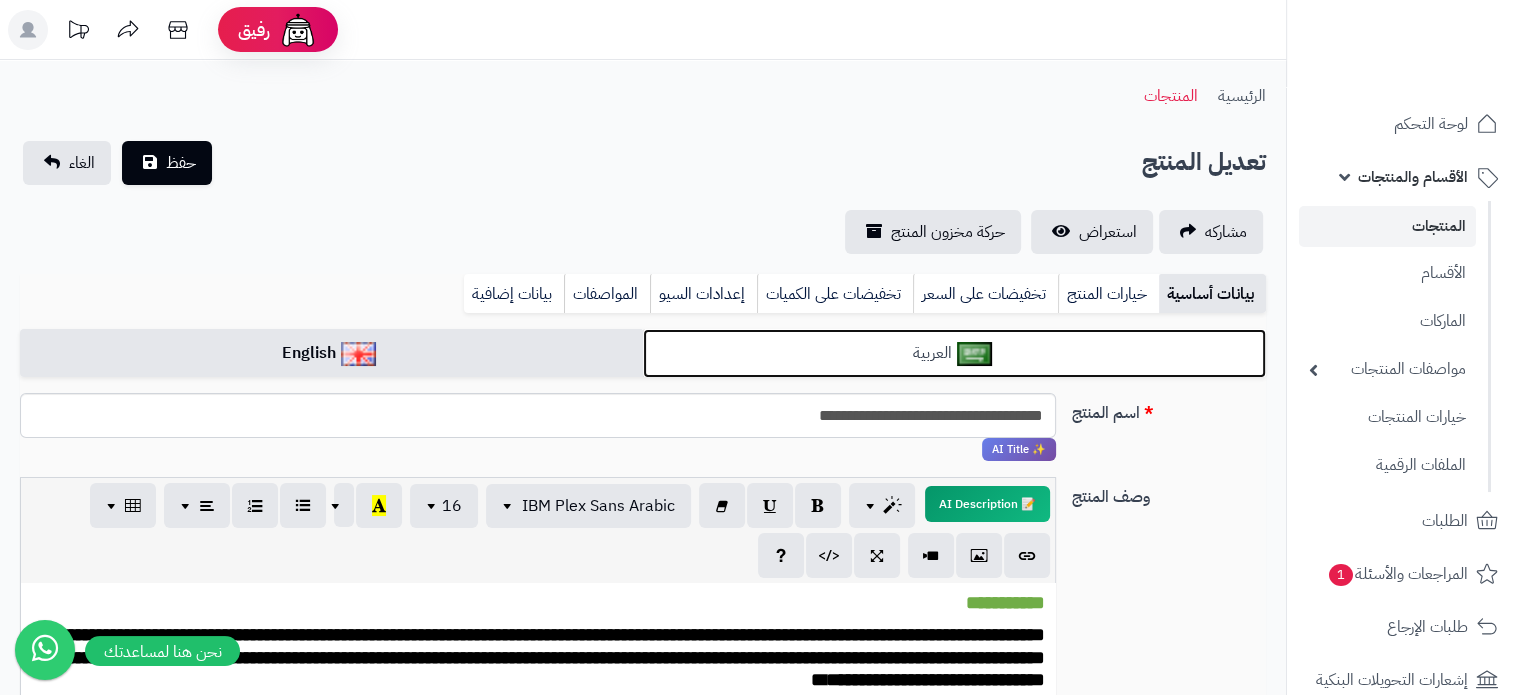 click on "العربية" at bounding box center [954, 353] 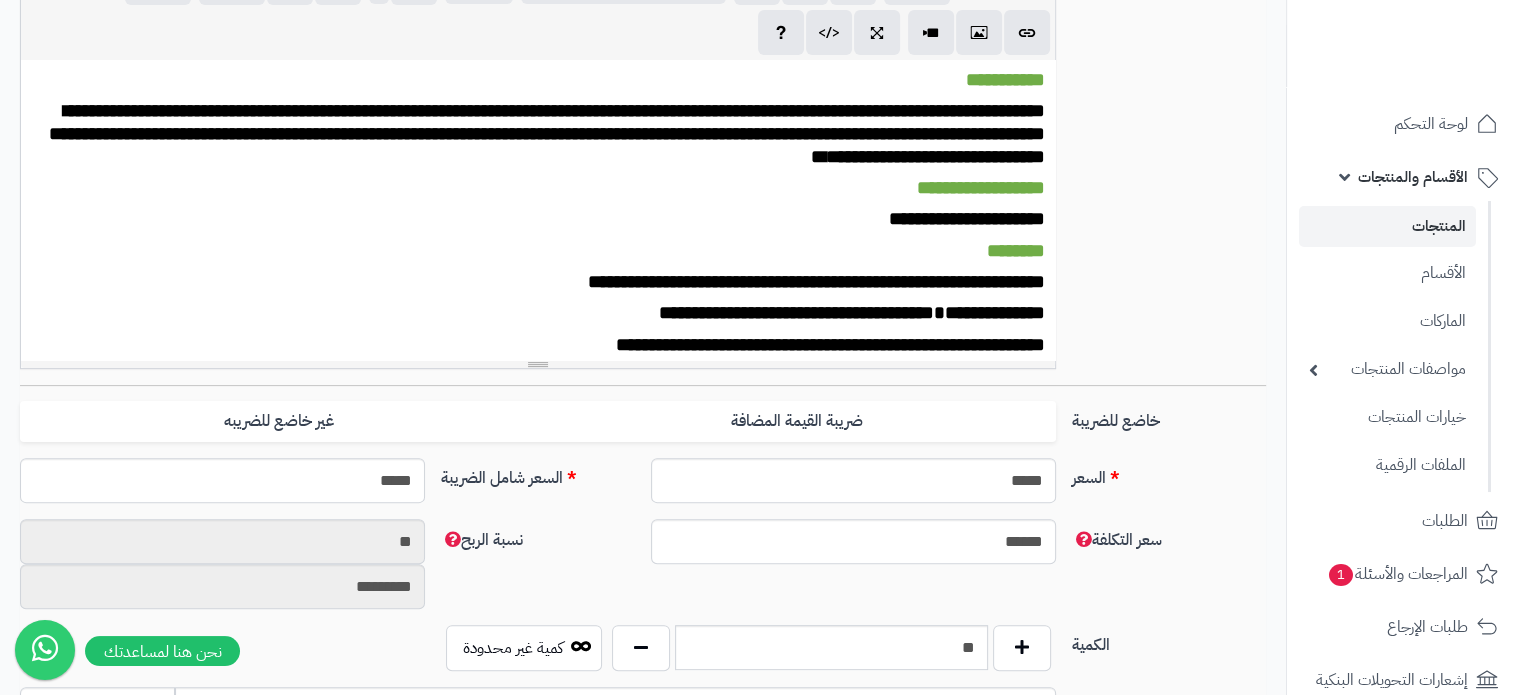 scroll, scrollTop: 800, scrollLeft: 0, axis: vertical 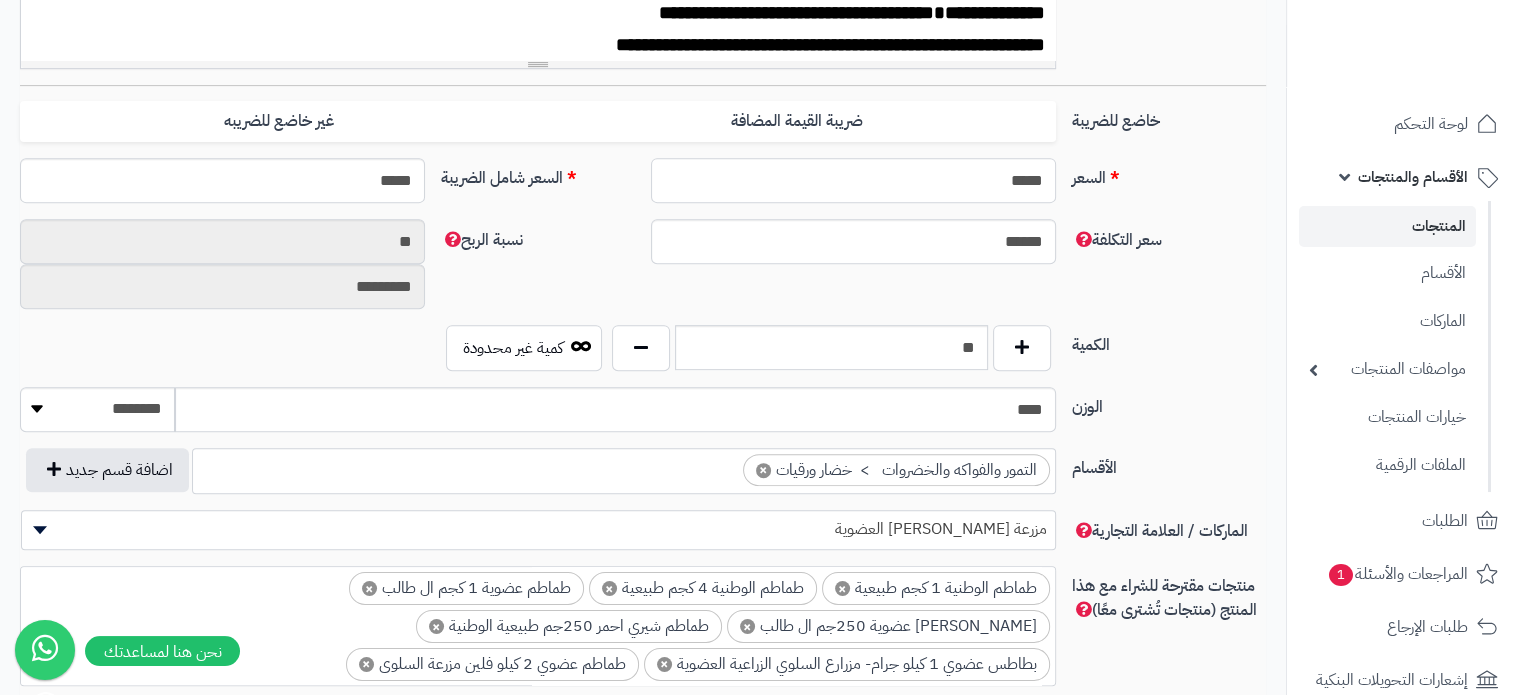 click on "*****" at bounding box center (853, 180) 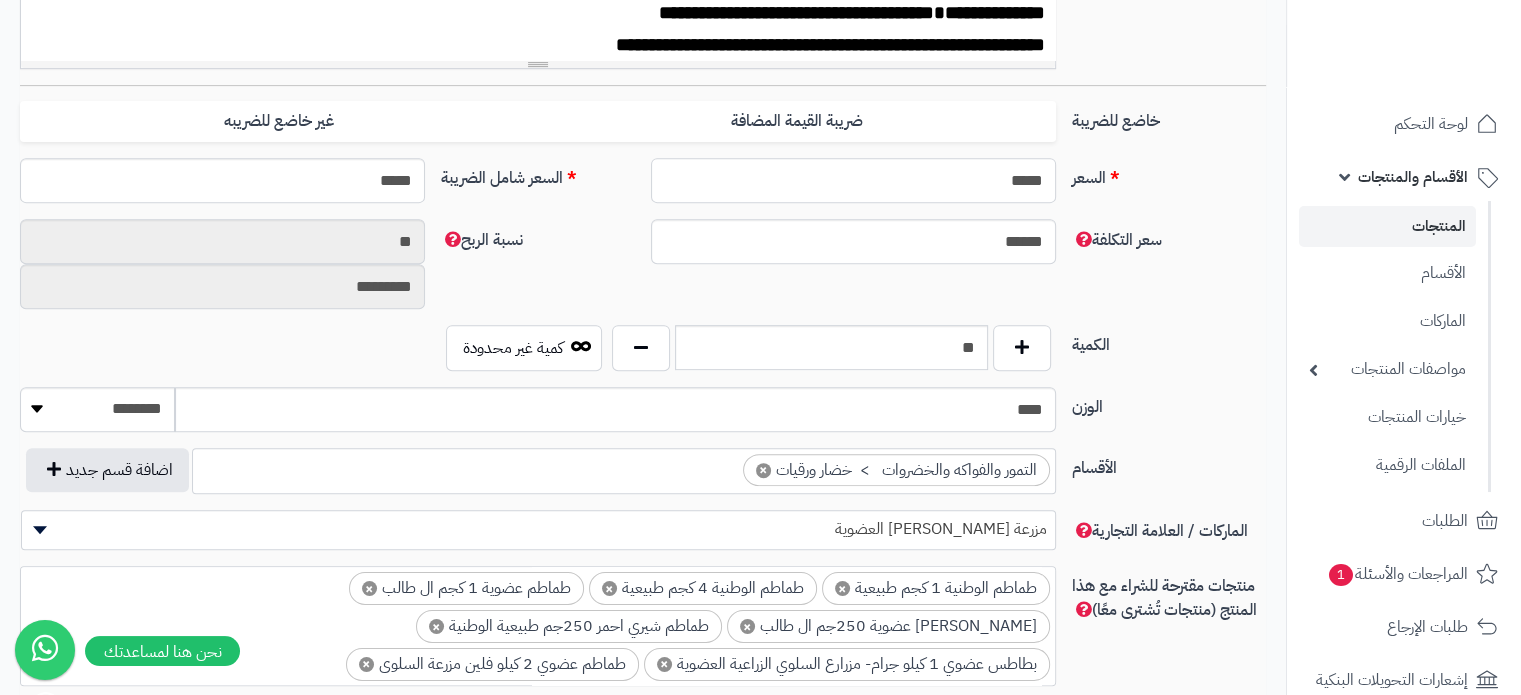type on "*" 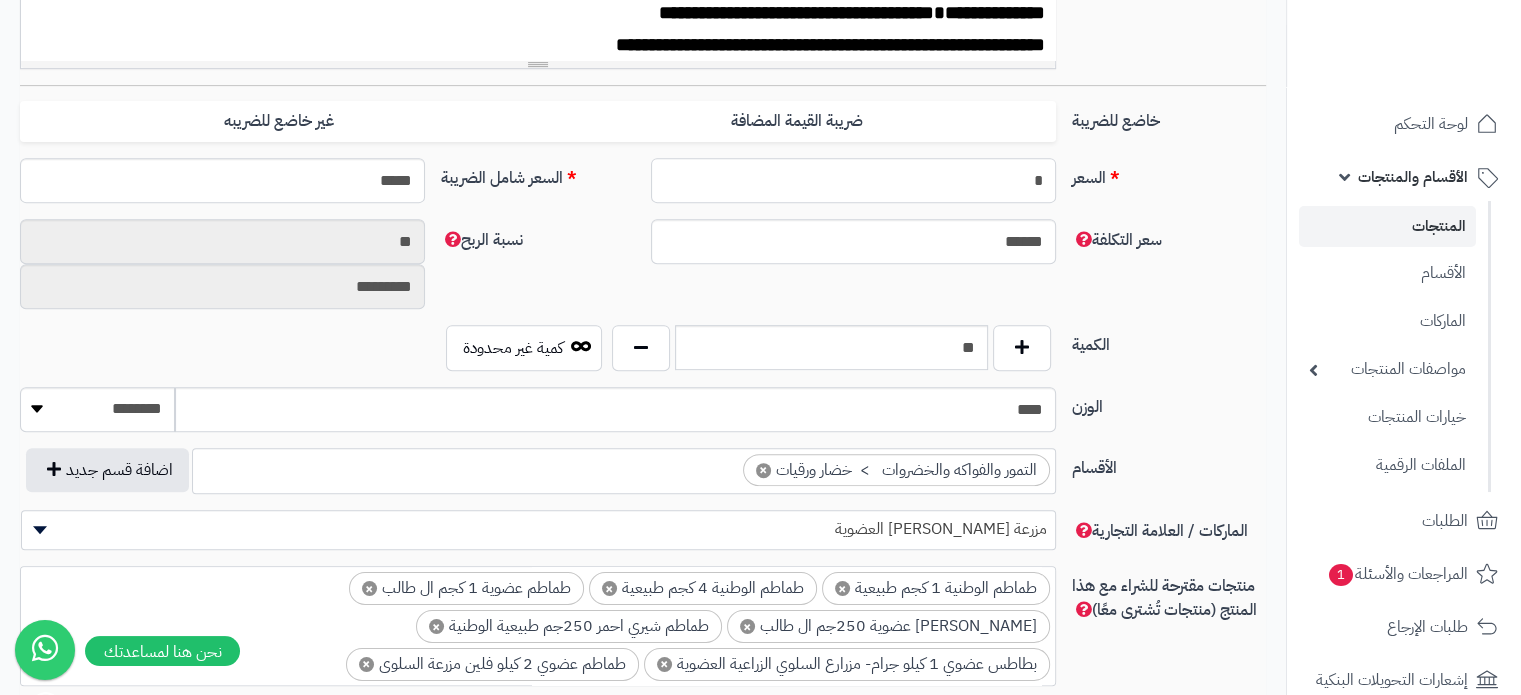 type on "********" 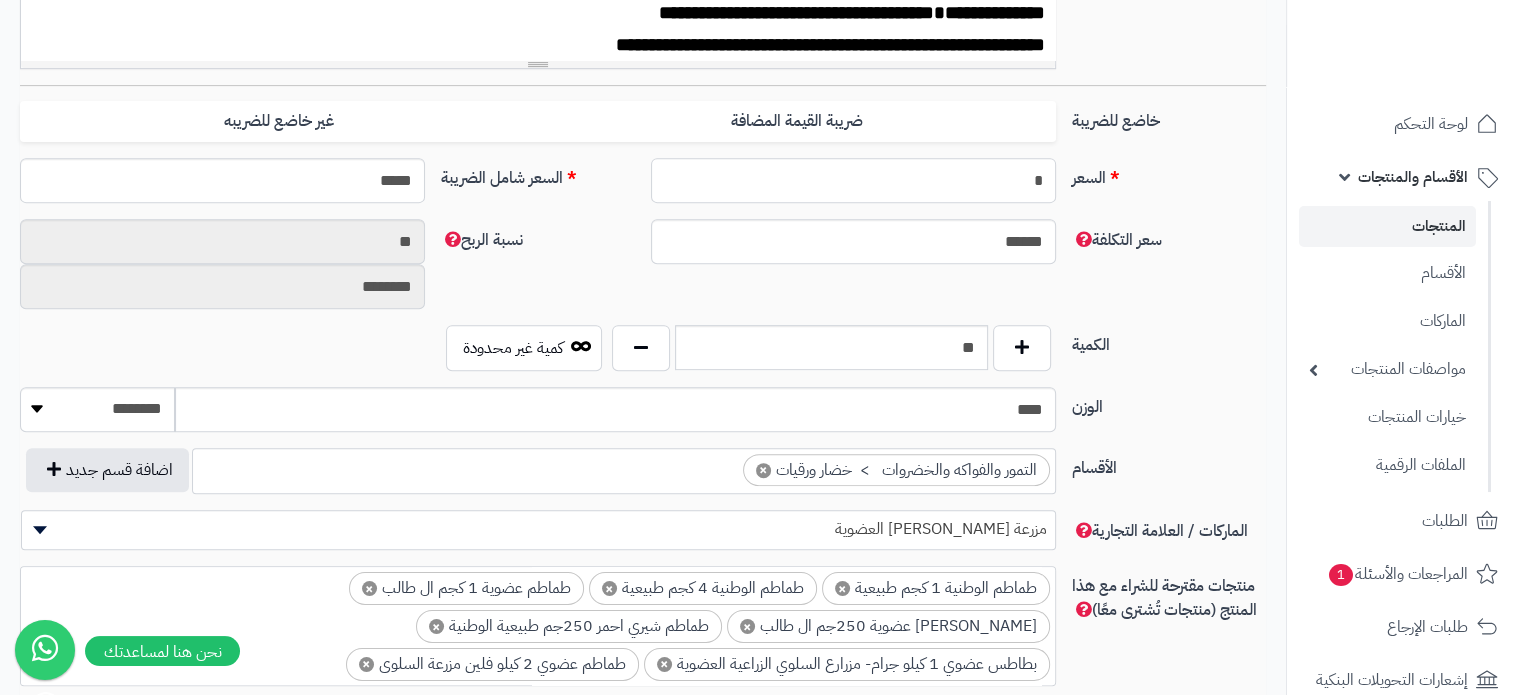 type on "**" 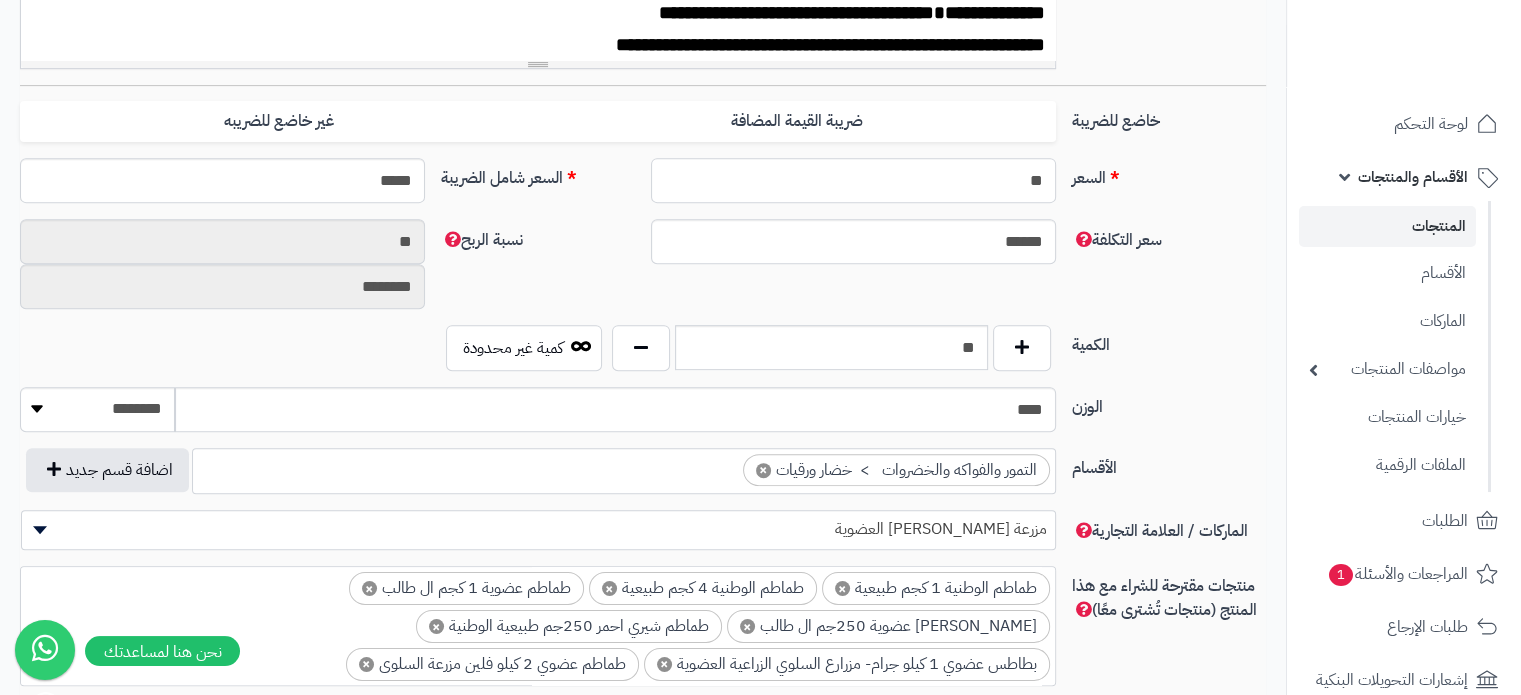 type on "*********" 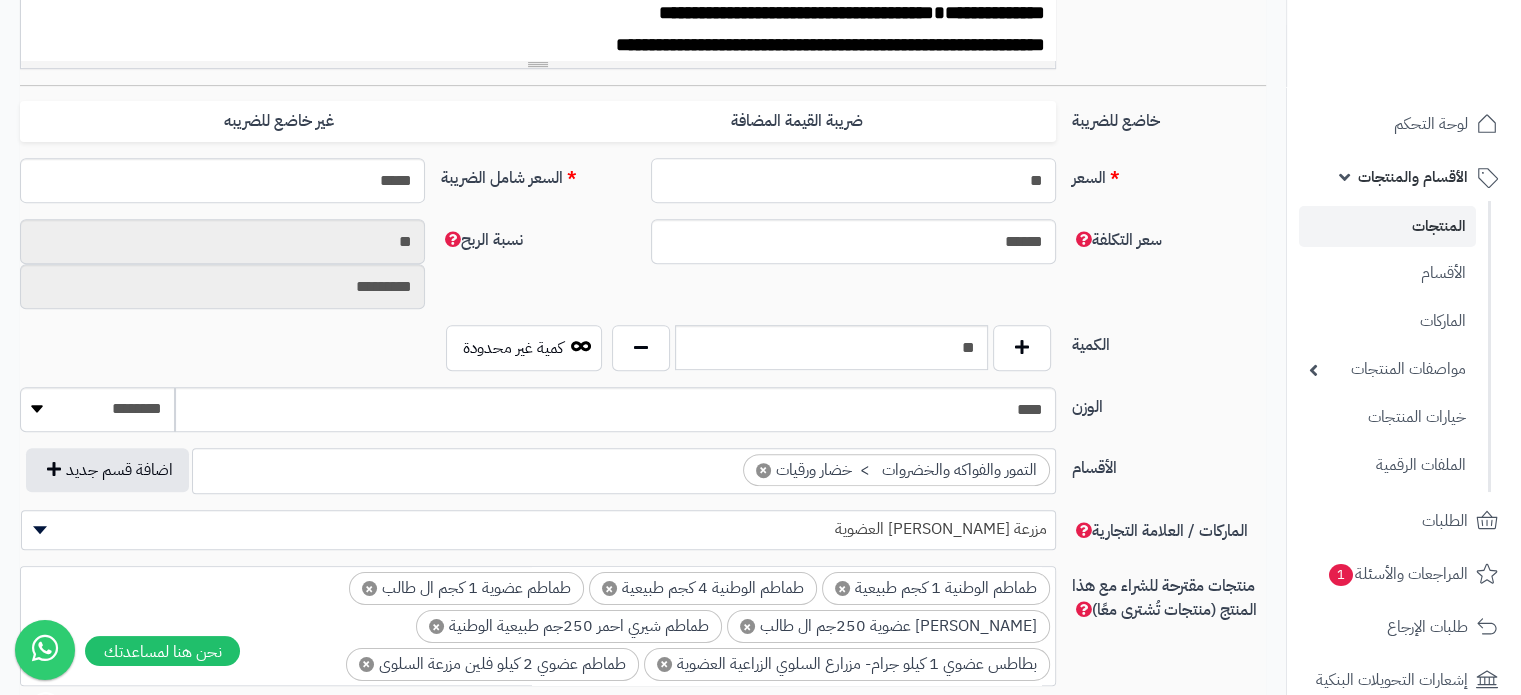 type on "*****" 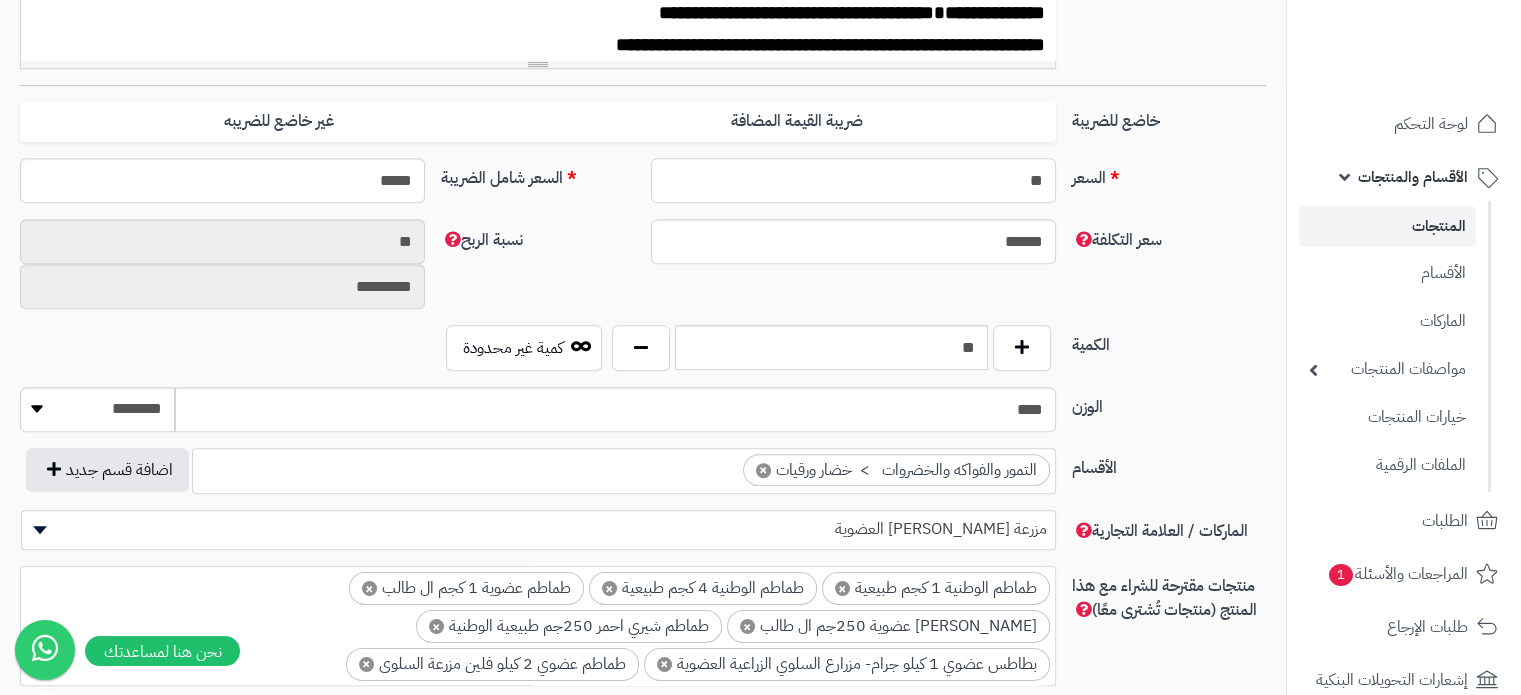 type on "**" 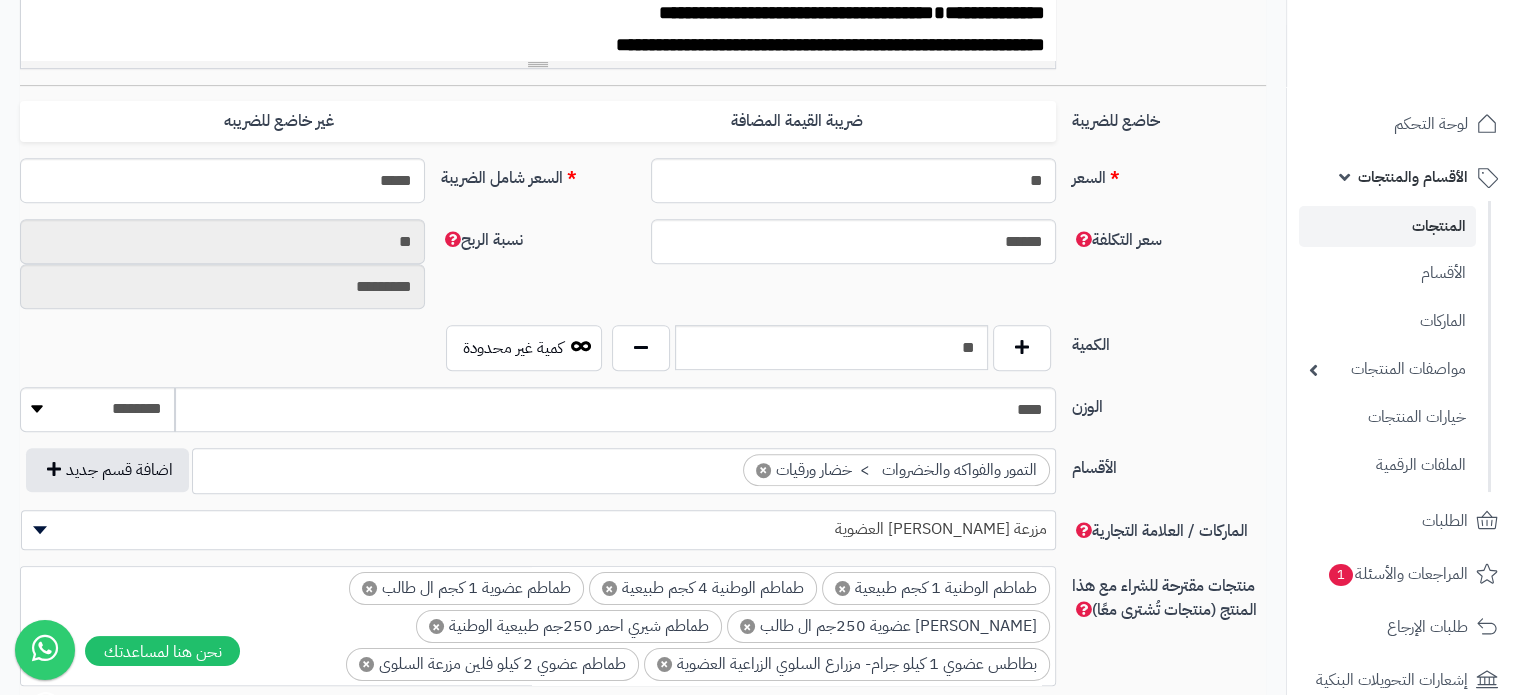 click on "السعر" at bounding box center [1169, 174] 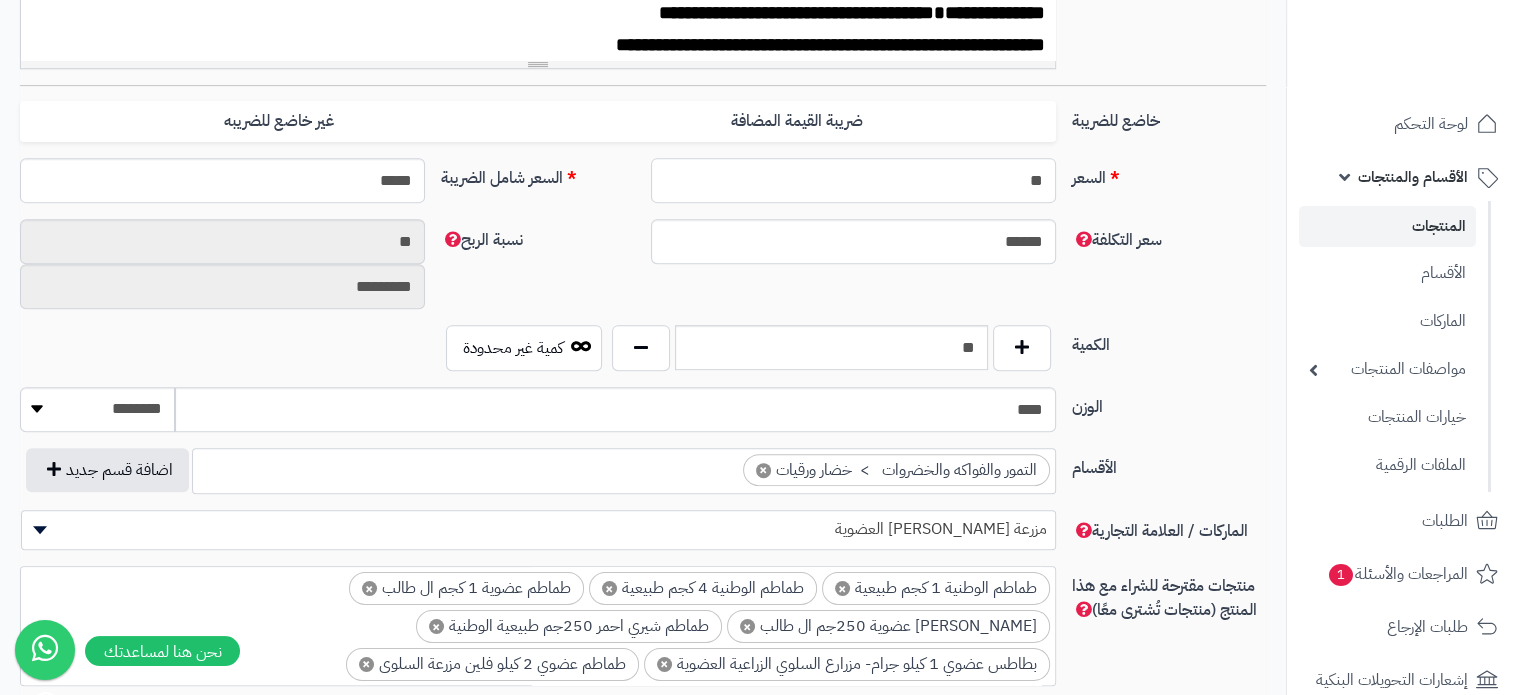 click on "**" at bounding box center [853, 180] 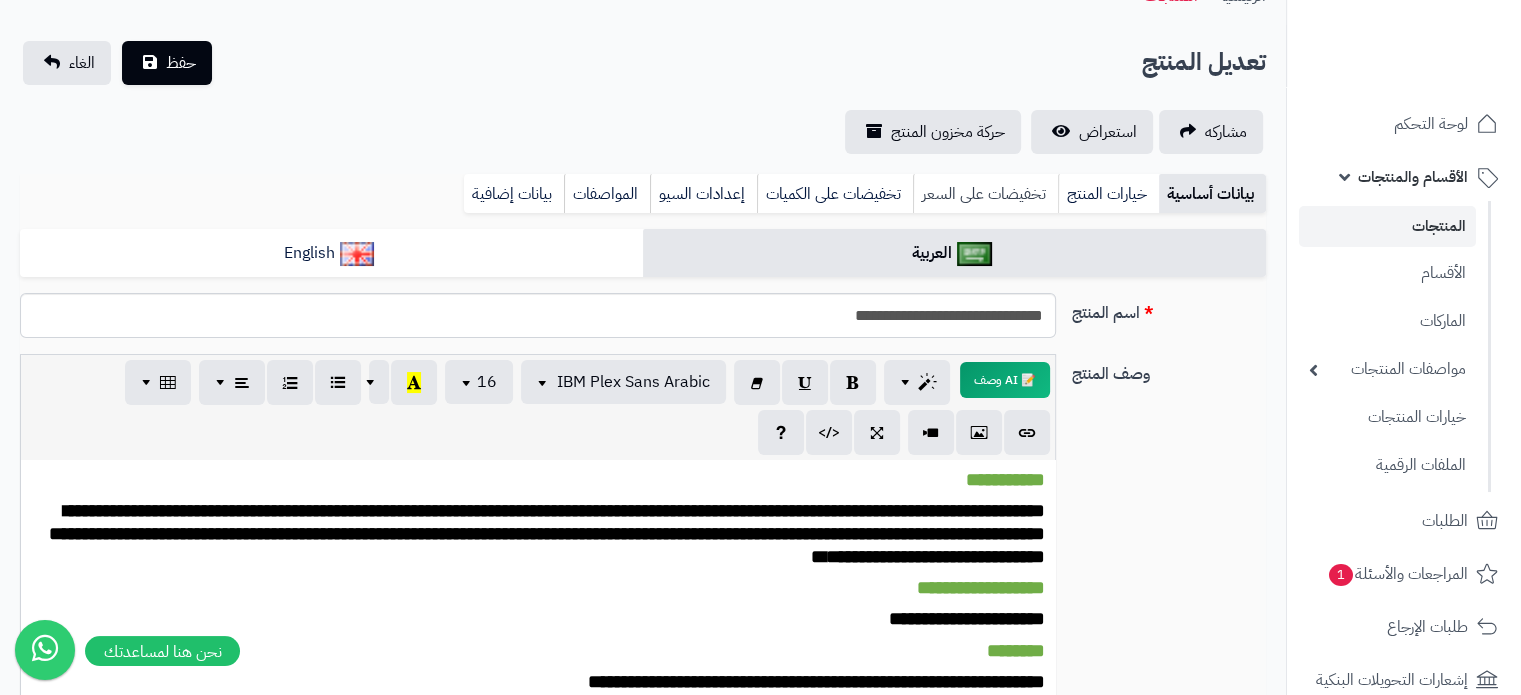 click on "تخفيضات على السعر" at bounding box center [985, 194] 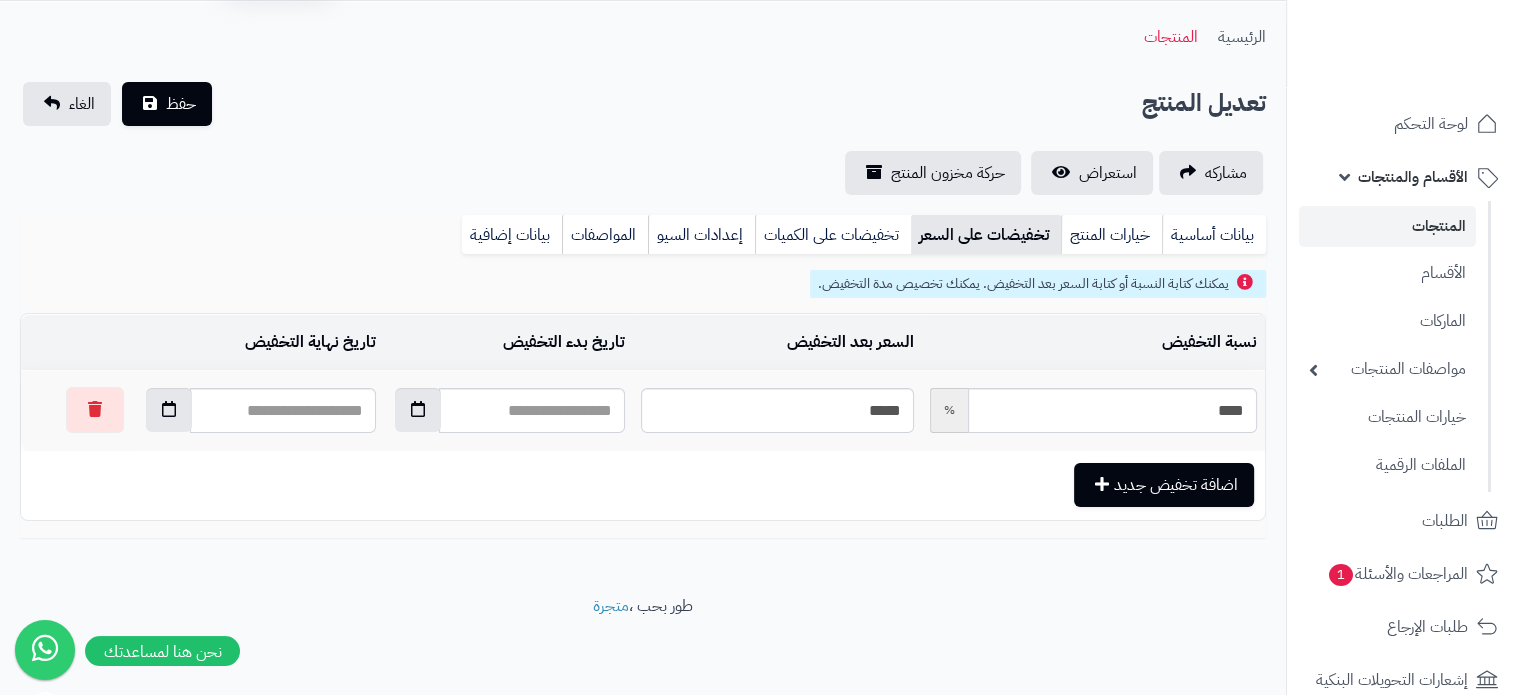 scroll, scrollTop: 67, scrollLeft: 0, axis: vertical 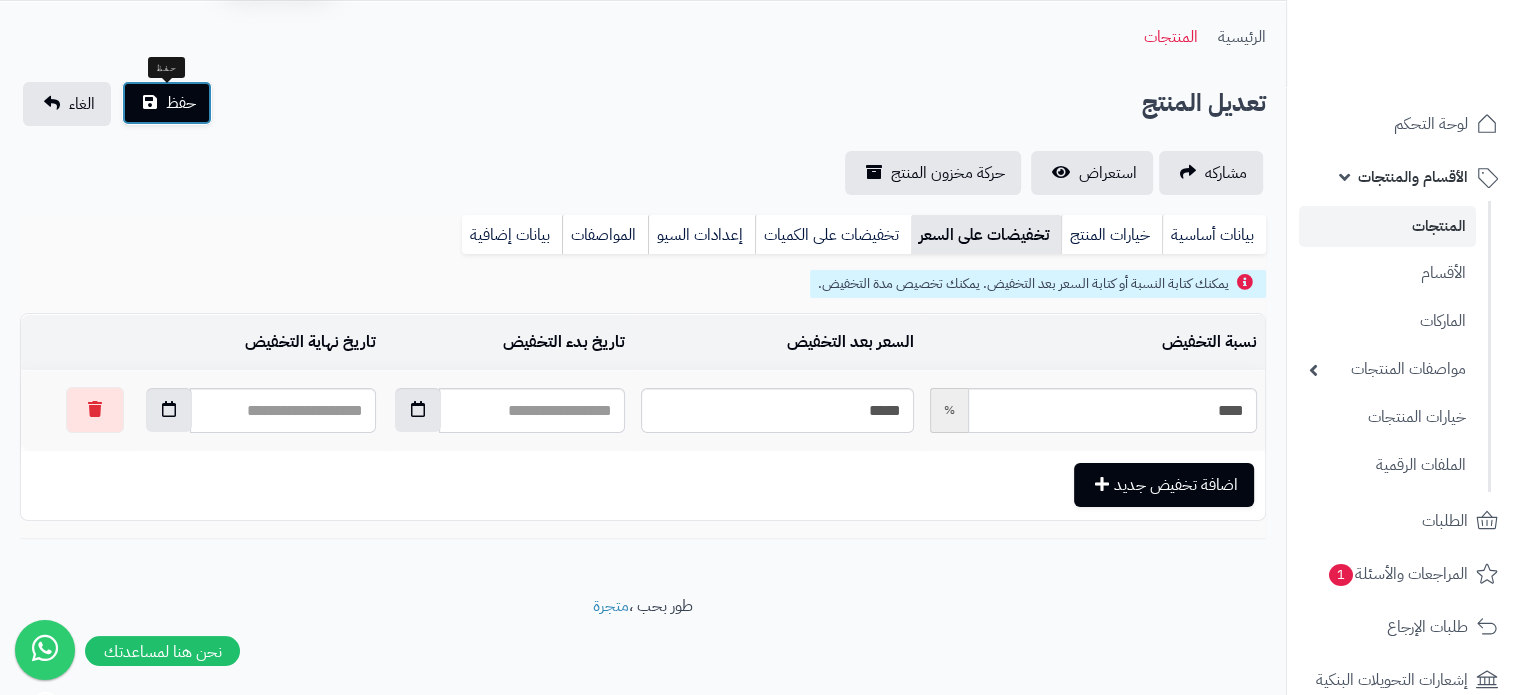 click on "حفظ" at bounding box center (181, 103) 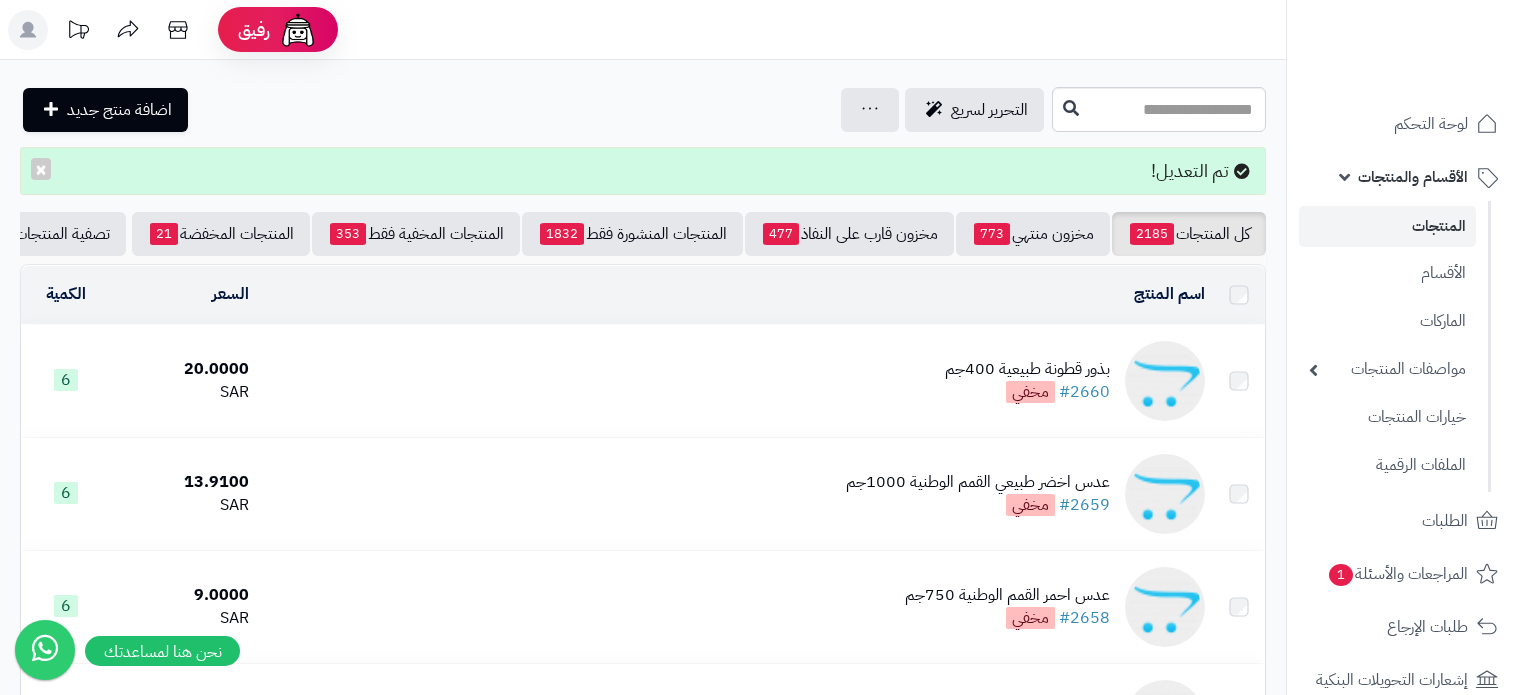 scroll, scrollTop: 0, scrollLeft: 0, axis: both 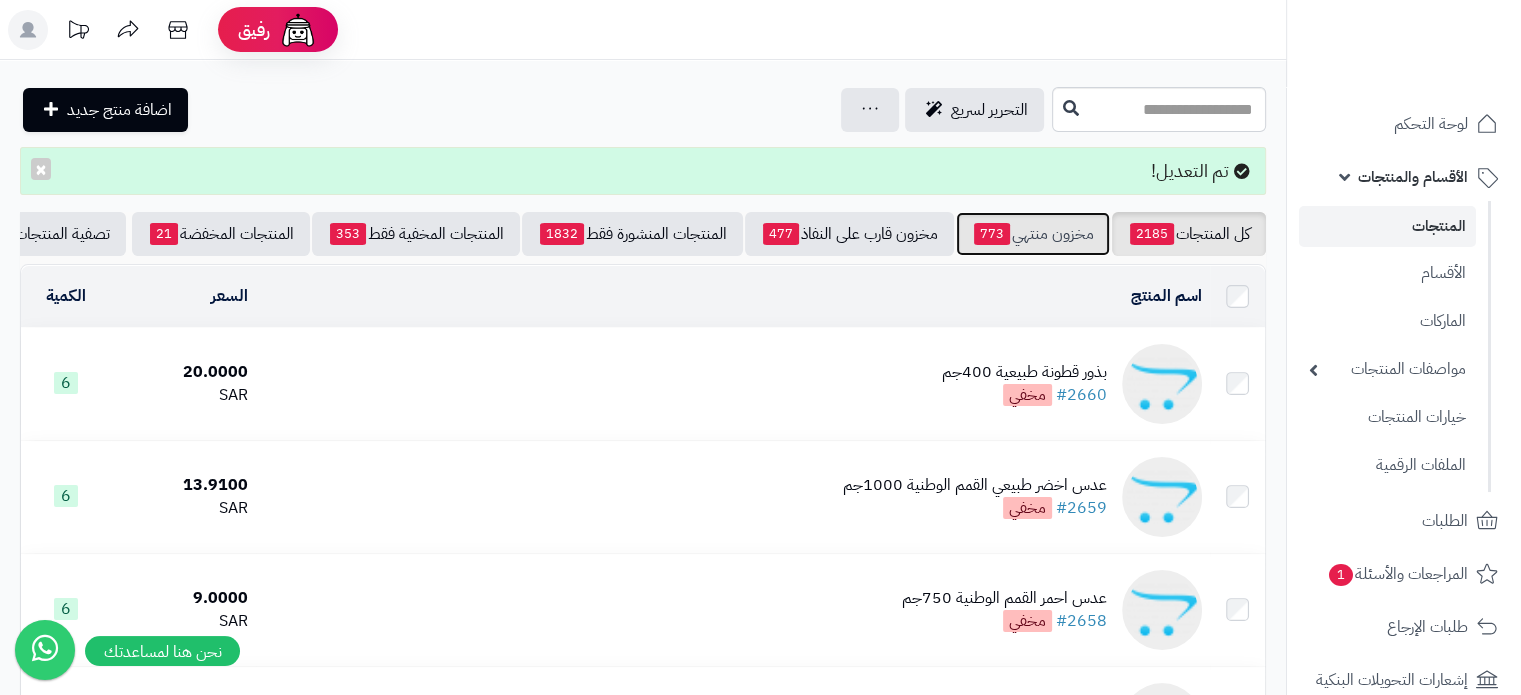 click on "مخزون منتهي
773" at bounding box center [1033, 234] 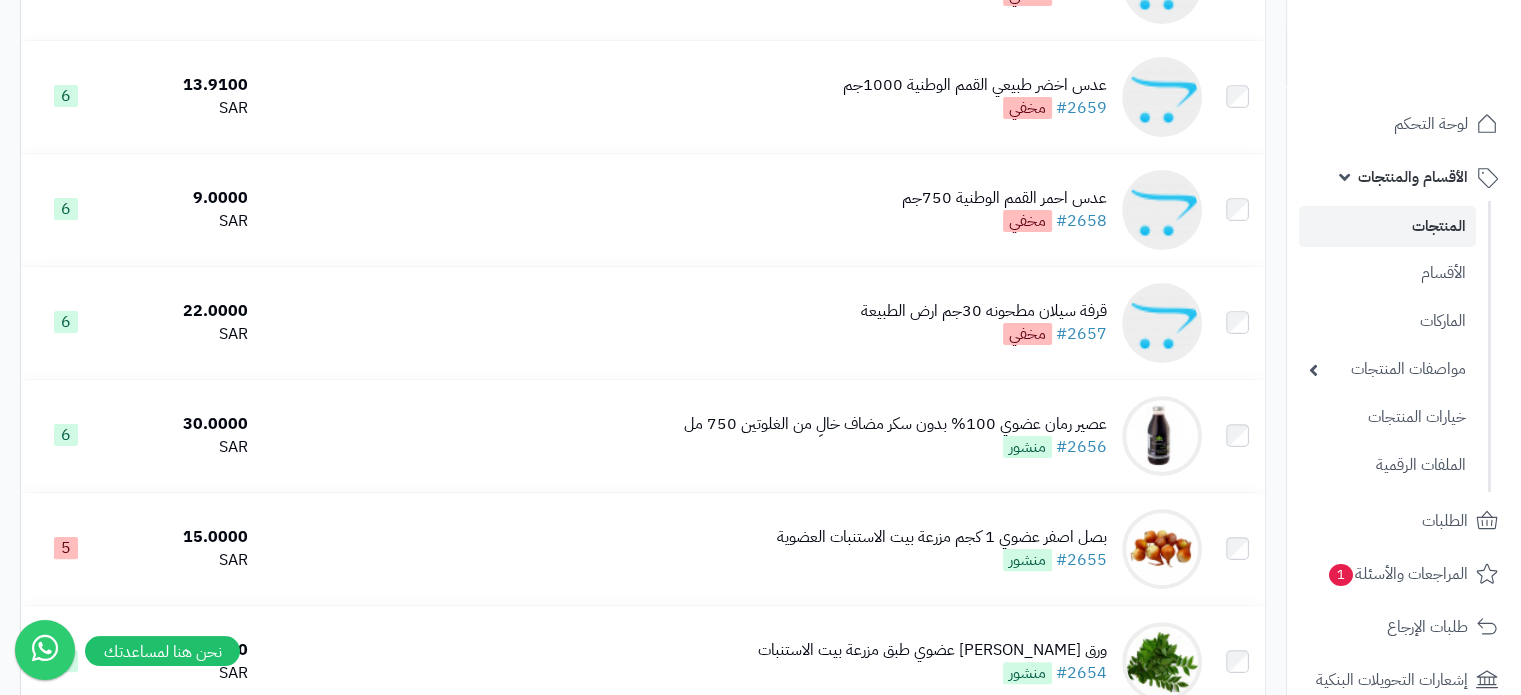 scroll, scrollTop: 666, scrollLeft: 0, axis: vertical 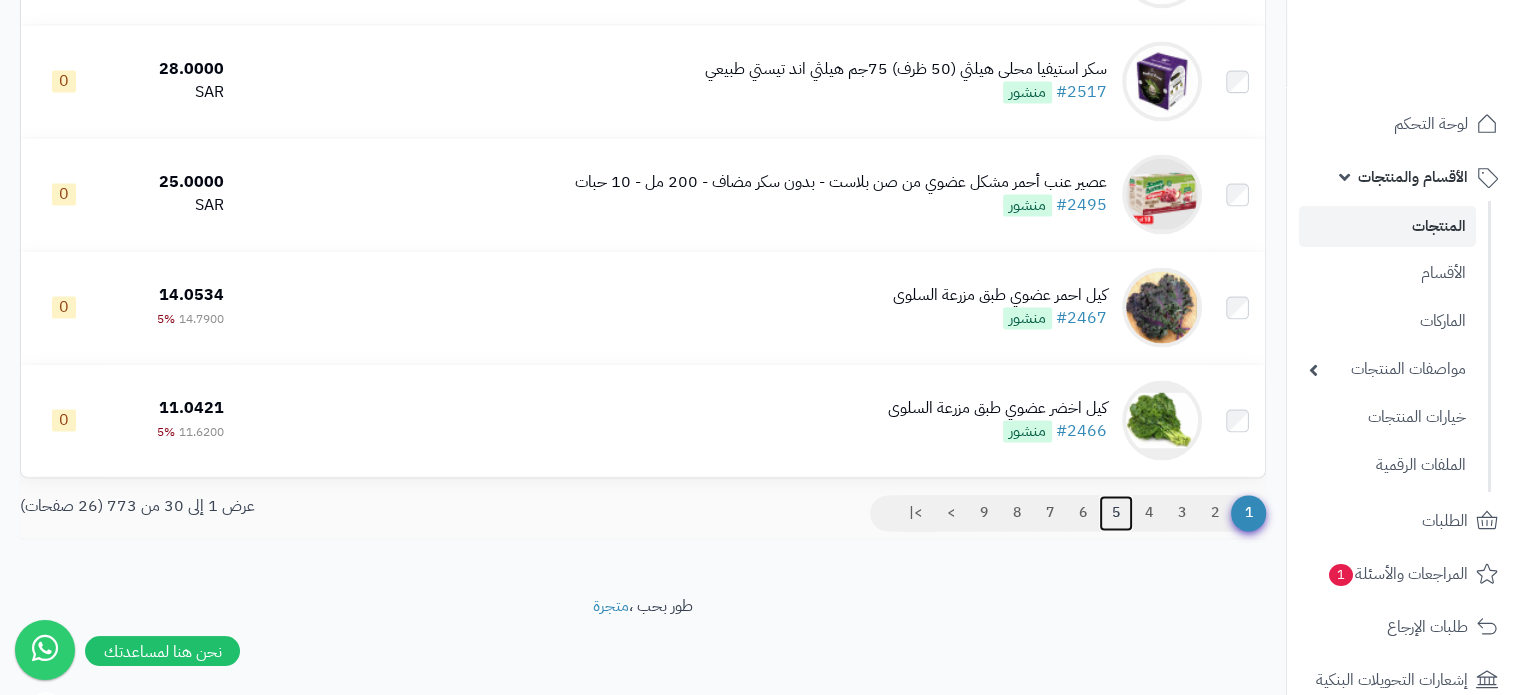 click on "5" at bounding box center (1116, 513) 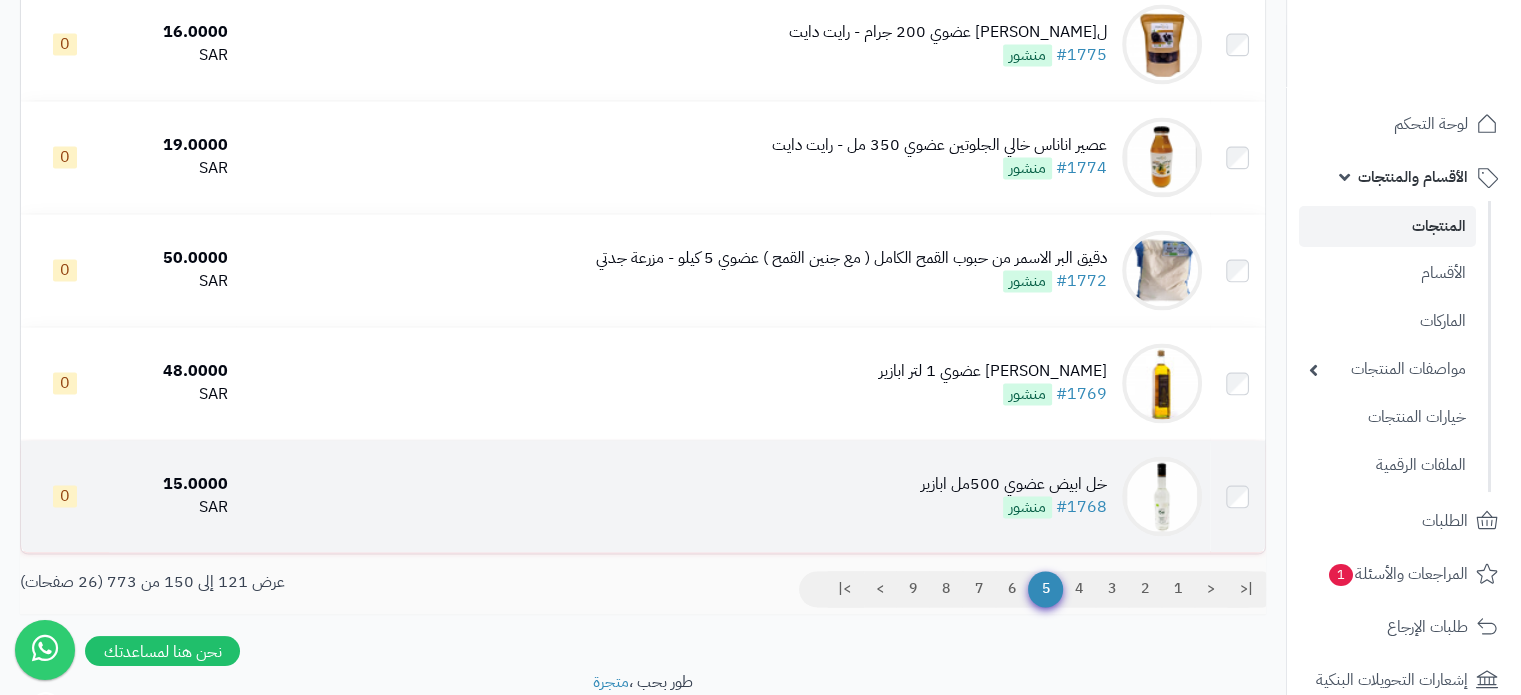 scroll, scrollTop: 3206, scrollLeft: 0, axis: vertical 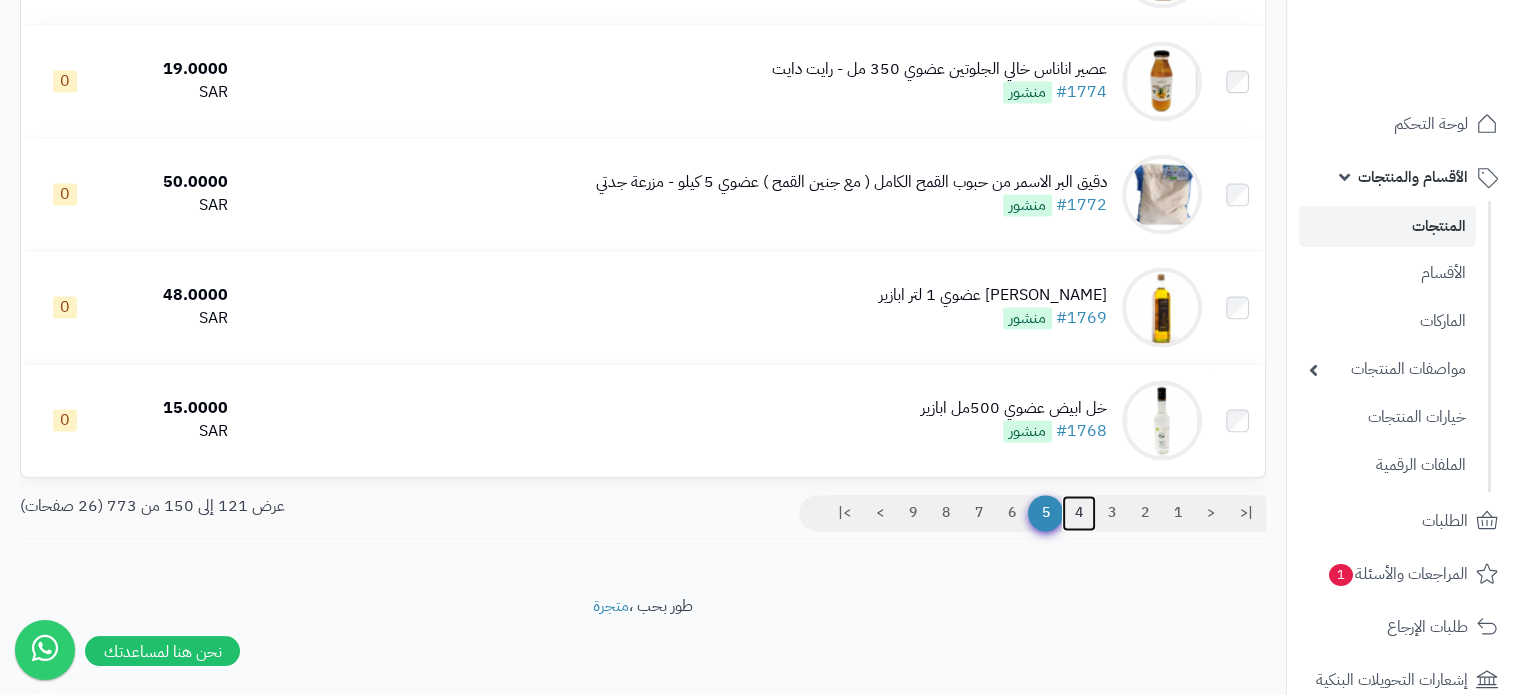 click on "4" at bounding box center [1079, 513] 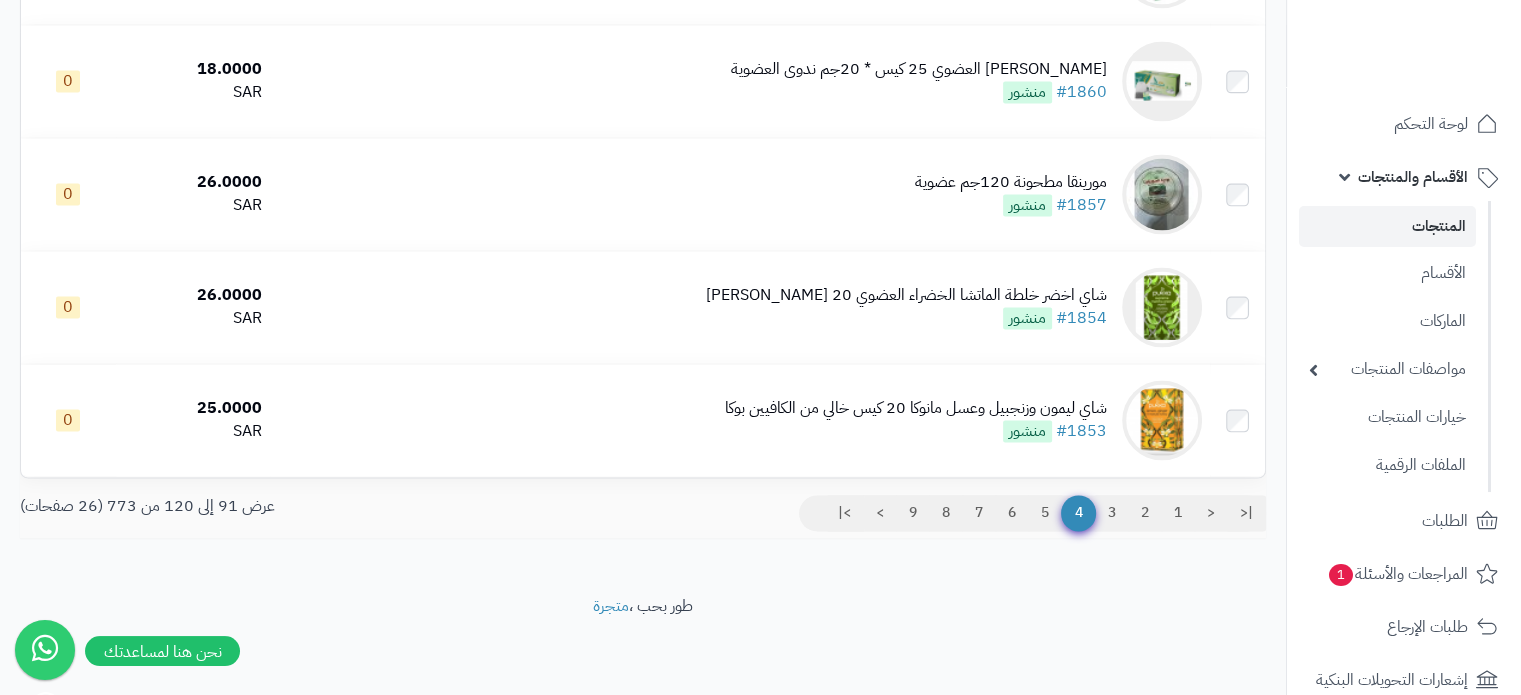 scroll, scrollTop: 3206, scrollLeft: 0, axis: vertical 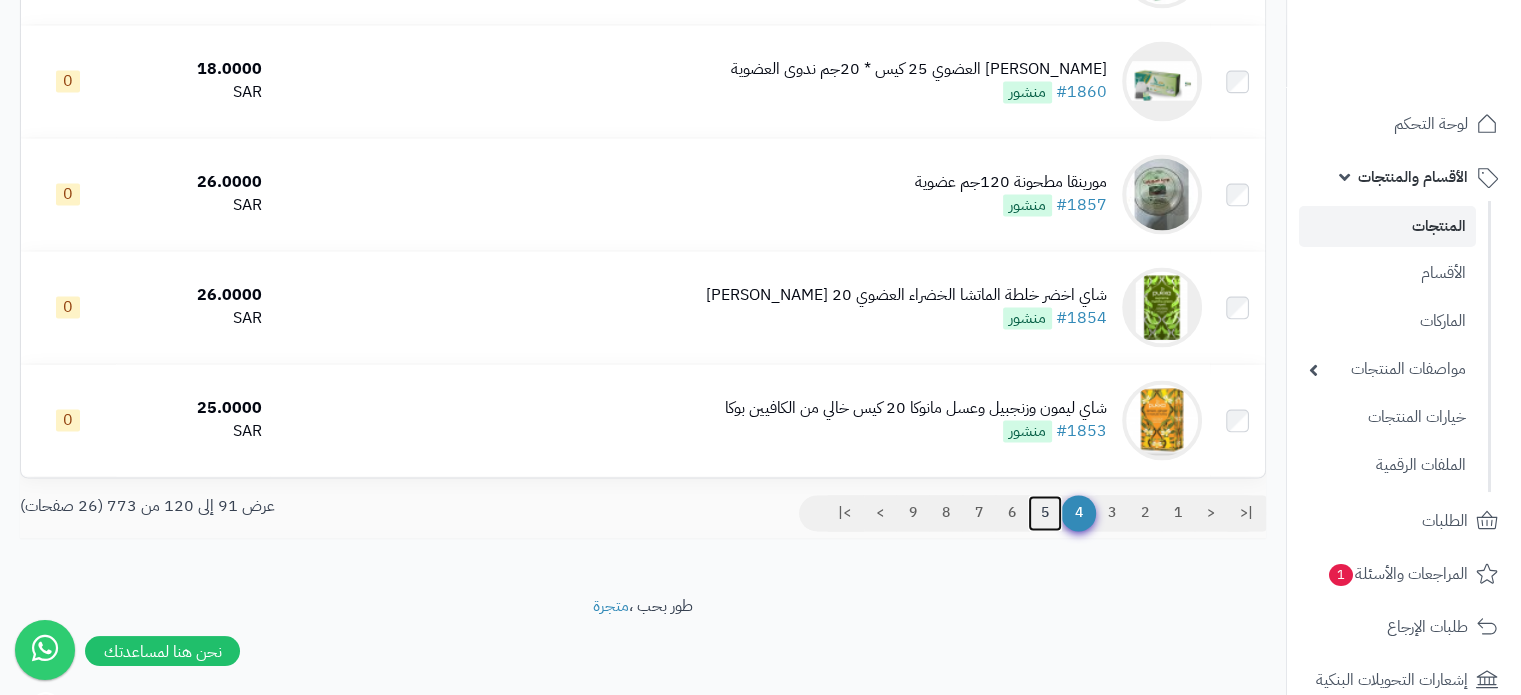 click on "5" at bounding box center (1045, 513) 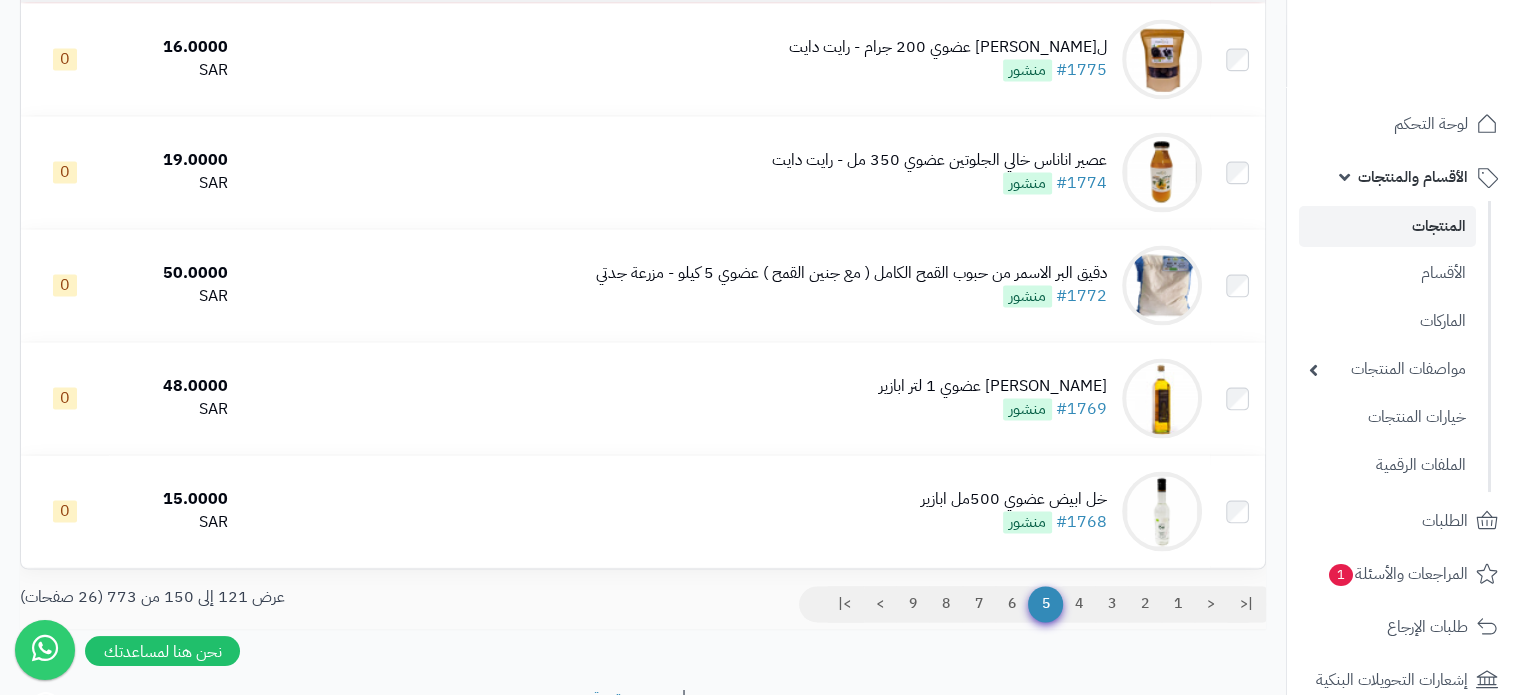 scroll, scrollTop: 3206, scrollLeft: 0, axis: vertical 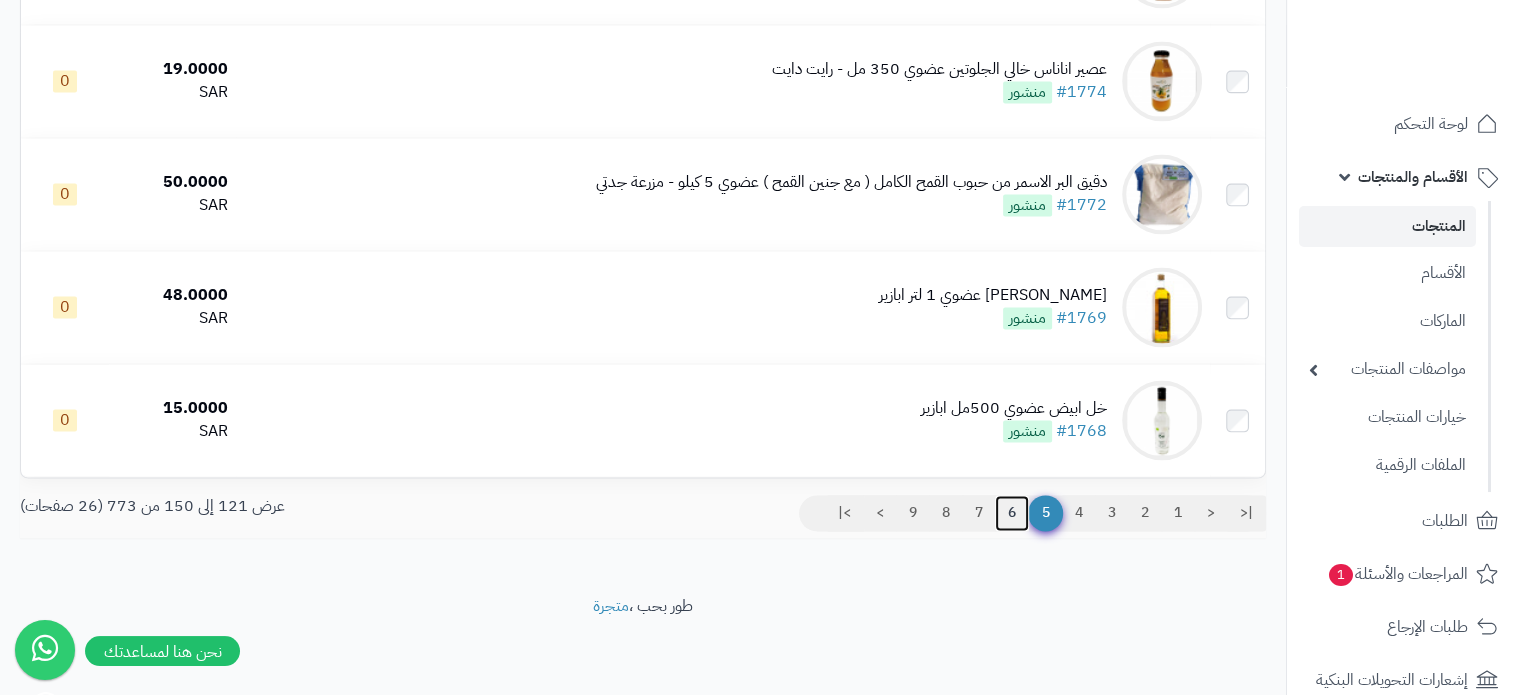 click on "6" at bounding box center [1012, 513] 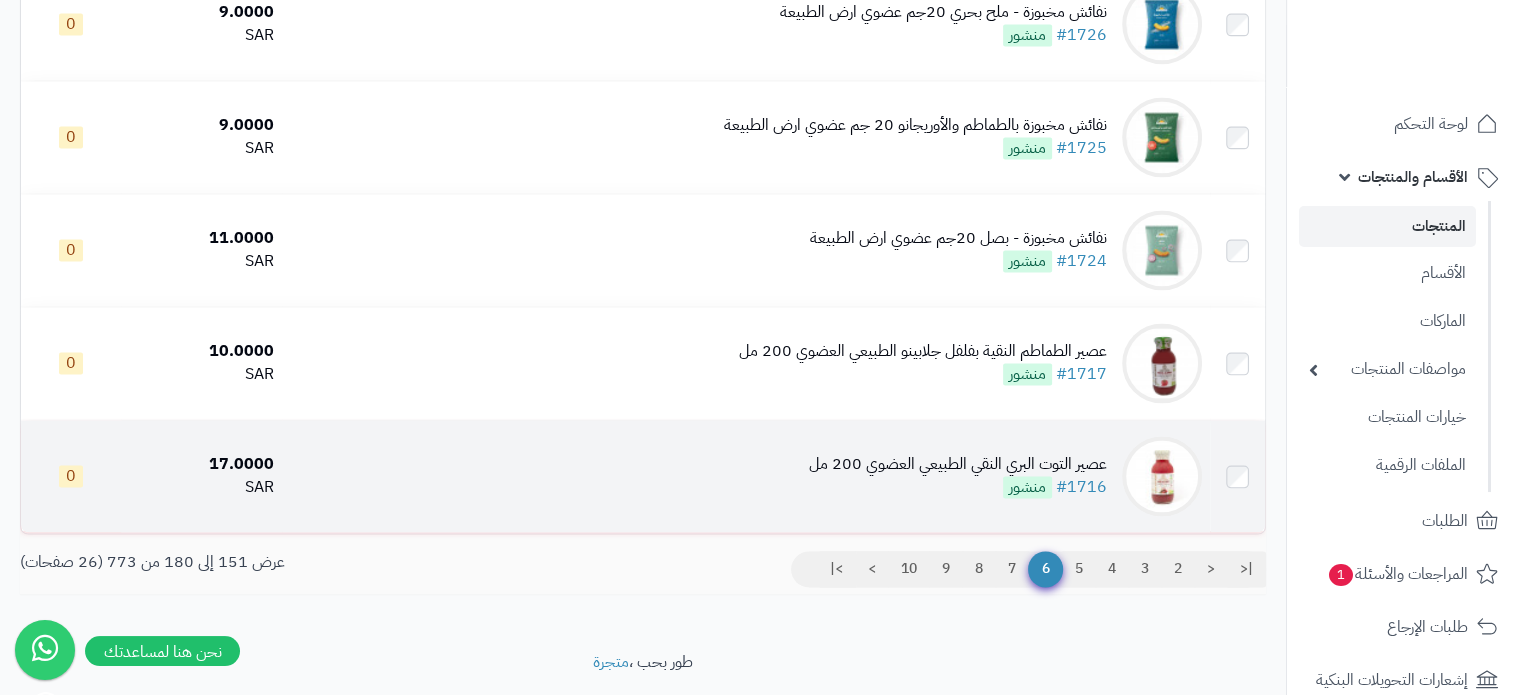 scroll, scrollTop: 3200, scrollLeft: 0, axis: vertical 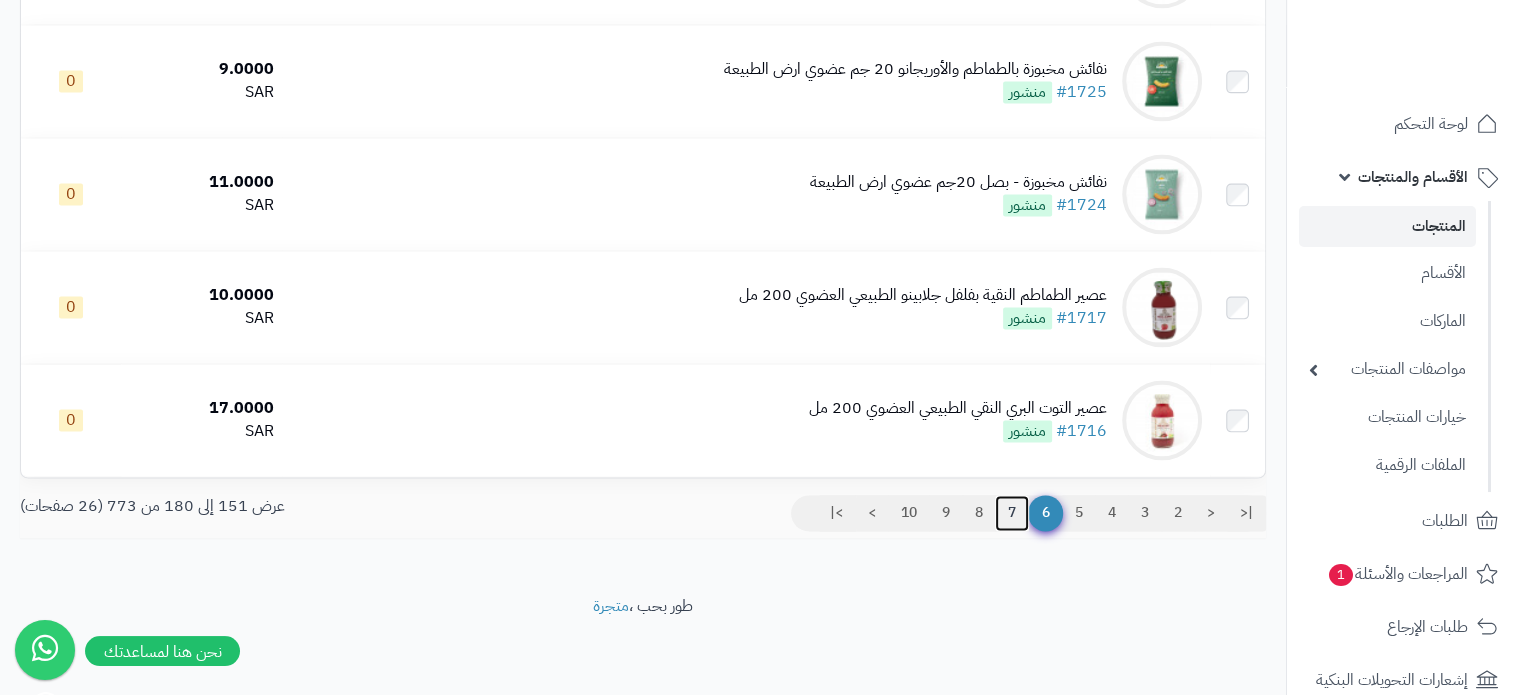 click on "7" at bounding box center (1012, 513) 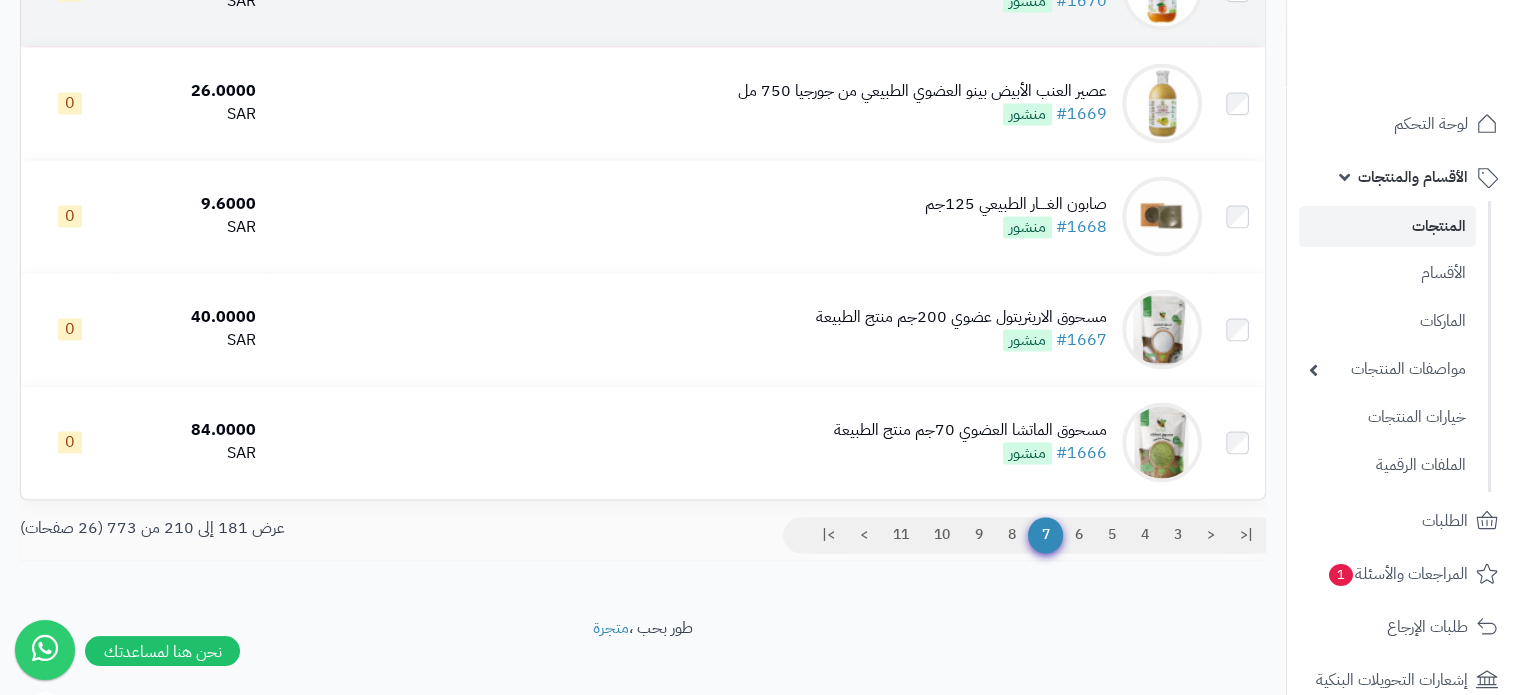 scroll, scrollTop: 3206, scrollLeft: 0, axis: vertical 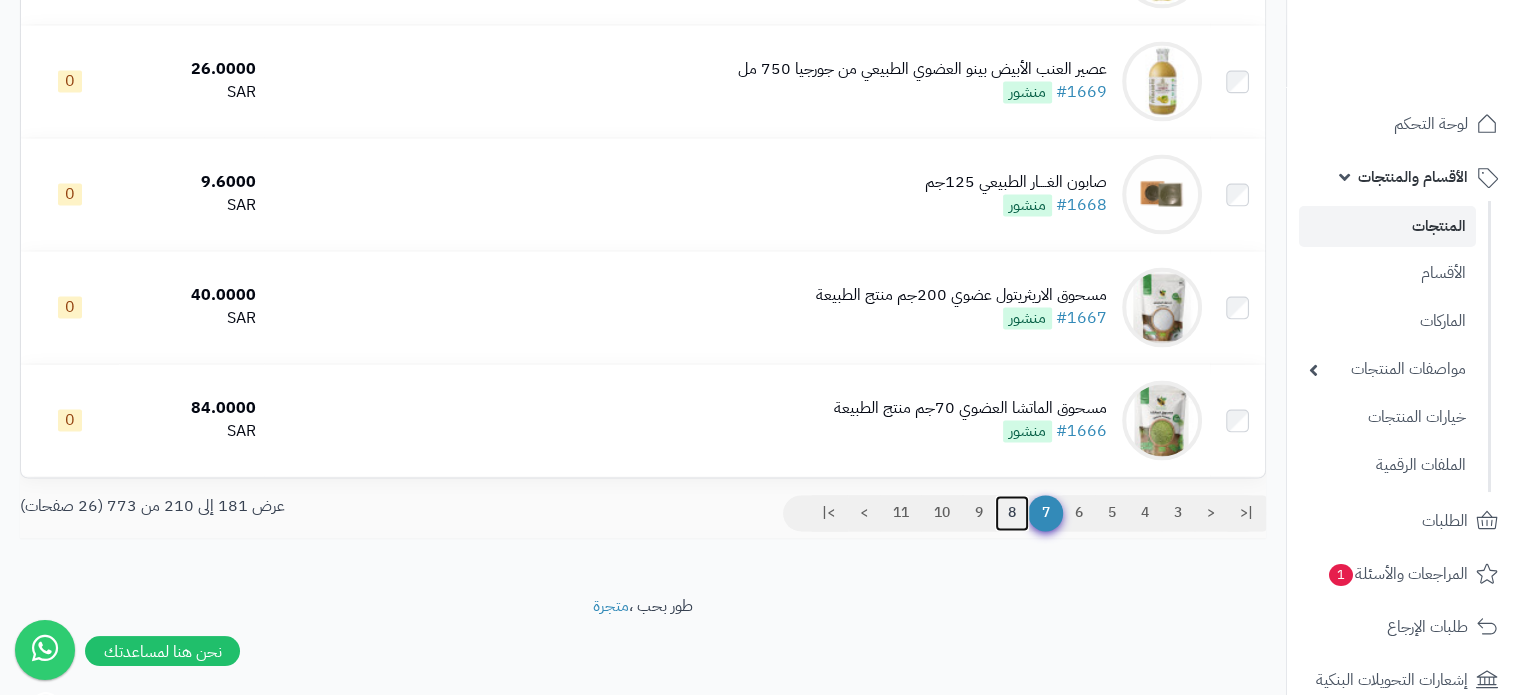 click on "8" at bounding box center [1012, 513] 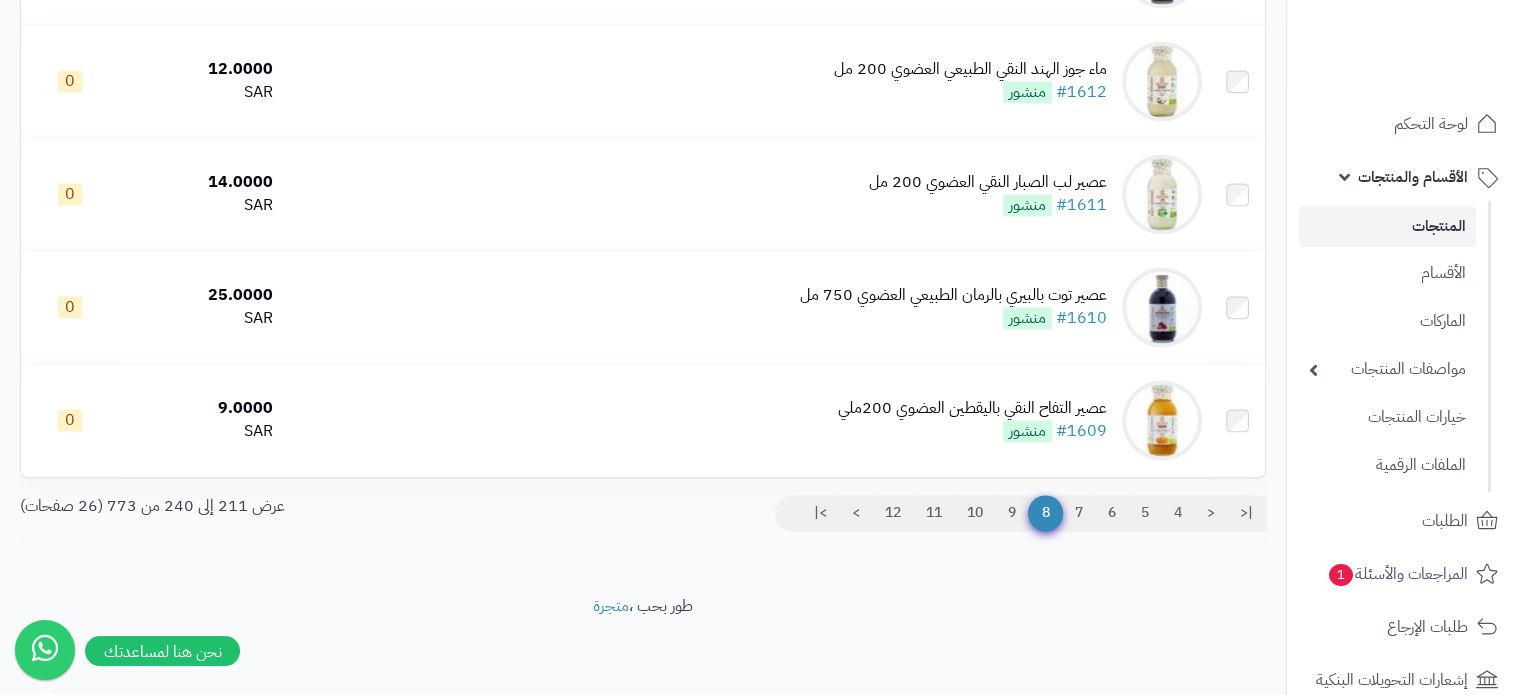scroll, scrollTop: 3200, scrollLeft: 0, axis: vertical 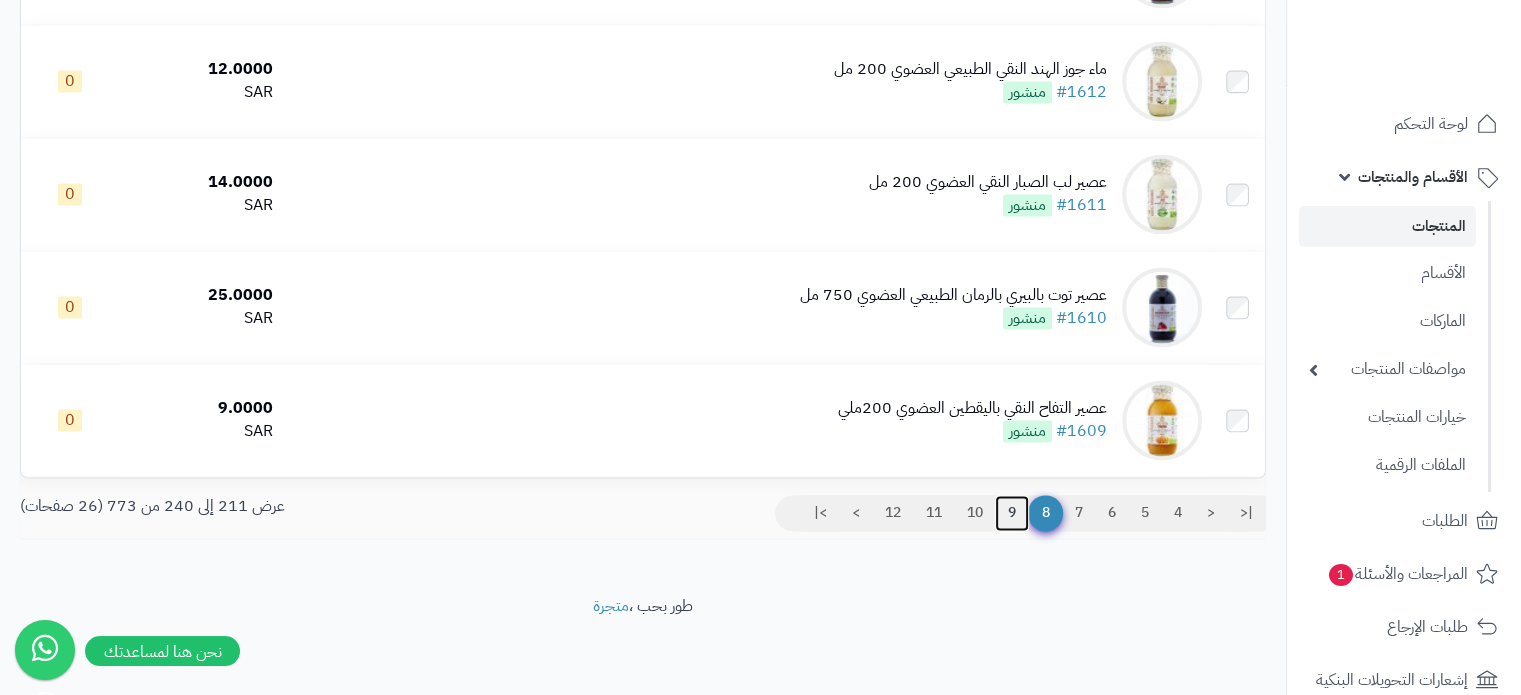 click on "9" at bounding box center (1012, 513) 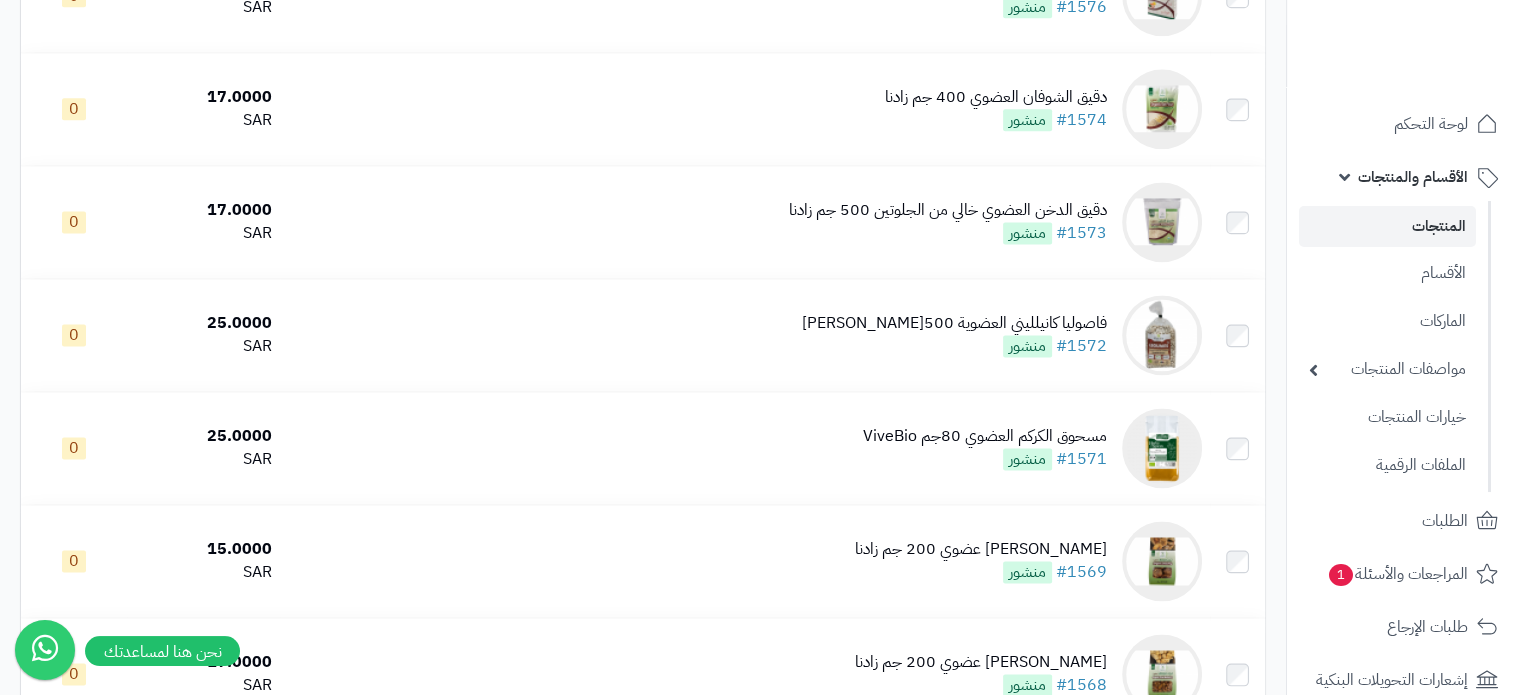 scroll, scrollTop: 2700, scrollLeft: 0, axis: vertical 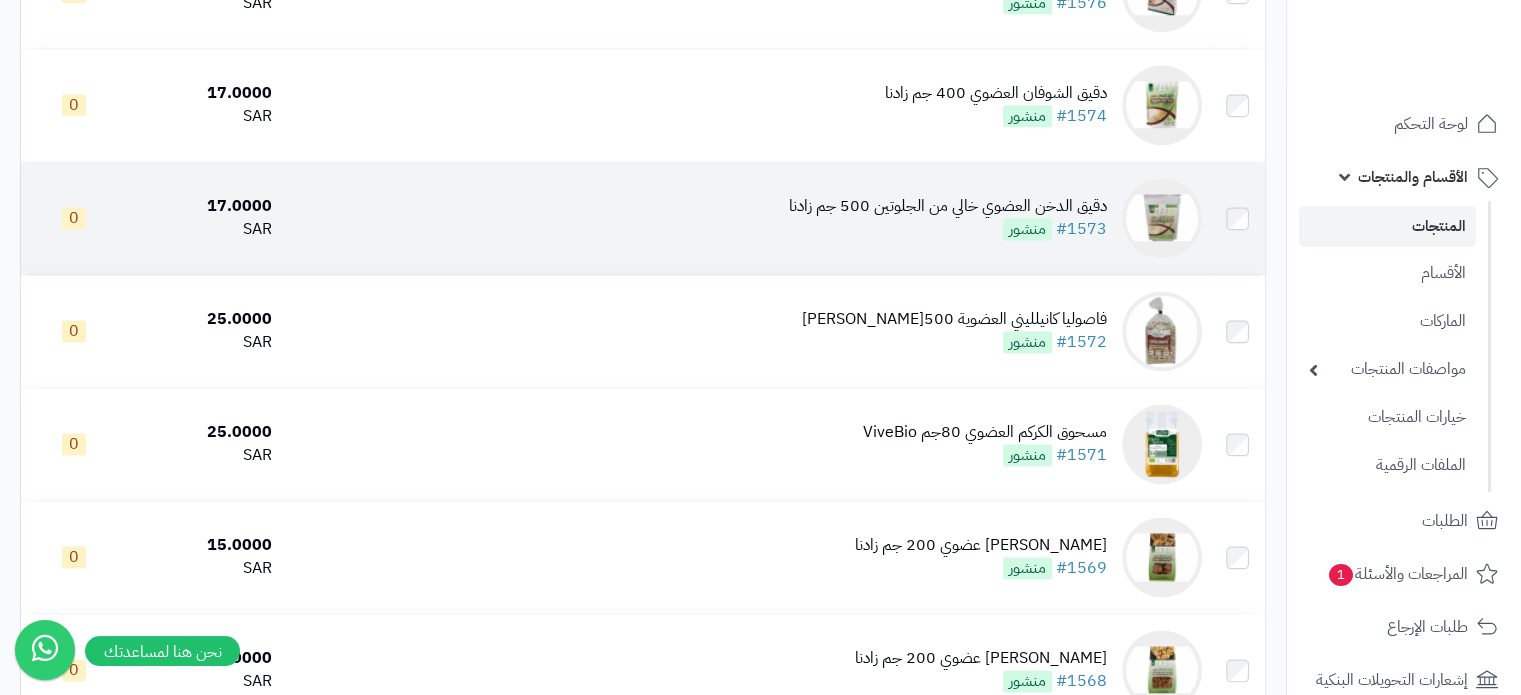 click on "دقيق الدخن العضوي خالي من الجلوتين 500 جم زادنا" at bounding box center [948, 206] 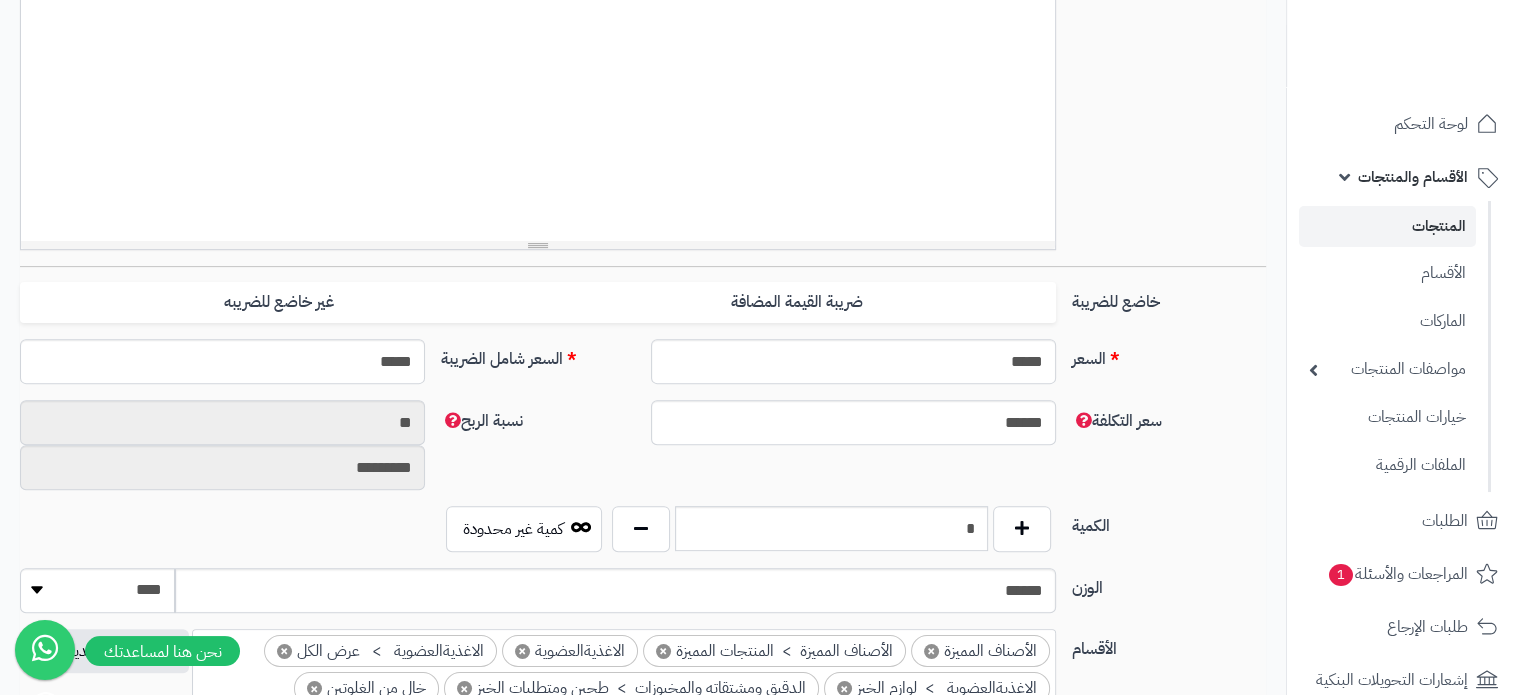 scroll, scrollTop: 800, scrollLeft: 0, axis: vertical 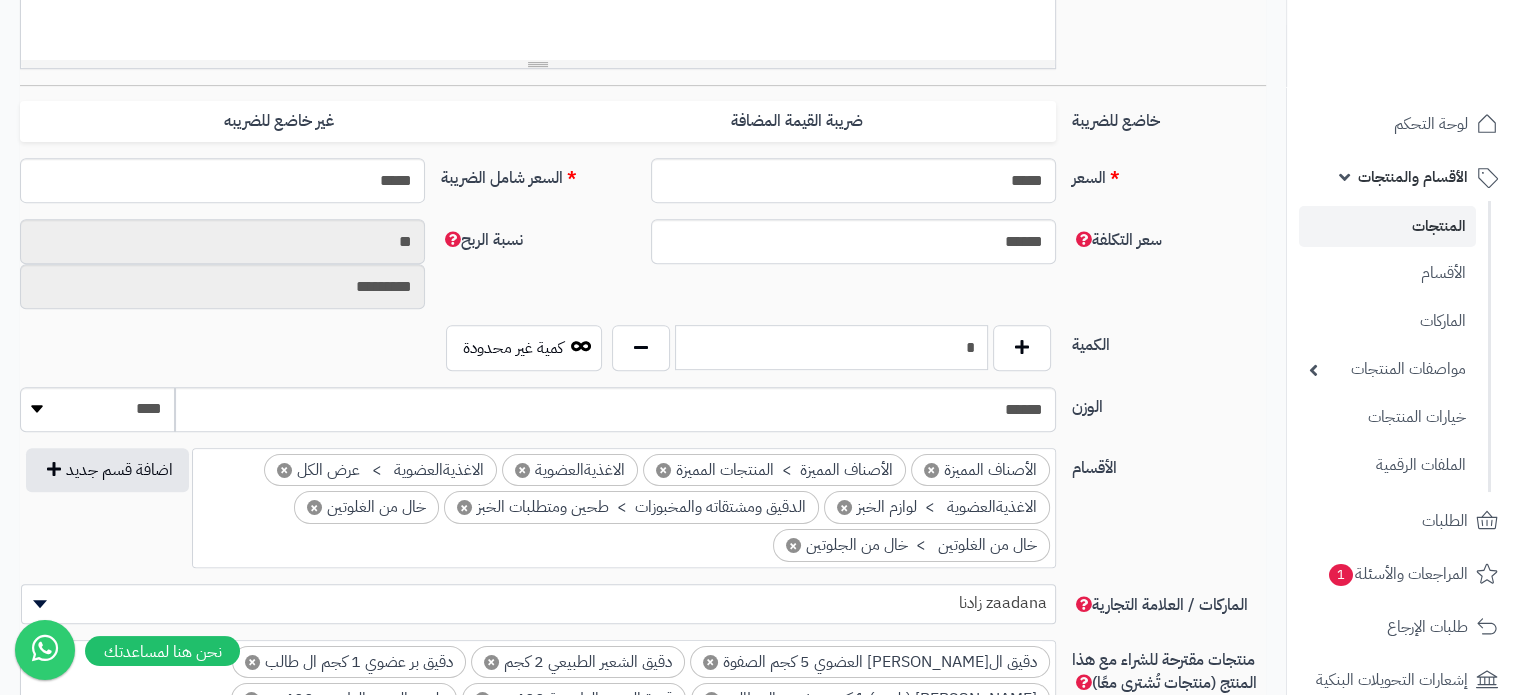 click on "*" at bounding box center [831, 347] 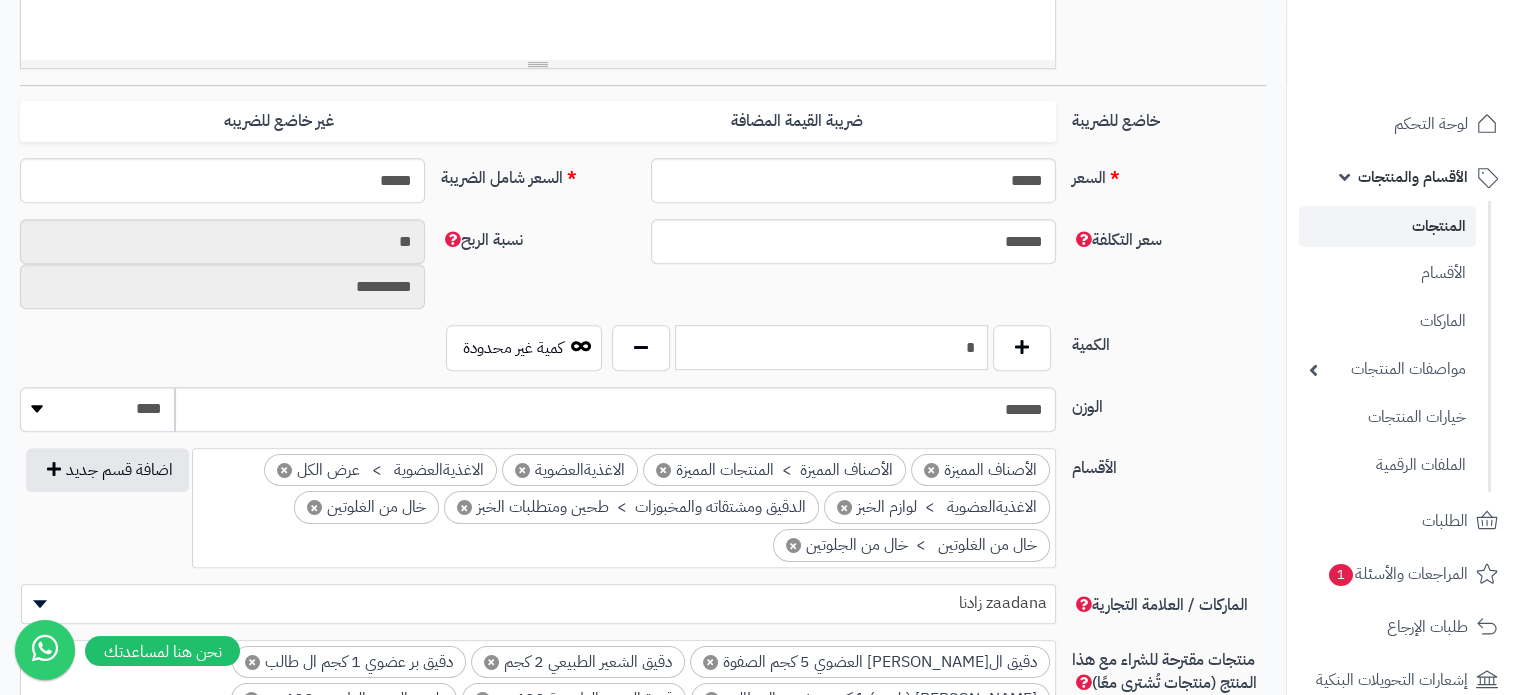 type on "*" 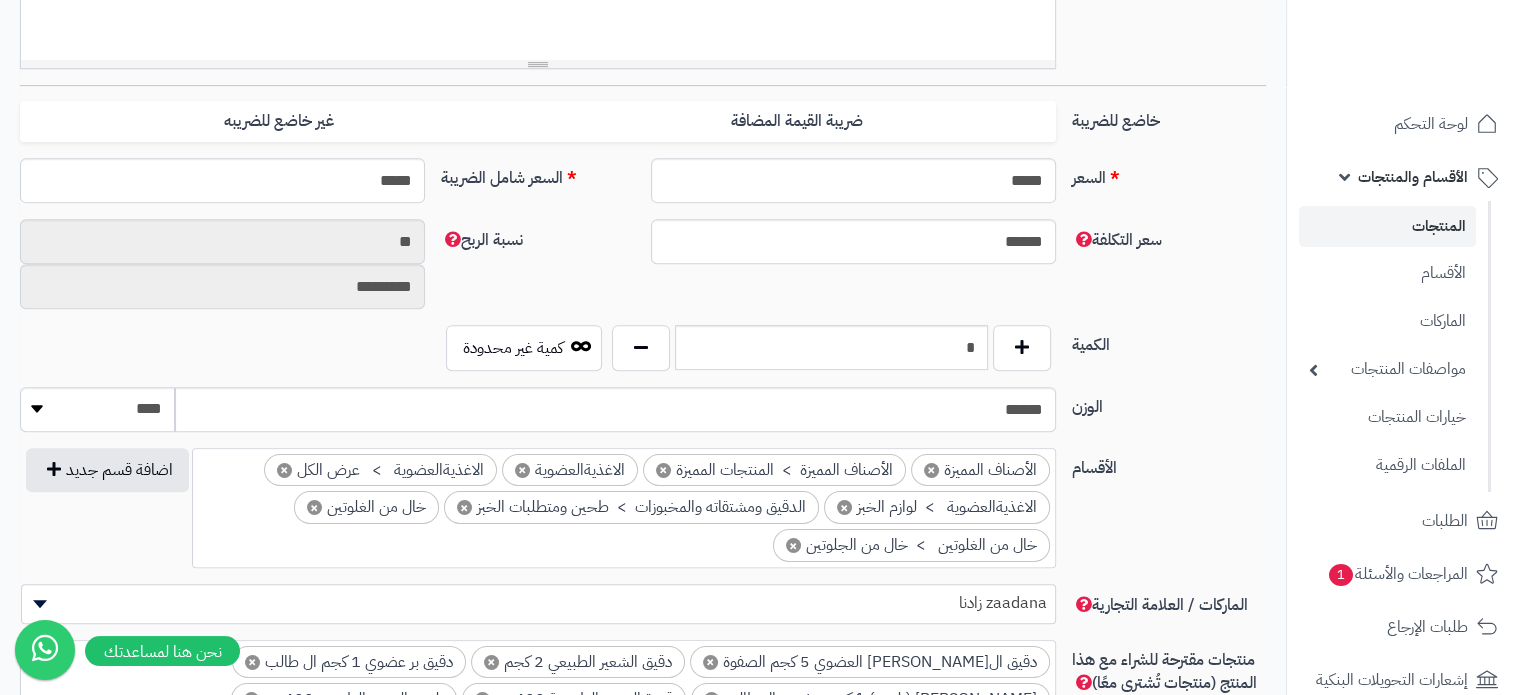 click on "الكمية" at bounding box center [1169, 341] 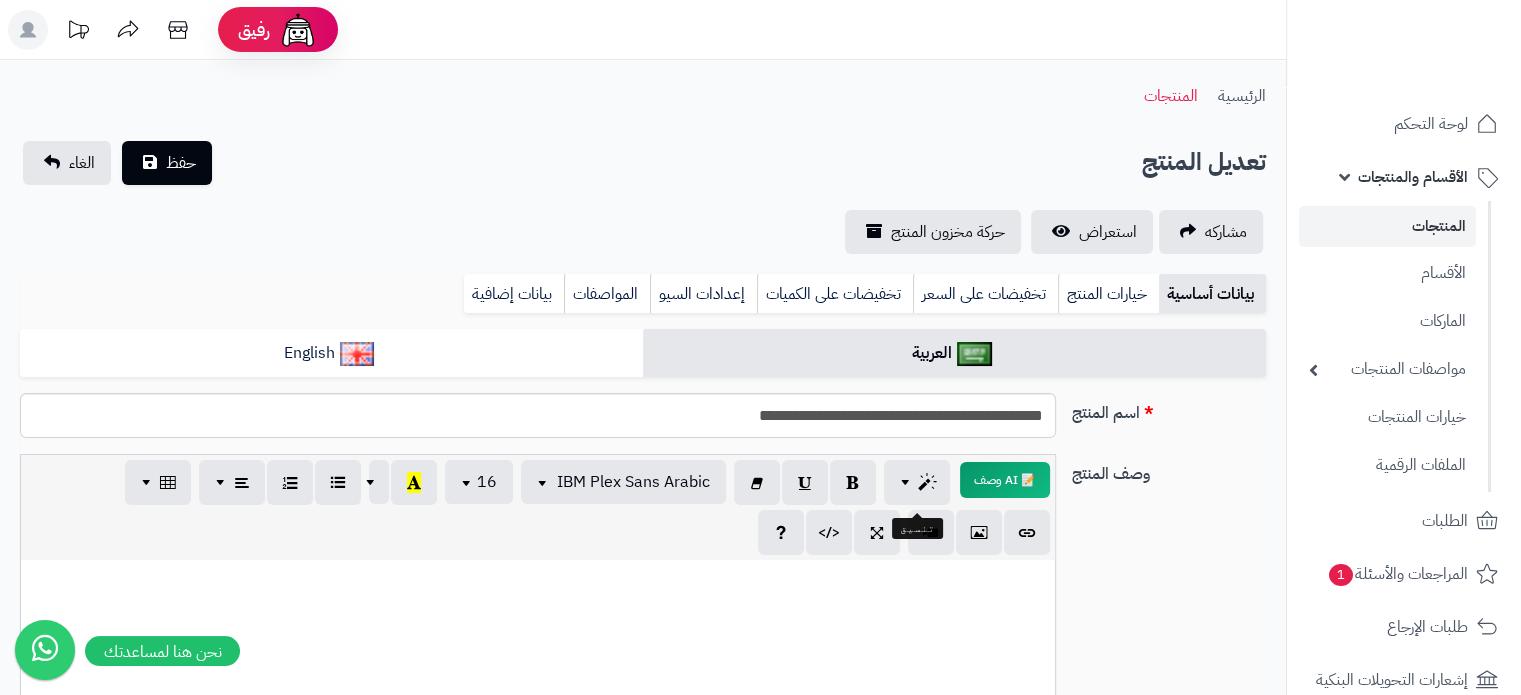 scroll, scrollTop: 0, scrollLeft: 0, axis: both 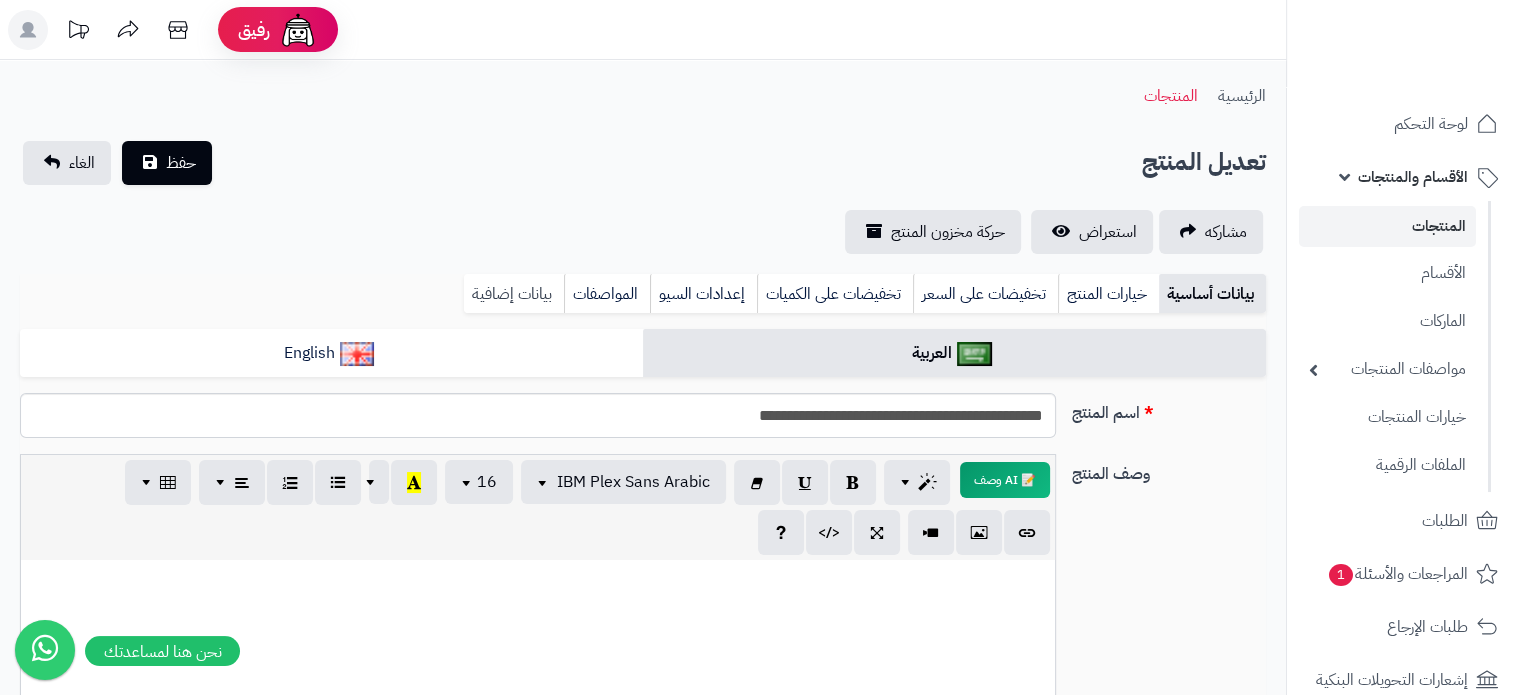 click on "بيانات إضافية" at bounding box center (514, 294) 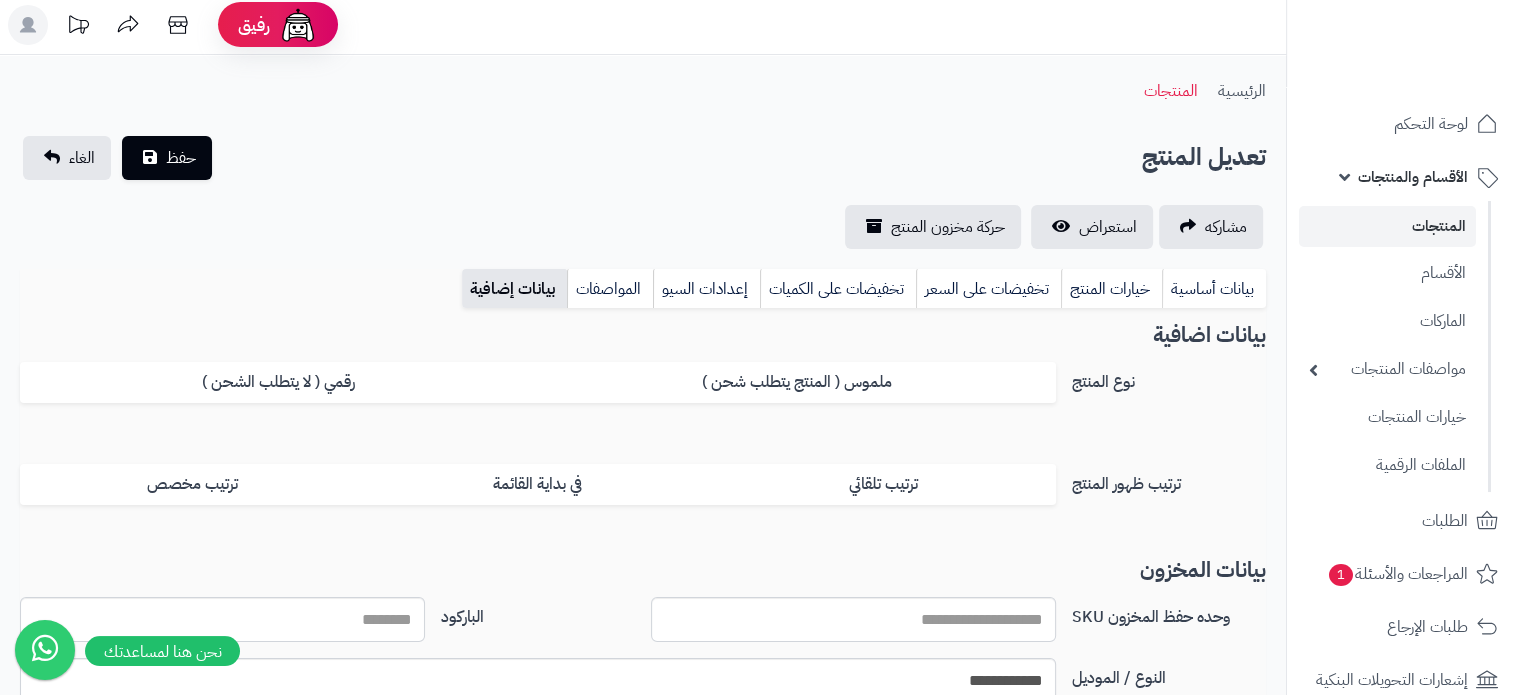scroll, scrollTop: 400, scrollLeft: 0, axis: vertical 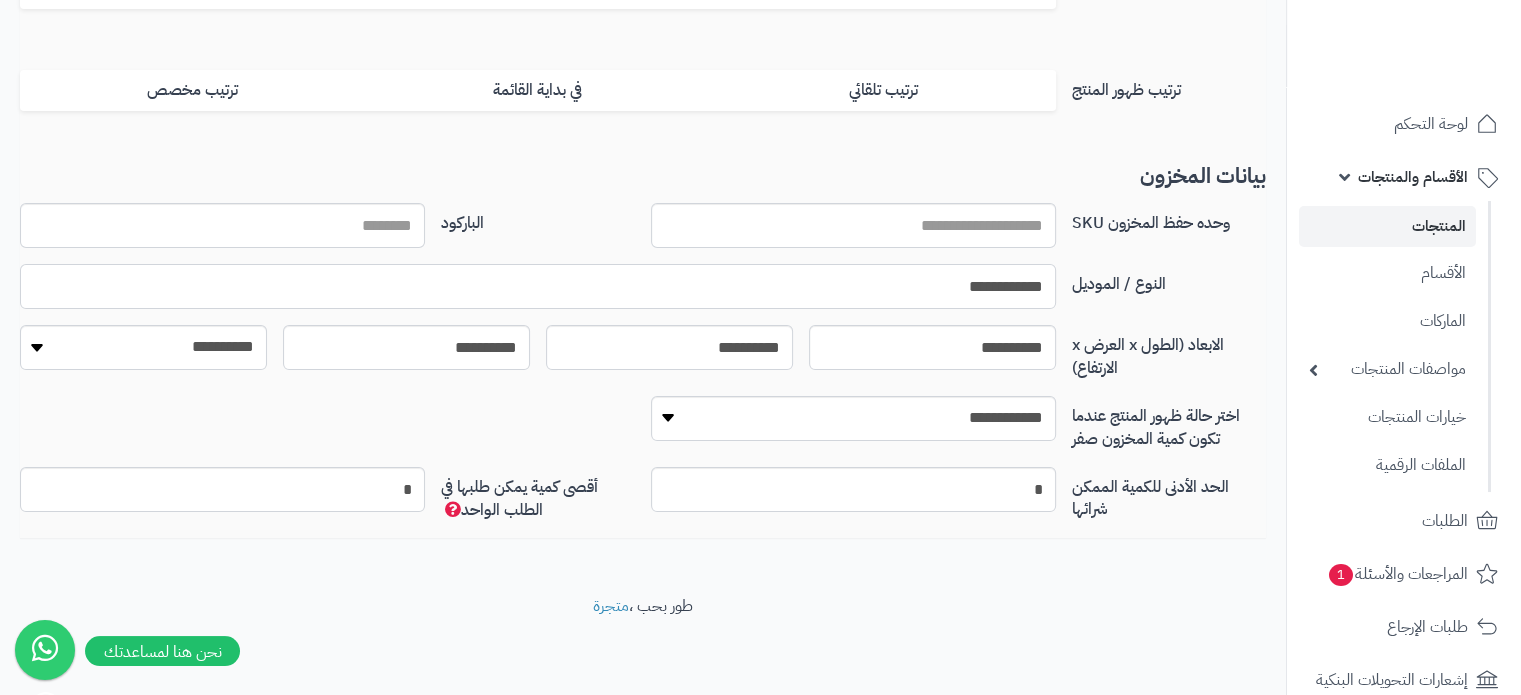 click on "**********" at bounding box center [538, 286] 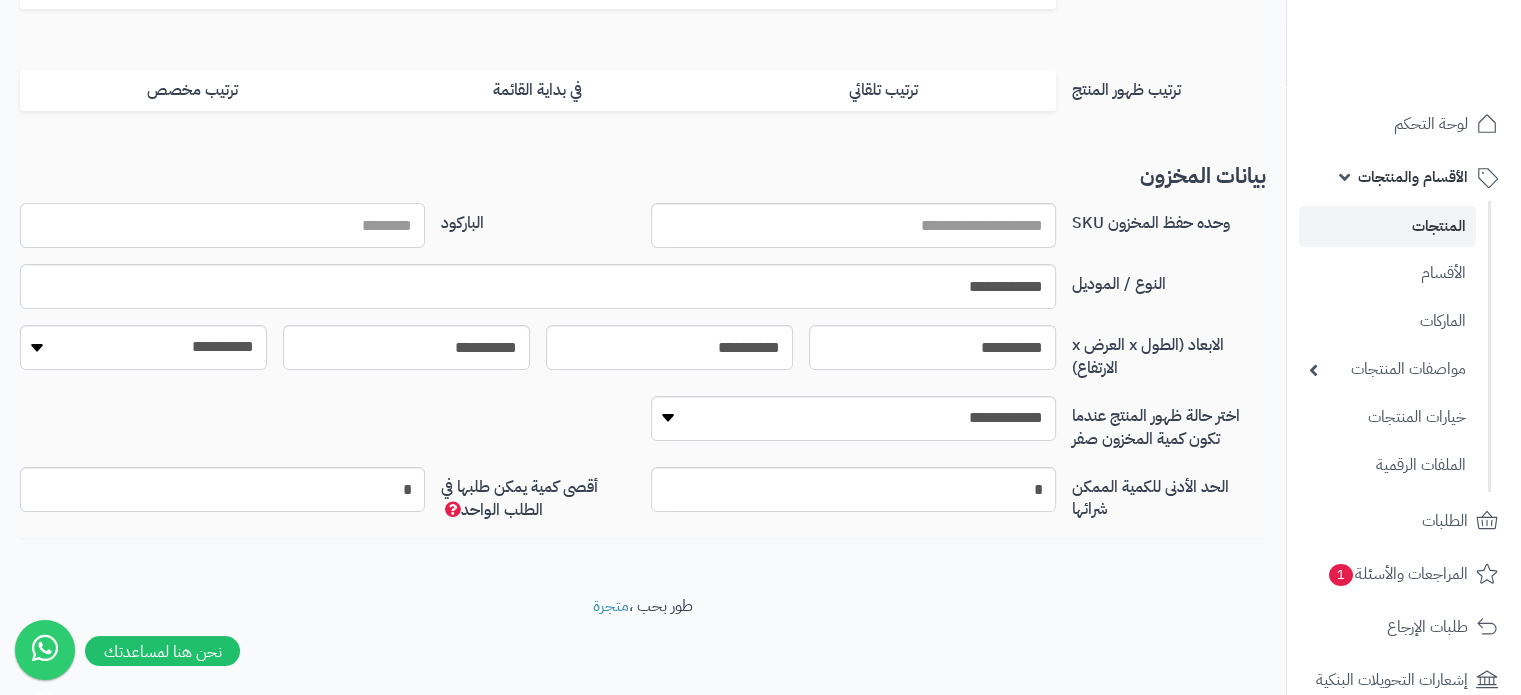paste on "**********" 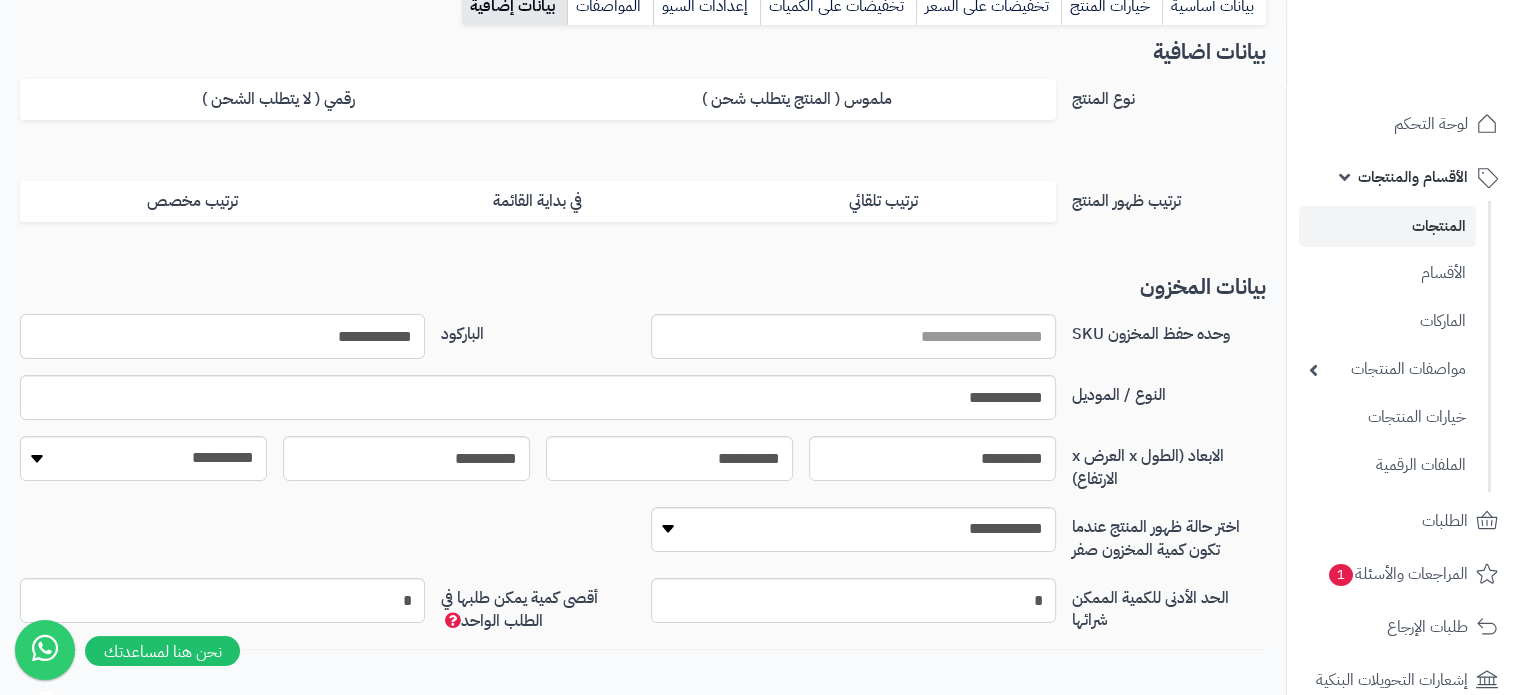 scroll, scrollTop: 0, scrollLeft: 0, axis: both 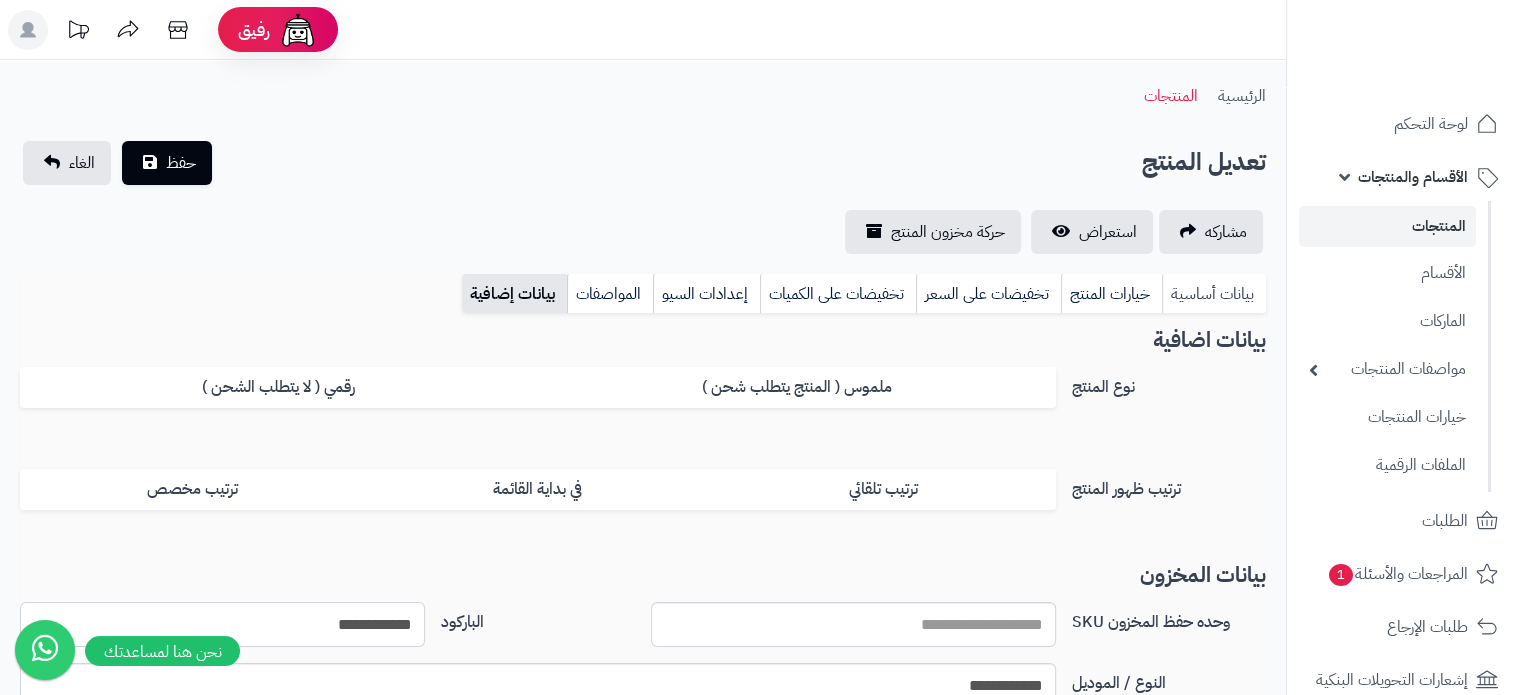 type on "**********" 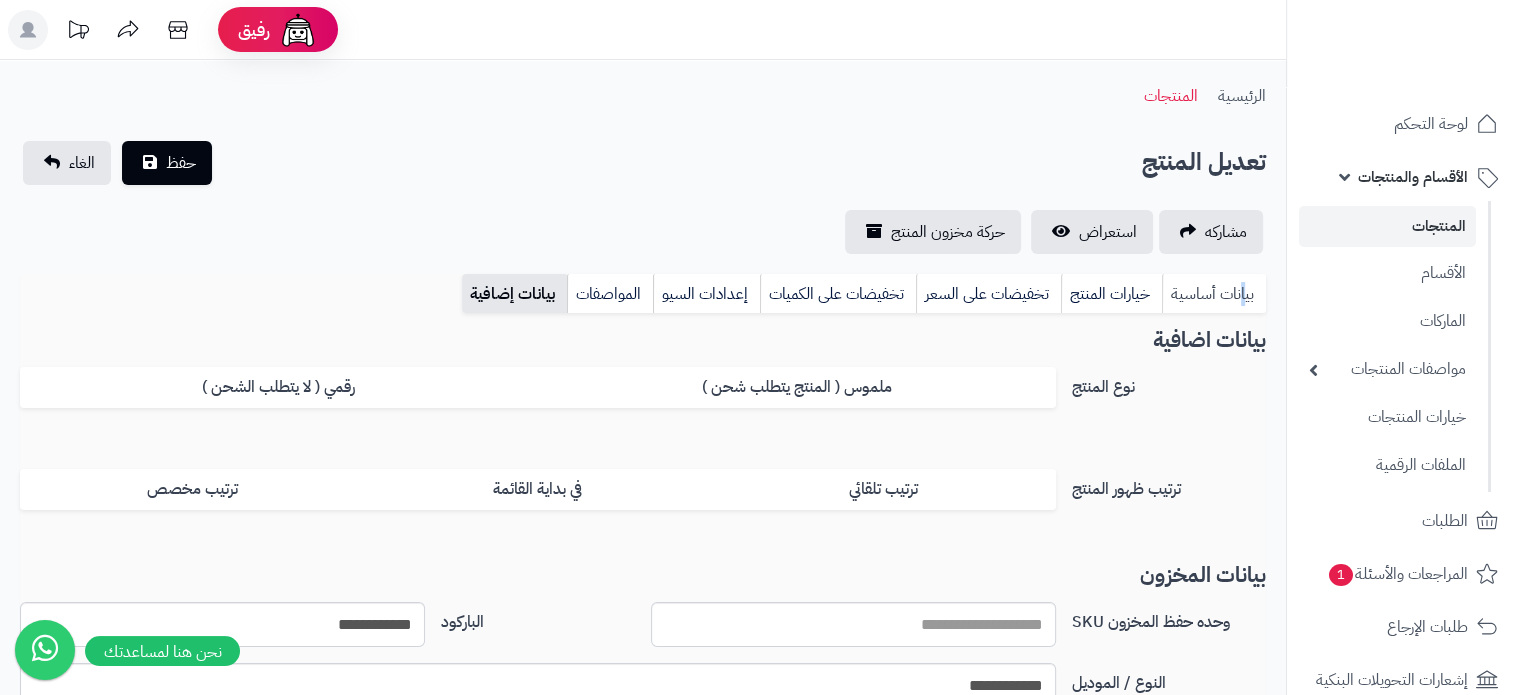 drag, startPoint x: 1243, startPoint y: 295, endPoint x: 1188, endPoint y: 300, distance: 55.226807 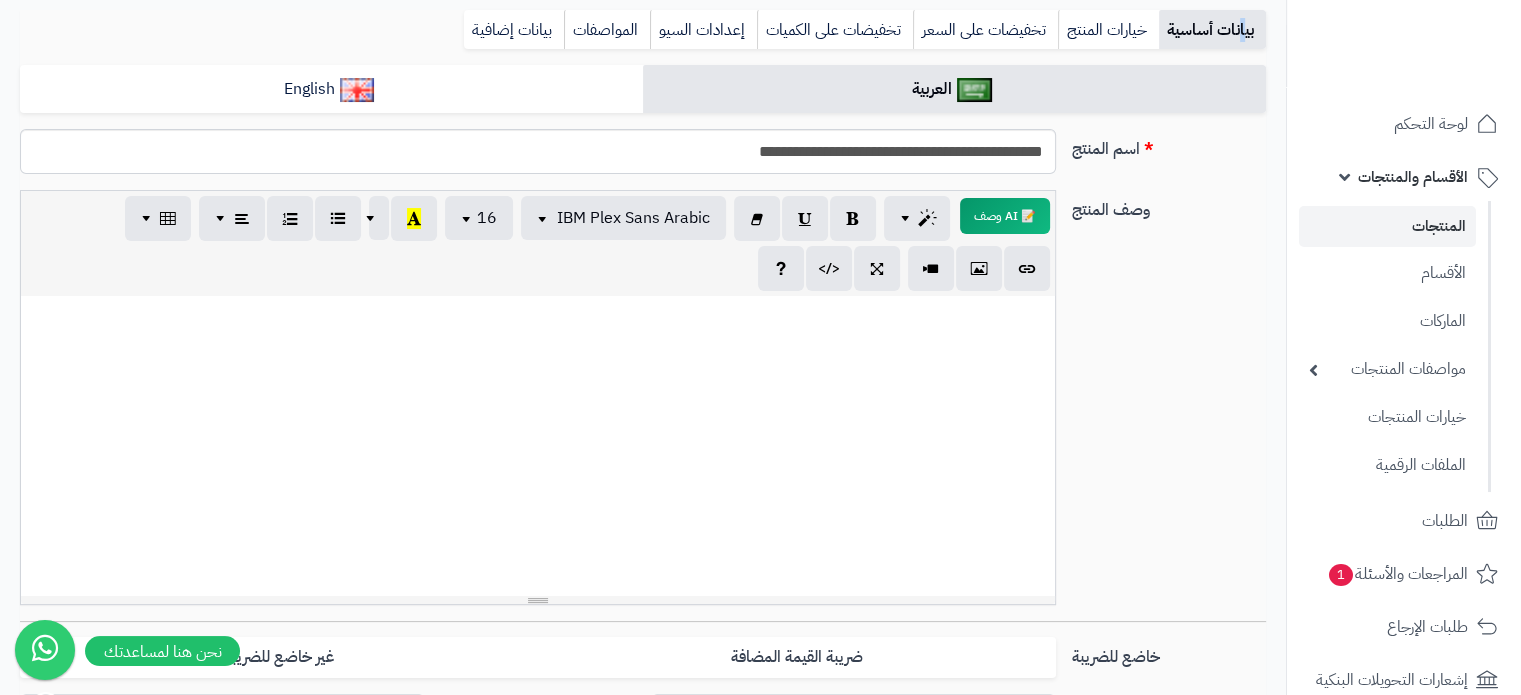 scroll, scrollTop: 0, scrollLeft: 0, axis: both 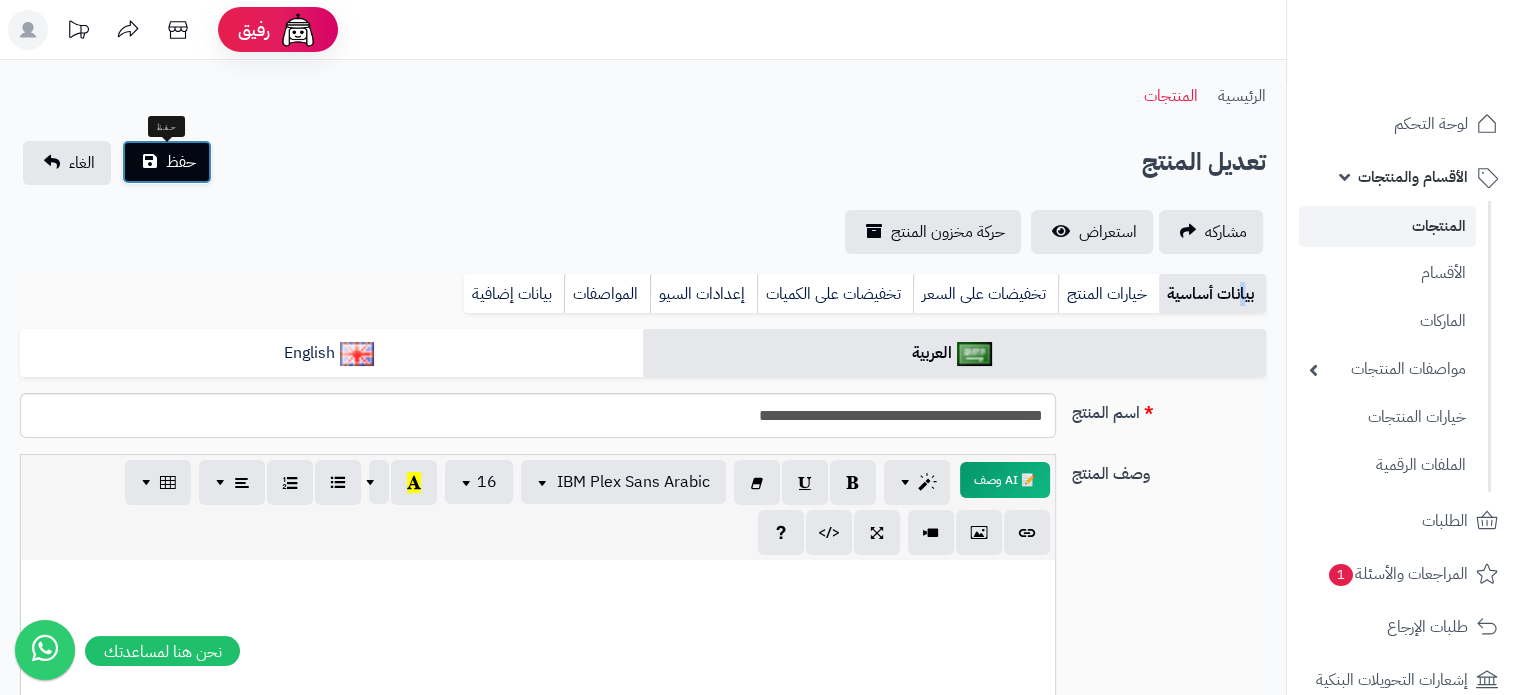 click on "حفظ" at bounding box center [181, 162] 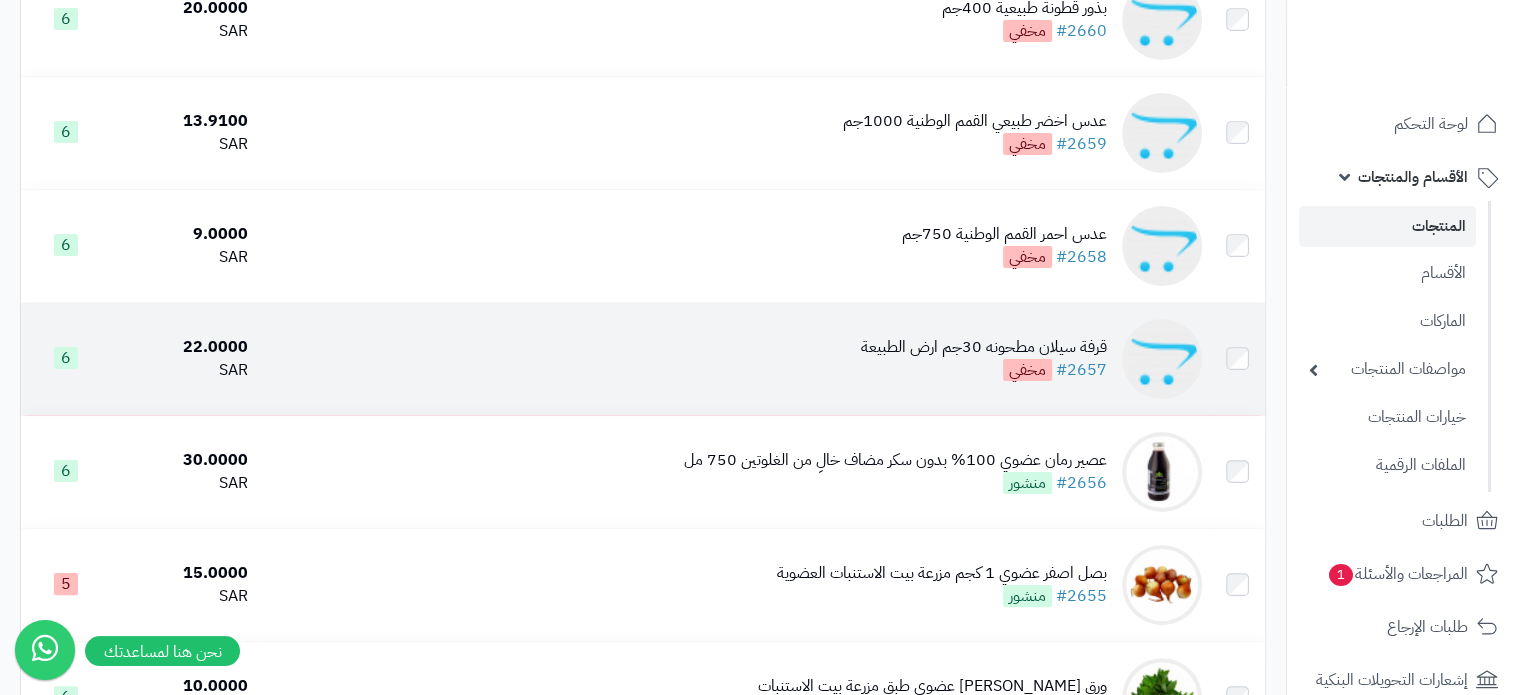 scroll, scrollTop: 400, scrollLeft: 0, axis: vertical 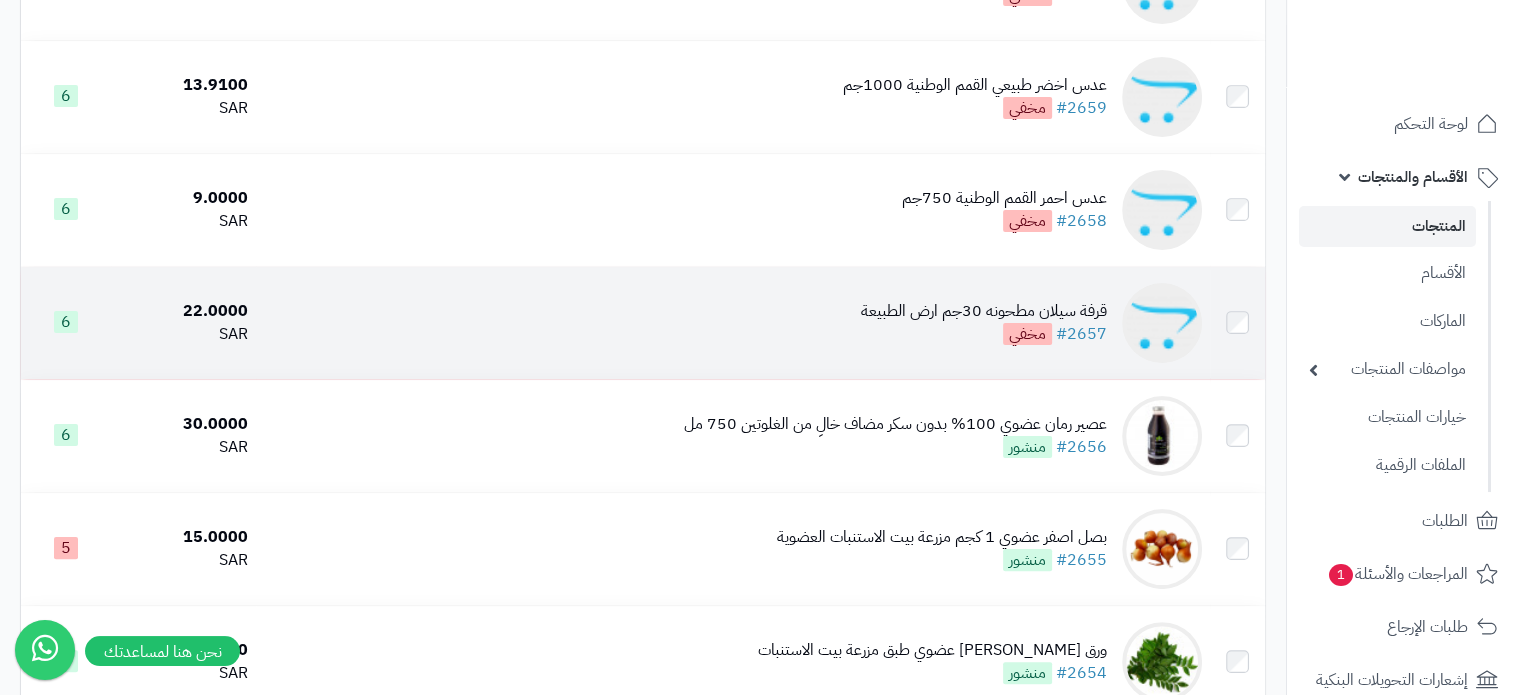click on "قرفة سيلان مطحونه 30جم ارض الطبيعة" at bounding box center (984, 311) 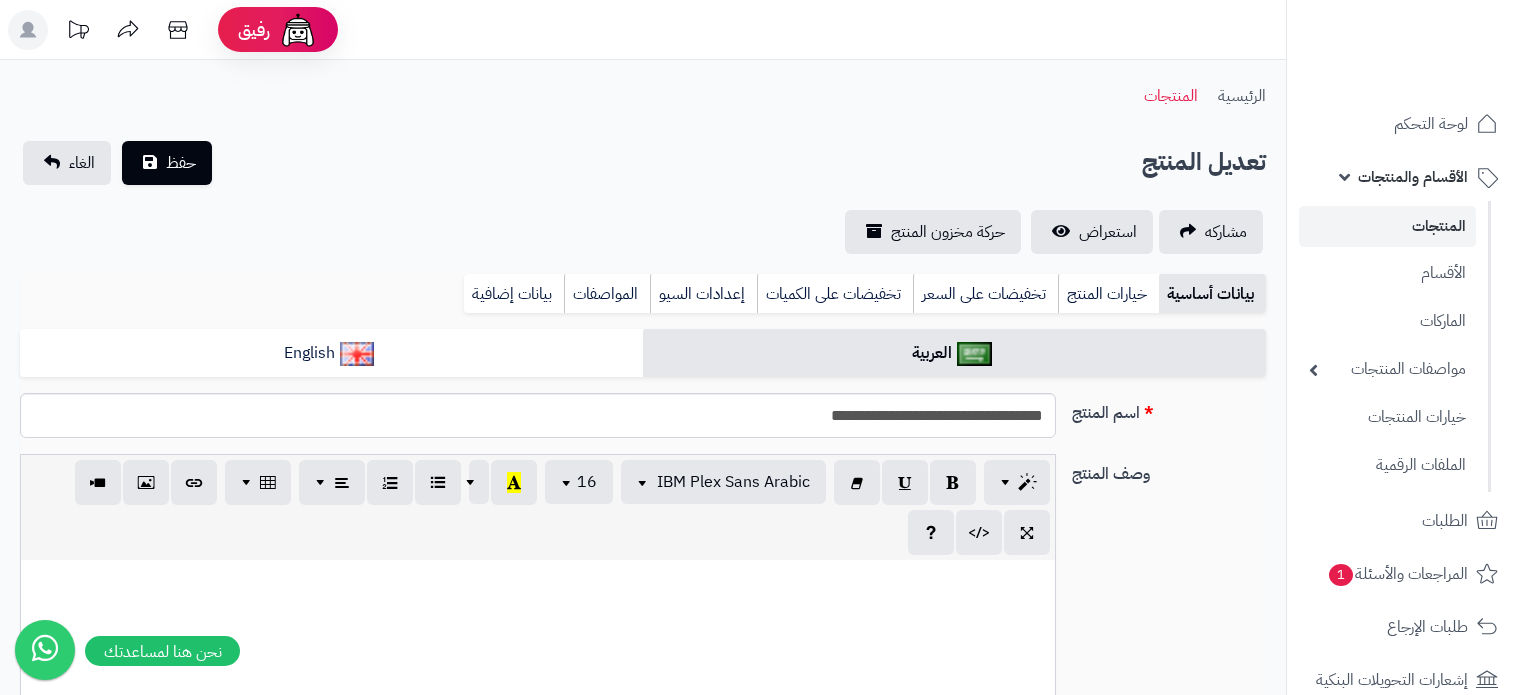 scroll, scrollTop: 0, scrollLeft: 0, axis: both 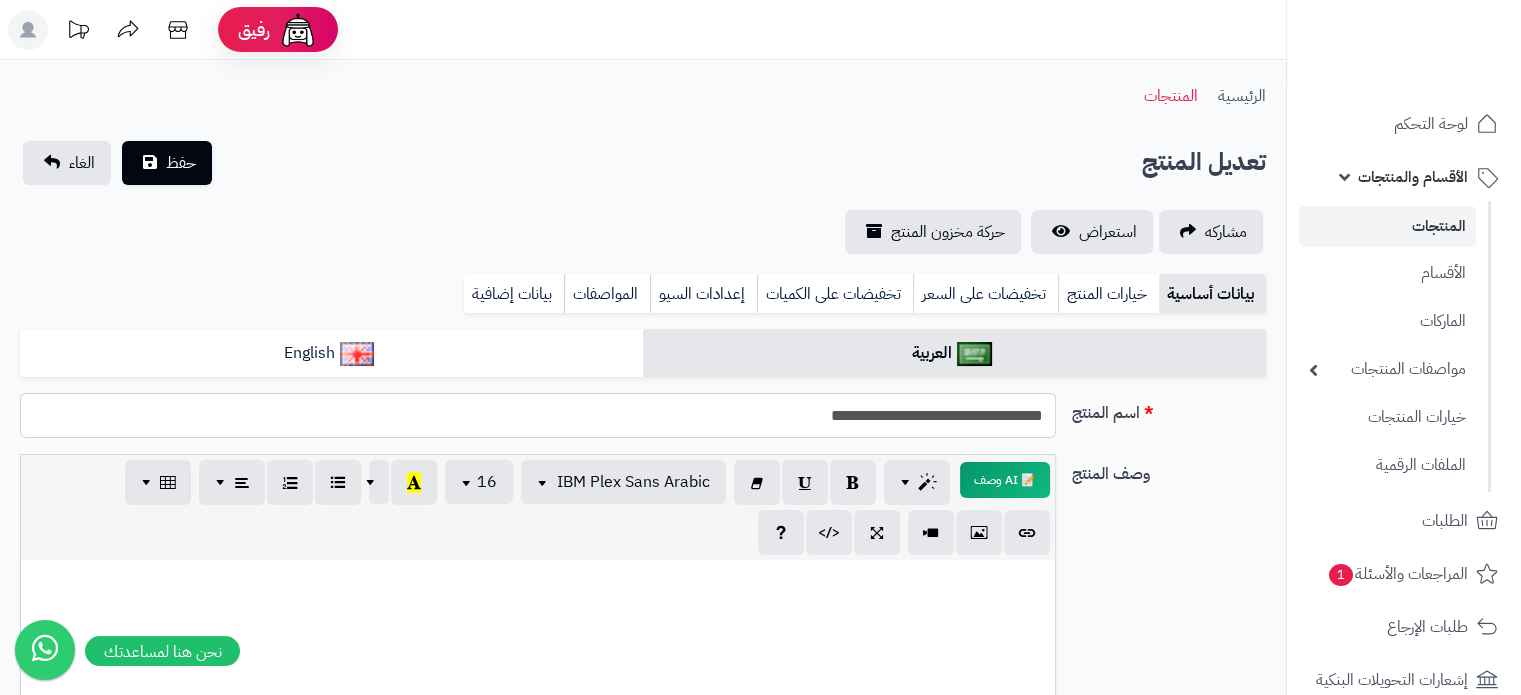 click on "**********" at bounding box center [538, 415] 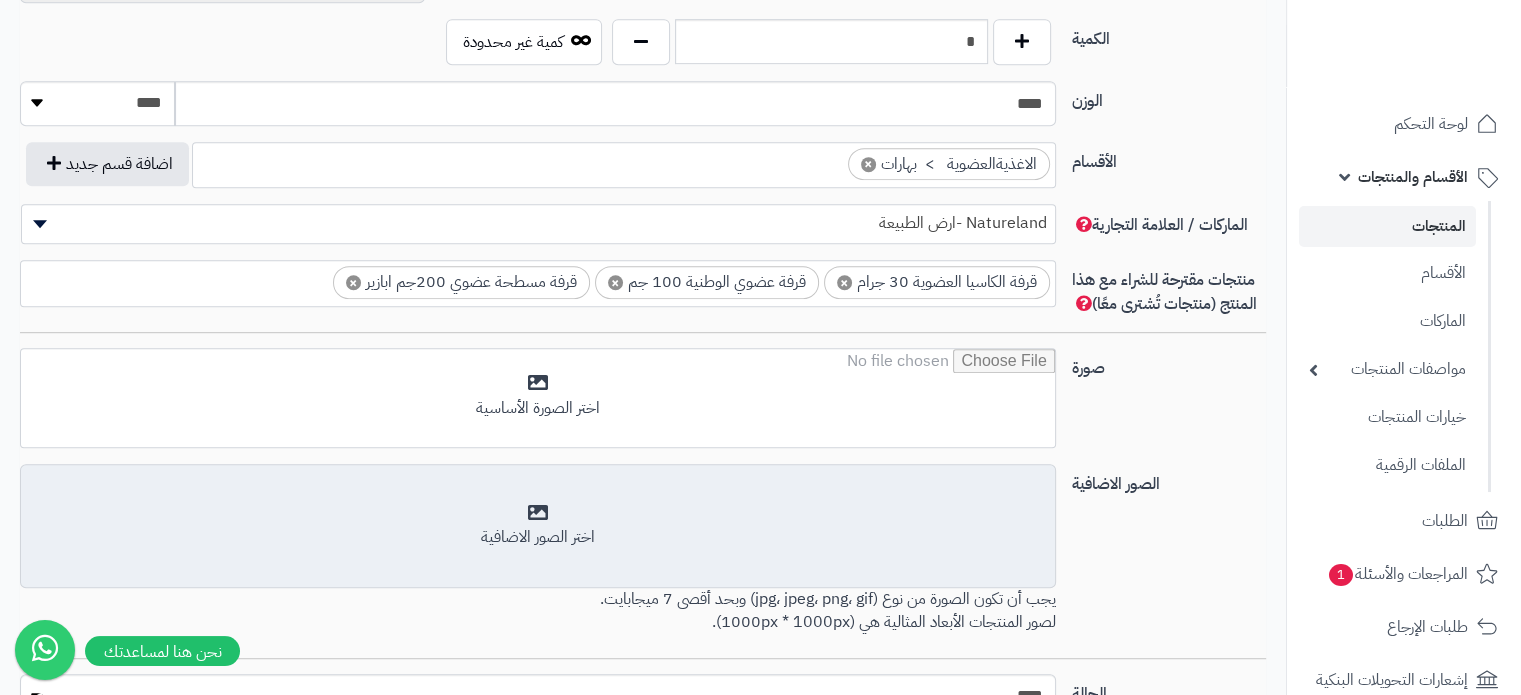 scroll, scrollTop: 1300, scrollLeft: 0, axis: vertical 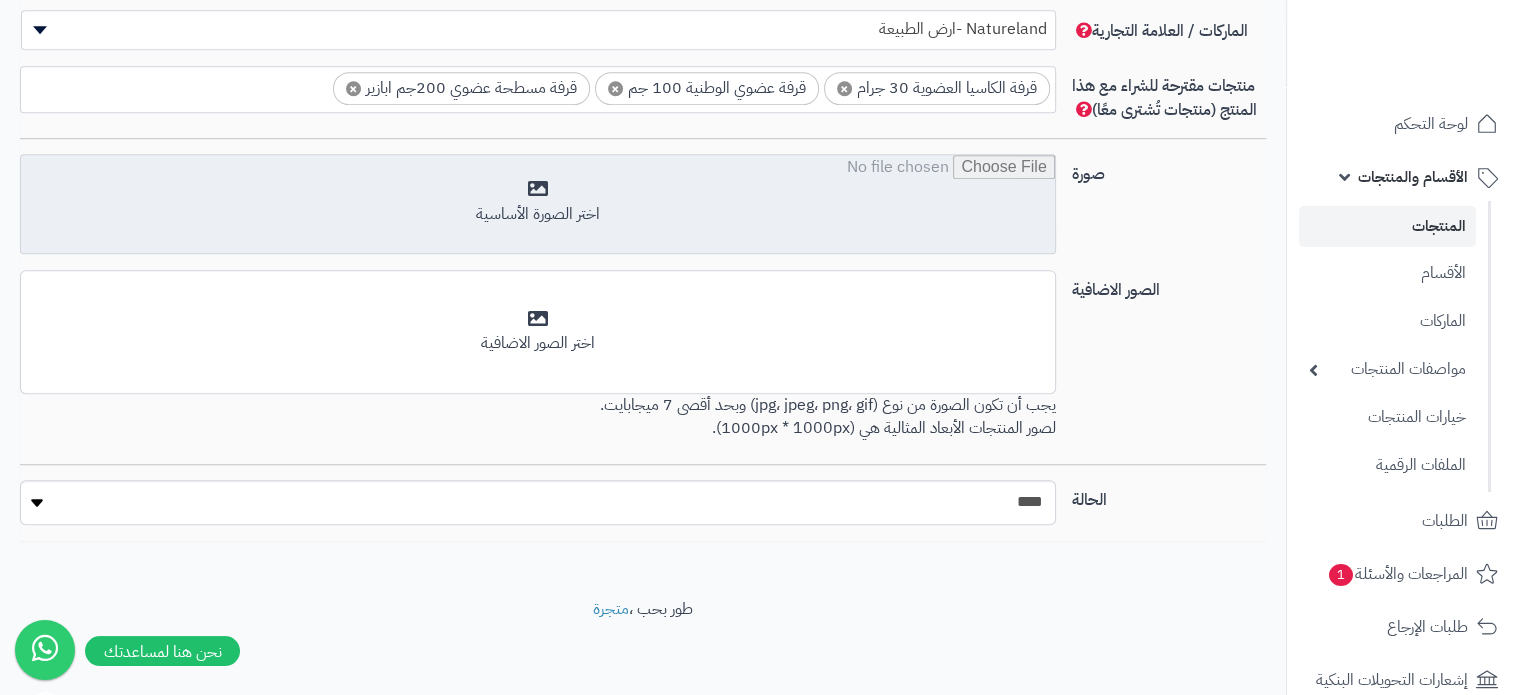 click at bounding box center (538, 205) 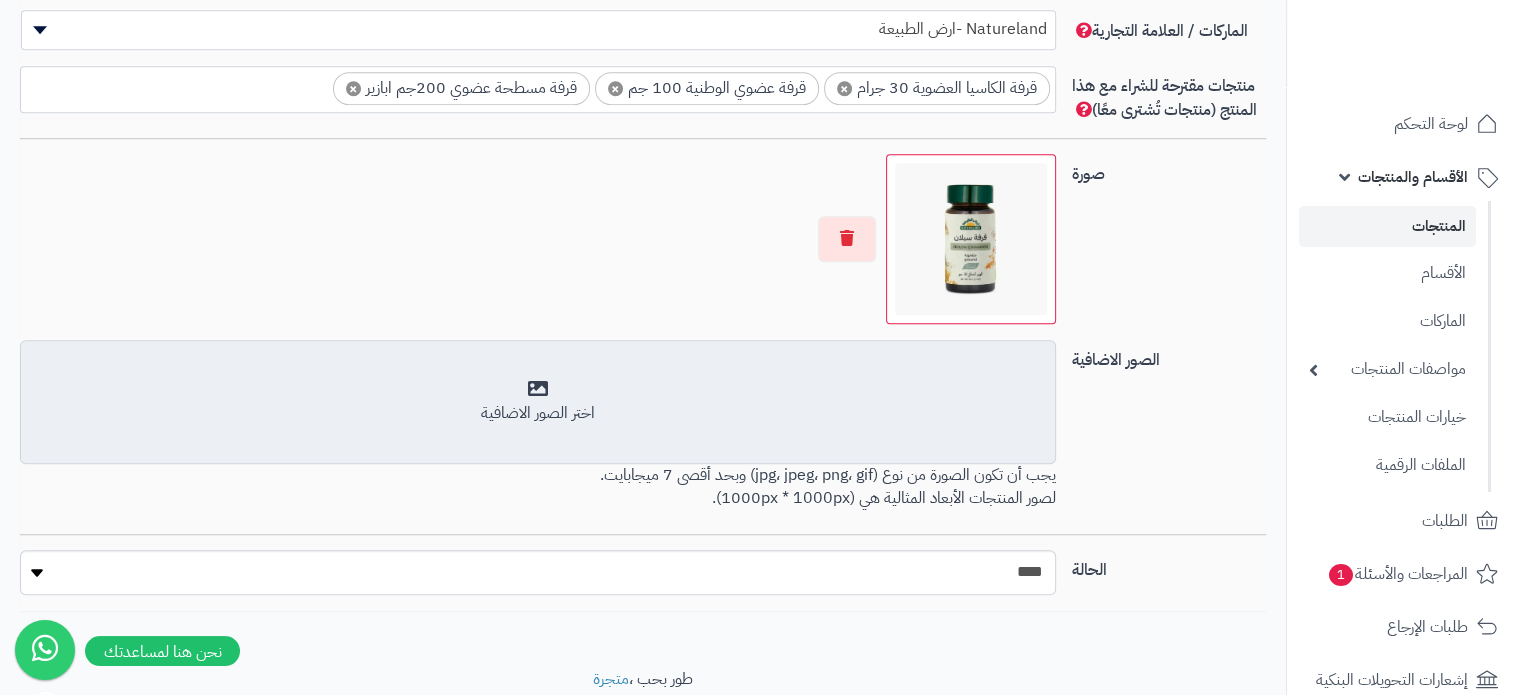 click on "اختر الصور الاضافية" at bounding box center (538, 402) 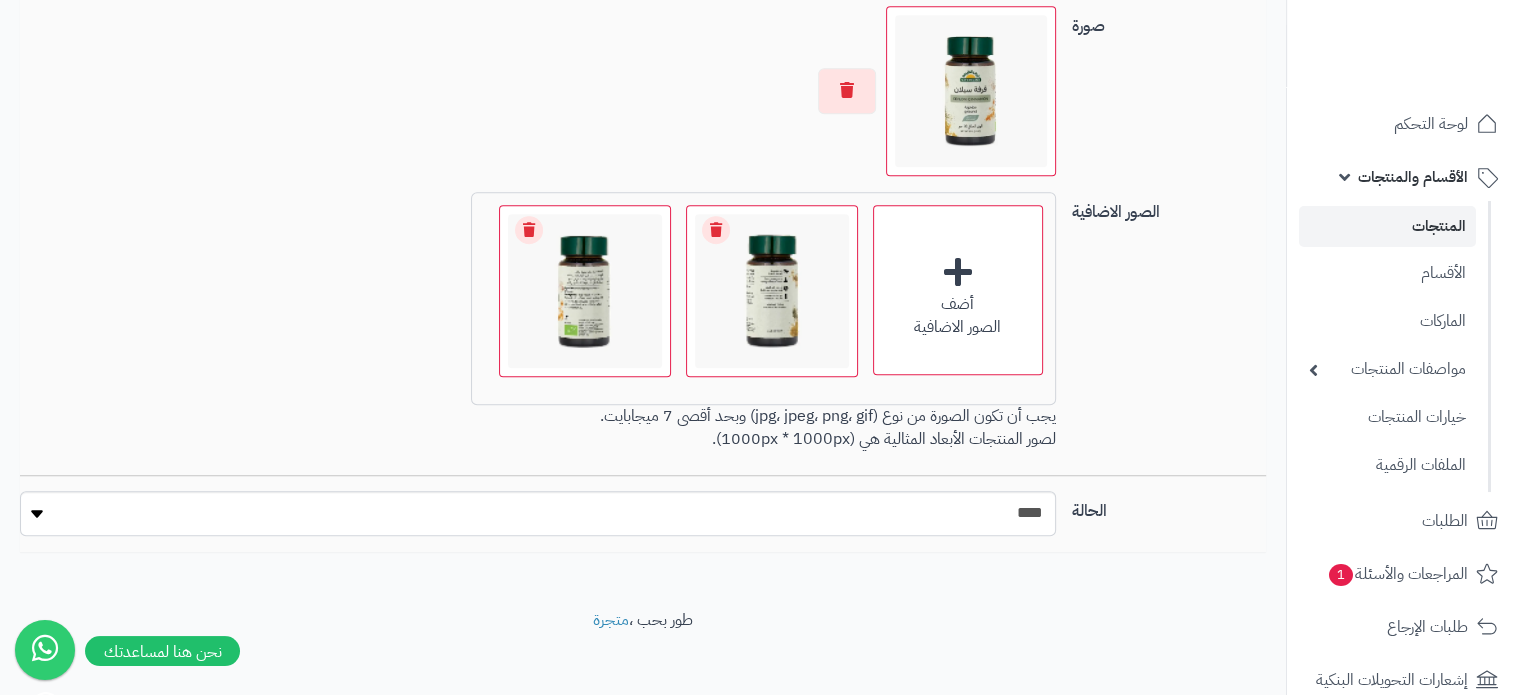 scroll, scrollTop: 1463, scrollLeft: 0, axis: vertical 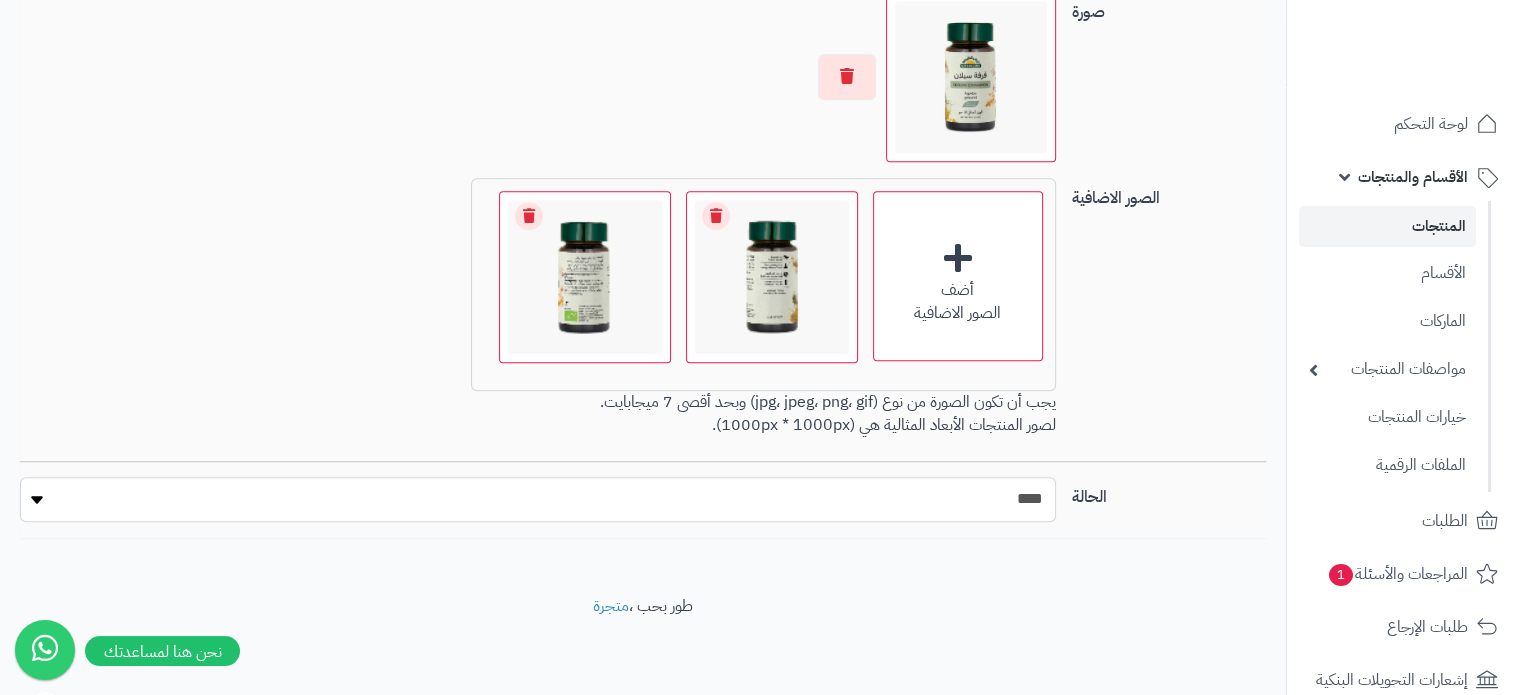 click on "***** ****" at bounding box center [537, 499] 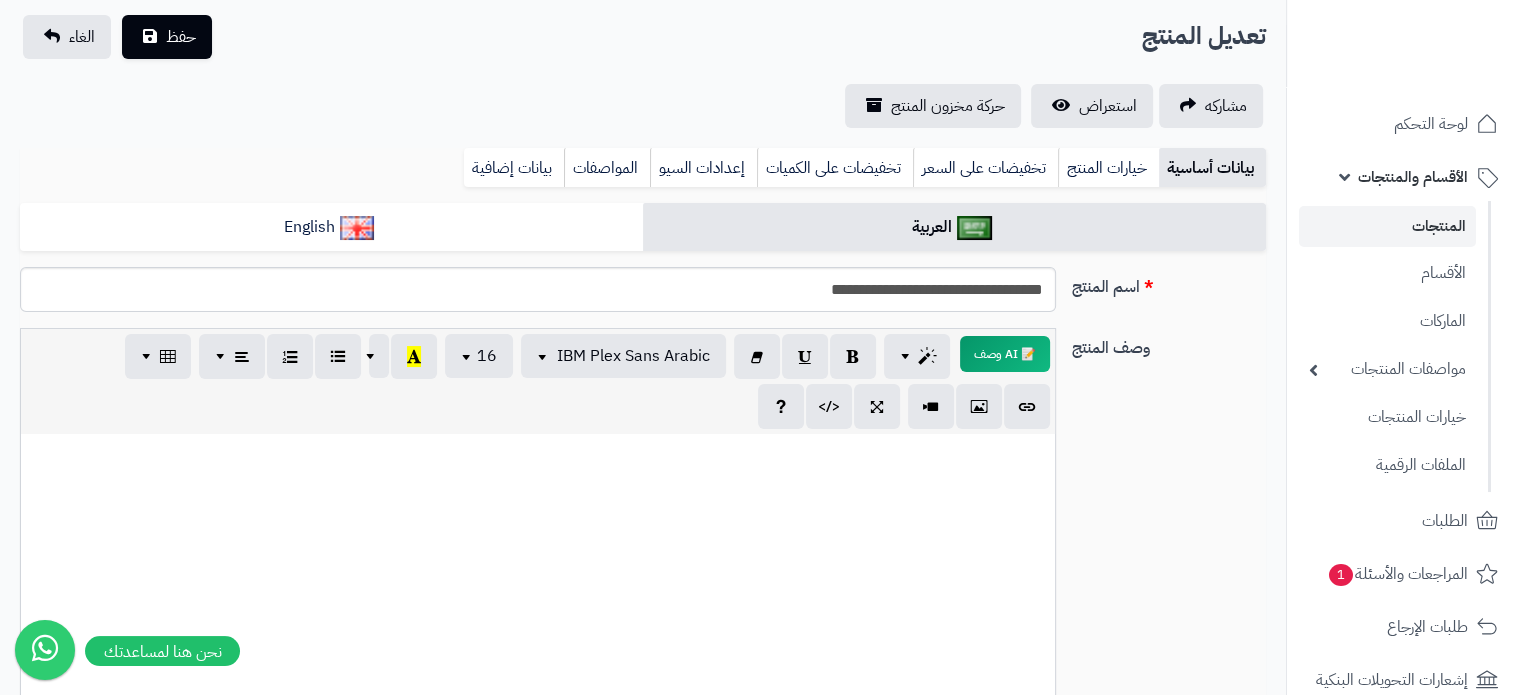 scroll, scrollTop: 0, scrollLeft: 0, axis: both 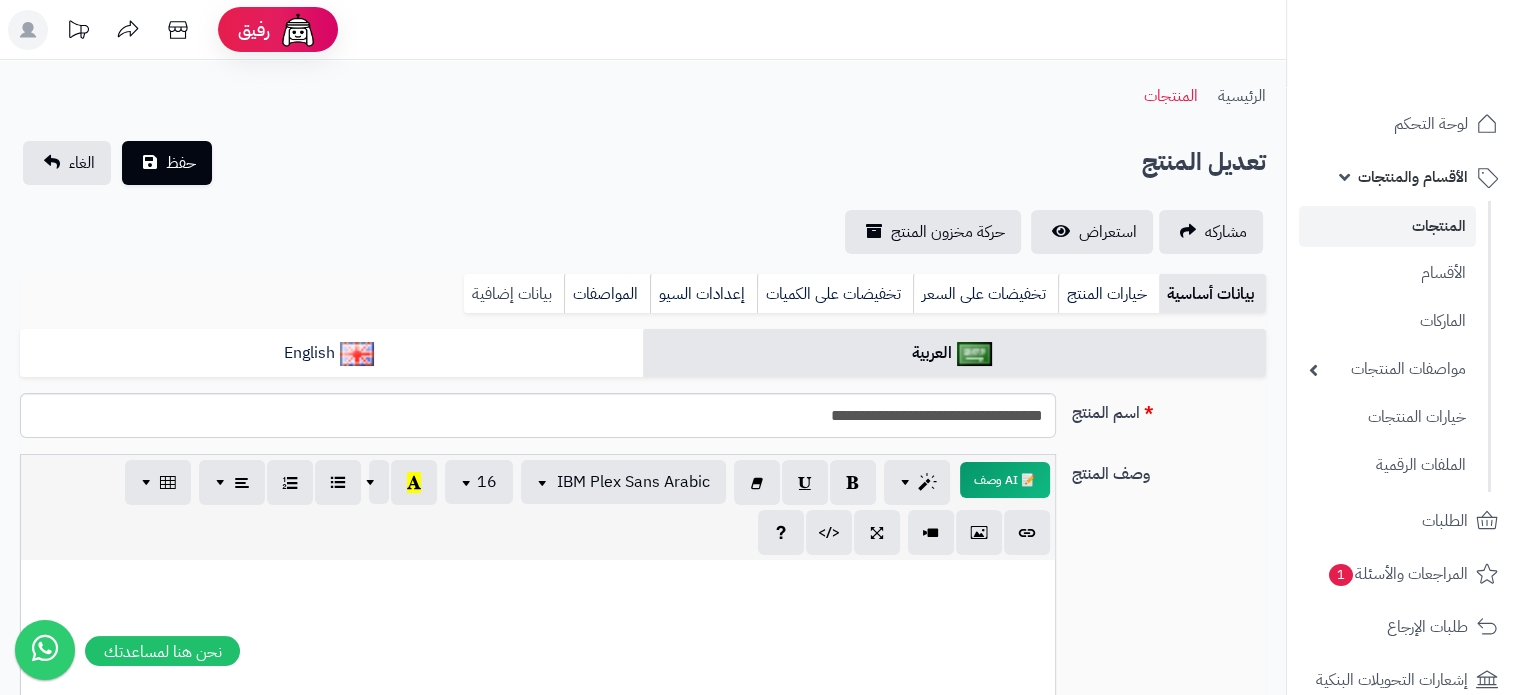 click on "بيانات إضافية" at bounding box center [514, 294] 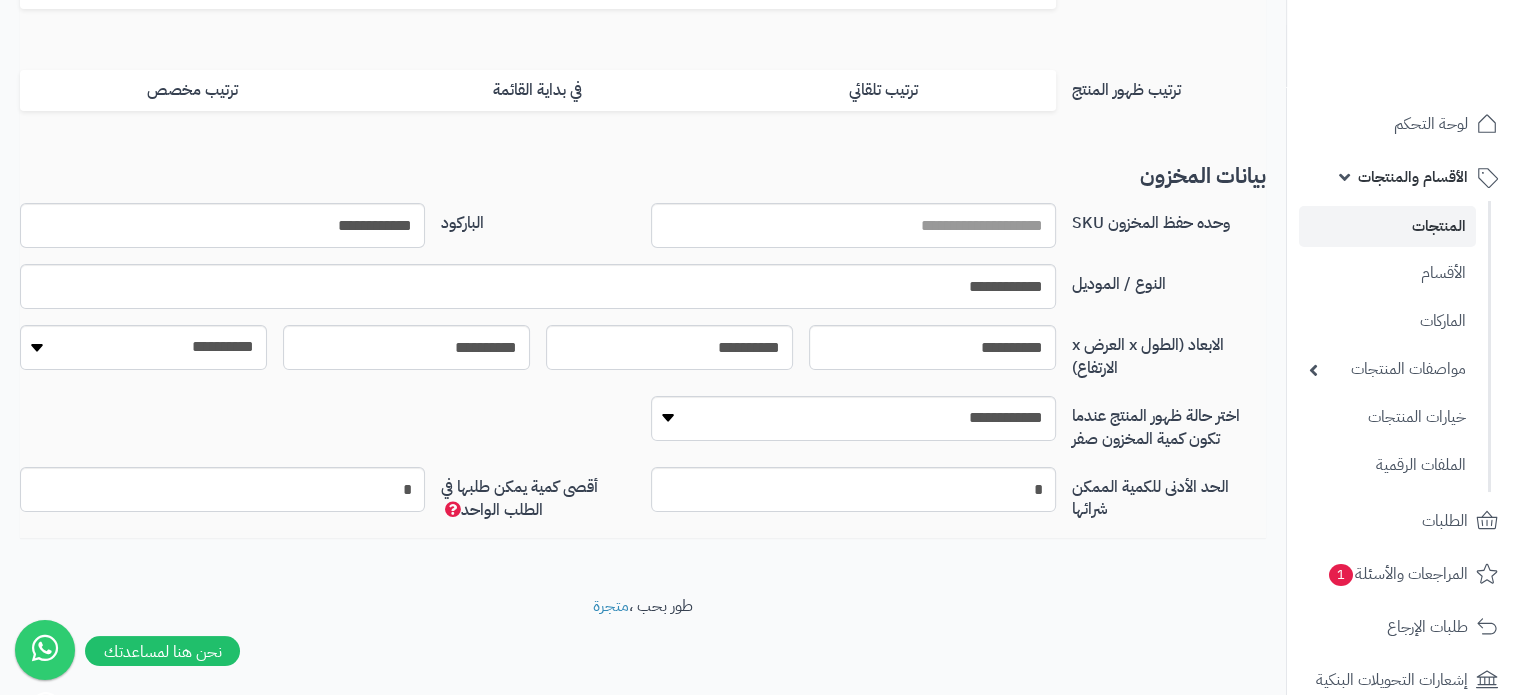 scroll, scrollTop: 0, scrollLeft: 0, axis: both 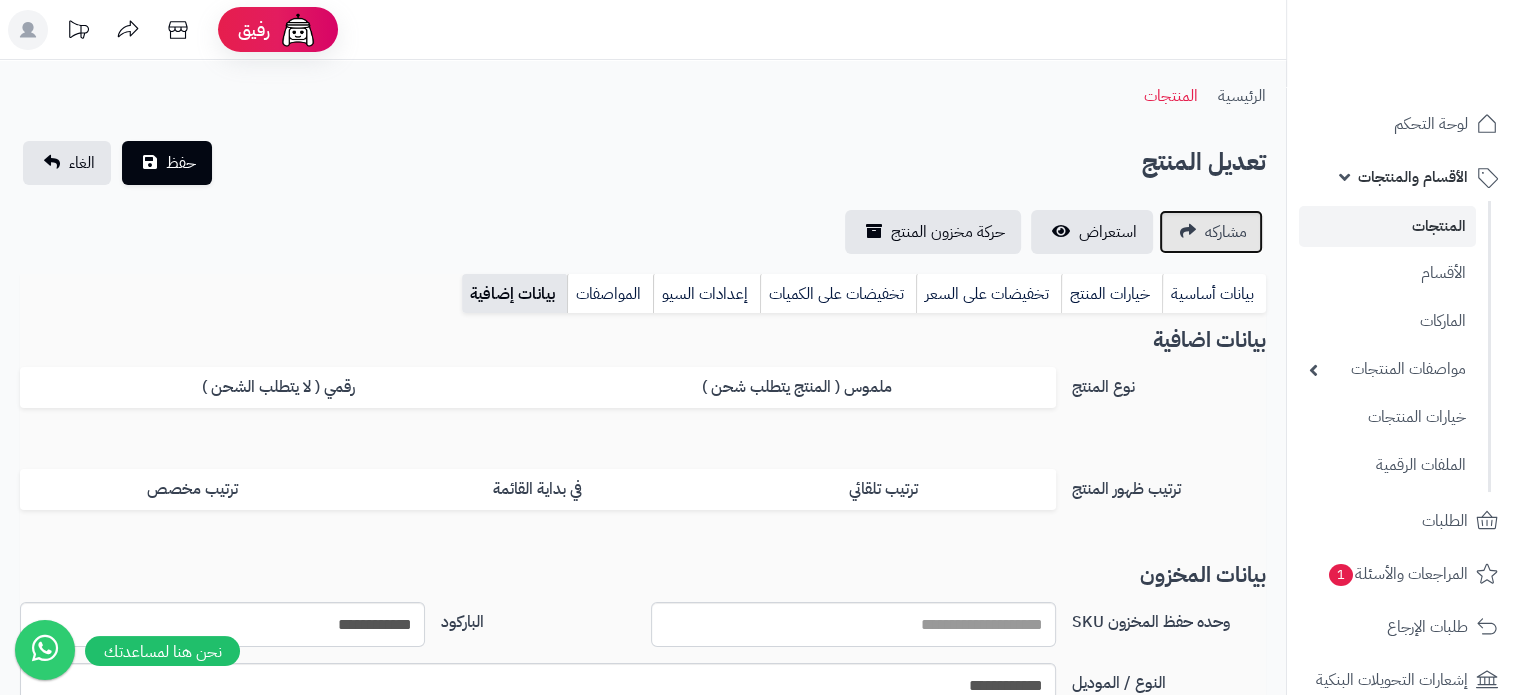 click on "مشاركه" at bounding box center (1226, 232) 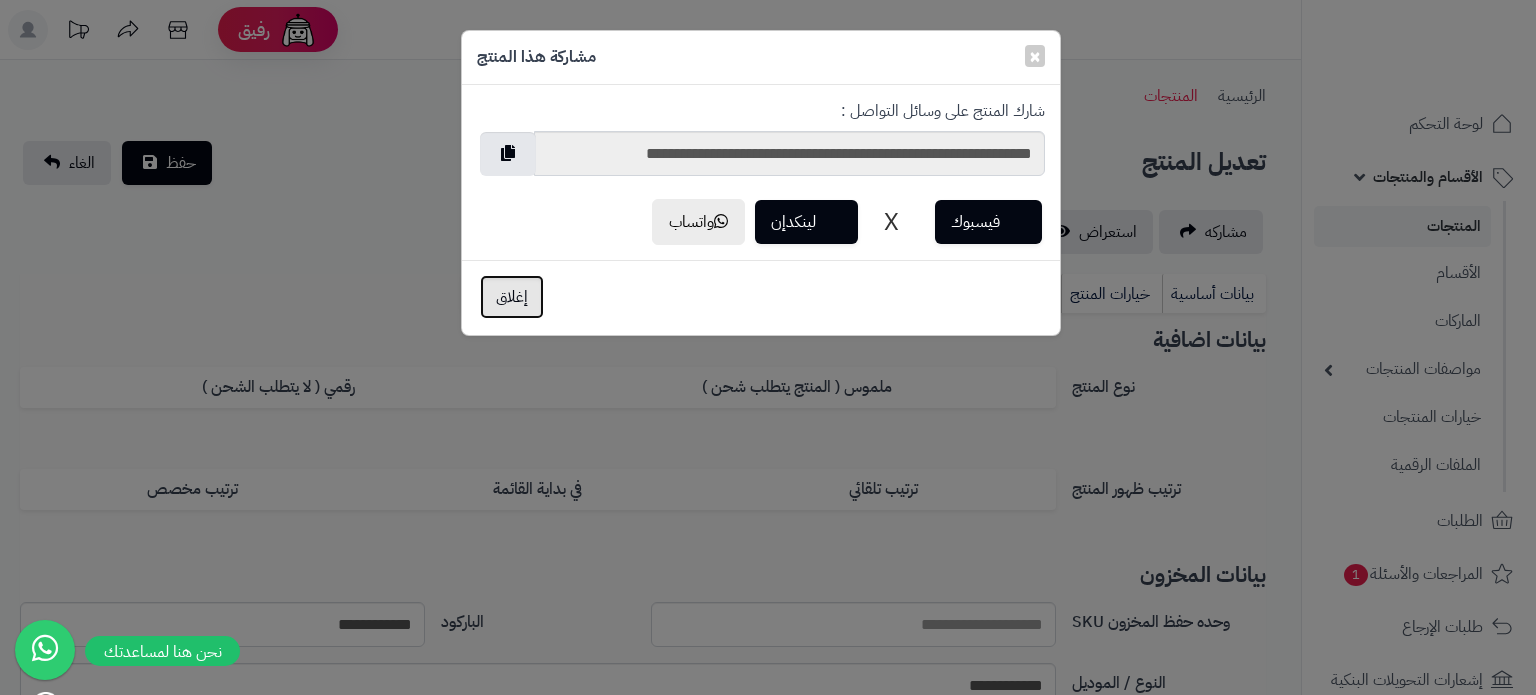 click on "إغلاق" at bounding box center (512, 297) 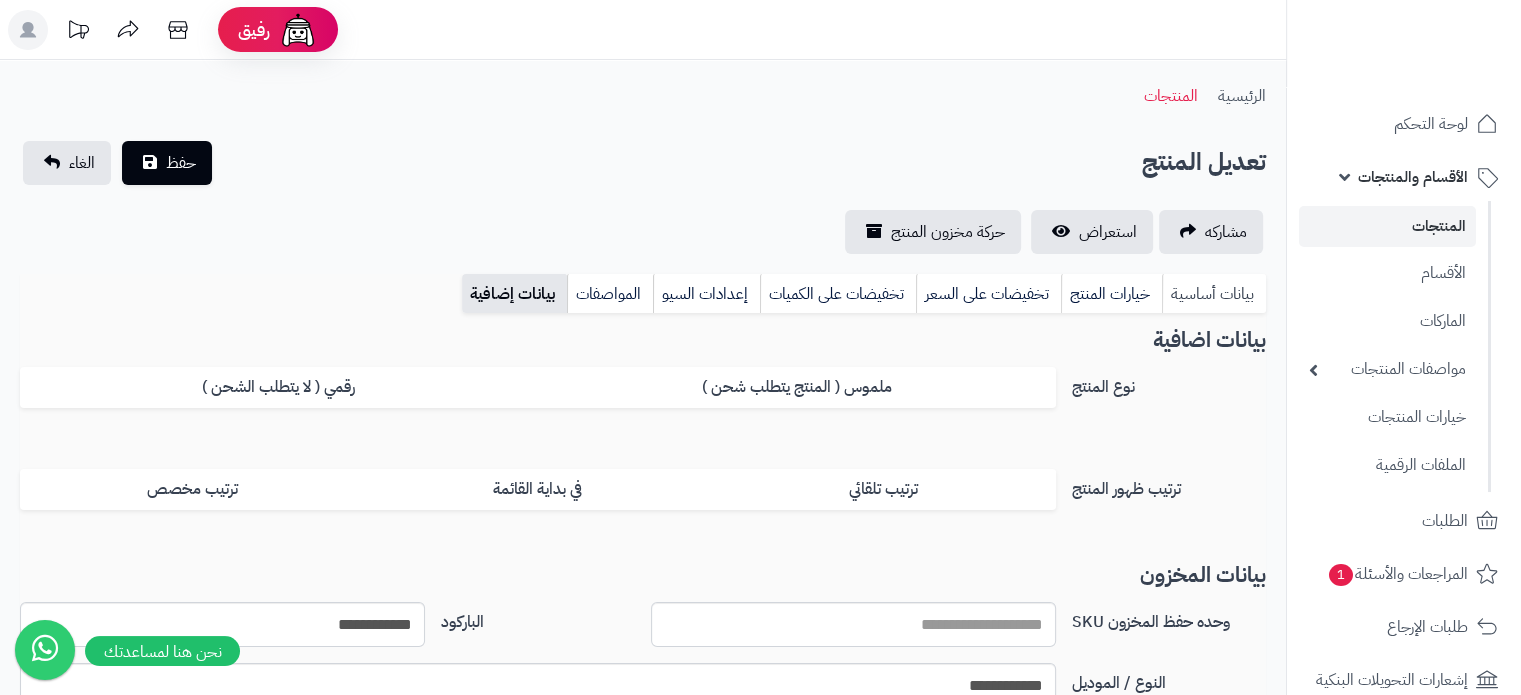 click on "بيانات أساسية" at bounding box center (1214, 294) 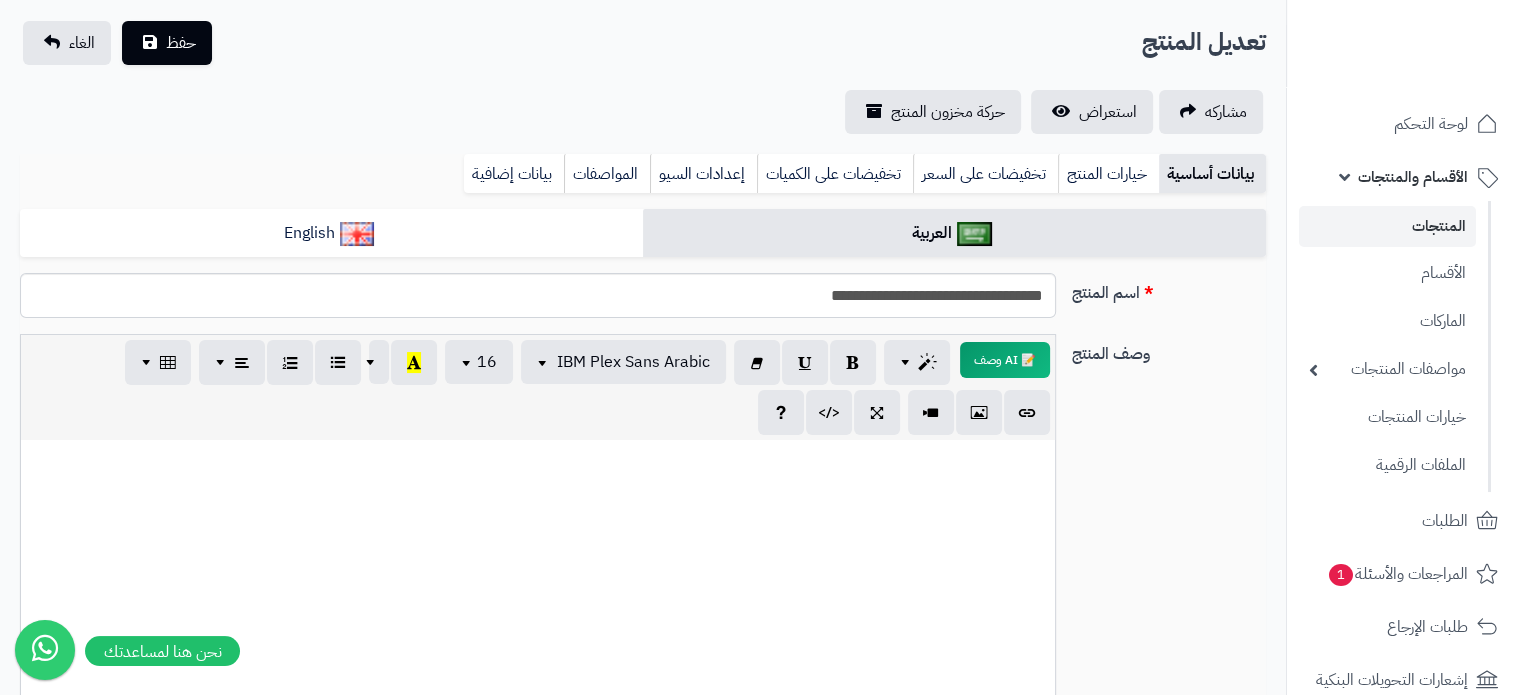 scroll, scrollTop: 500, scrollLeft: 0, axis: vertical 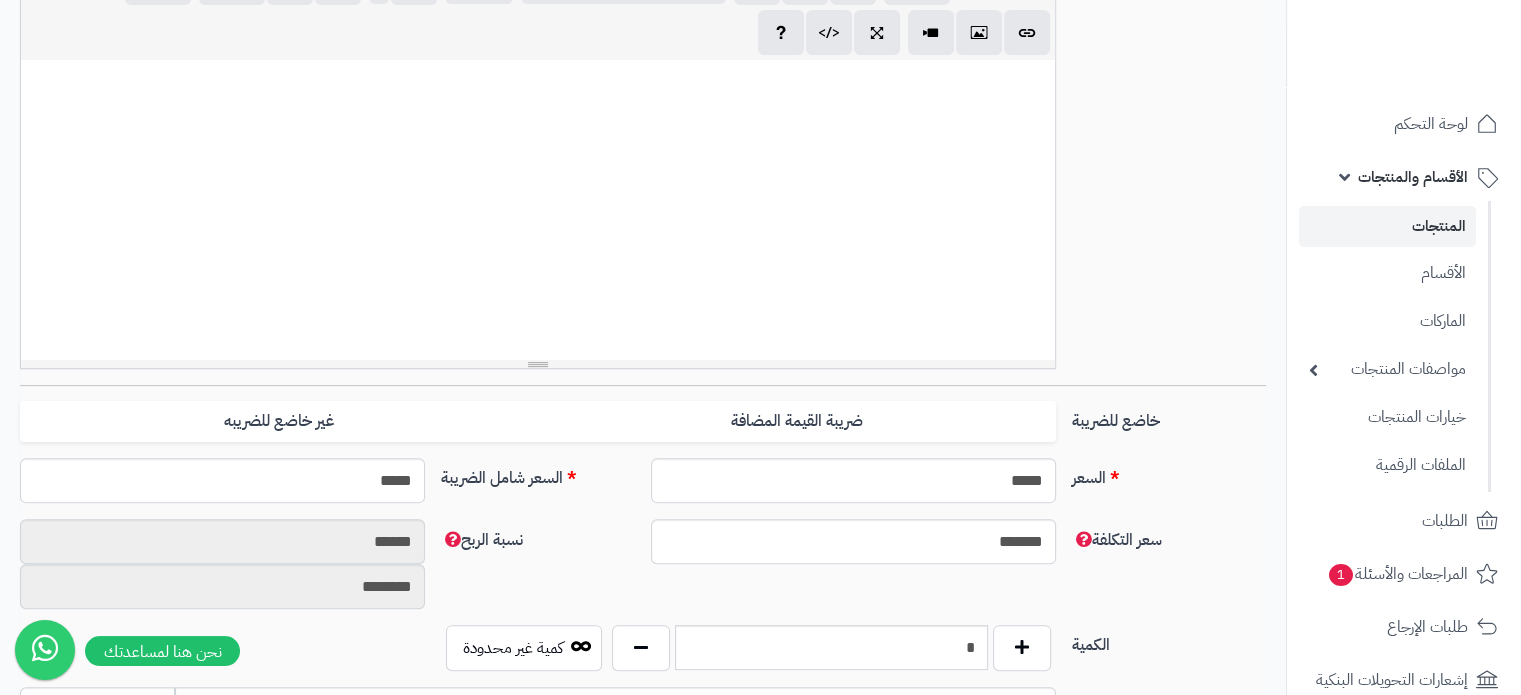 click at bounding box center [538, 210] 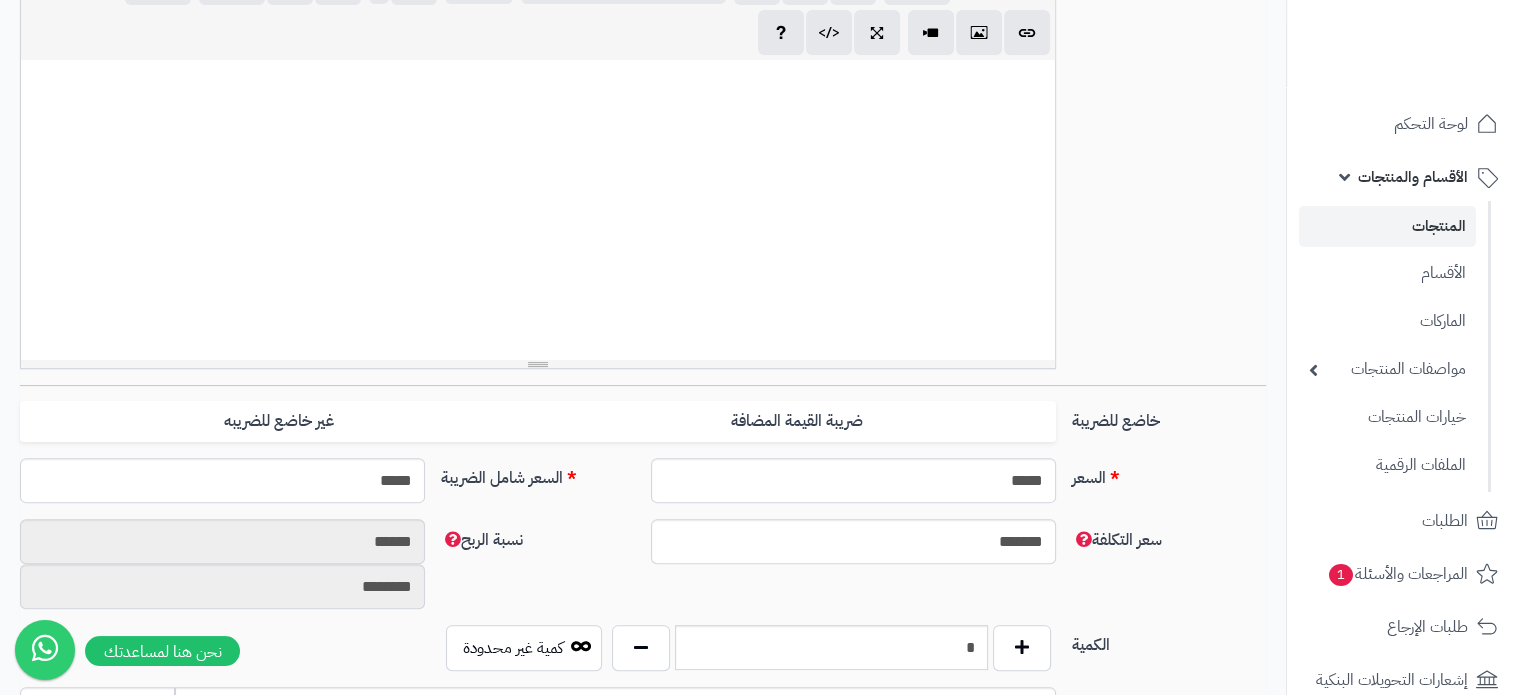 paste 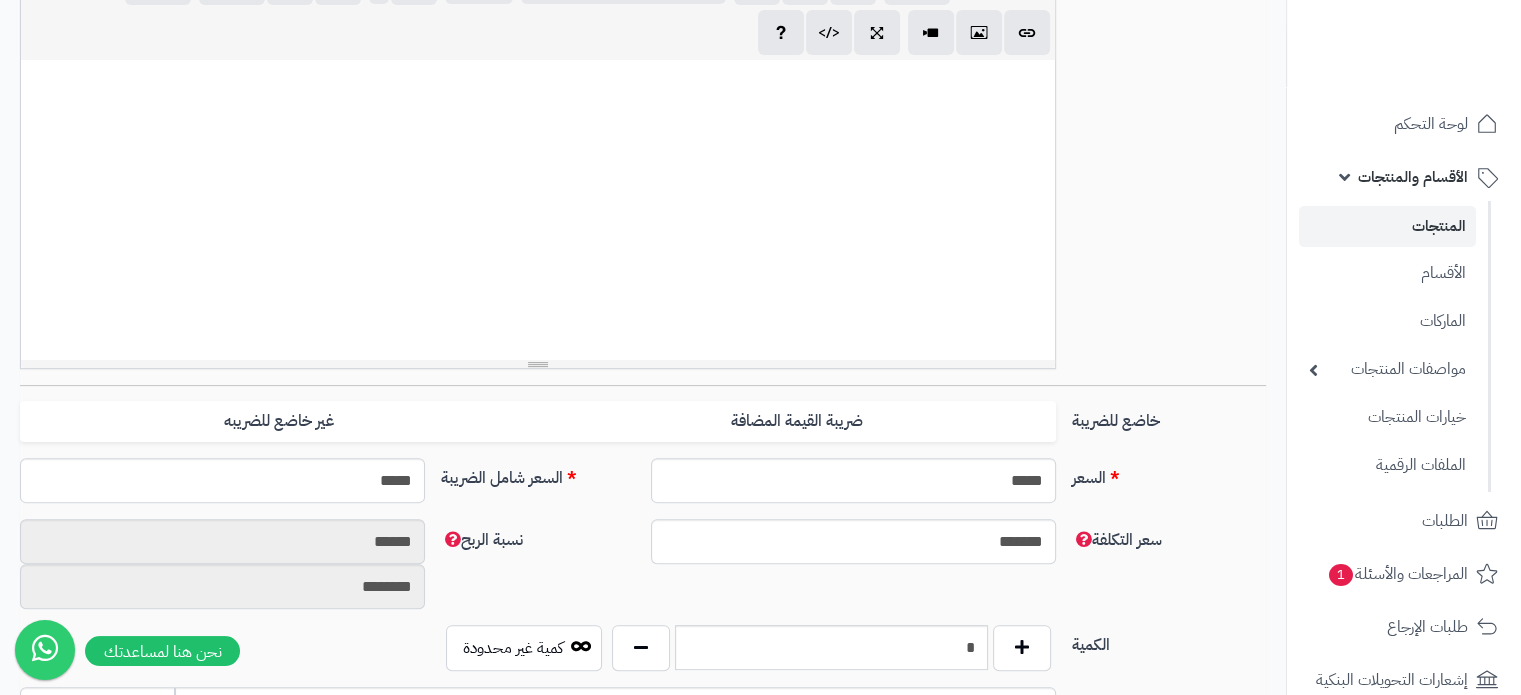 type 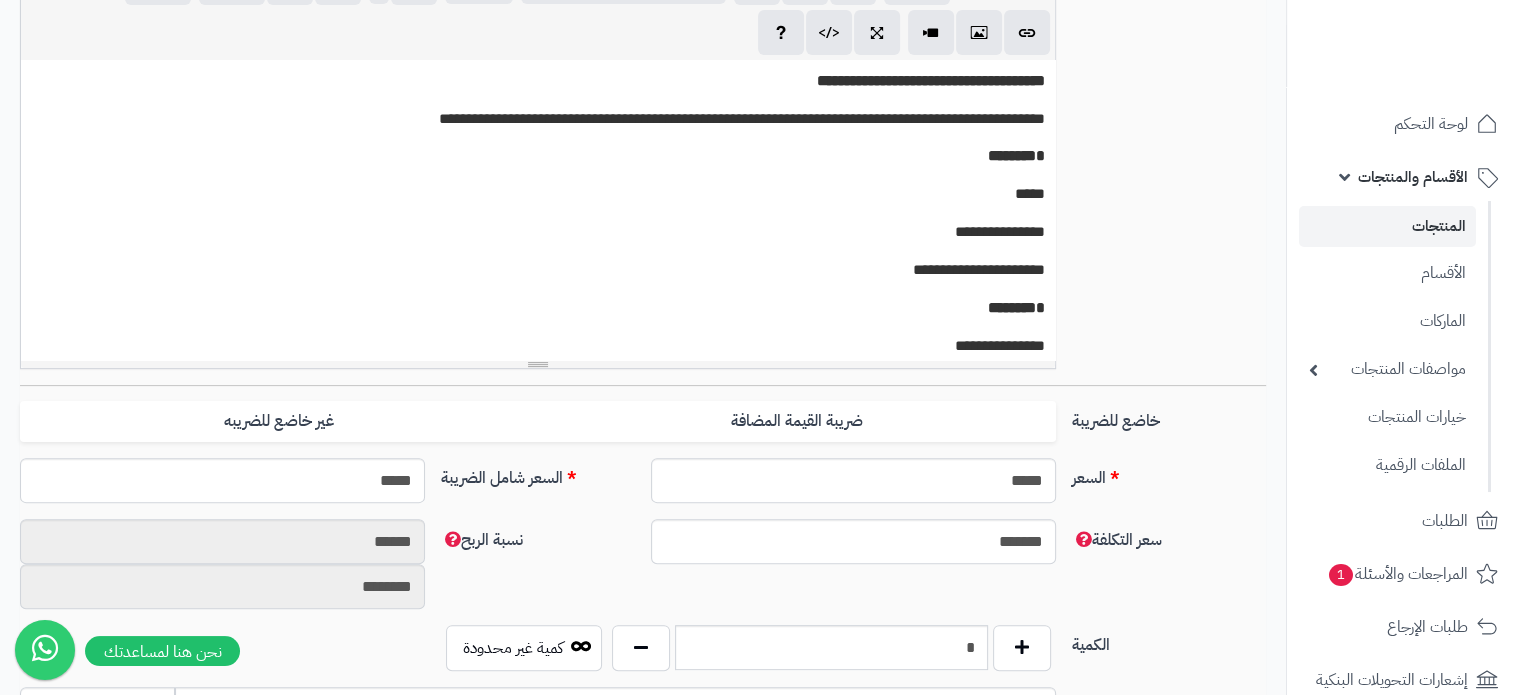 scroll, scrollTop: 36, scrollLeft: 0, axis: vertical 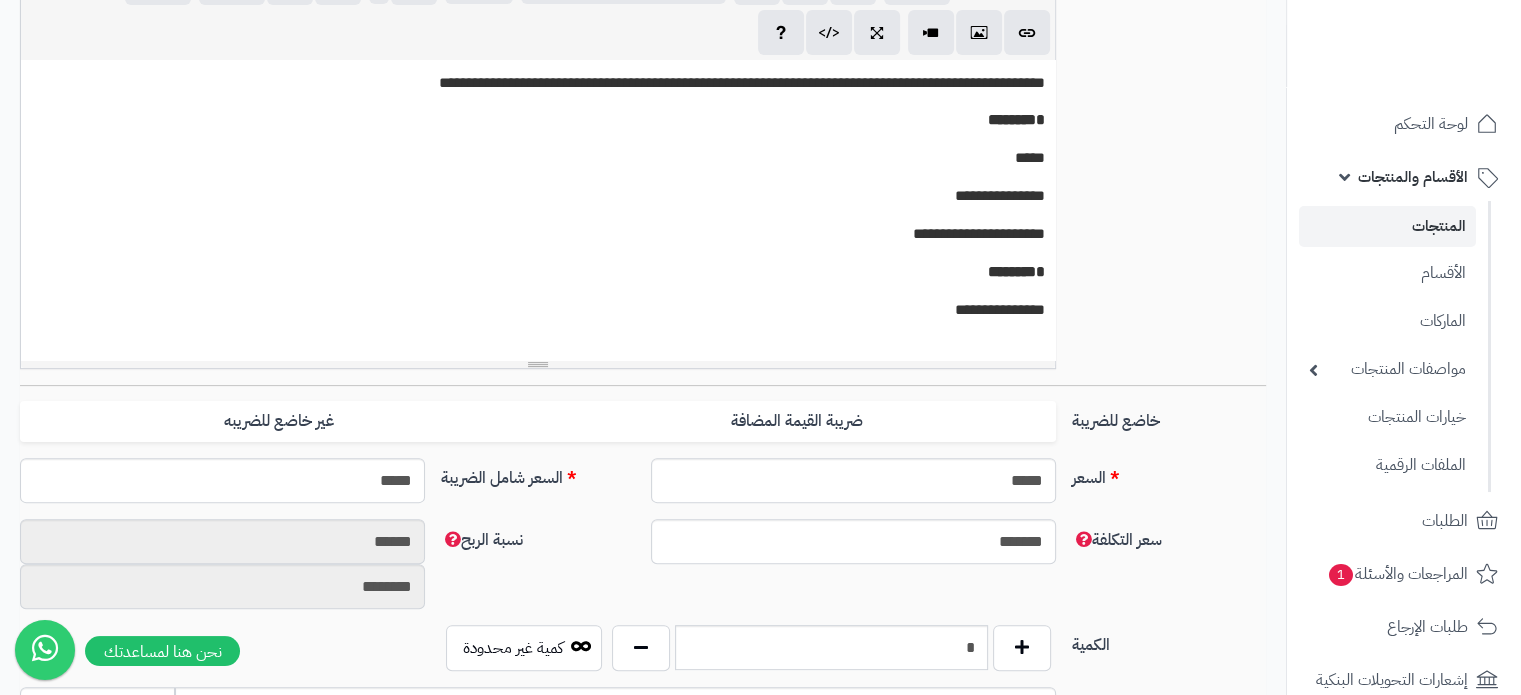 click on "**********" at bounding box center [742, 82] 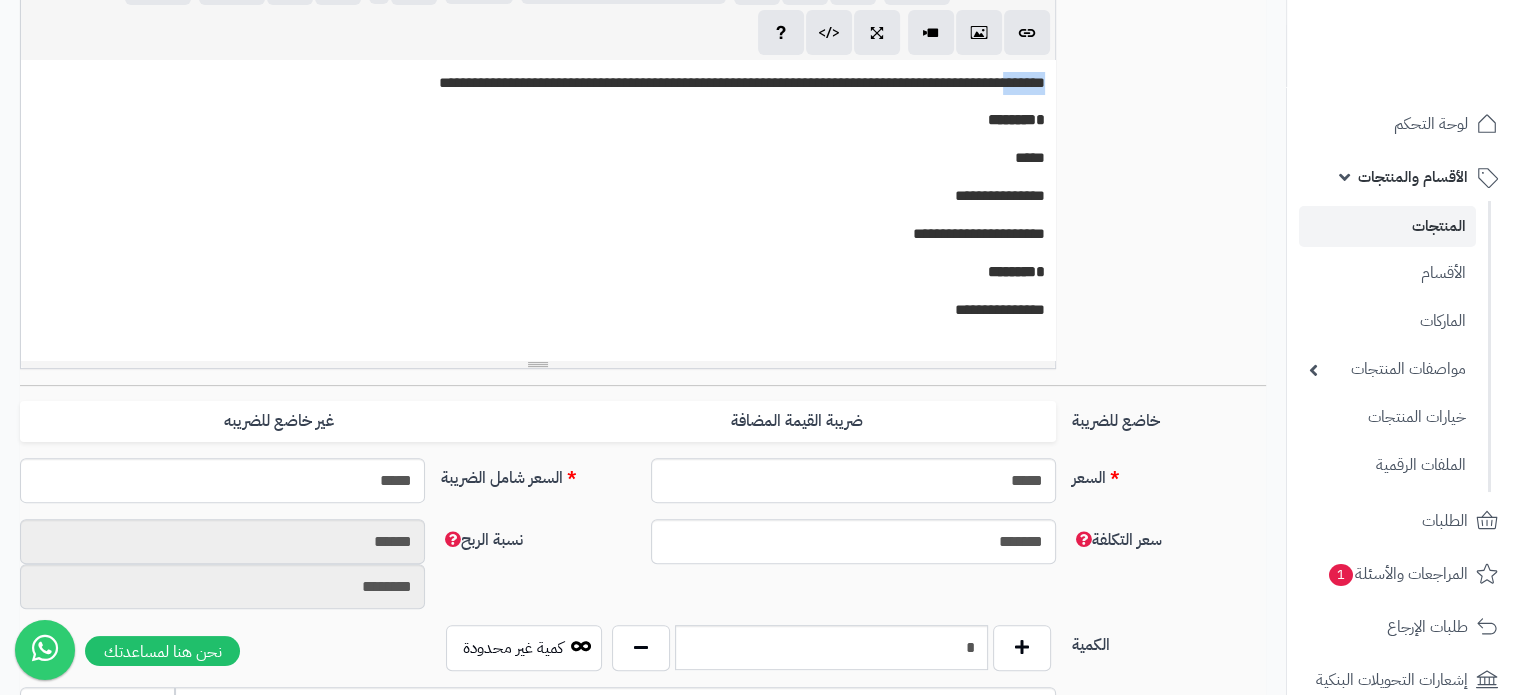 click on "**********" at bounding box center (742, 82) 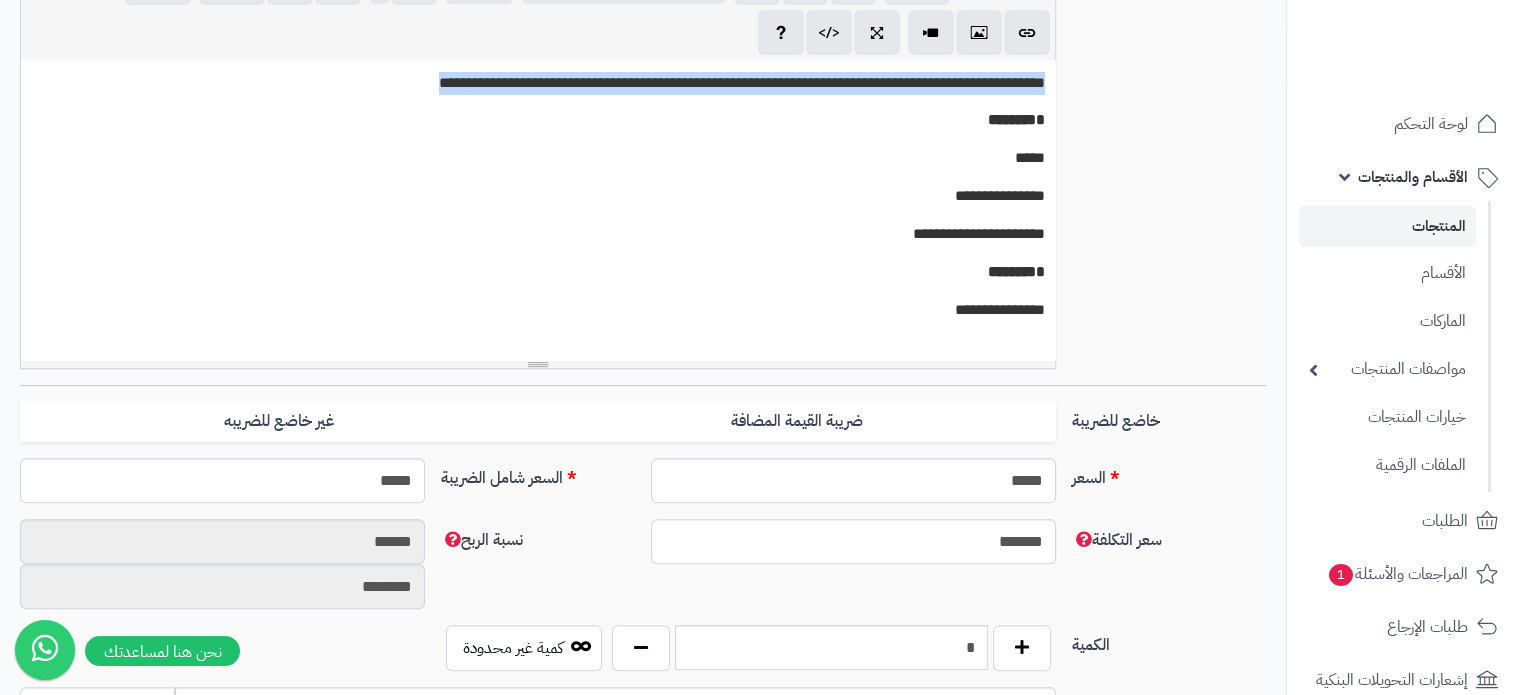 click on "**********" at bounding box center [742, 82] 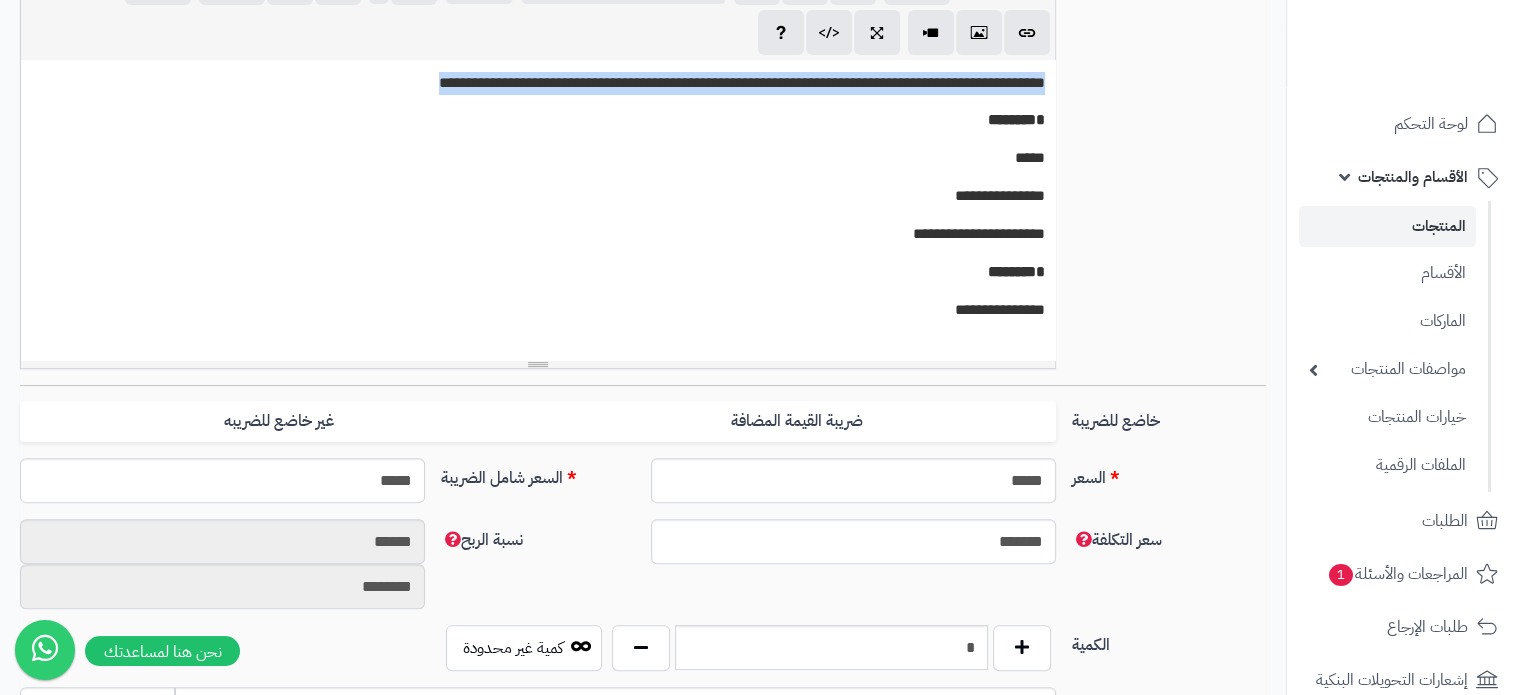 scroll, scrollTop: 0, scrollLeft: 0, axis: both 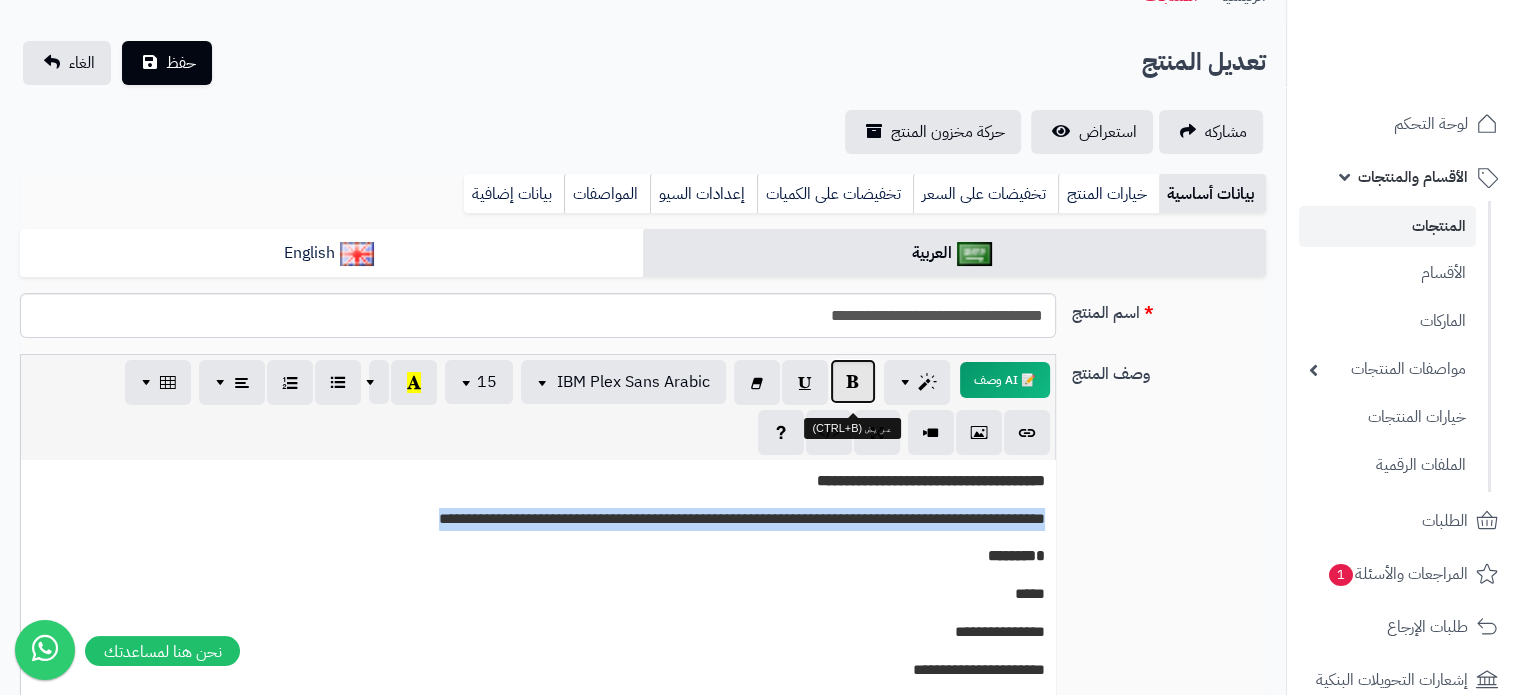click at bounding box center [853, 381] 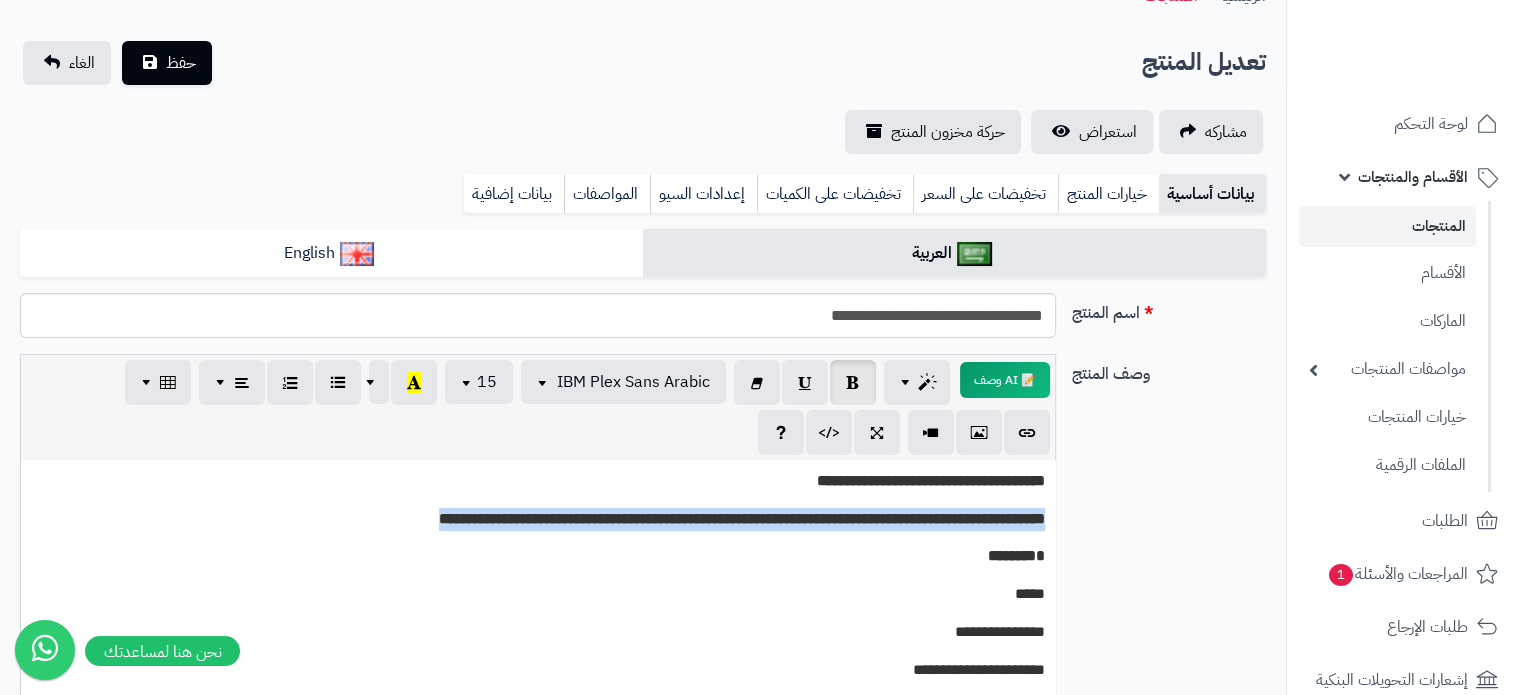 click on "**********" at bounding box center (742, 518) 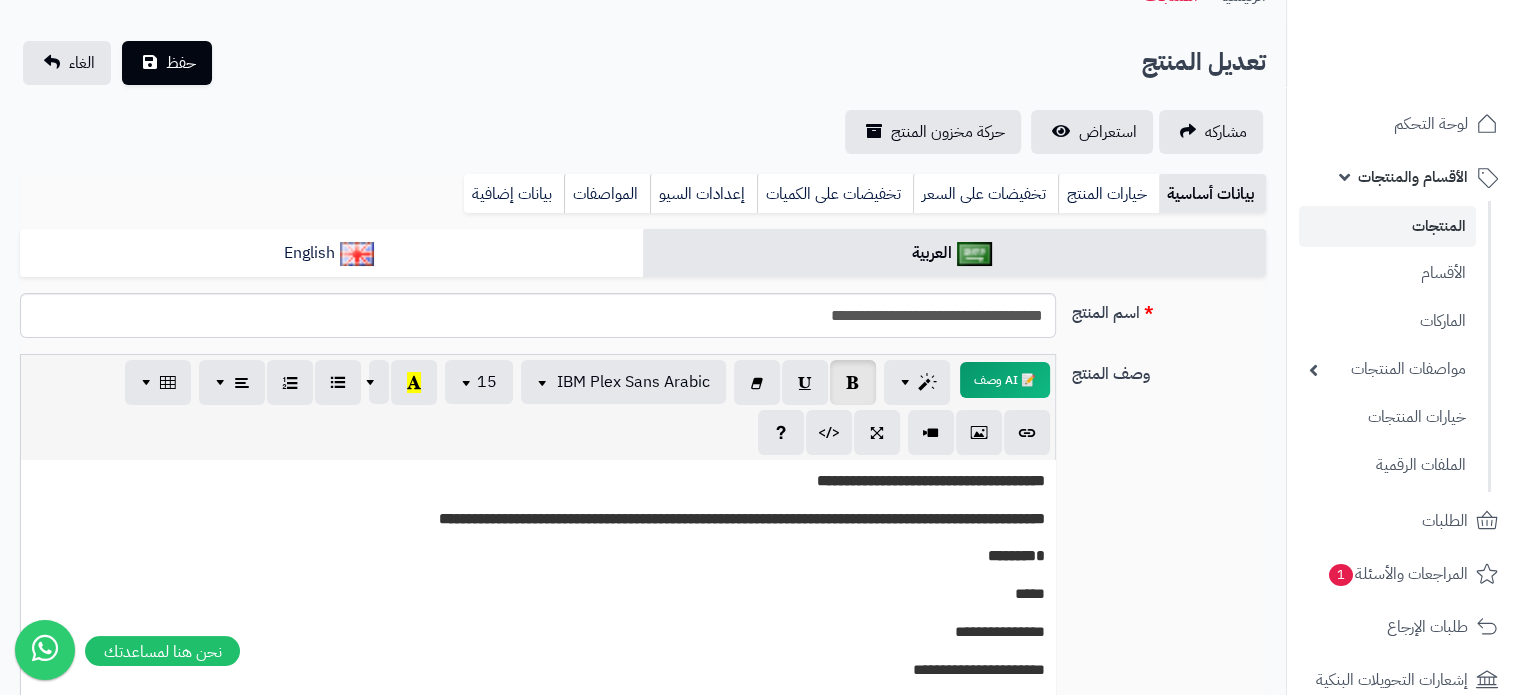 click on "**********" at bounding box center [931, 480] 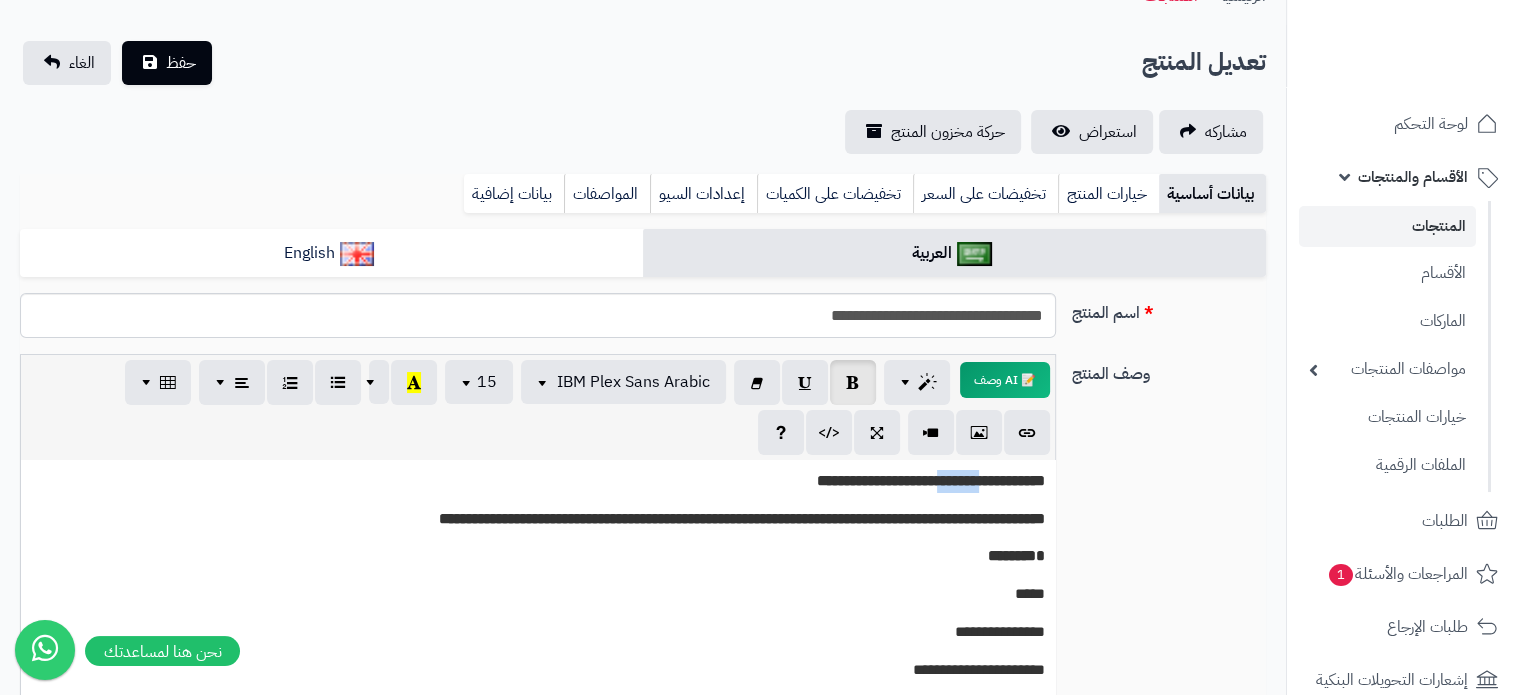 click on "**********" at bounding box center [931, 480] 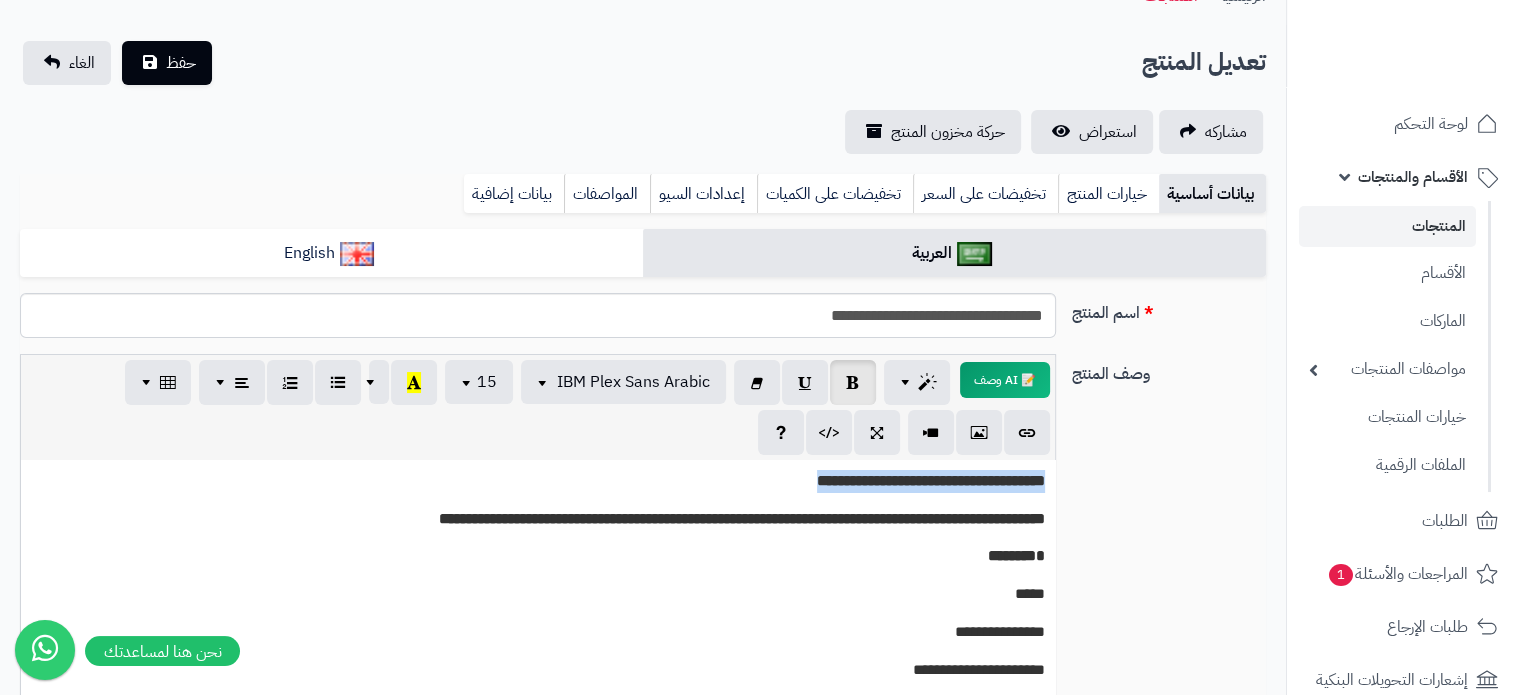 click on "**********" at bounding box center (931, 480) 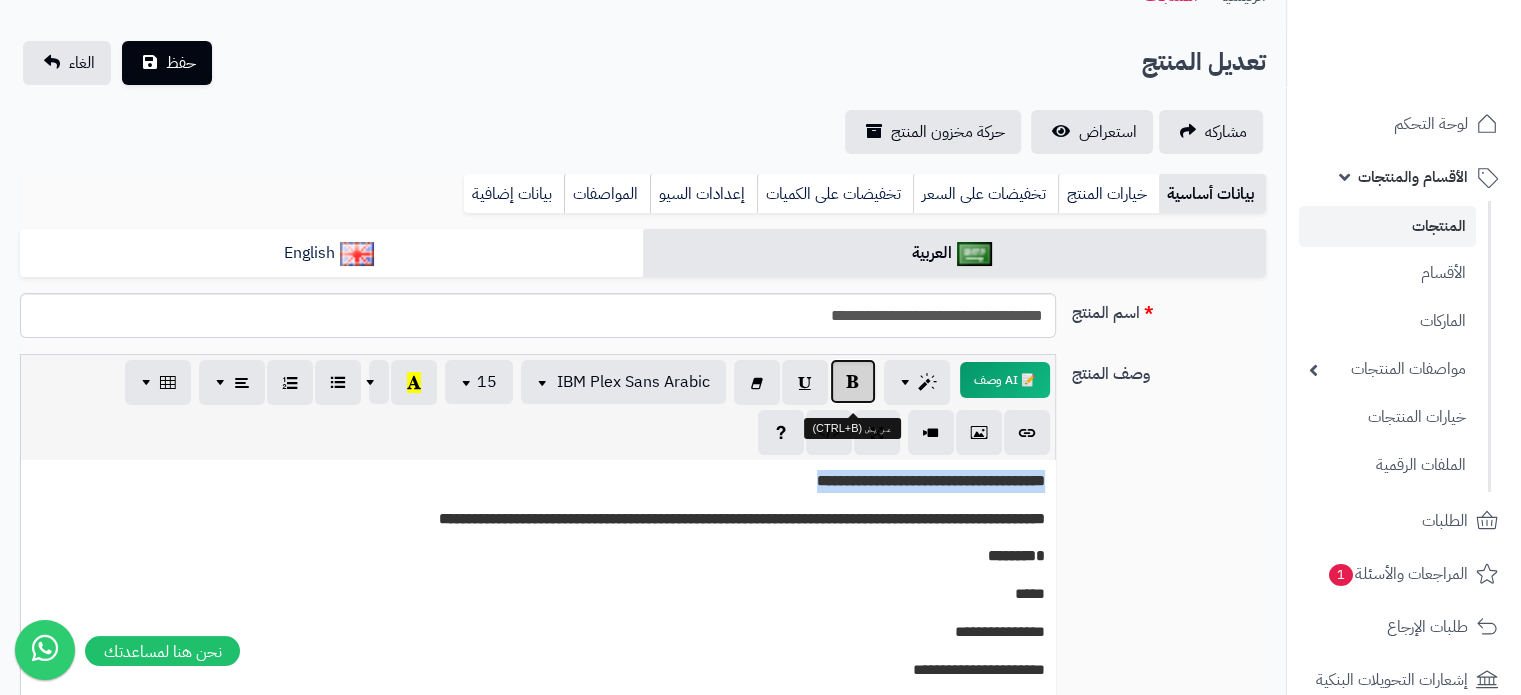 click at bounding box center (853, 381) 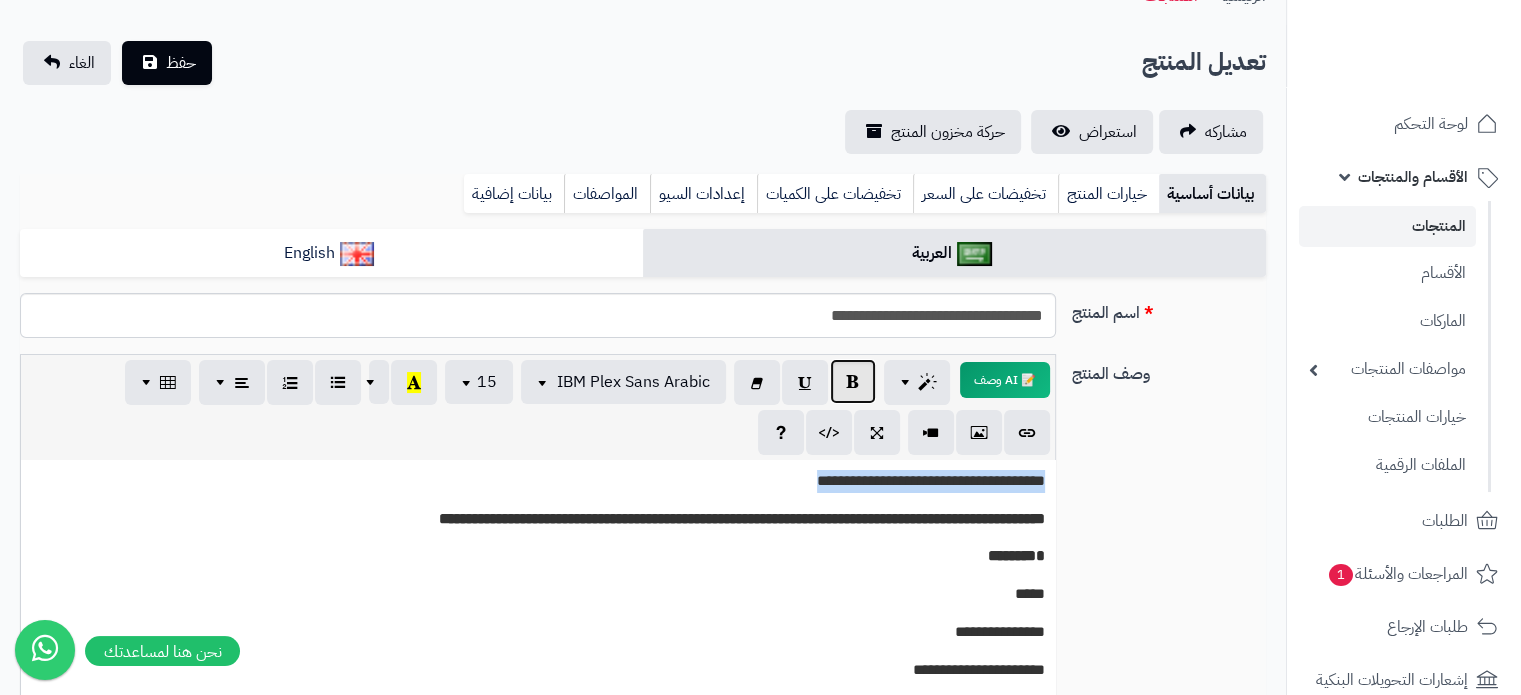 click at bounding box center (853, 381) 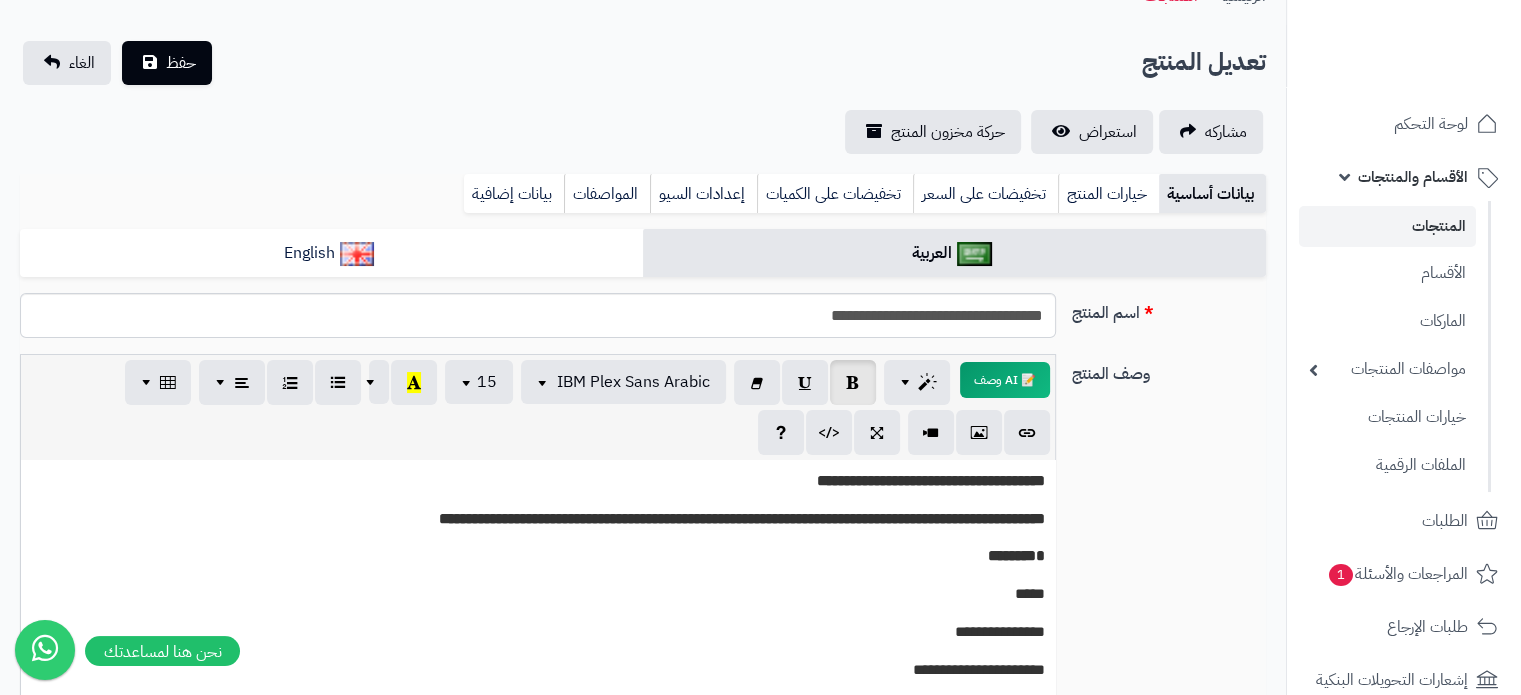 click on "**********" at bounding box center [538, 610] 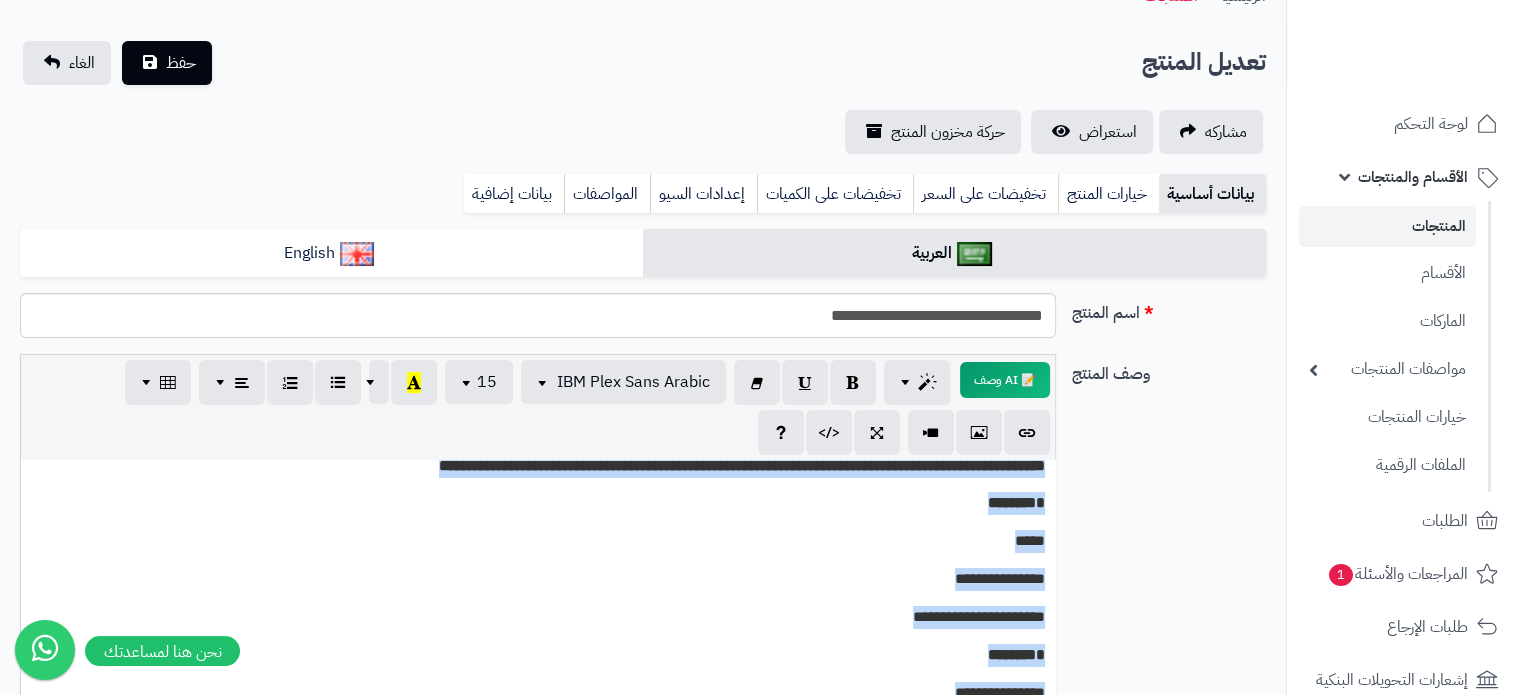 copy on "**********" 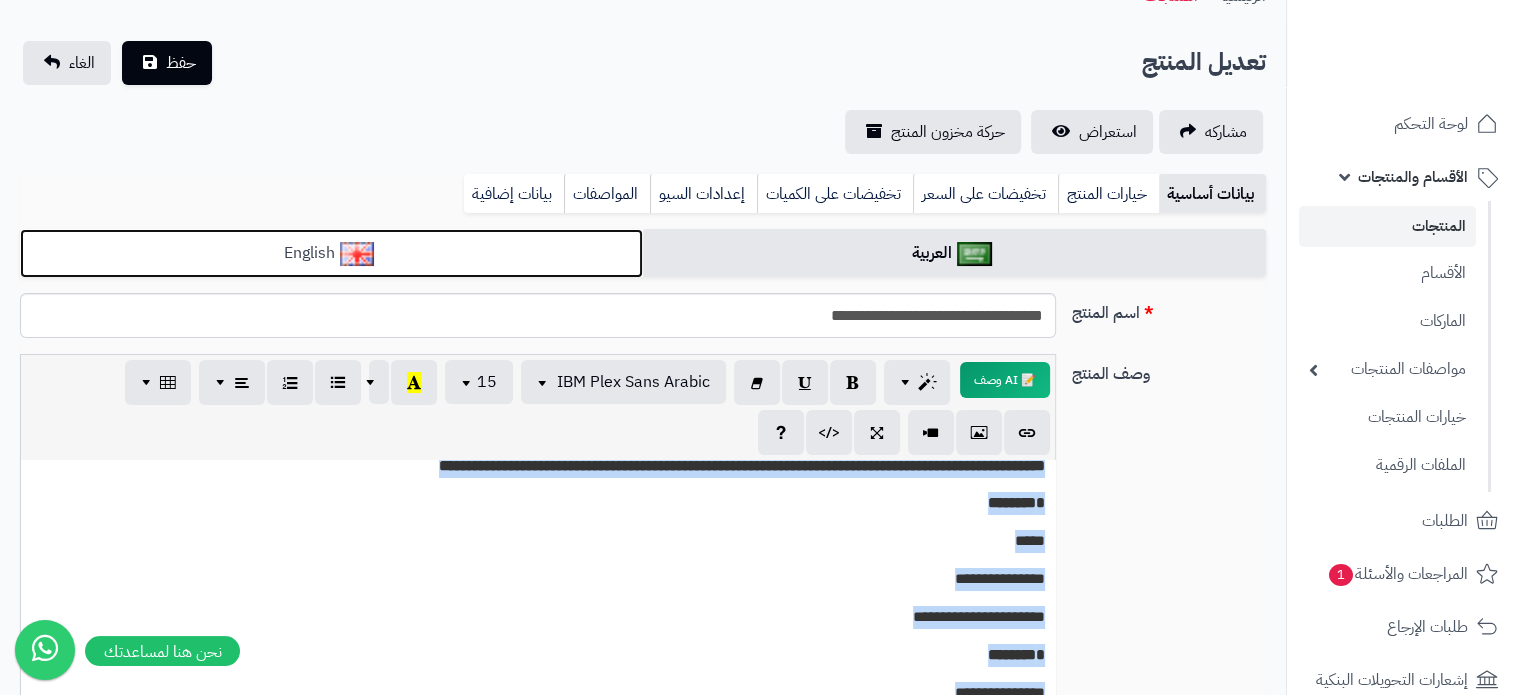 click on "English" at bounding box center [331, 253] 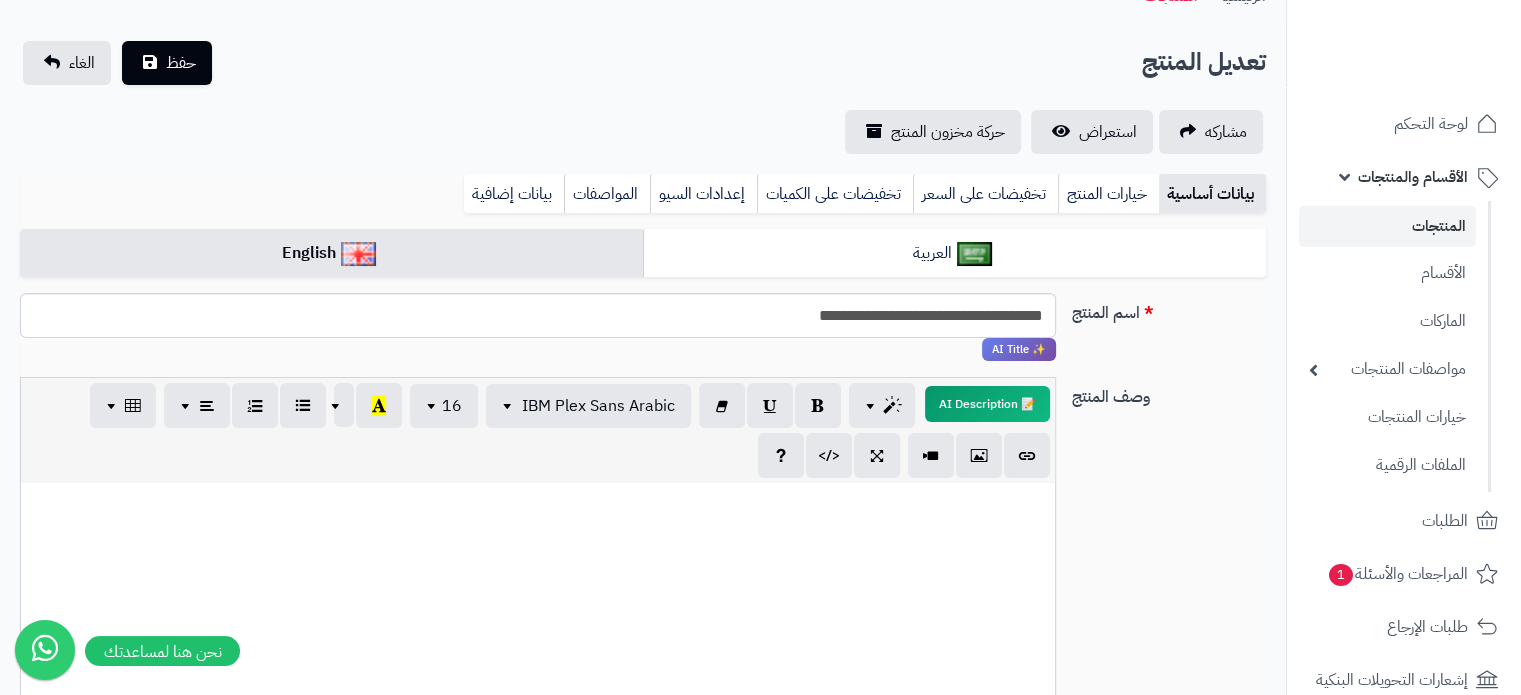click on "📝 AI Description   p blockquote pre h1 h2 h3 h4 h5 h6 IBM Plex Sans Arabic     Arial   Arial Black   Comic Sans MS   Courier New   Helvetica   Impact   Tahoma   Times New Roman   Verdana 16  8  9  10  11  12  14  18  24  36    Background Color         Transparent              Foreground Color         Reset to default                        1 x 1" at bounding box center [538, 430] 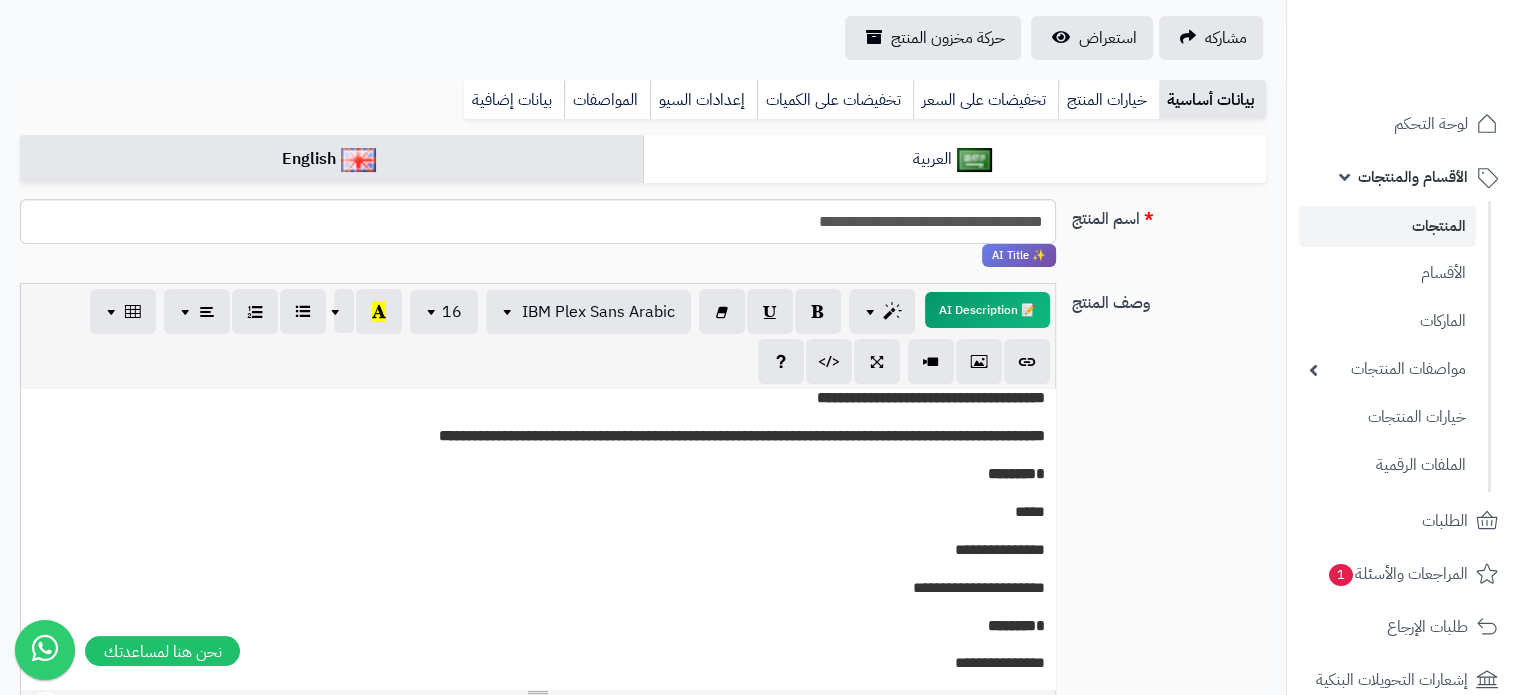 scroll, scrollTop: 0, scrollLeft: 0, axis: both 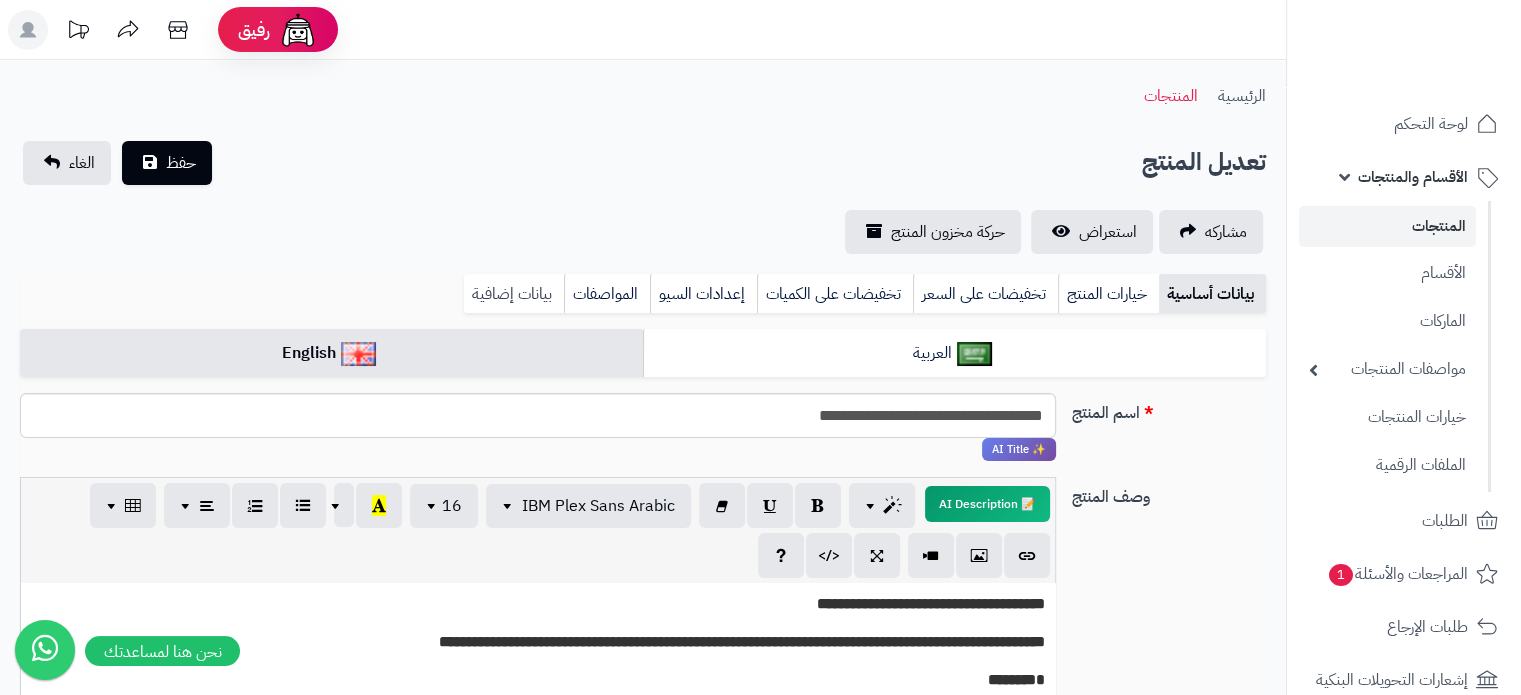 click on "بيانات إضافية" at bounding box center [514, 294] 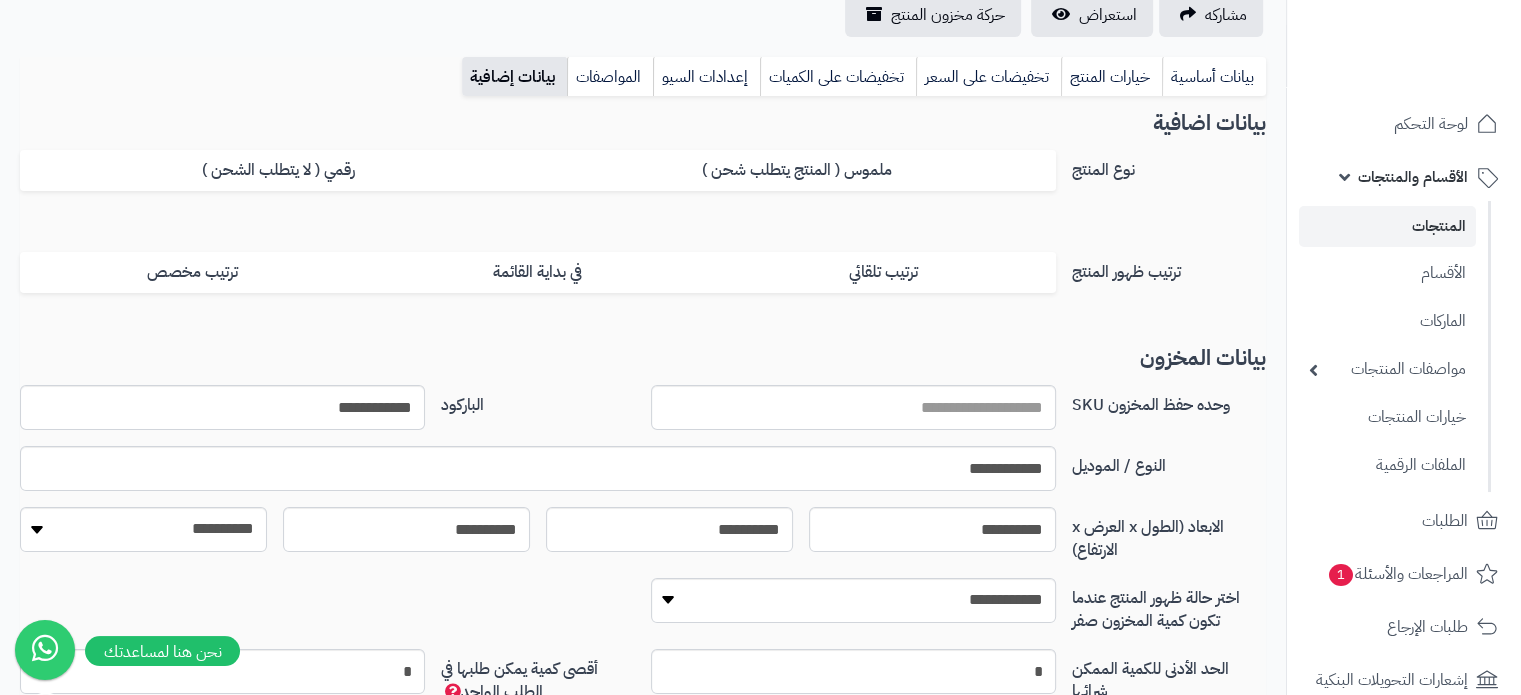 scroll, scrollTop: 0, scrollLeft: 0, axis: both 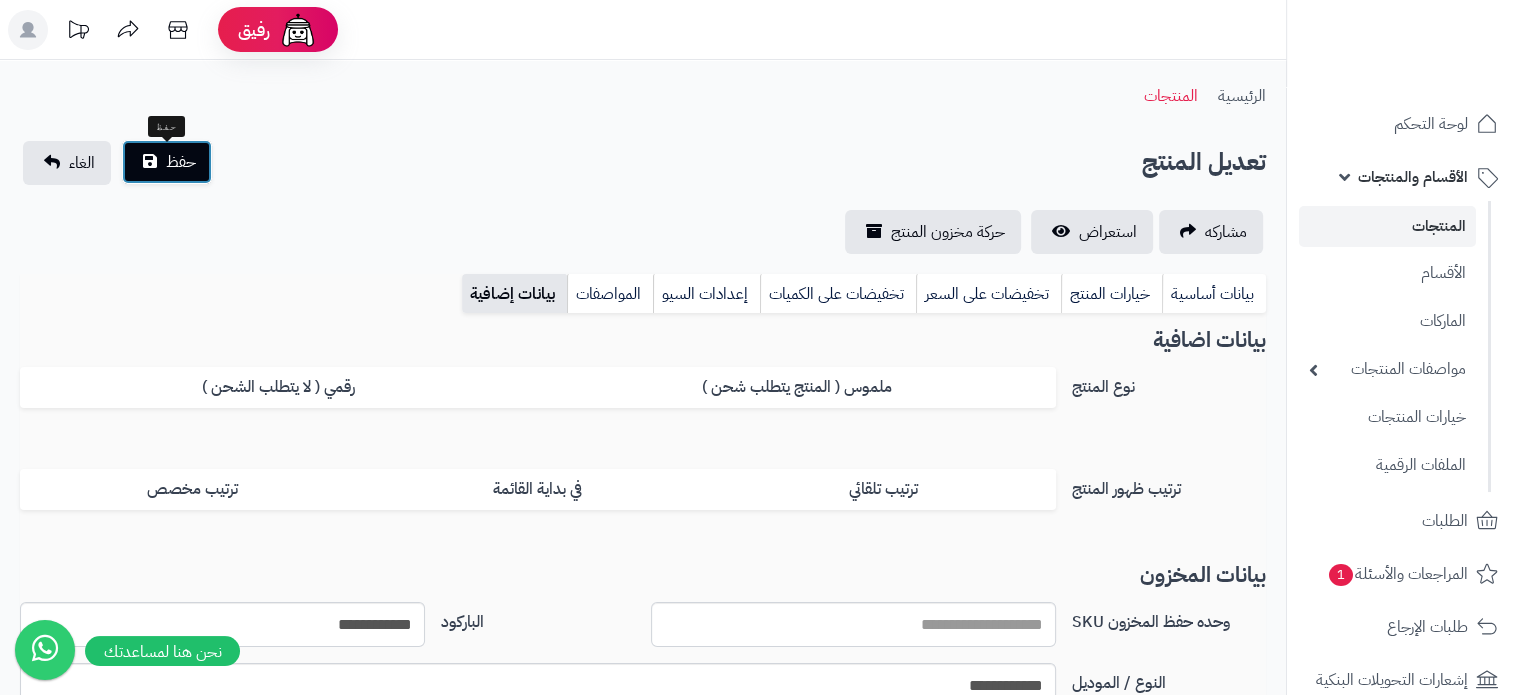 click on "حفظ" at bounding box center [167, 162] 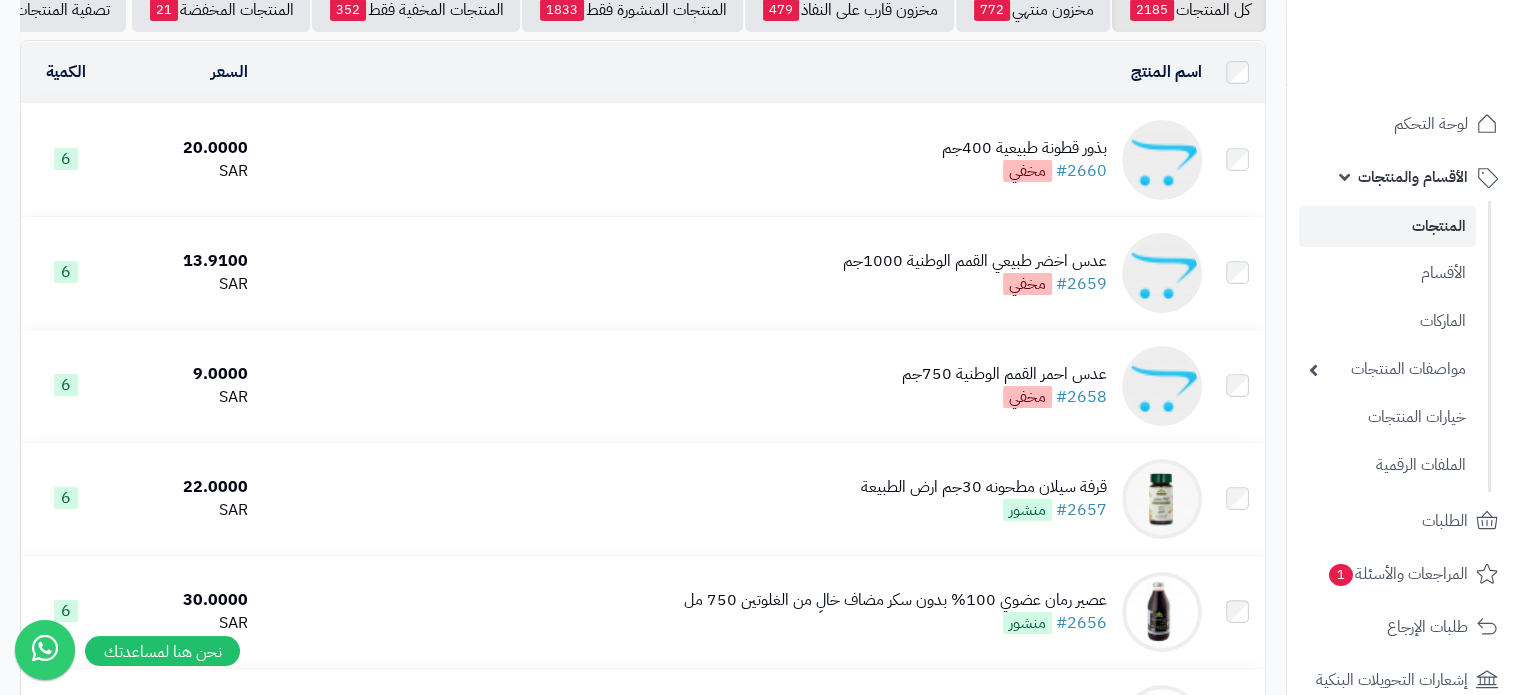 scroll, scrollTop: 200, scrollLeft: 0, axis: vertical 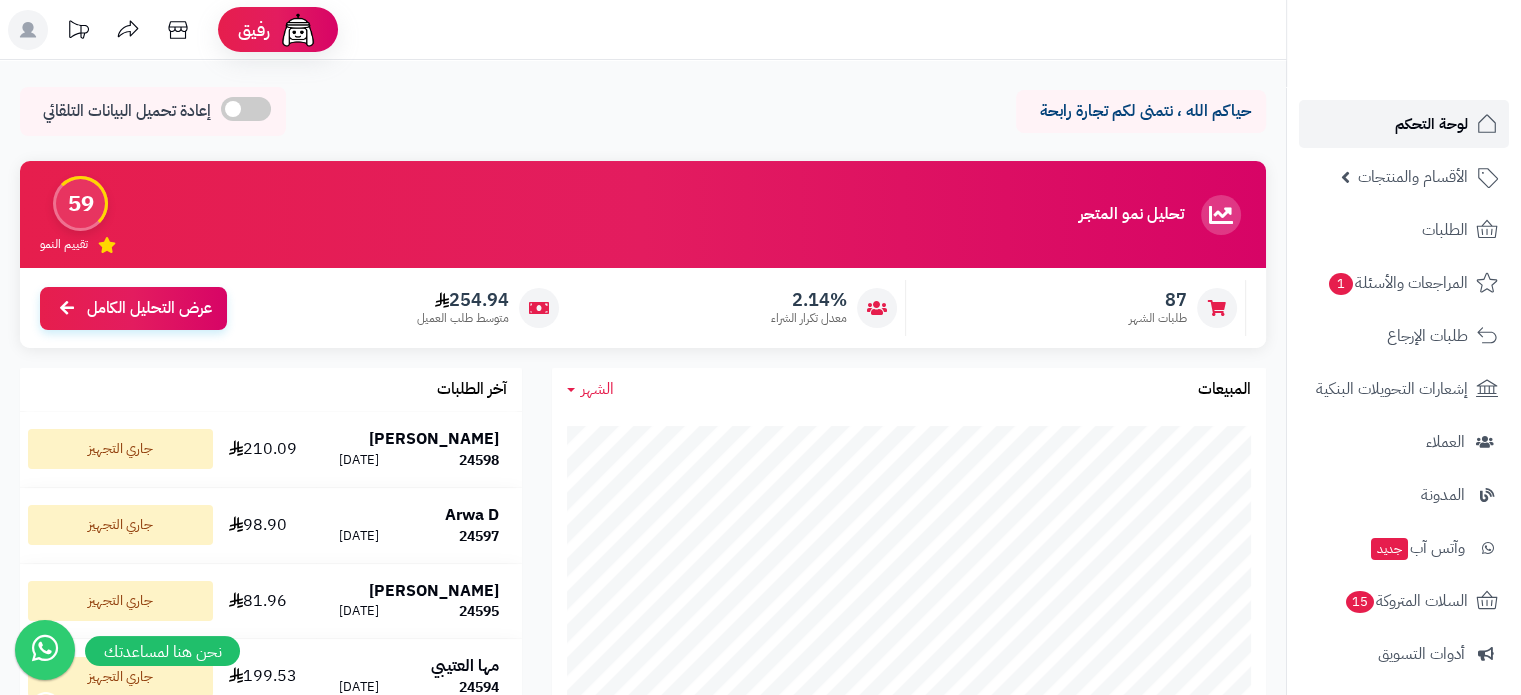 click on "لوحة التحكم" at bounding box center (1431, 124) 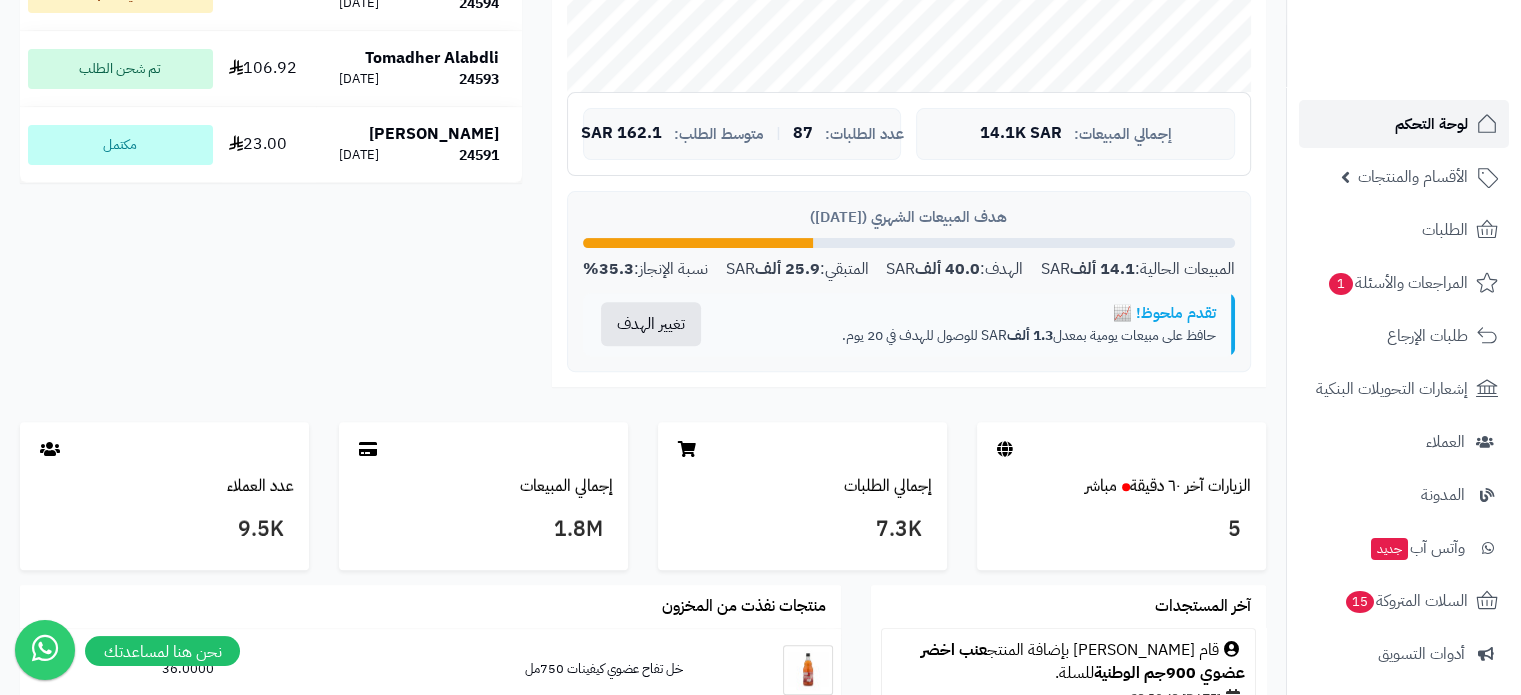 scroll, scrollTop: 900, scrollLeft: 0, axis: vertical 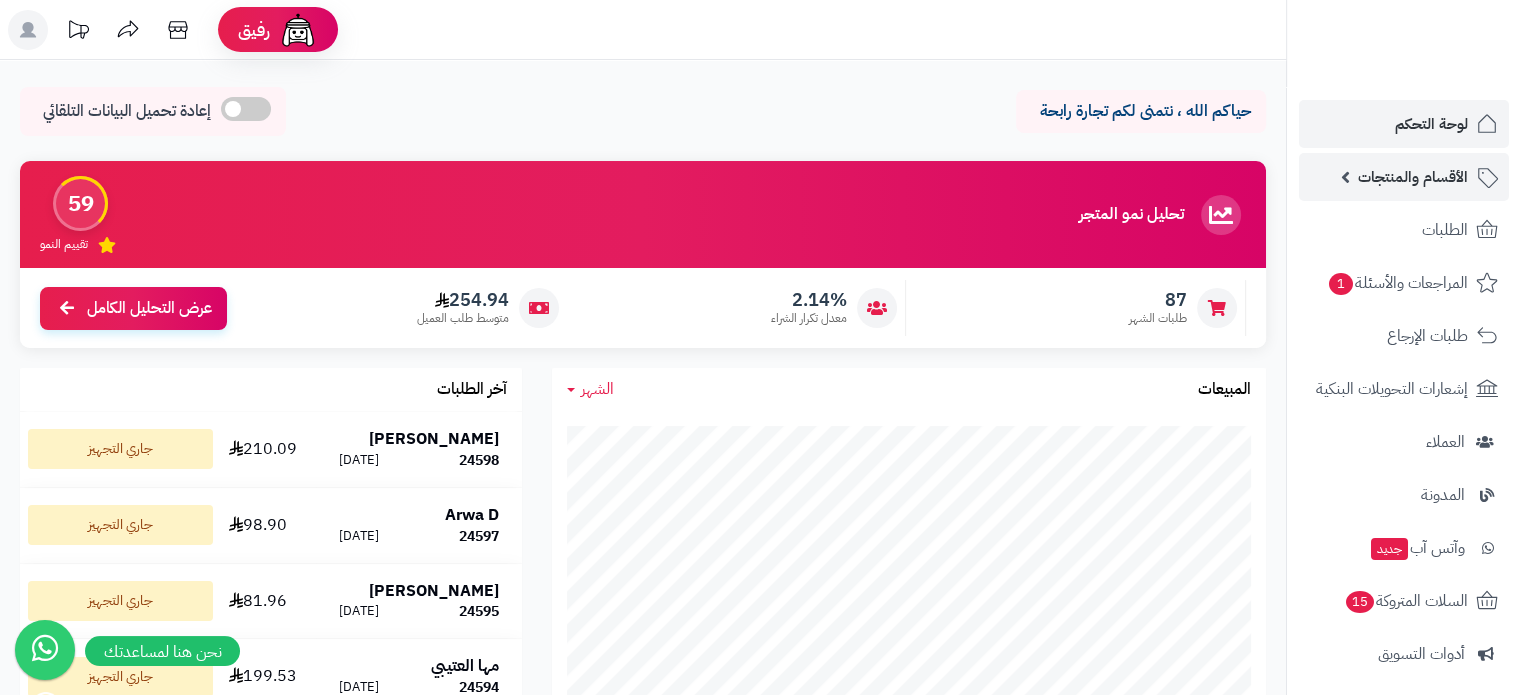 click on "الأقسام والمنتجات" at bounding box center (1413, 177) 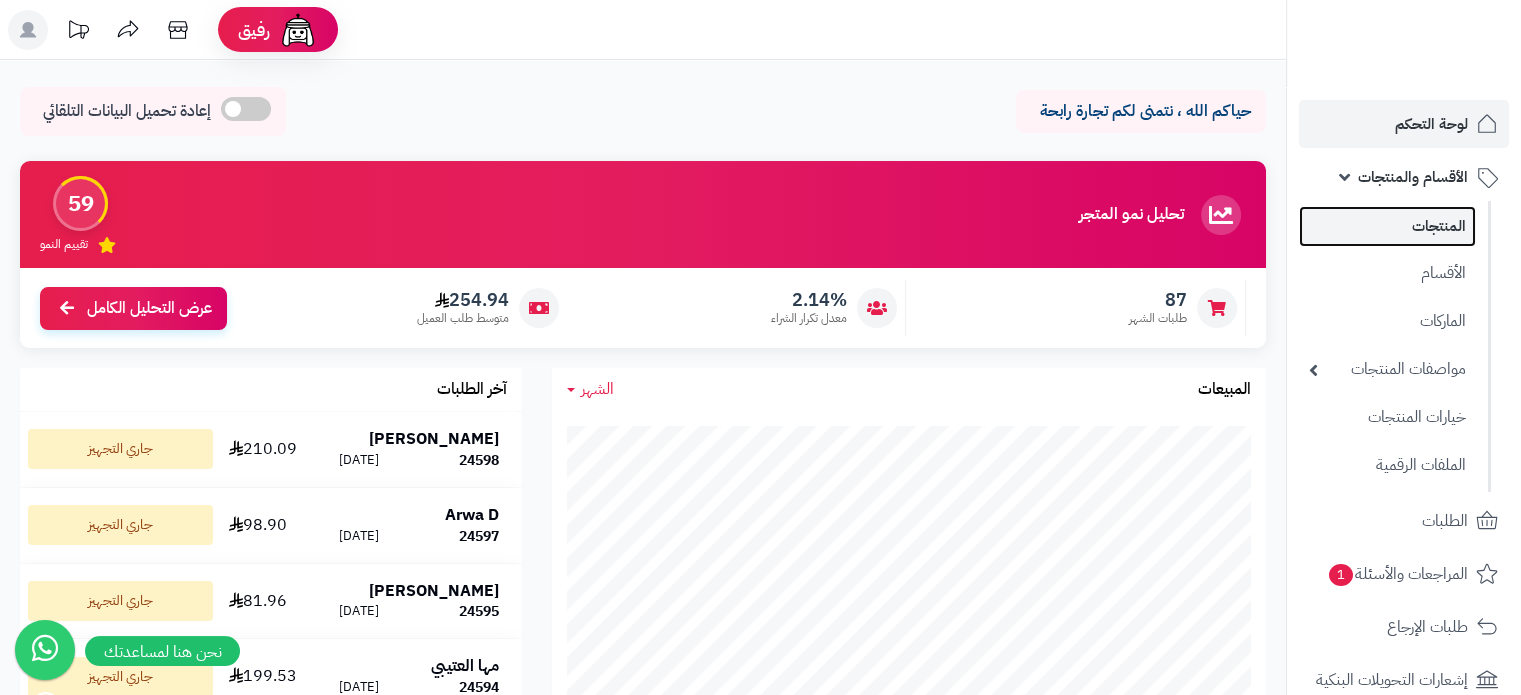 click on "المنتجات" at bounding box center (1387, 226) 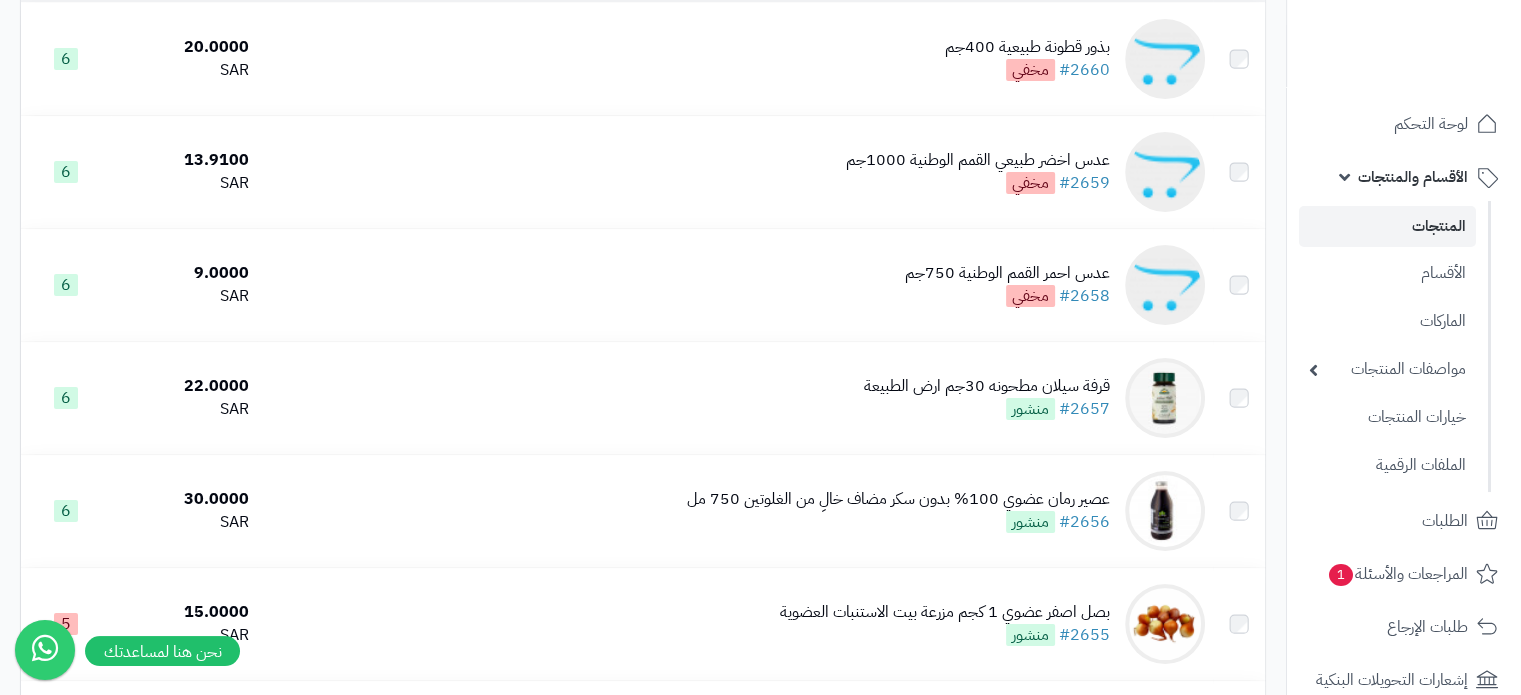 scroll, scrollTop: 300, scrollLeft: 0, axis: vertical 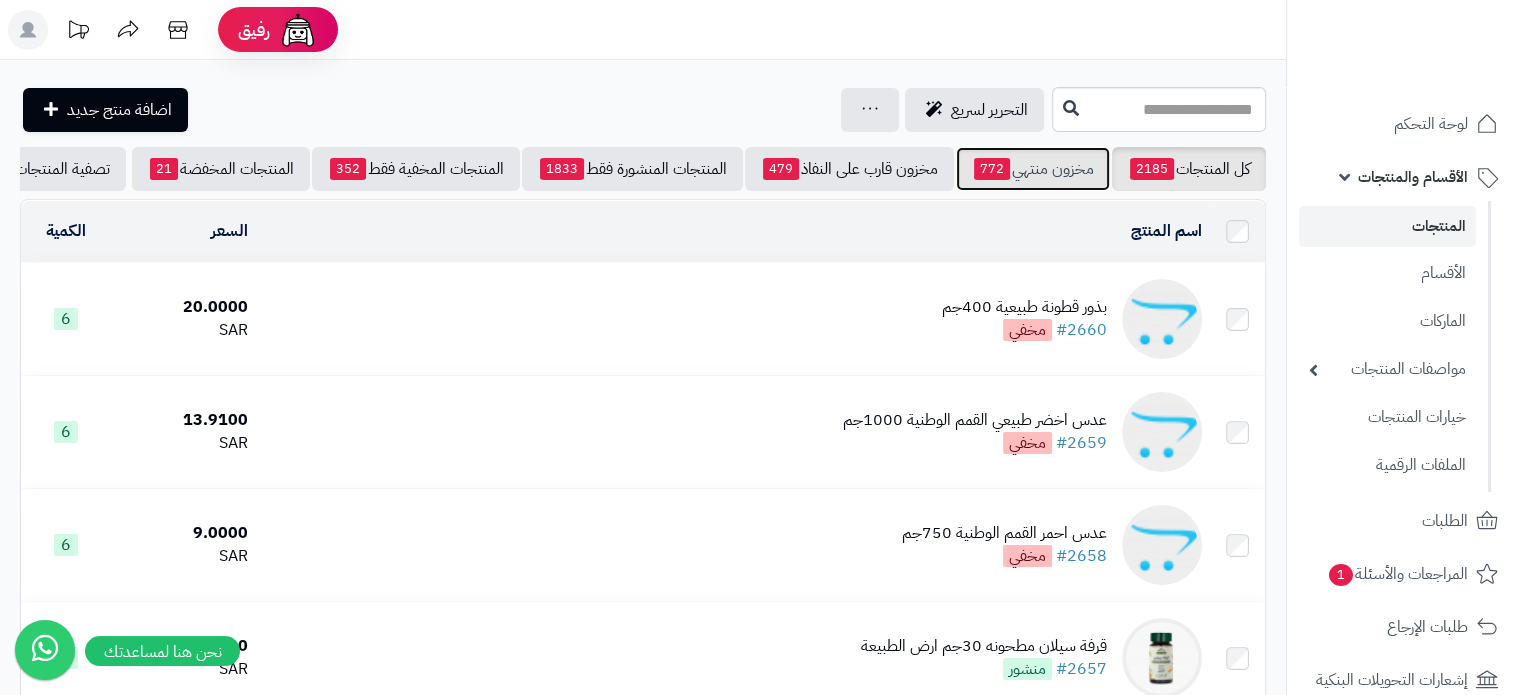 click on "مخزون منتهي
772" at bounding box center (1033, 169) 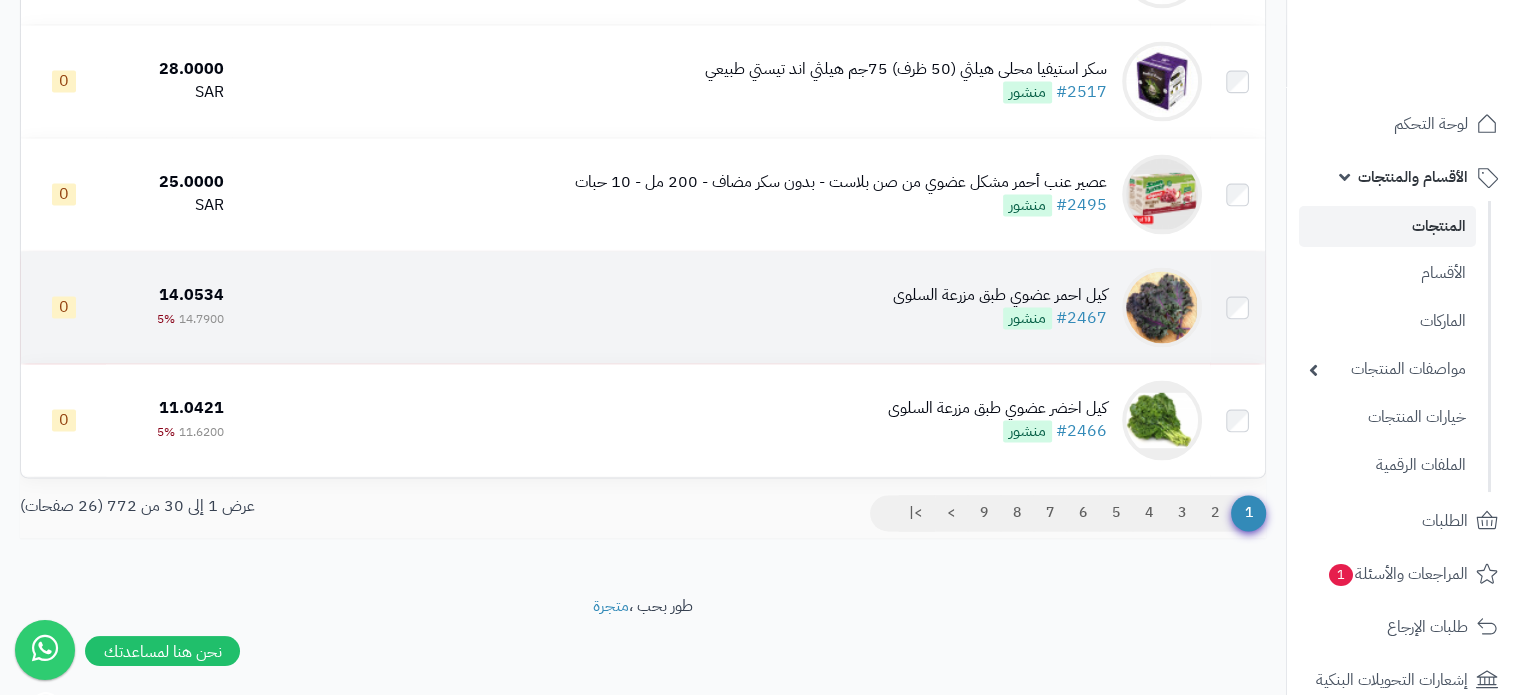 scroll, scrollTop: 3206, scrollLeft: 0, axis: vertical 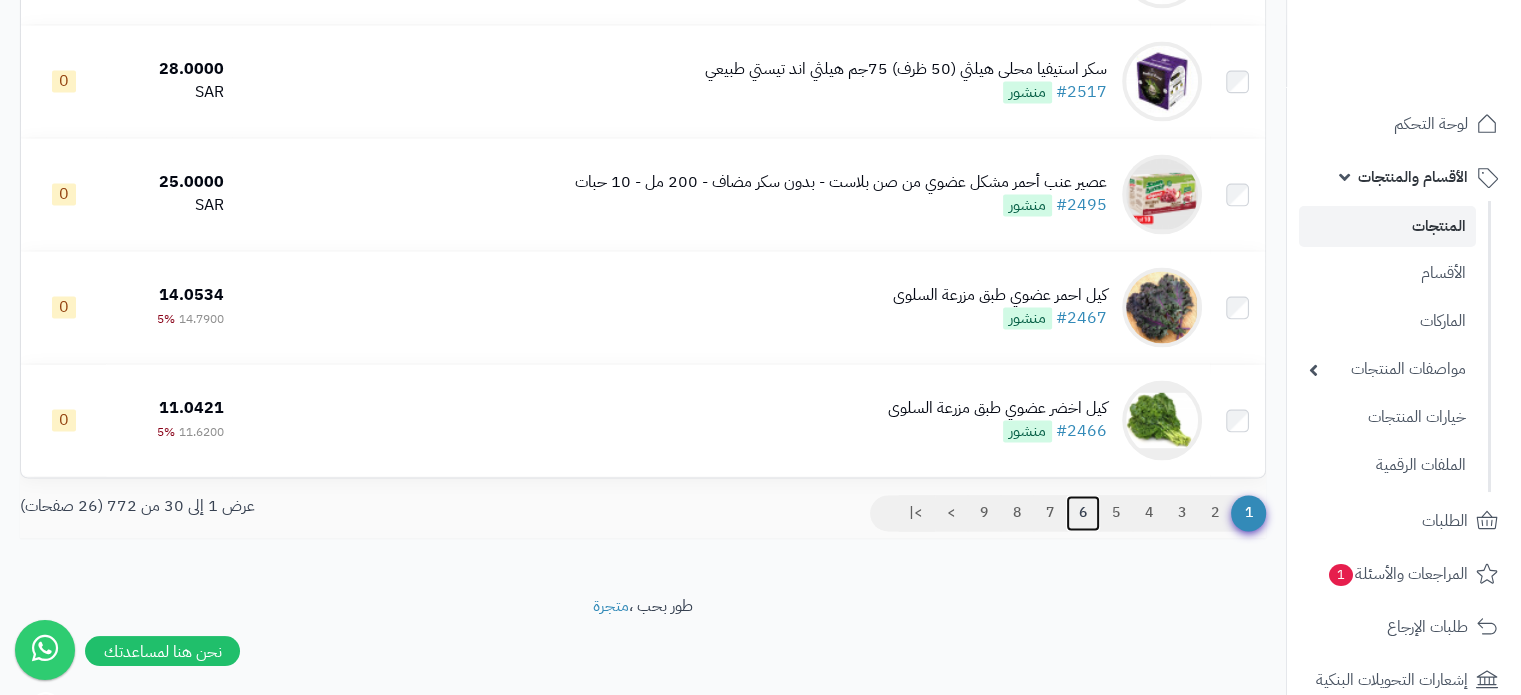 click on "6" at bounding box center (1083, 513) 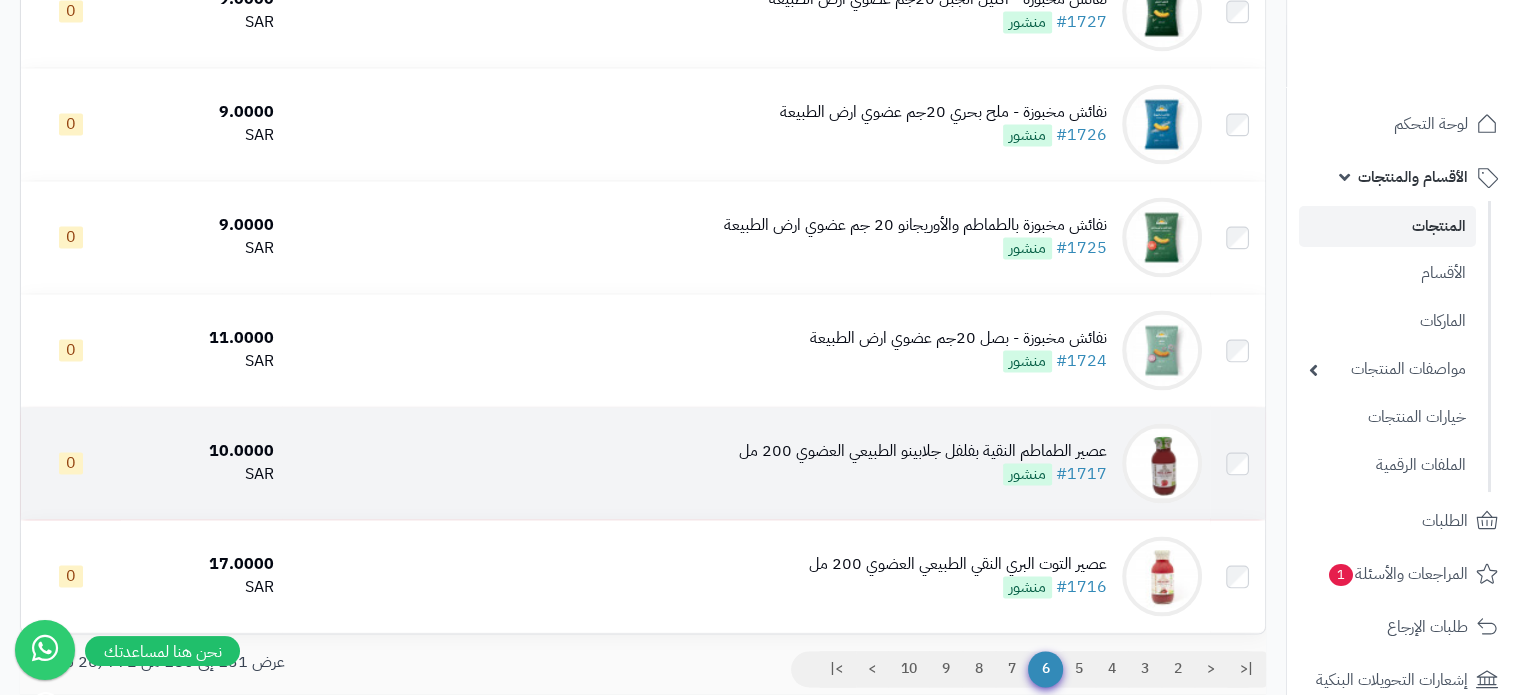 scroll, scrollTop: 3206, scrollLeft: 0, axis: vertical 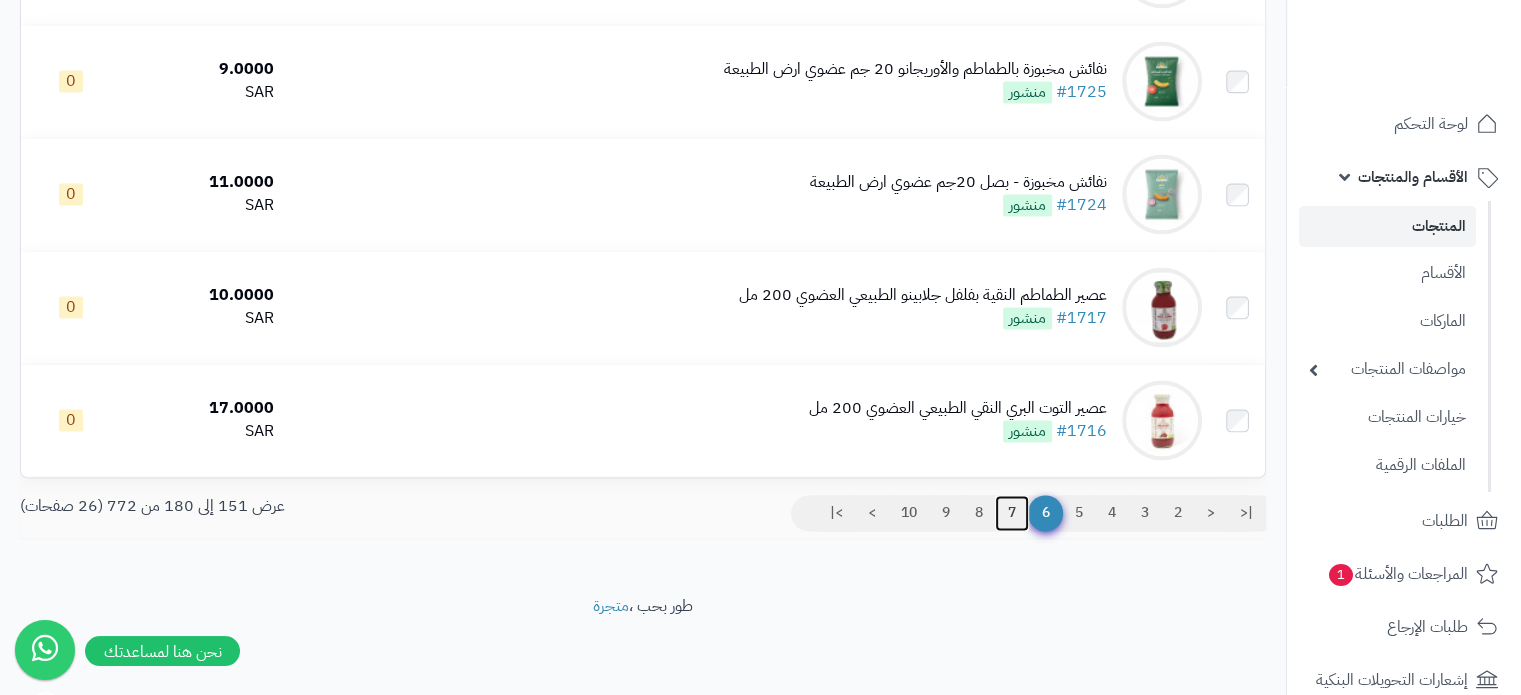 click on "7" at bounding box center (1012, 513) 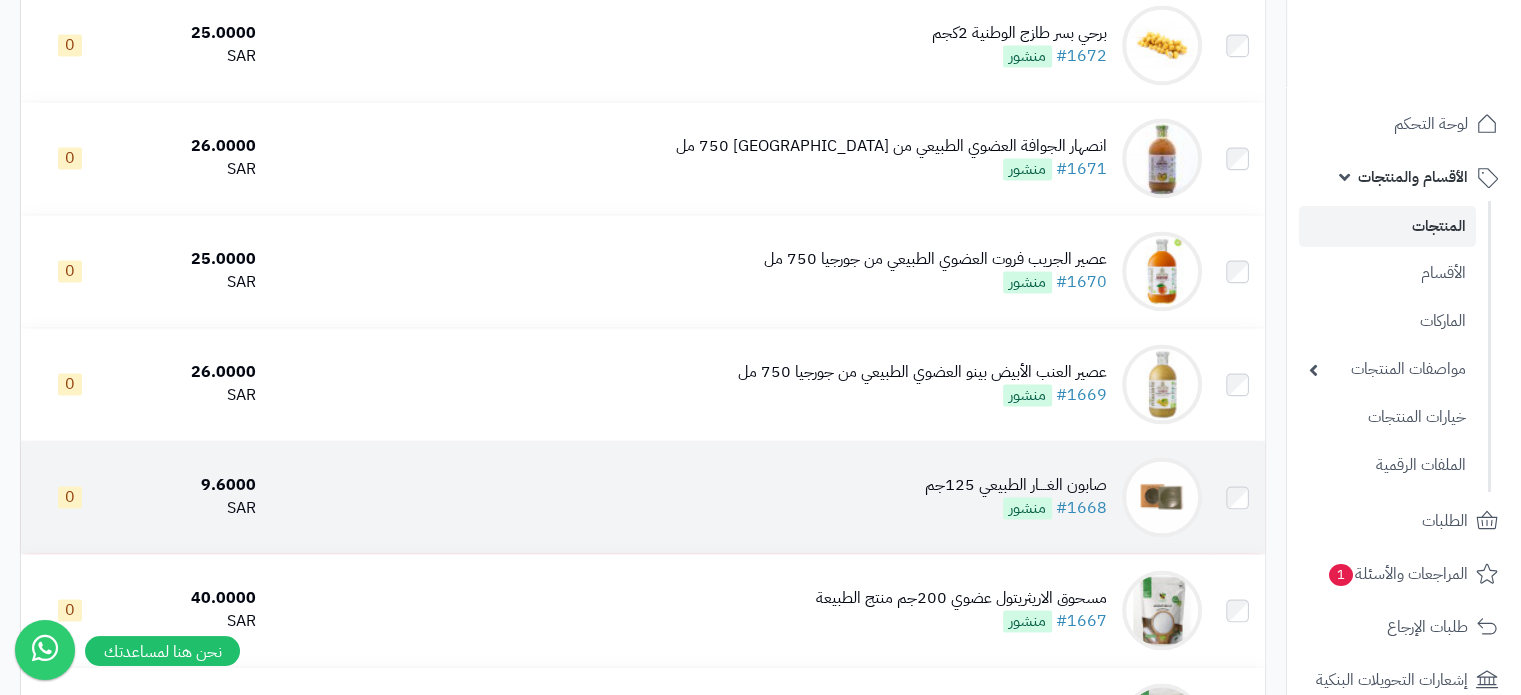 scroll, scrollTop: 3200, scrollLeft: 0, axis: vertical 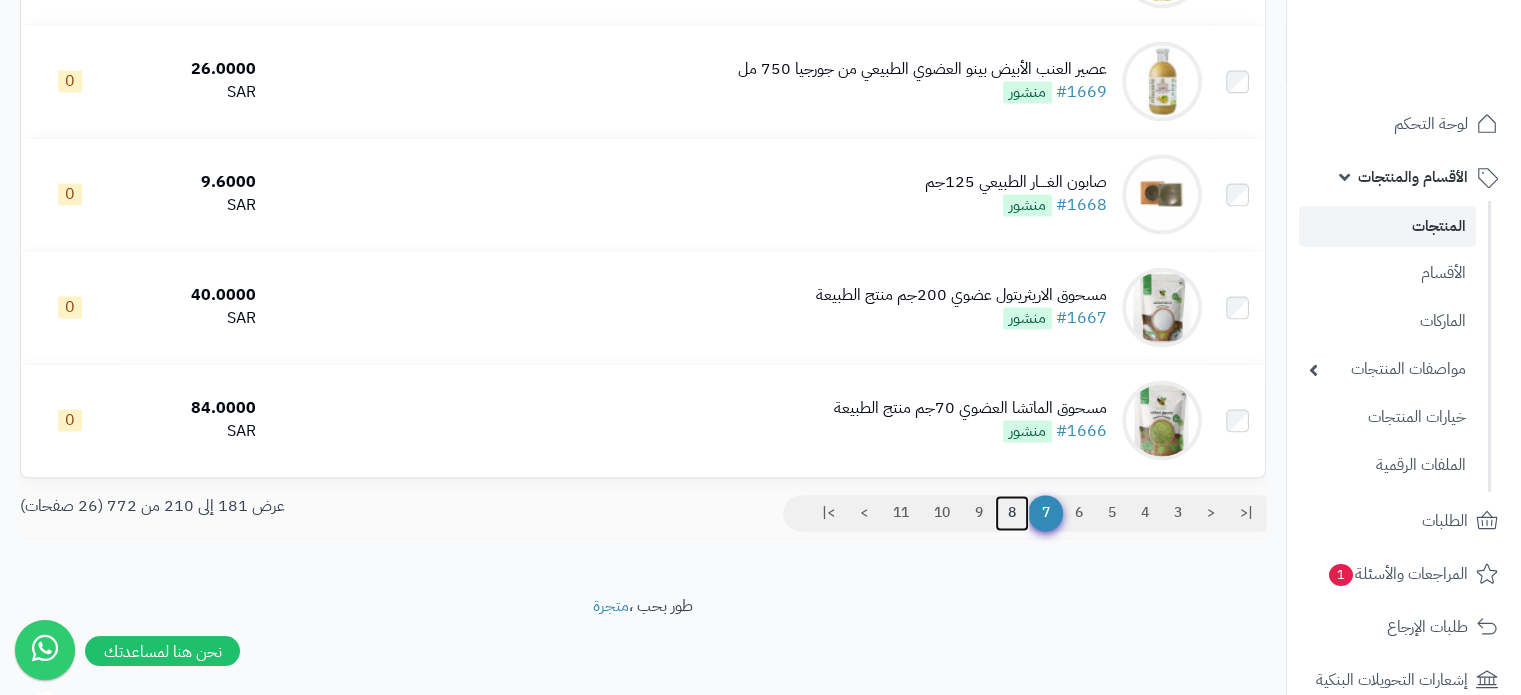 click on "8" at bounding box center (1012, 513) 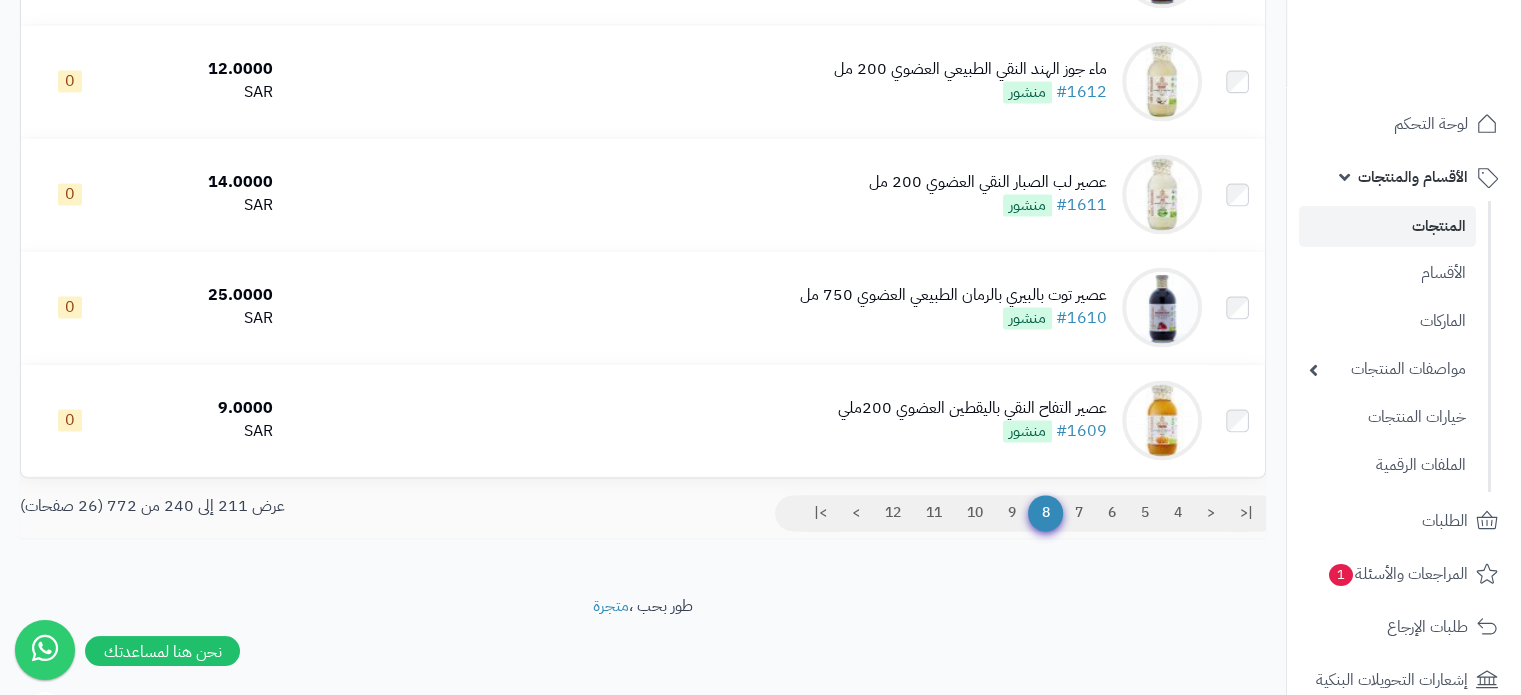 scroll, scrollTop: 3206, scrollLeft: 0, axis: vertical 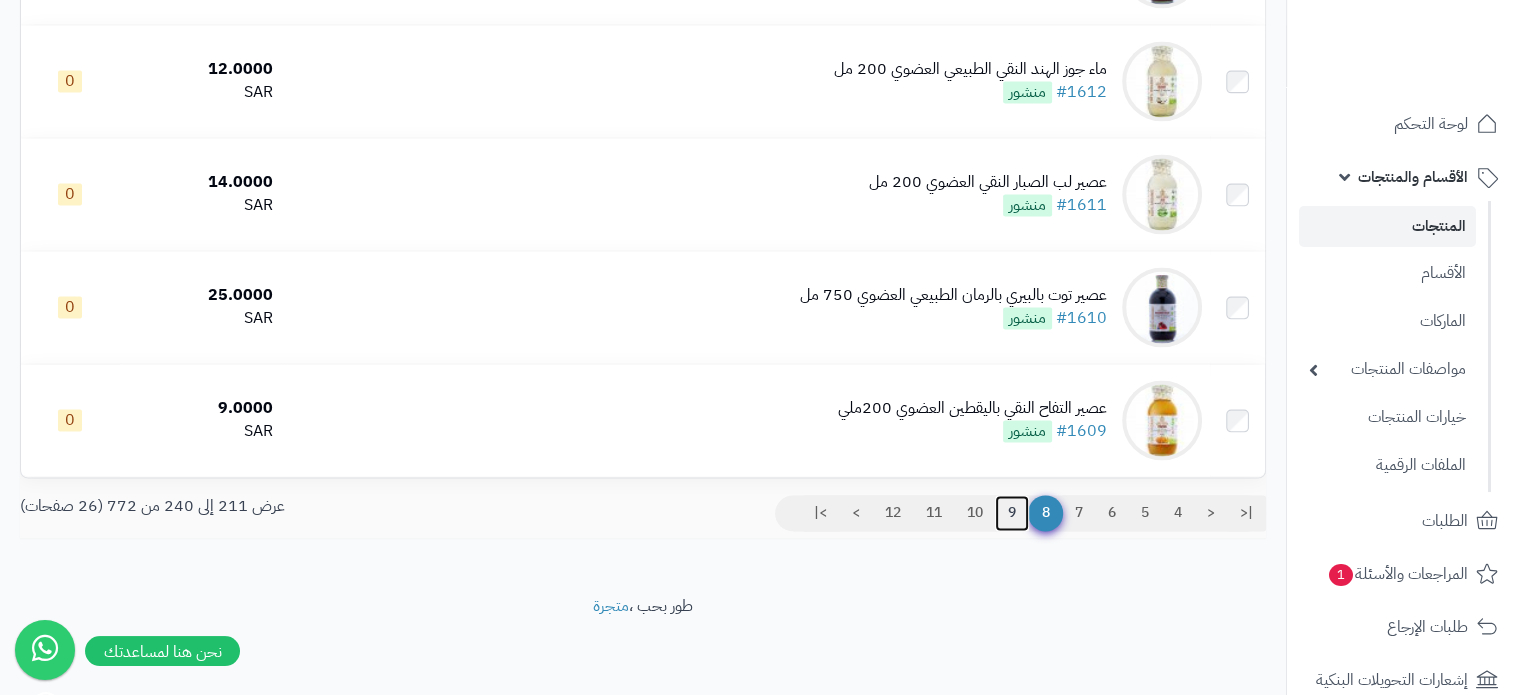click on "9" at bounding box center [1012, 513] 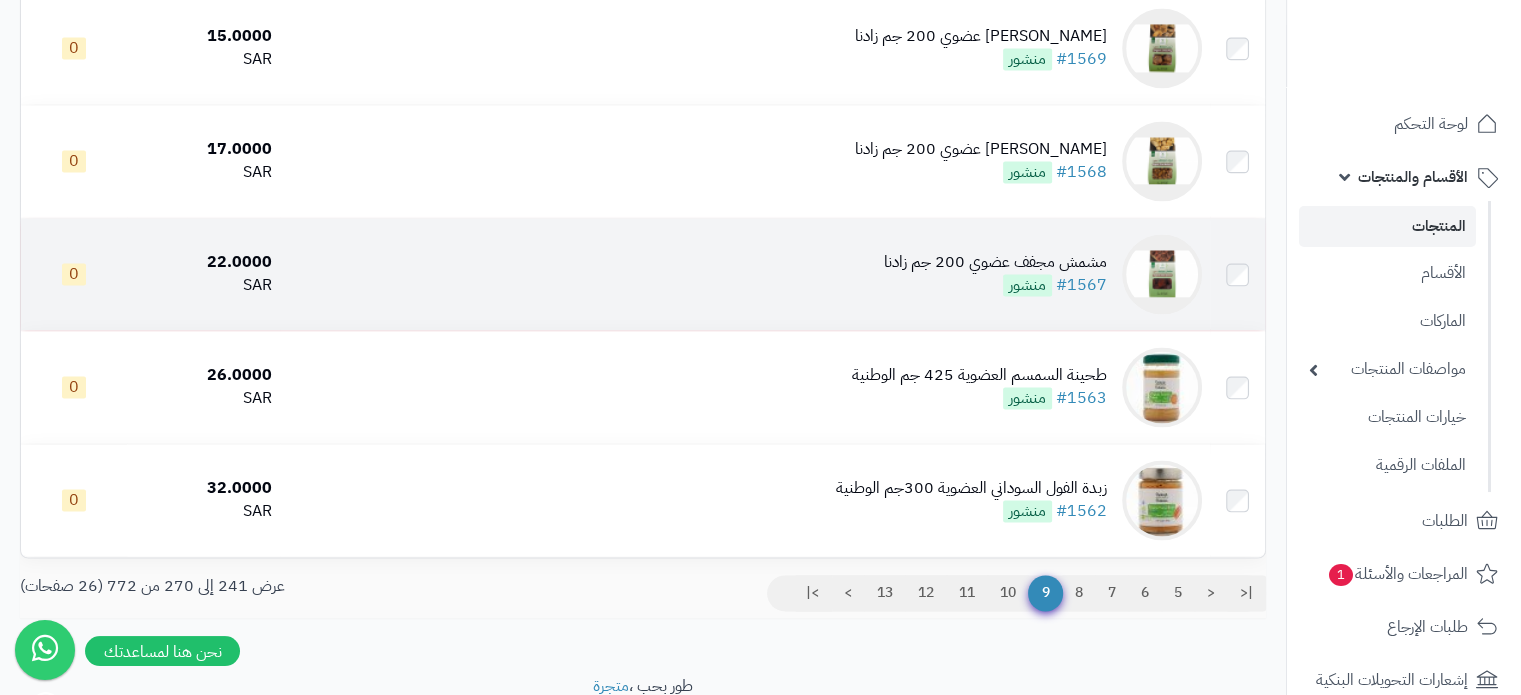 scroll, scrollTop: 3206, scrollLeft: 0, axis: vertical 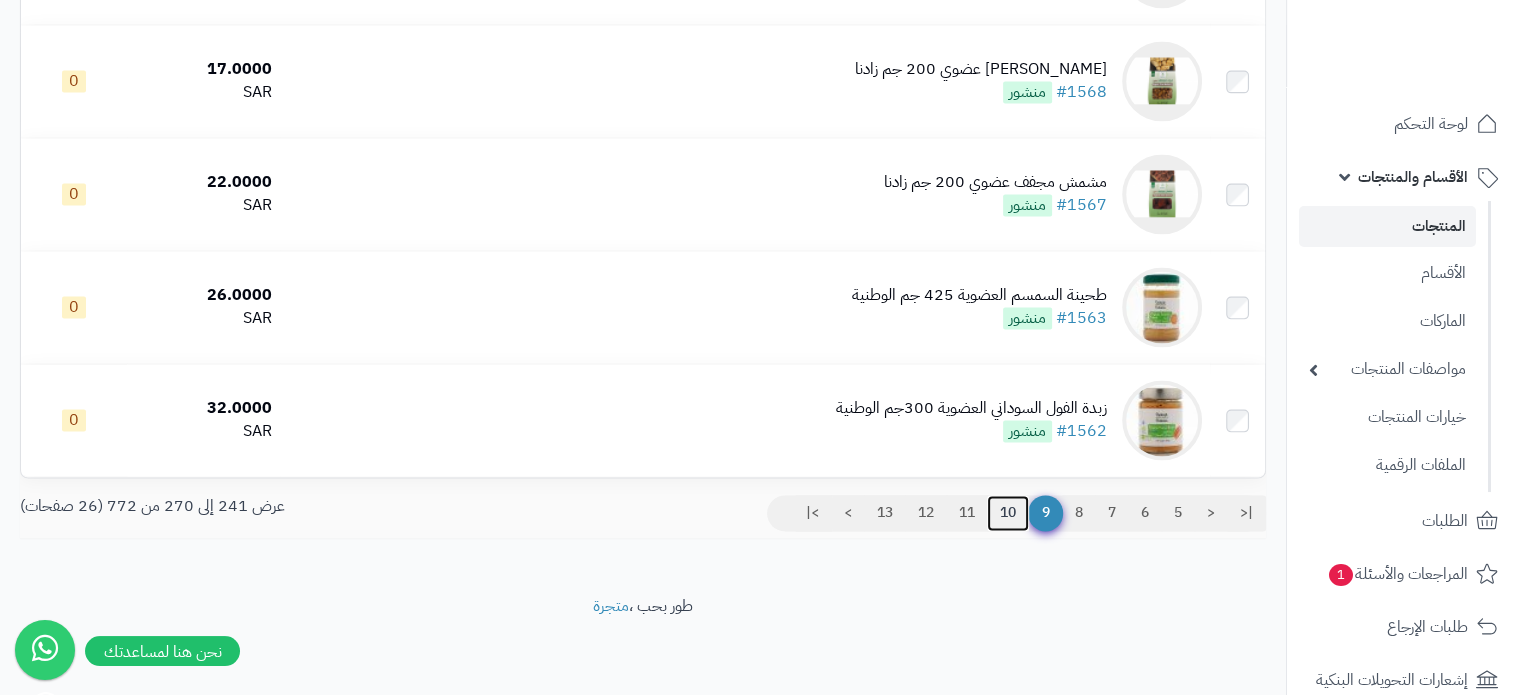 click on "10" at bounding box center [1008, 513] 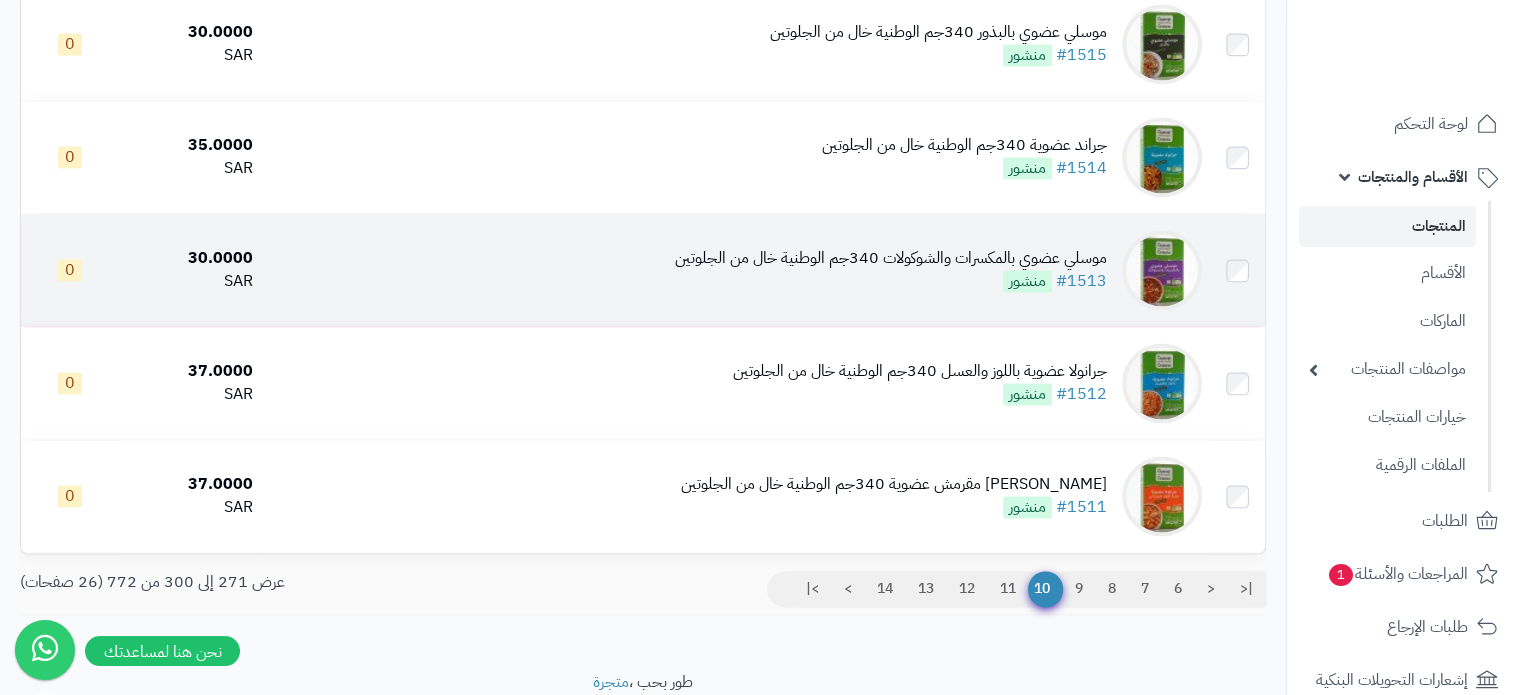 scroll, scrollTop: 3200, scrollLeft: 0, axis: vertical 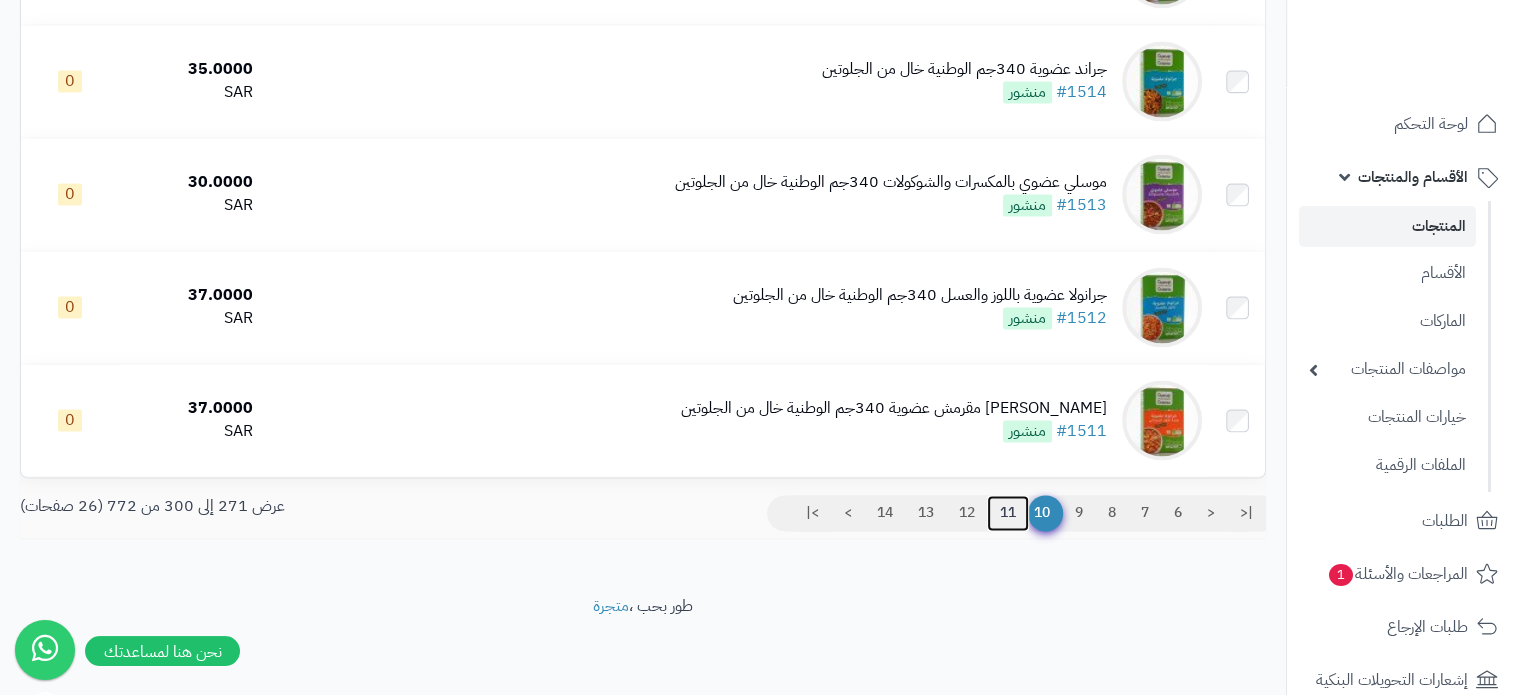 click on "11" at bounding box center [1008, 513] 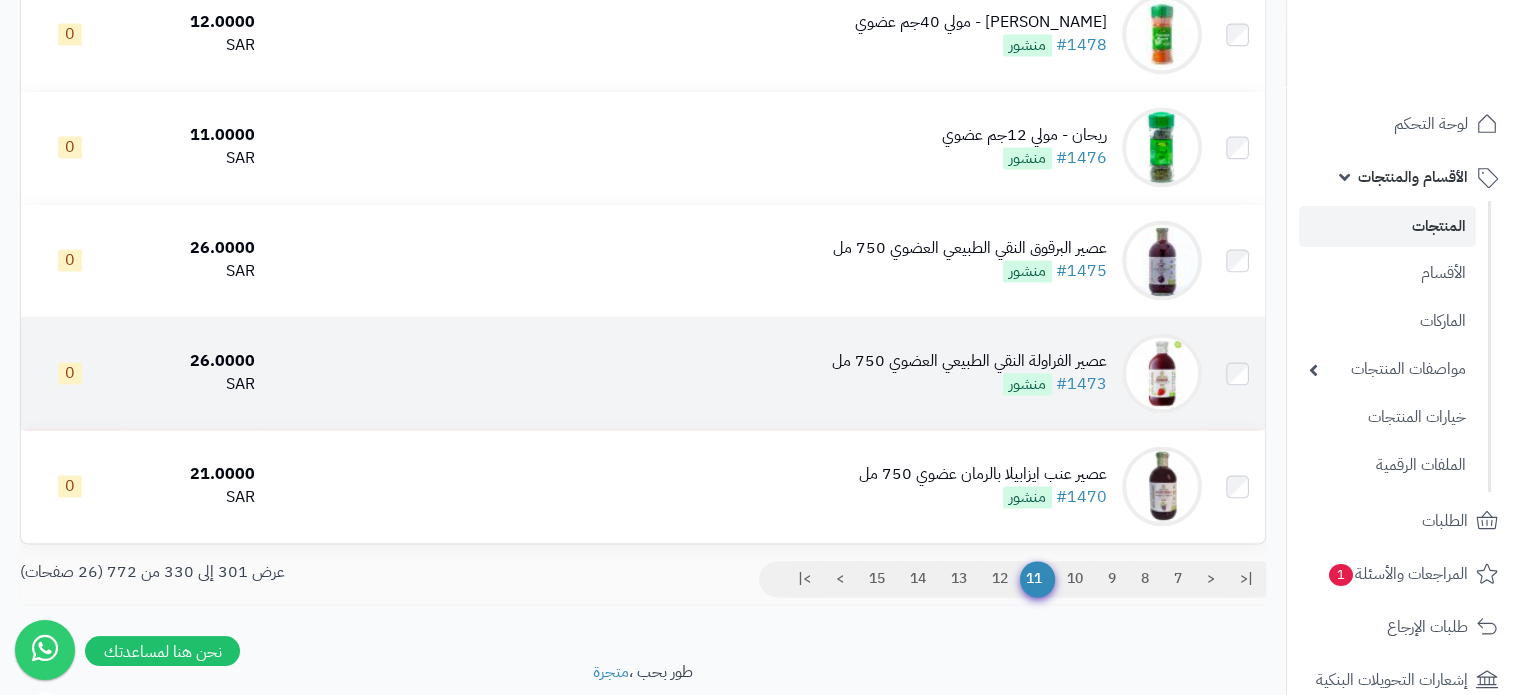 scroll, scrollTop: 3206, scrollLeft: 0, axis: vertical 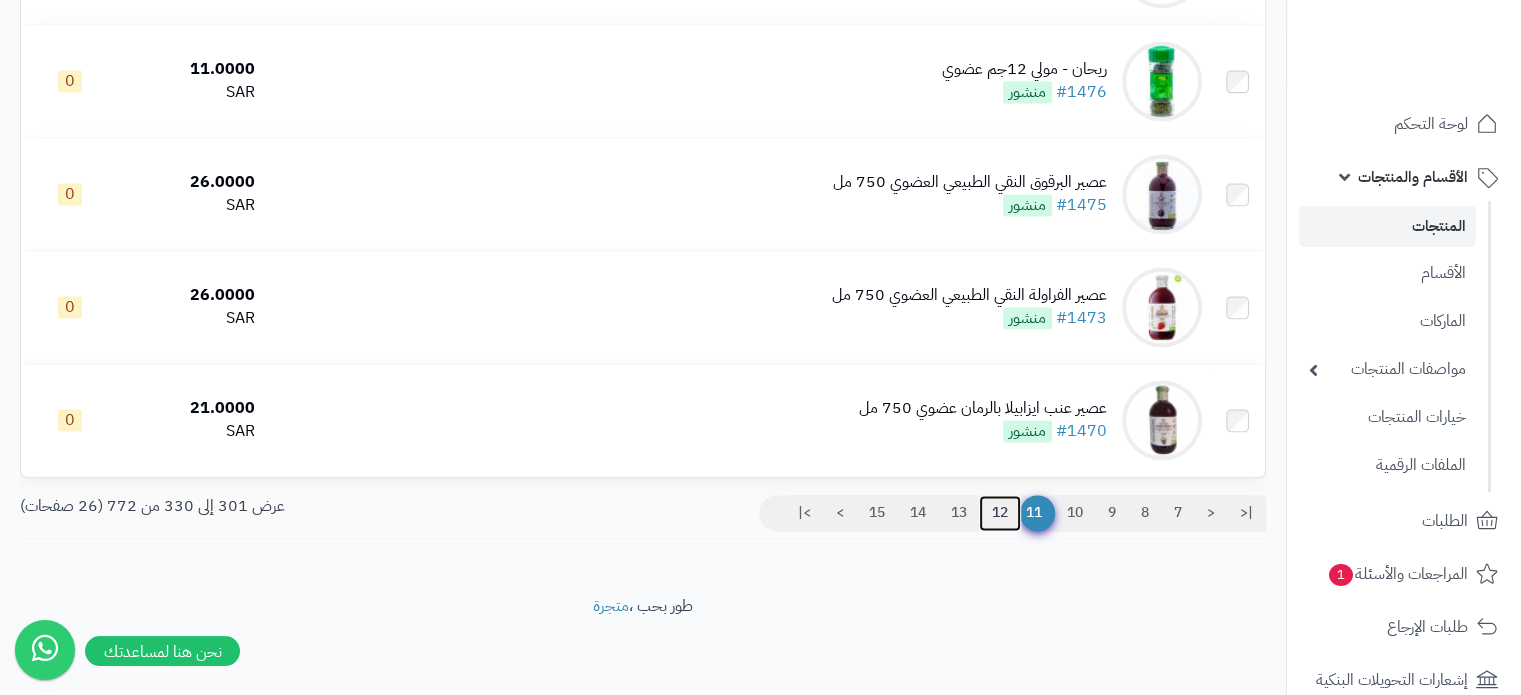click on "12" at bounding box center [1000, 513] 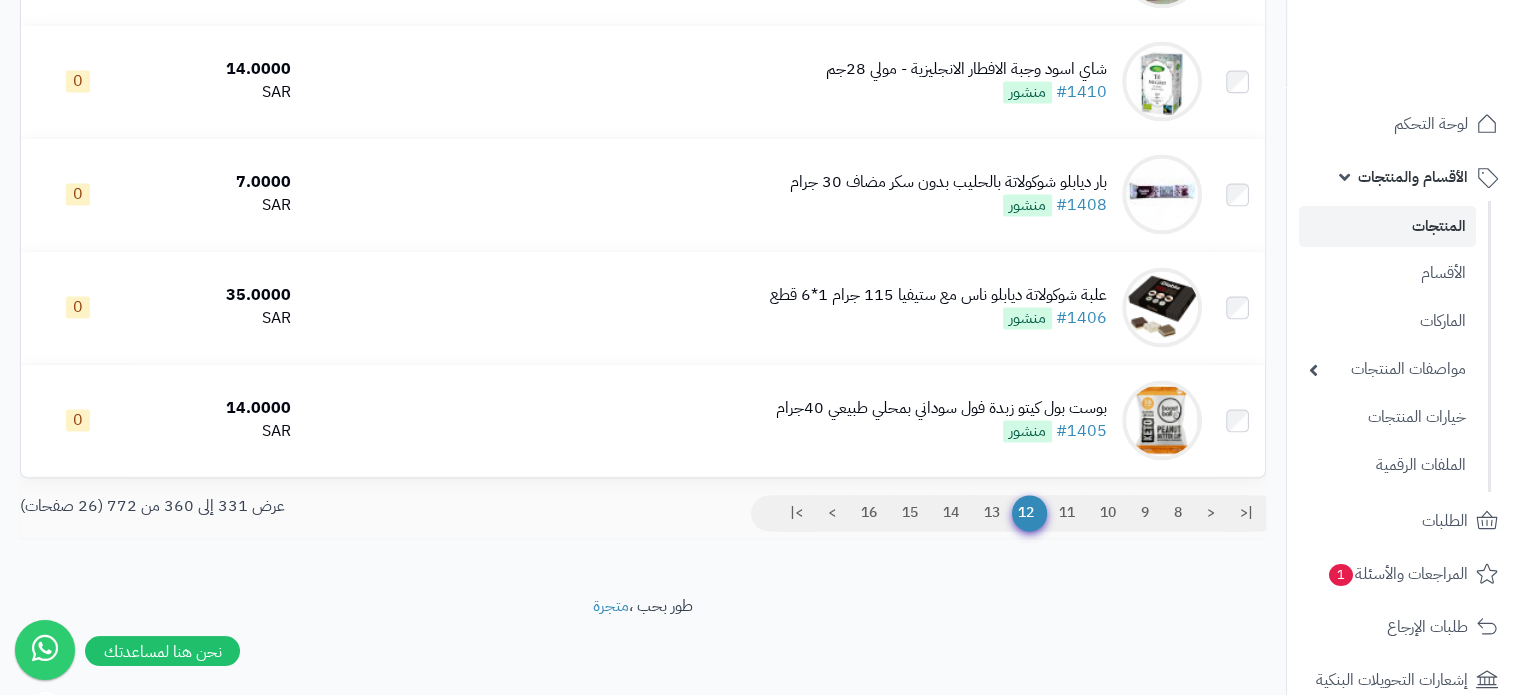 scroll, scrollTop: 3206, scrollLeft: 0, axis: vertical 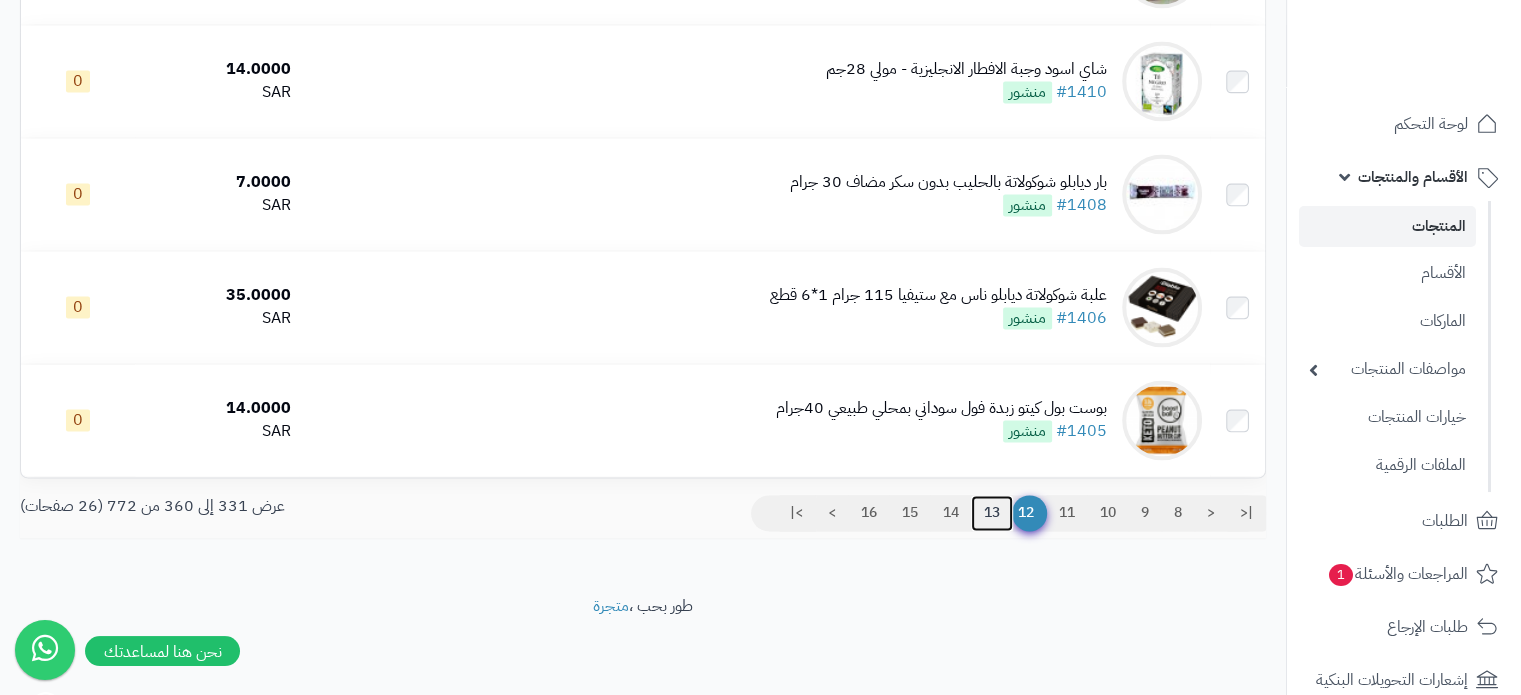 click on "13" at bounding box center [992, 513] 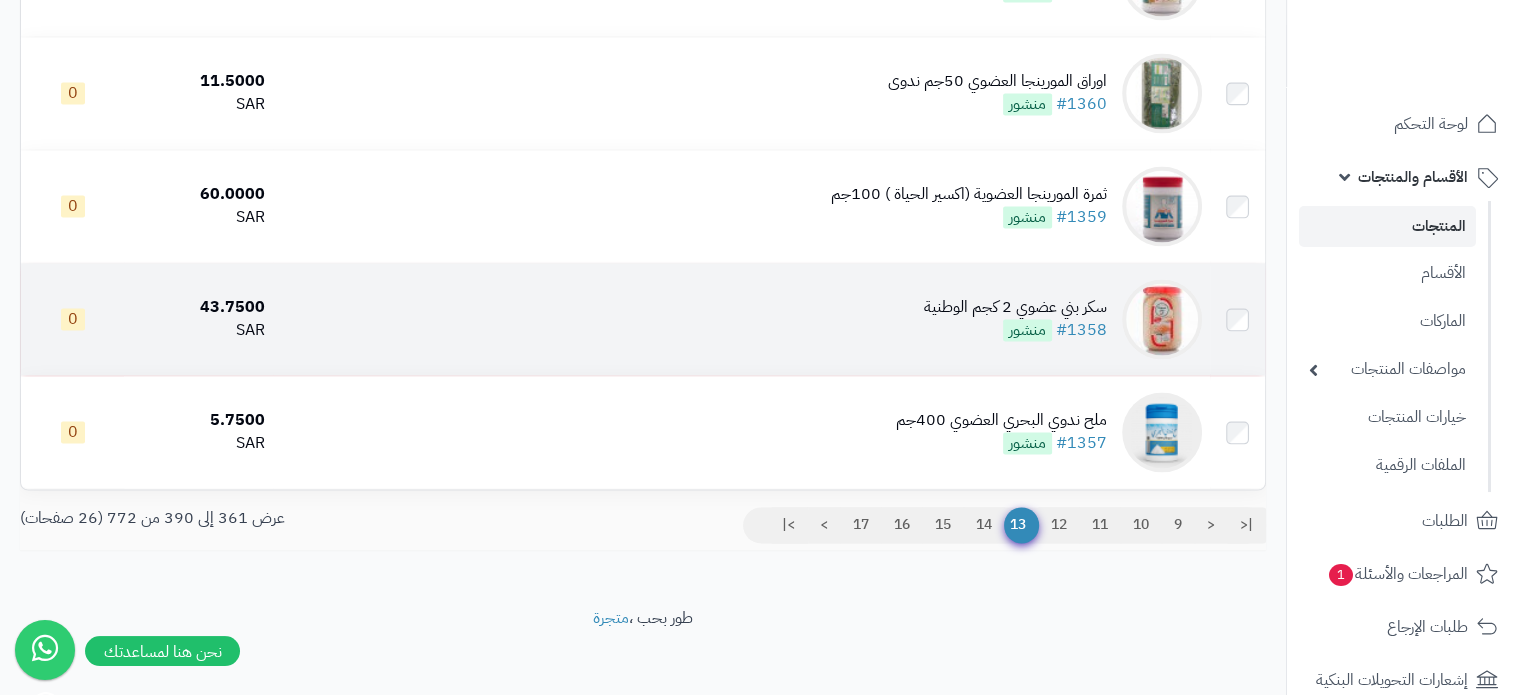 scroll, scrollTop: 3200, scrollLeft: 0, axis: vertical 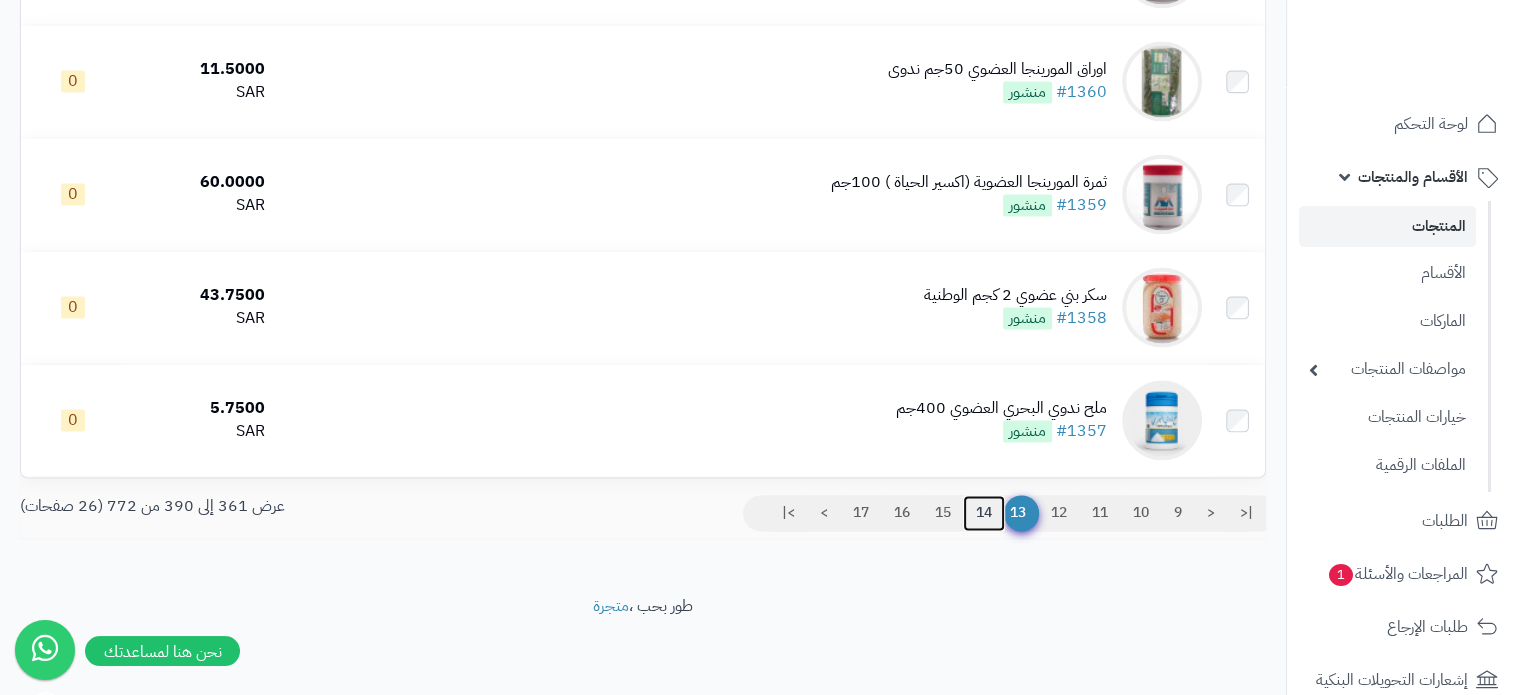click on "14" at bounding box center (984, 513) 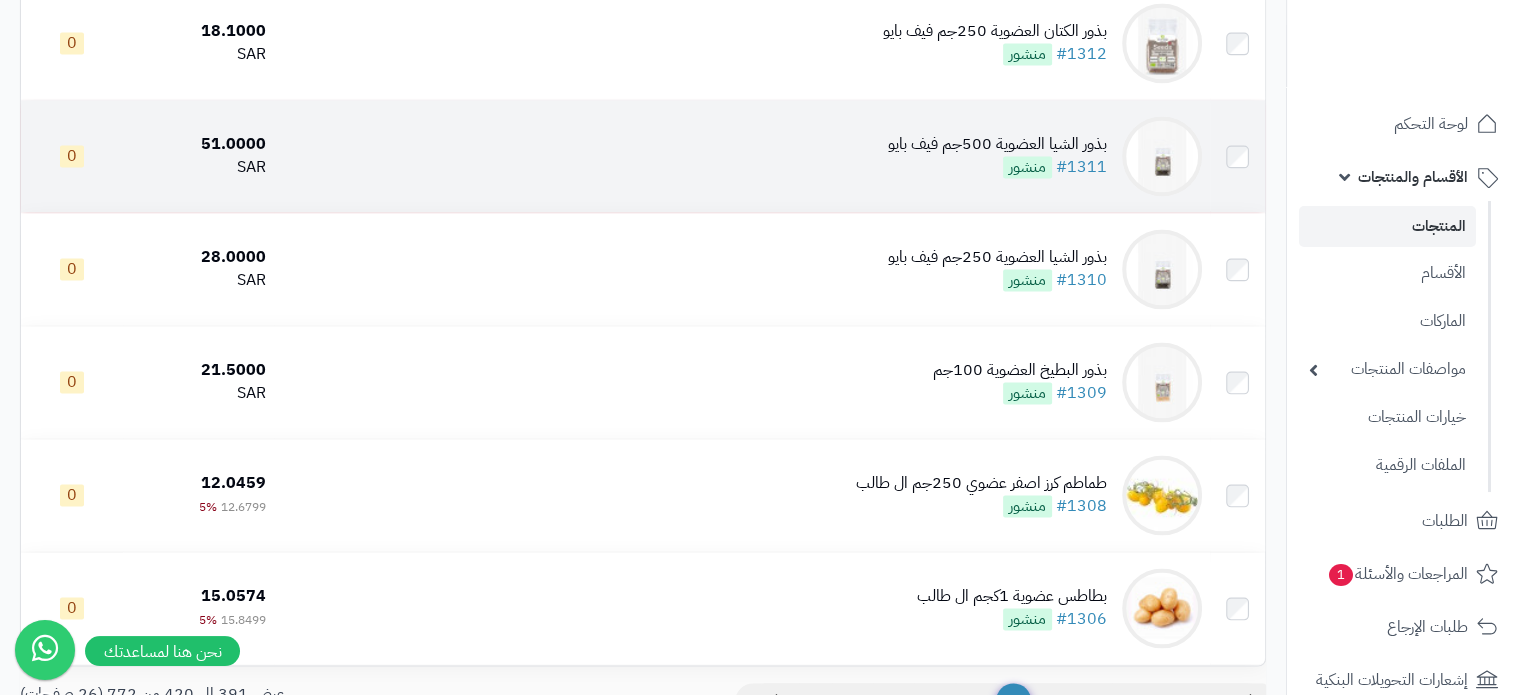 scroll, scrollTop: 3200, scrollLeft: 0, axis: vertical 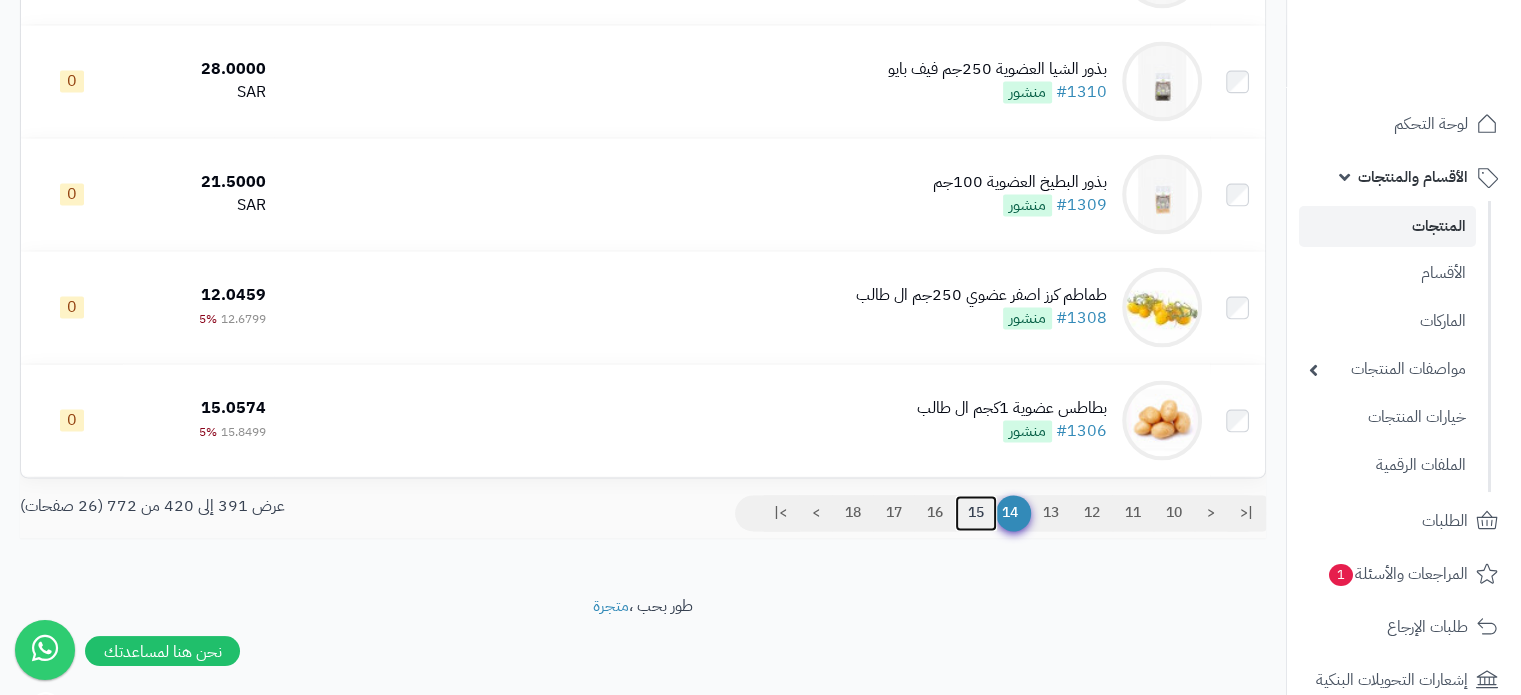 click on "15" at bounding box center [976, 513] 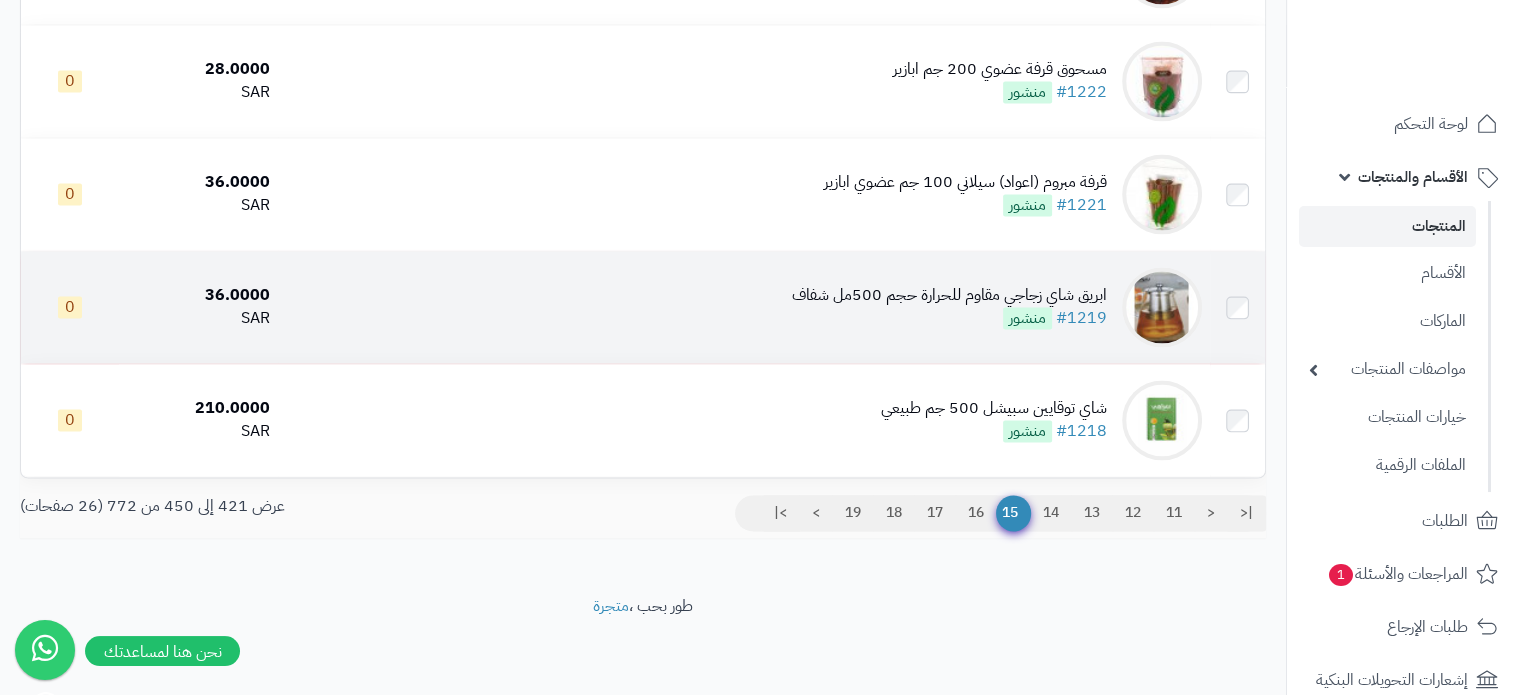 scroll, scrollTop: 3206, scrollLeft: 0, axis: vertical 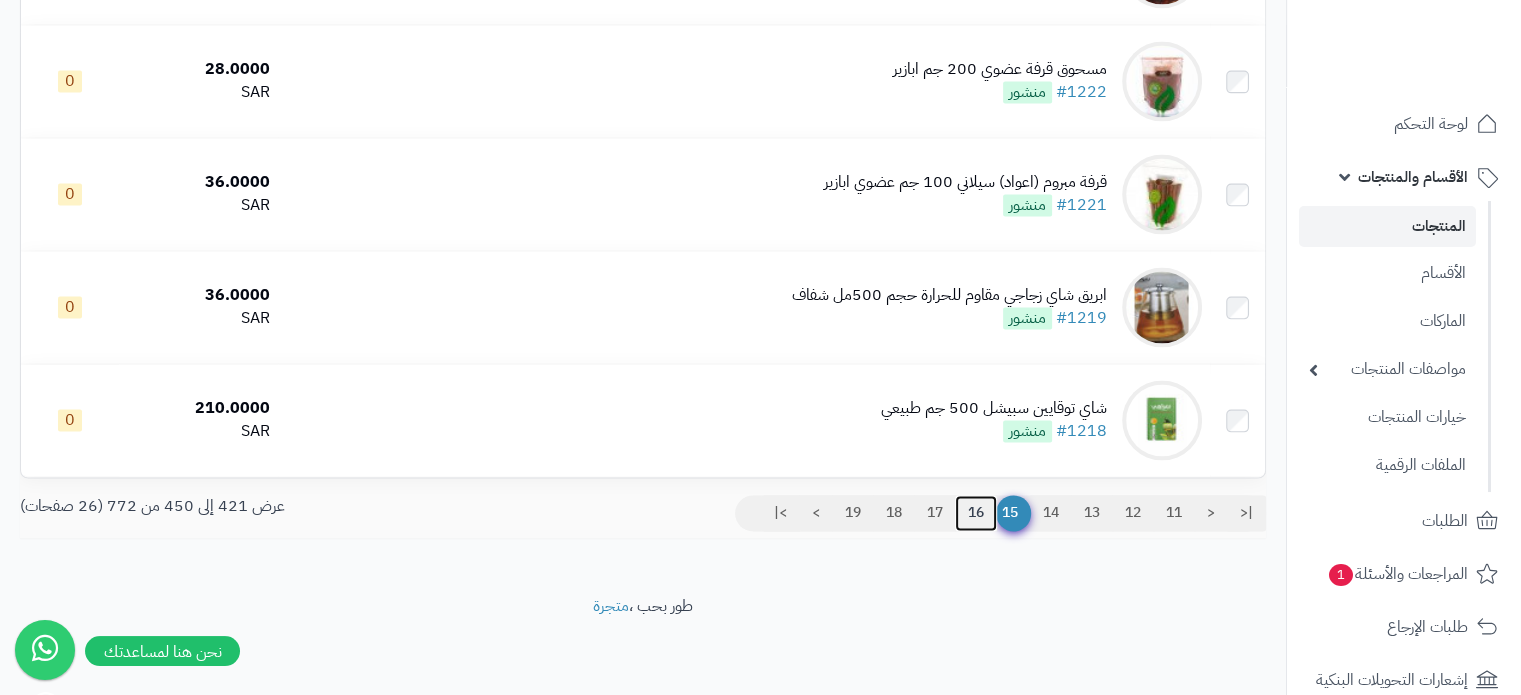 click on "16" at bounding box center [976, 513] 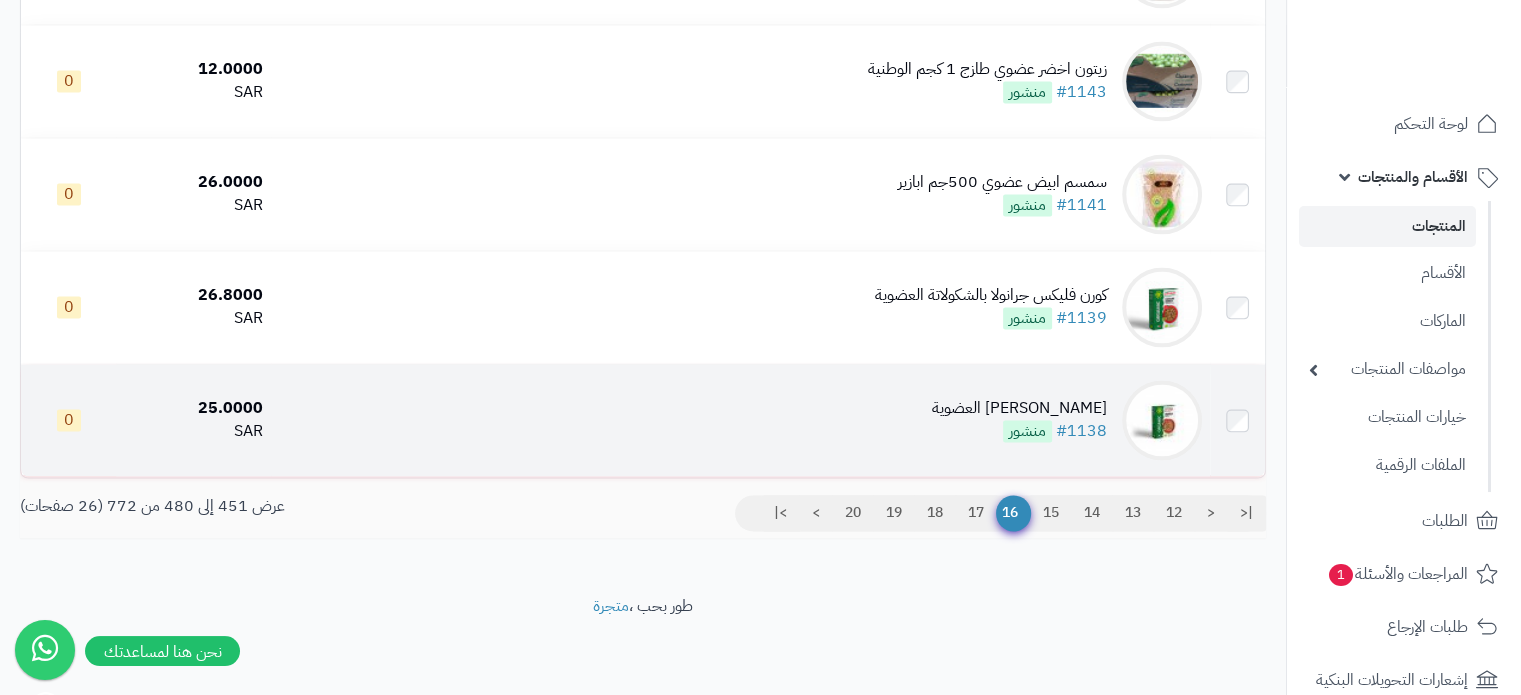 scroll, scrollTop: 3206, scrollLeft: 0, axis: vertical 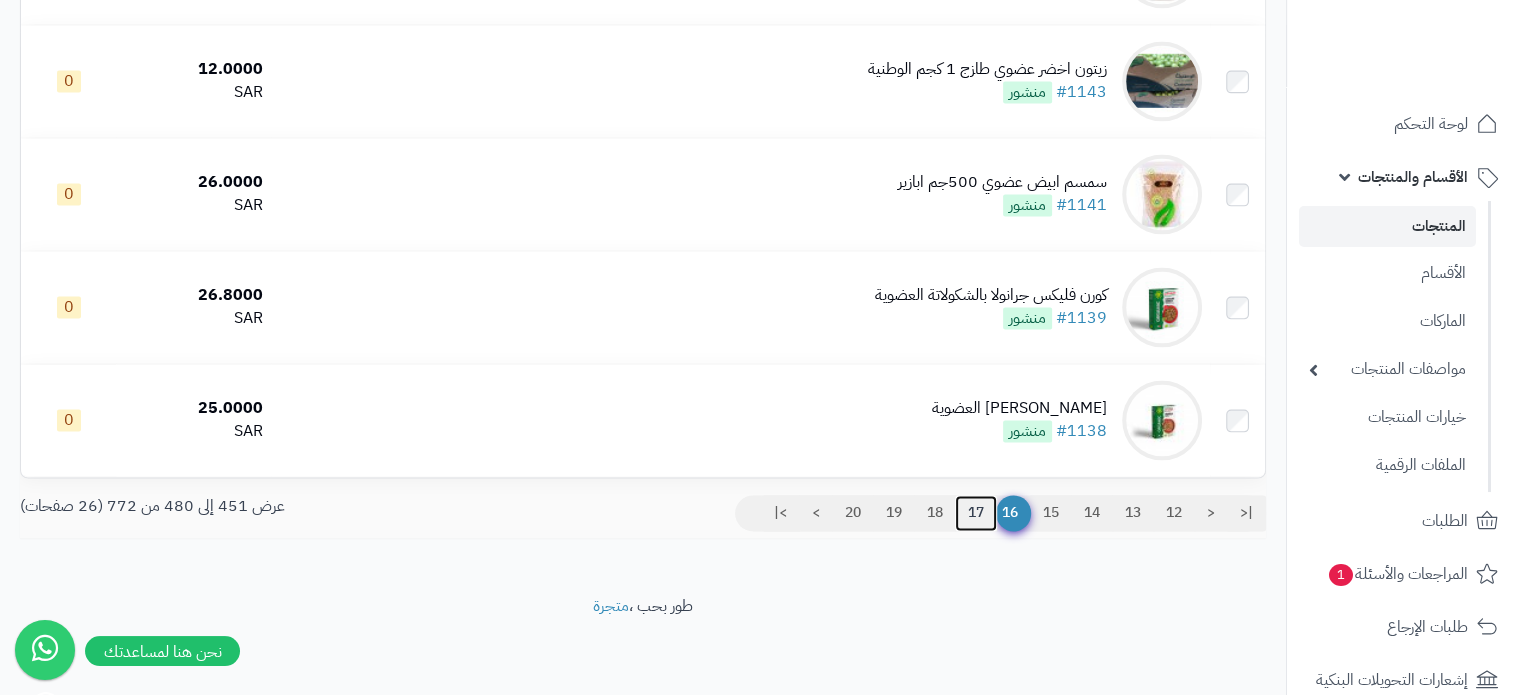 click on "17" at bounding box center [976, 513] 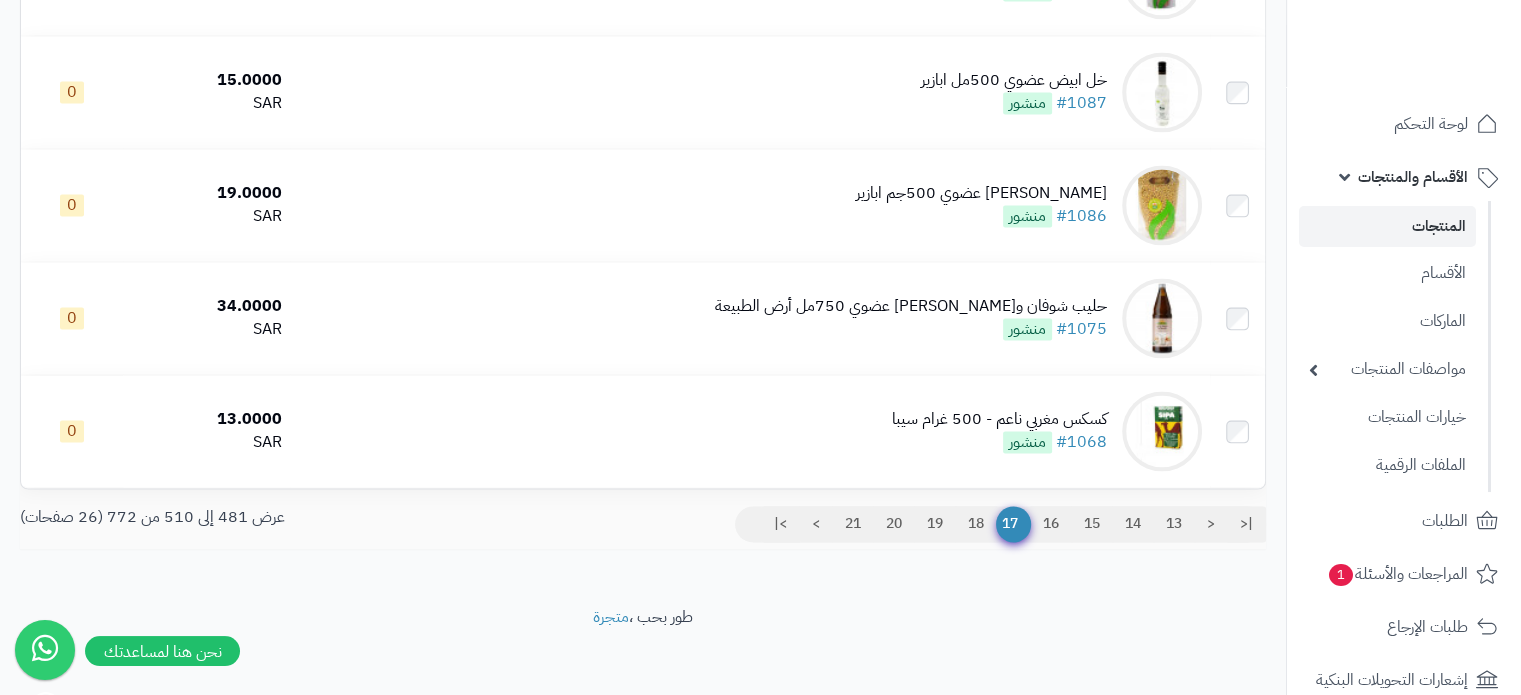 scroll, scrollTop: 3206, scrollLeft: 0, axis: vertical 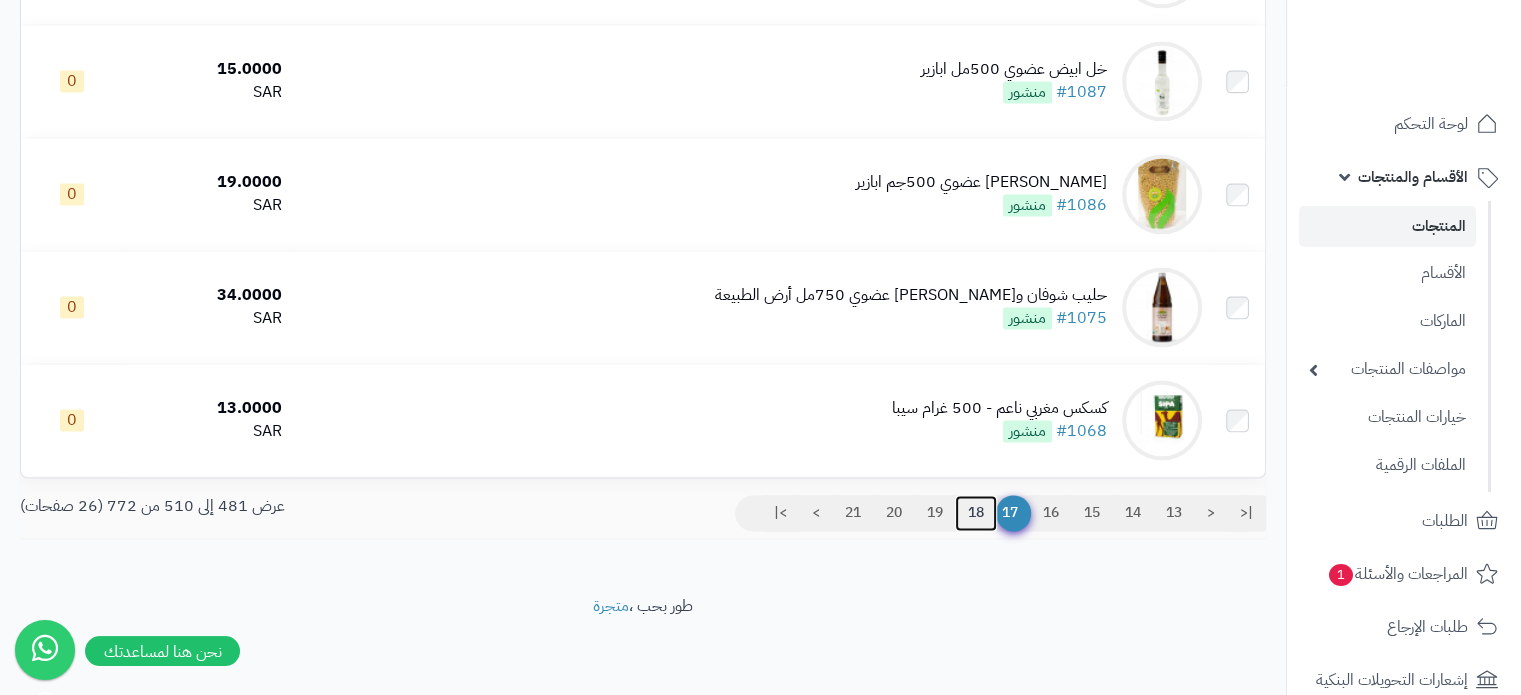 click on "18" at bounding box center [976, 513] 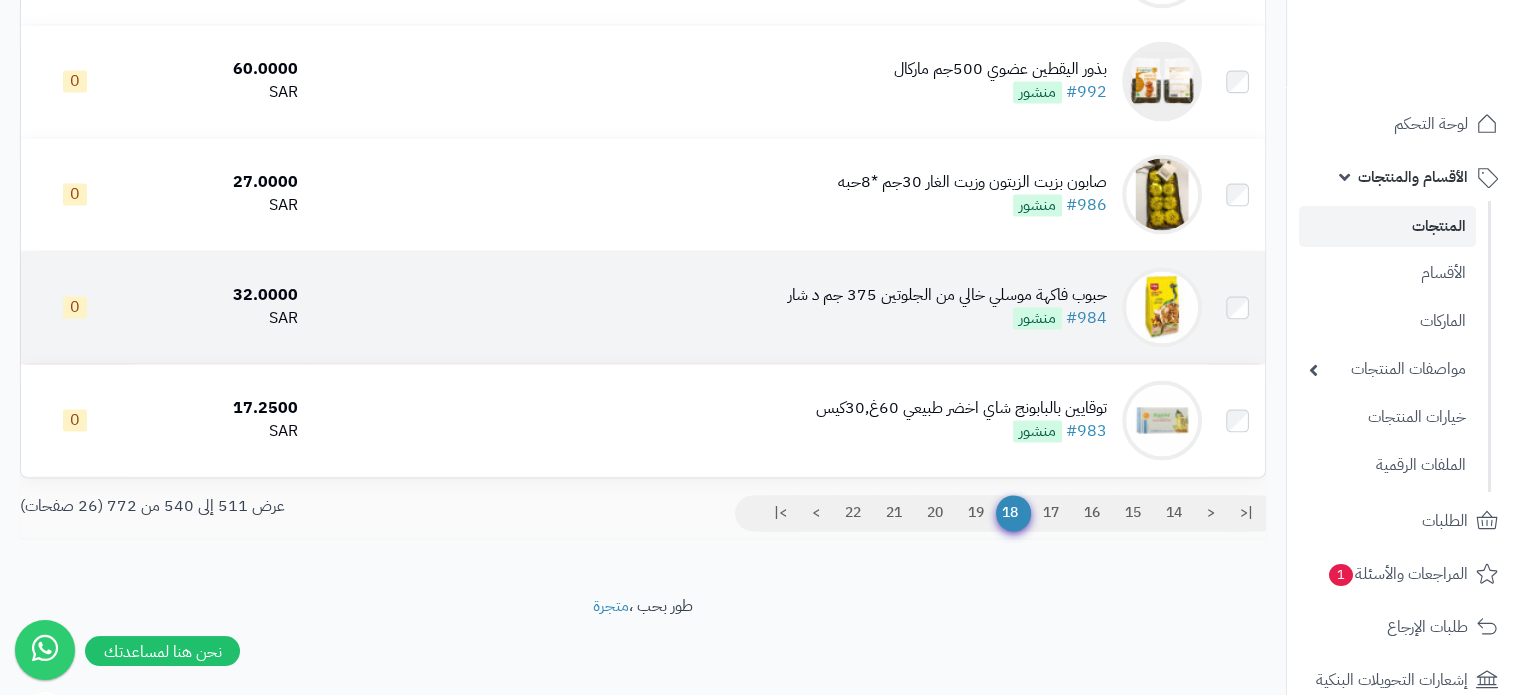 scroll, scrollTop: 3206, scrollLeft: 0, axis: vertical 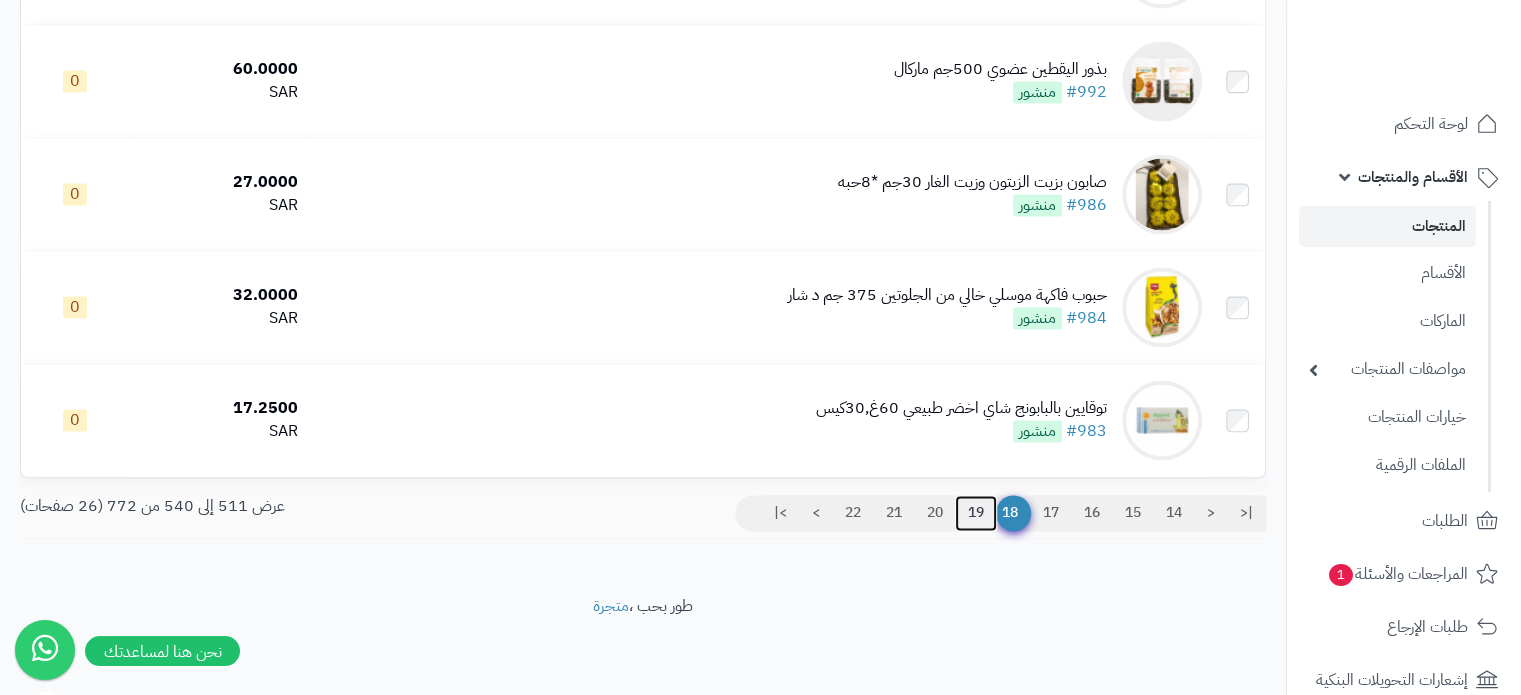 click on "19" at bounding box center (976, 513) 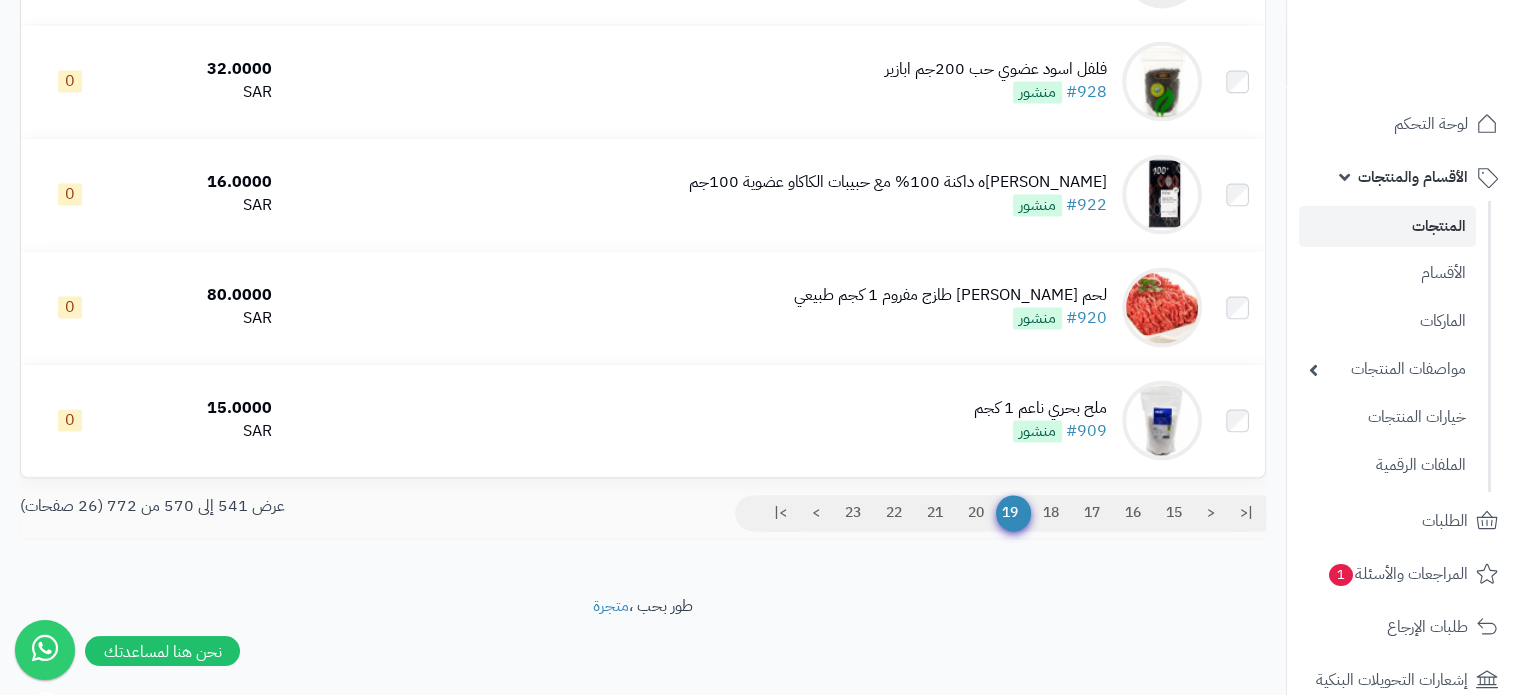 scroll, scrollTop: 3200, scrollLeft: 0, axis: vertical 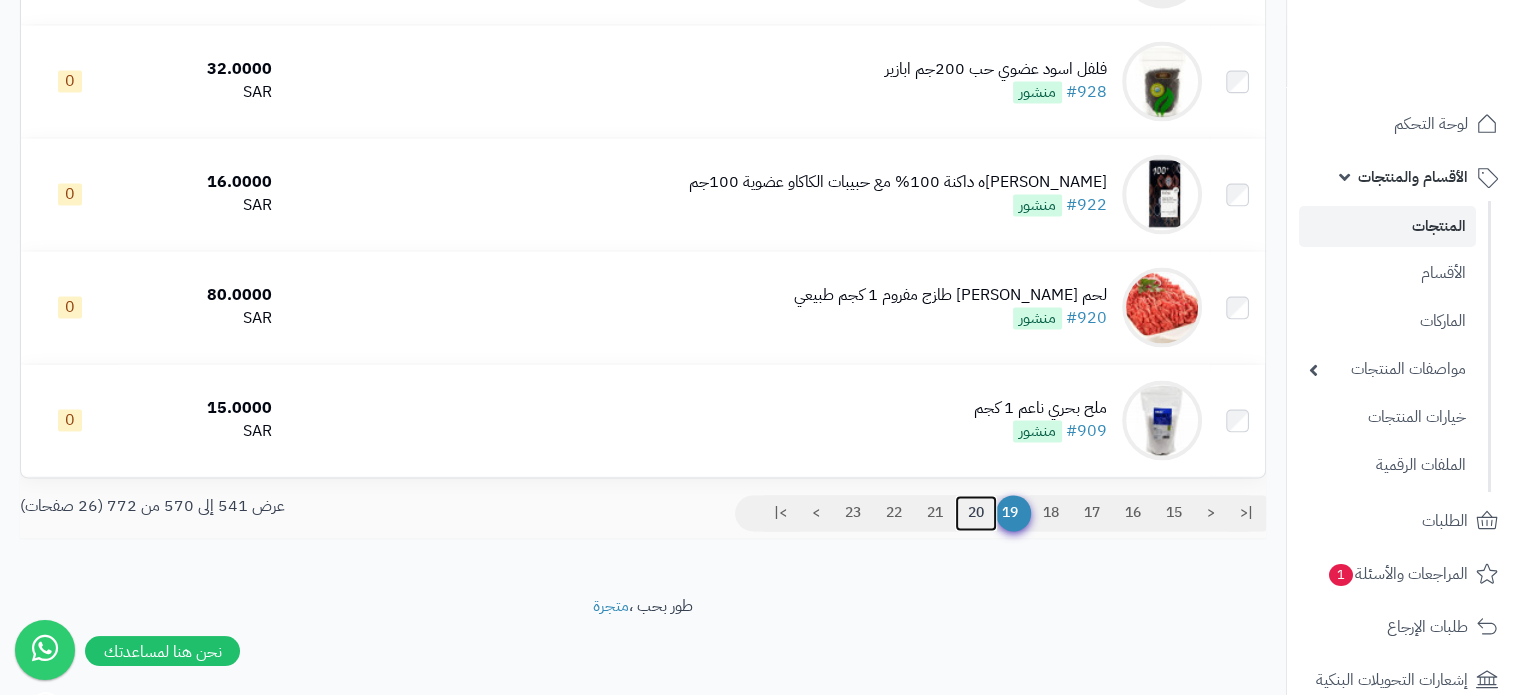 click on "20" at bounding box center [976, 513] 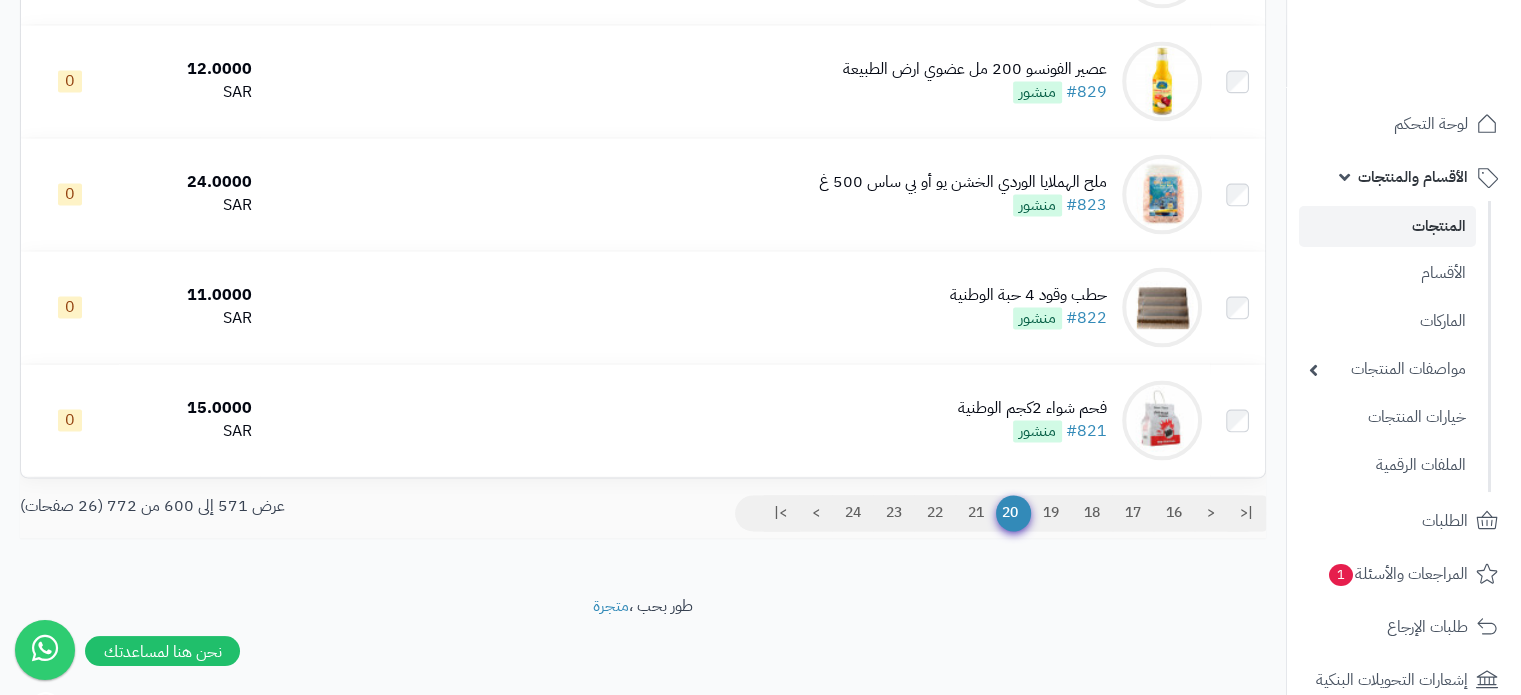 scroll, scrollTop: 3206, scrollLeft: 0, axis: vertical 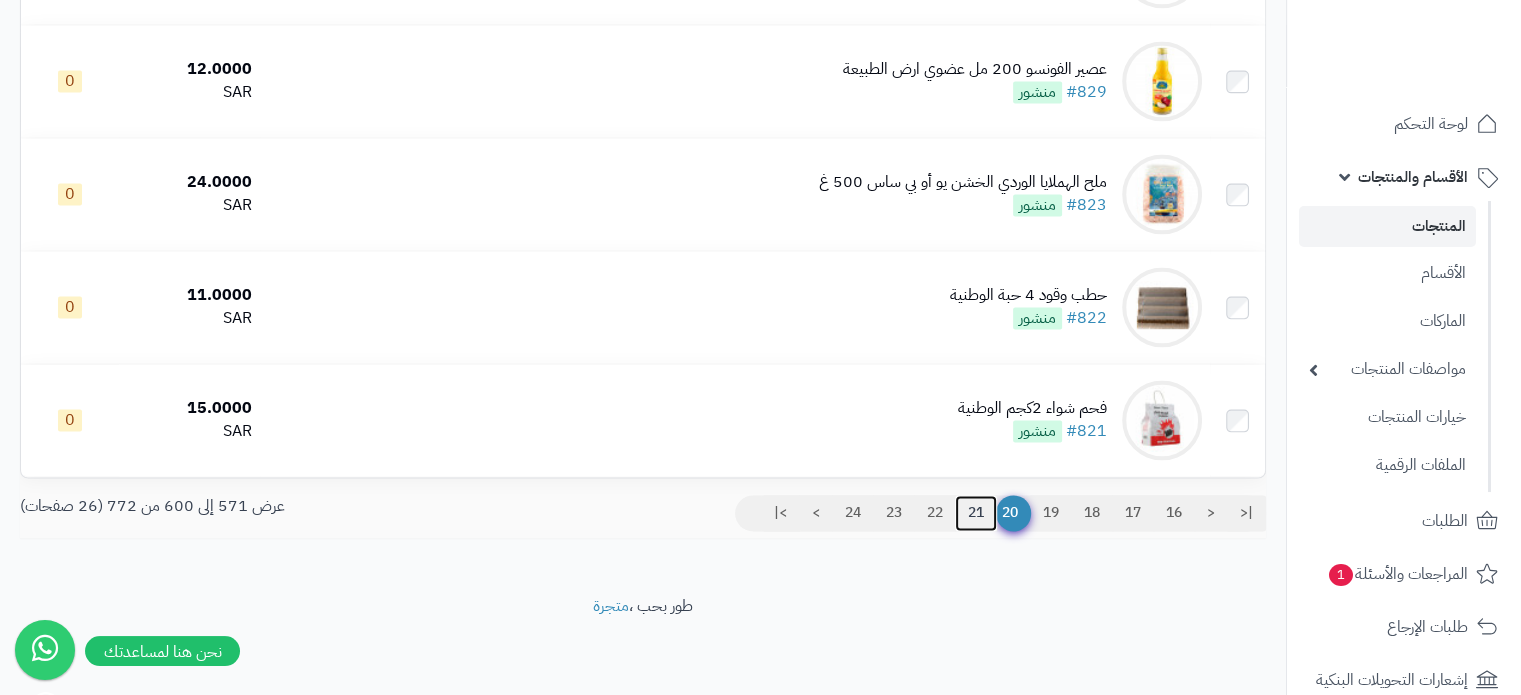 click on "21" at bounding box center [976, 513] 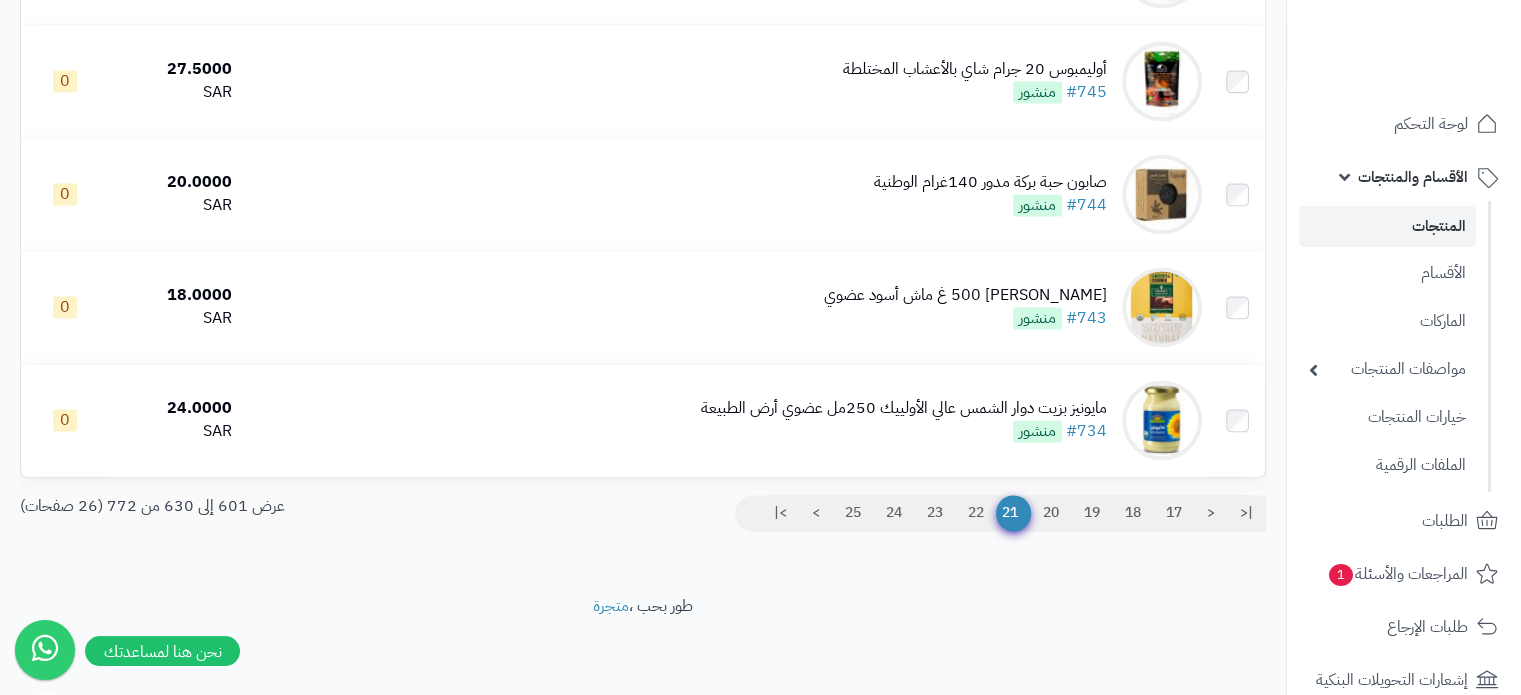 scroll, scrollTop: 3206, scrollLeft: 0, axis: vertical 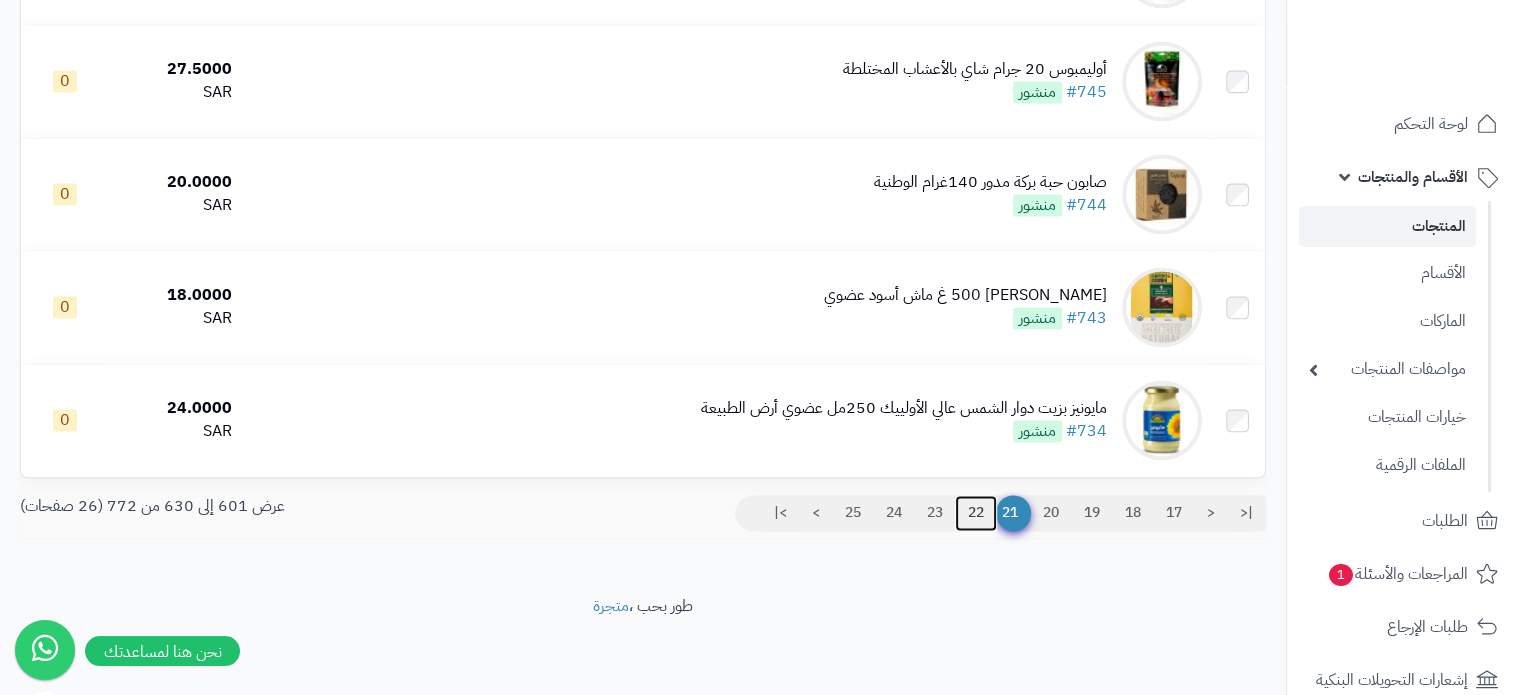 click on "22" at bounding box center (976, 513) 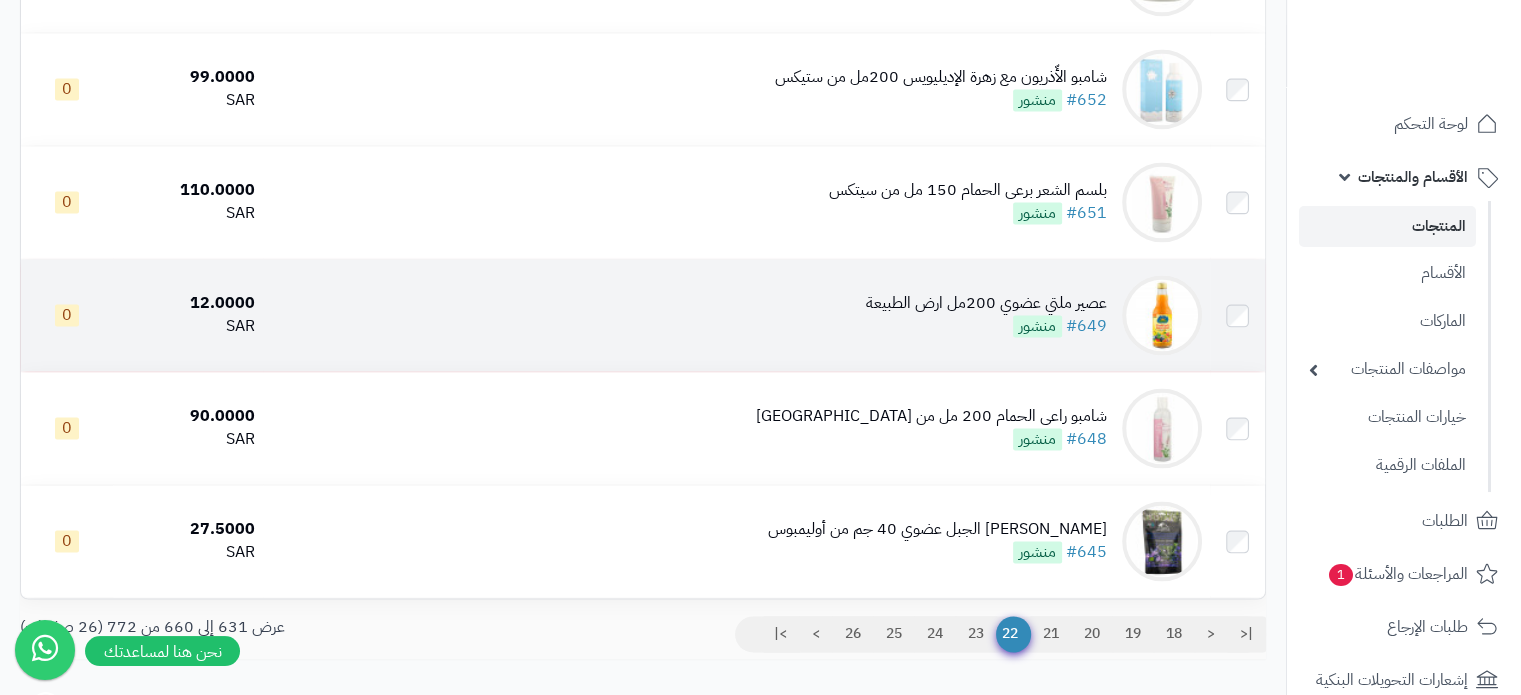 scroll, scrollTop: 3206, scrollLeft: 0, axis: vertical 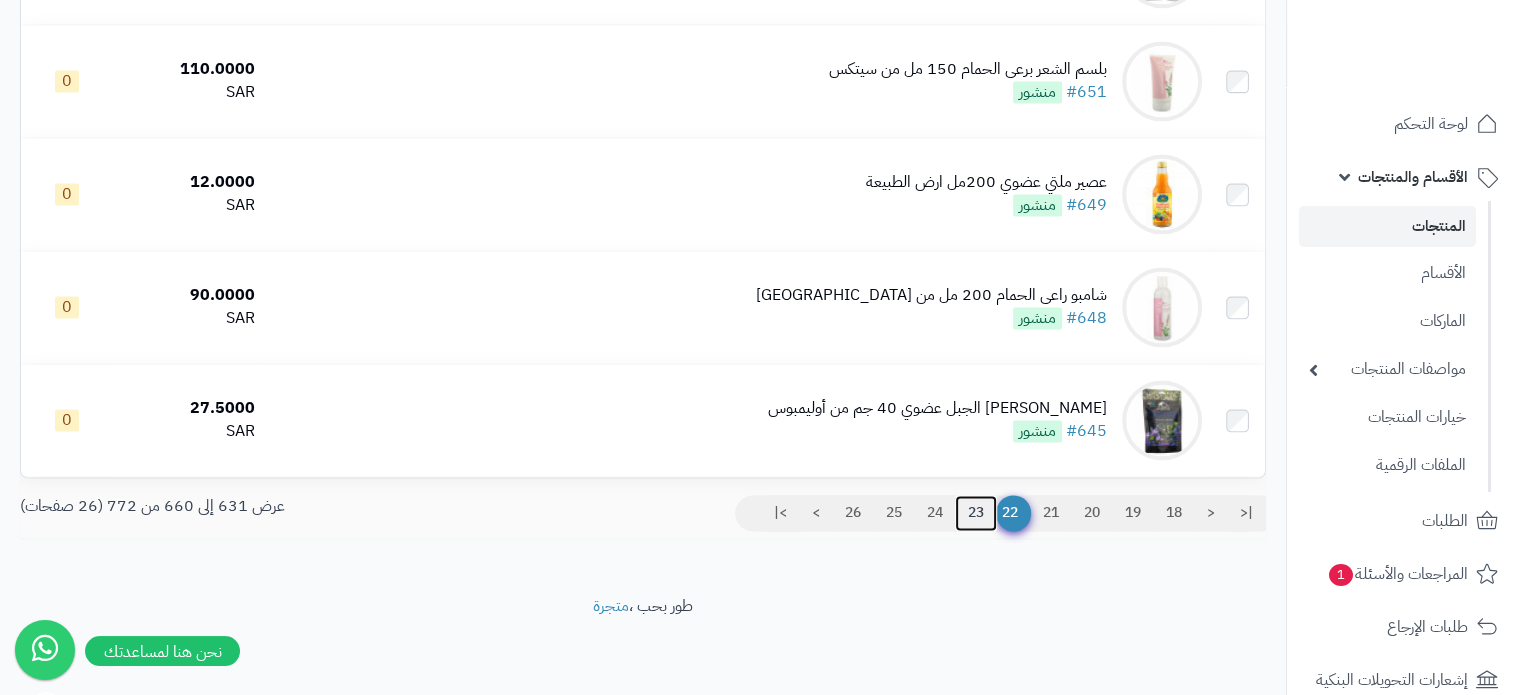click on "23" at bounding box center (976, 513) 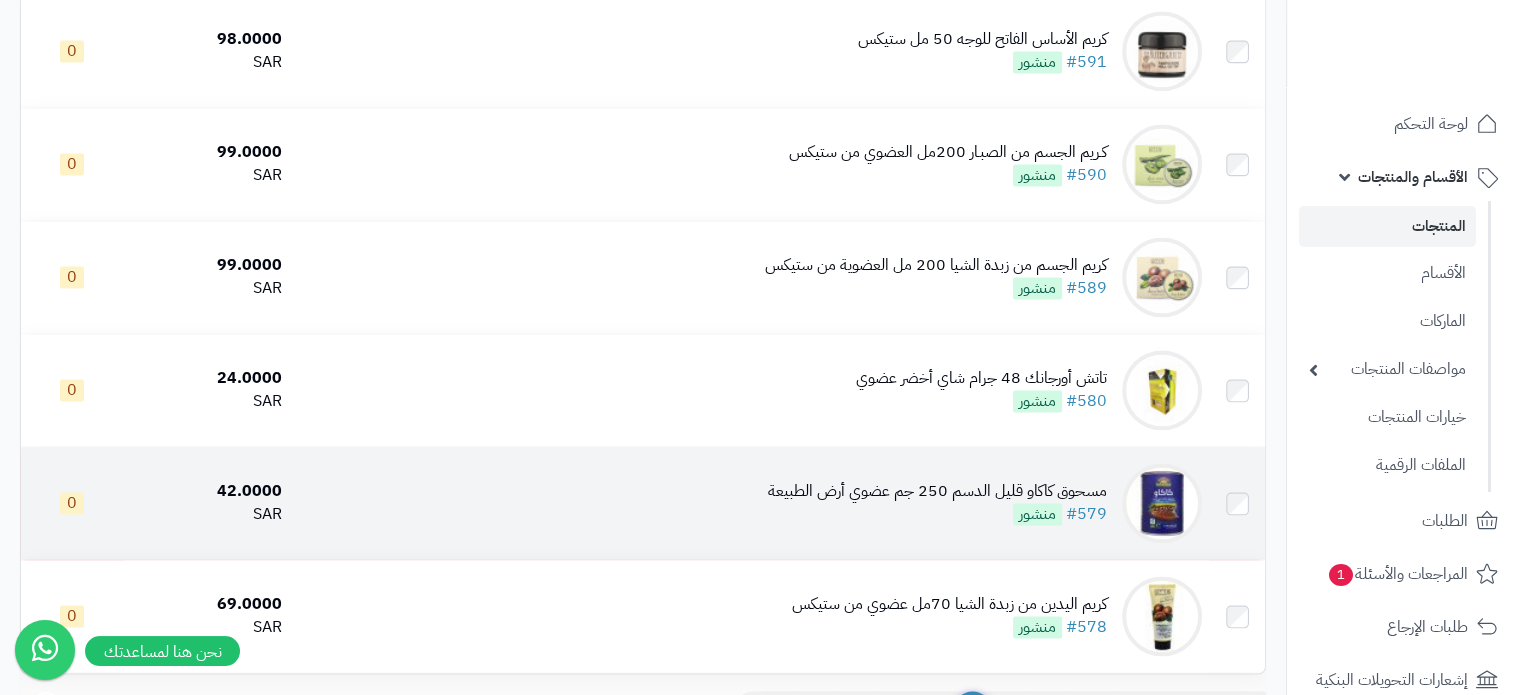 scroll, scrollTop: 3200, scrollLeft: 0, axis: vertical 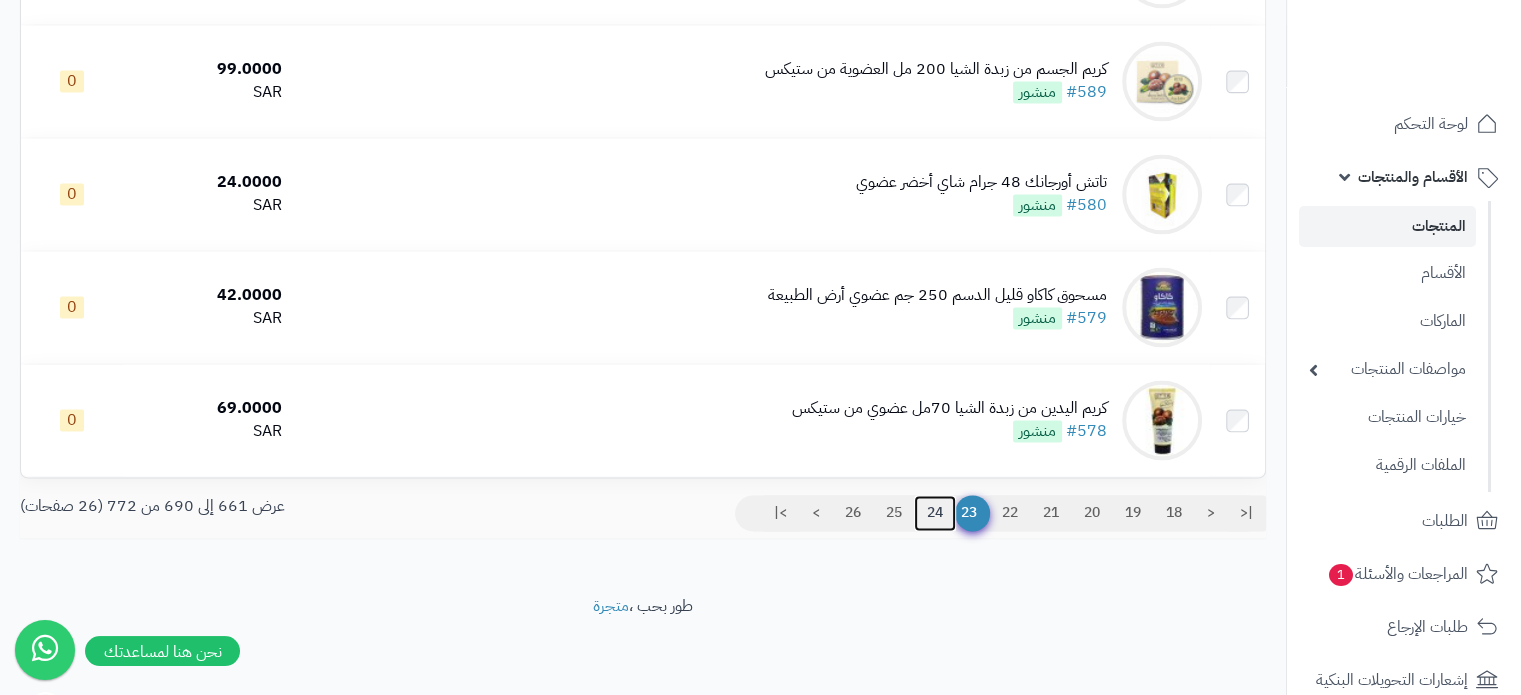click on "24" at bounding box center [935, 513] 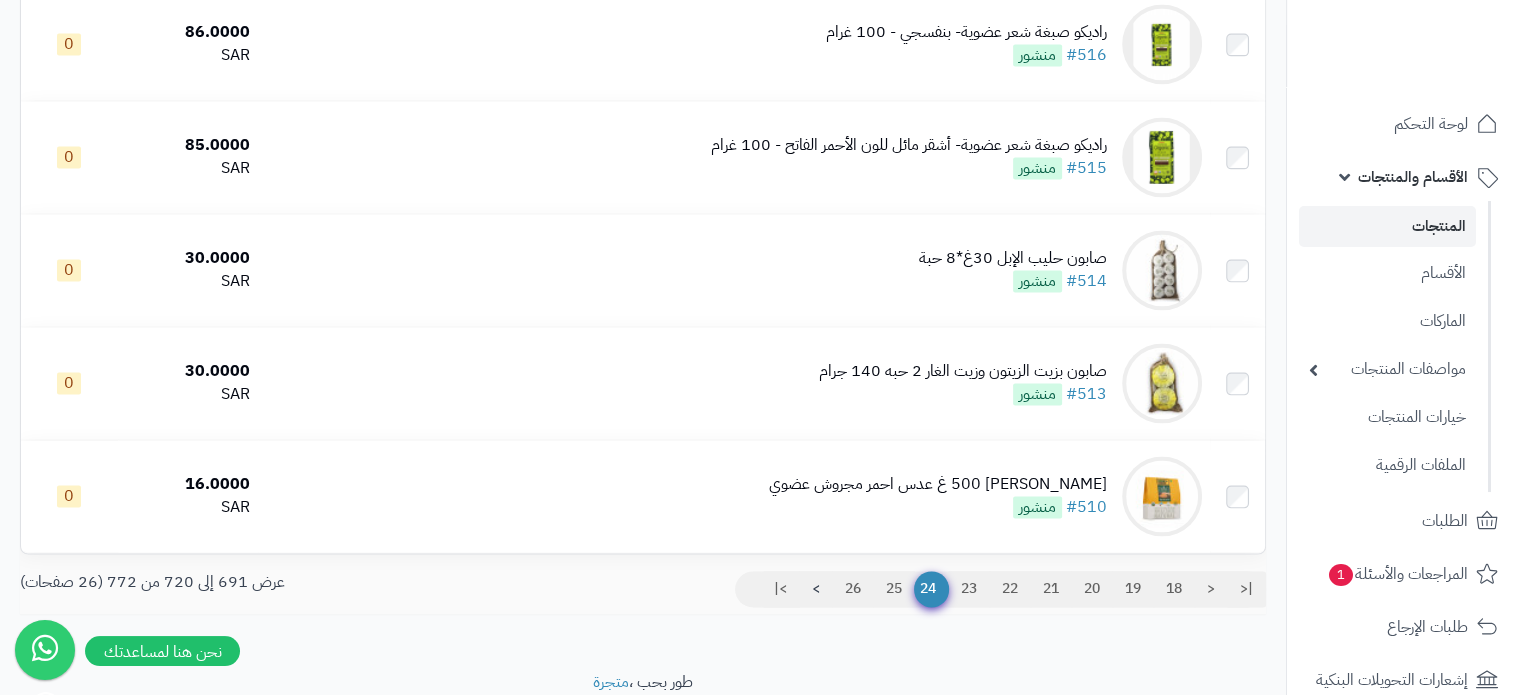 scroll, scrollTop: 3206, scrollLeft: 0, axis: vertical 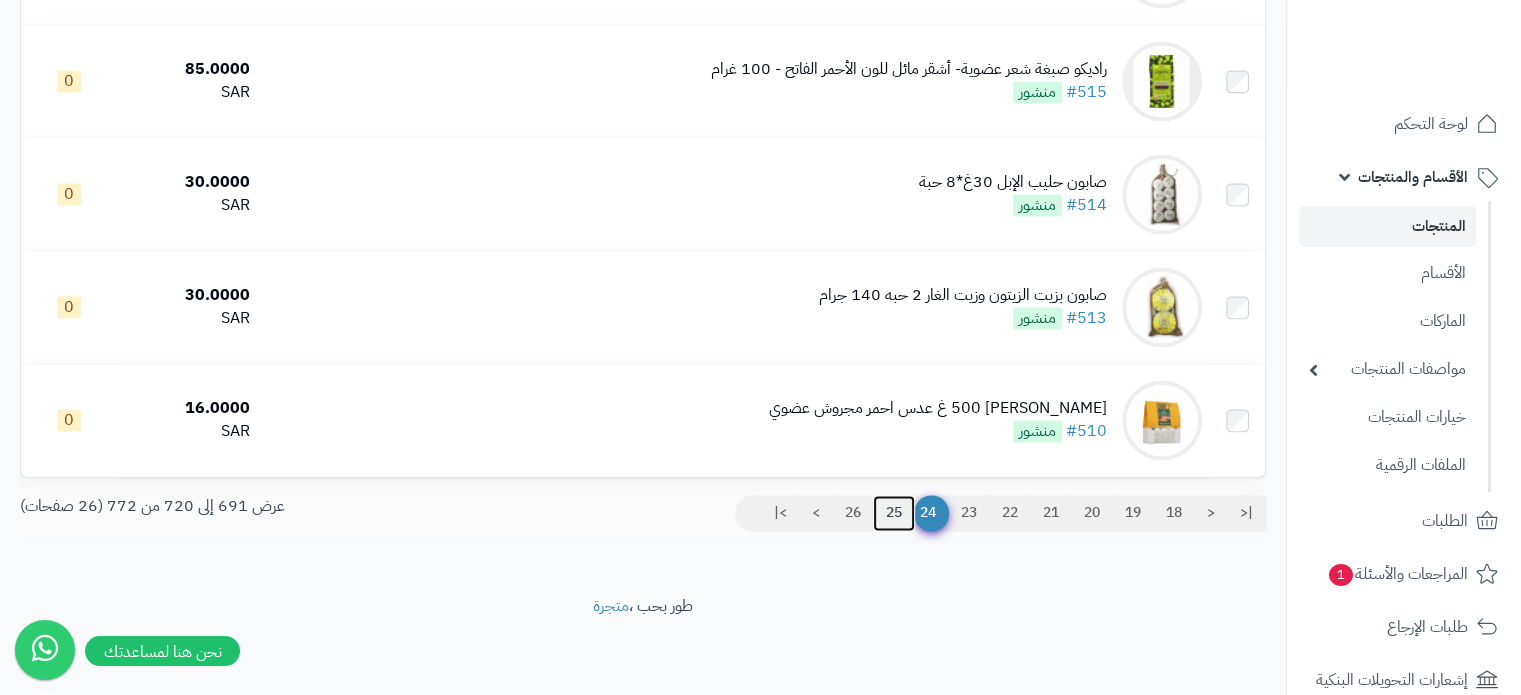 click on "25" at bounding box center (894, 513) 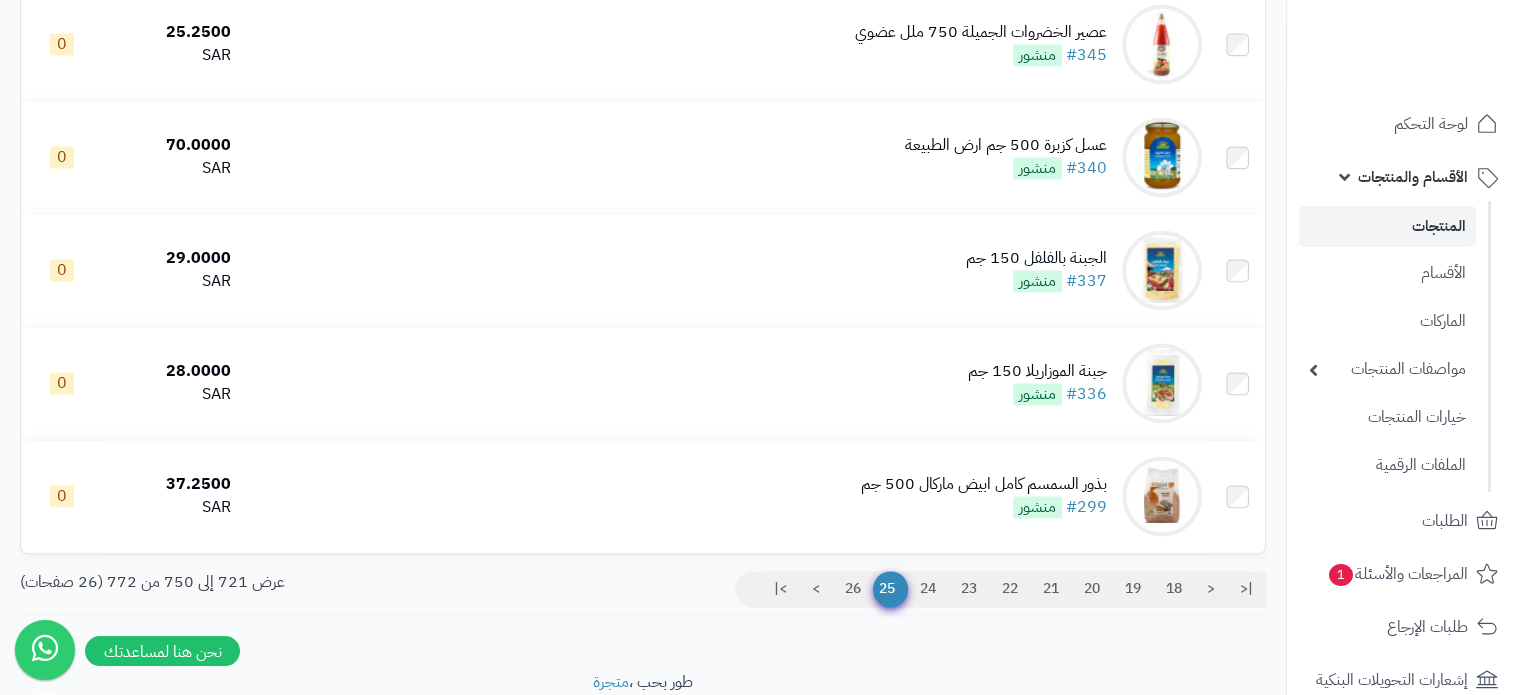 scroll, scrollTop: 3206, scrollLeft: 0, axis: vertical 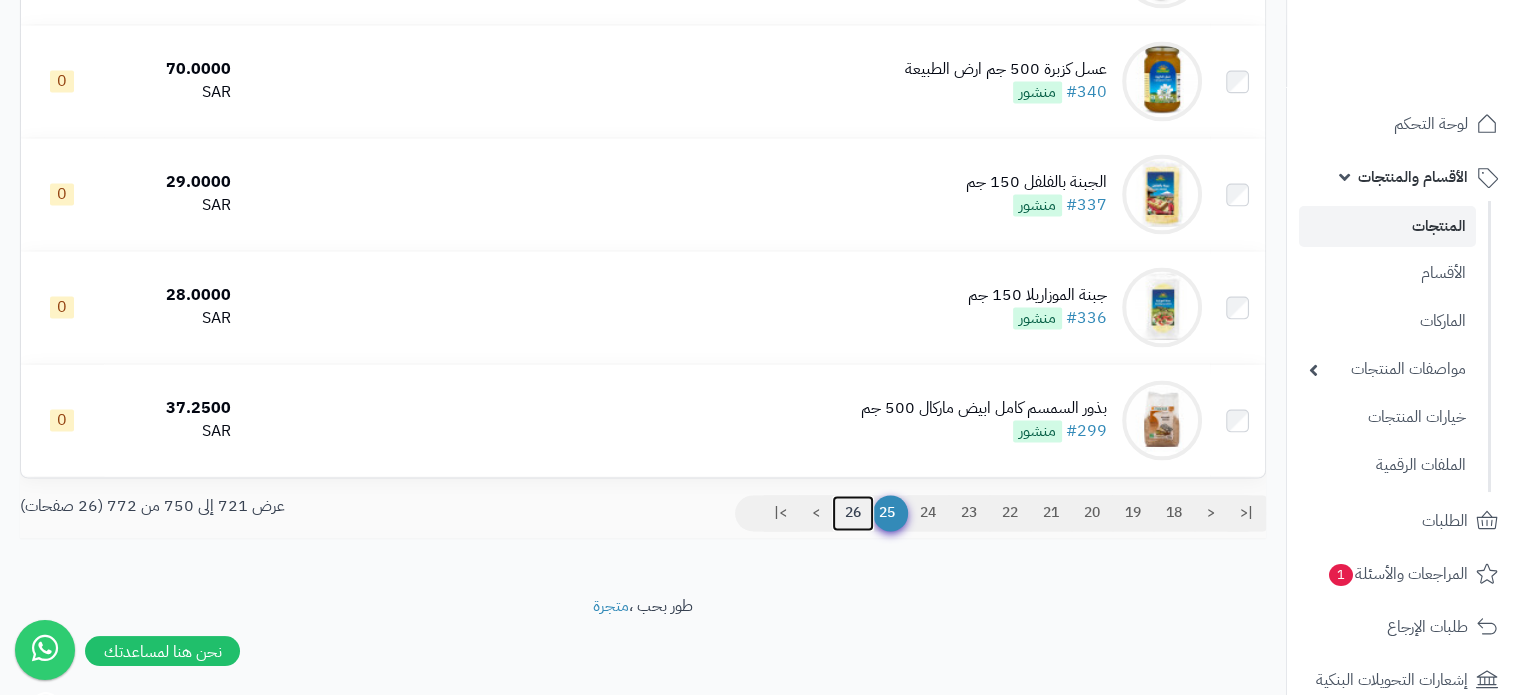 click on "26" at bounding box center (853, 513) 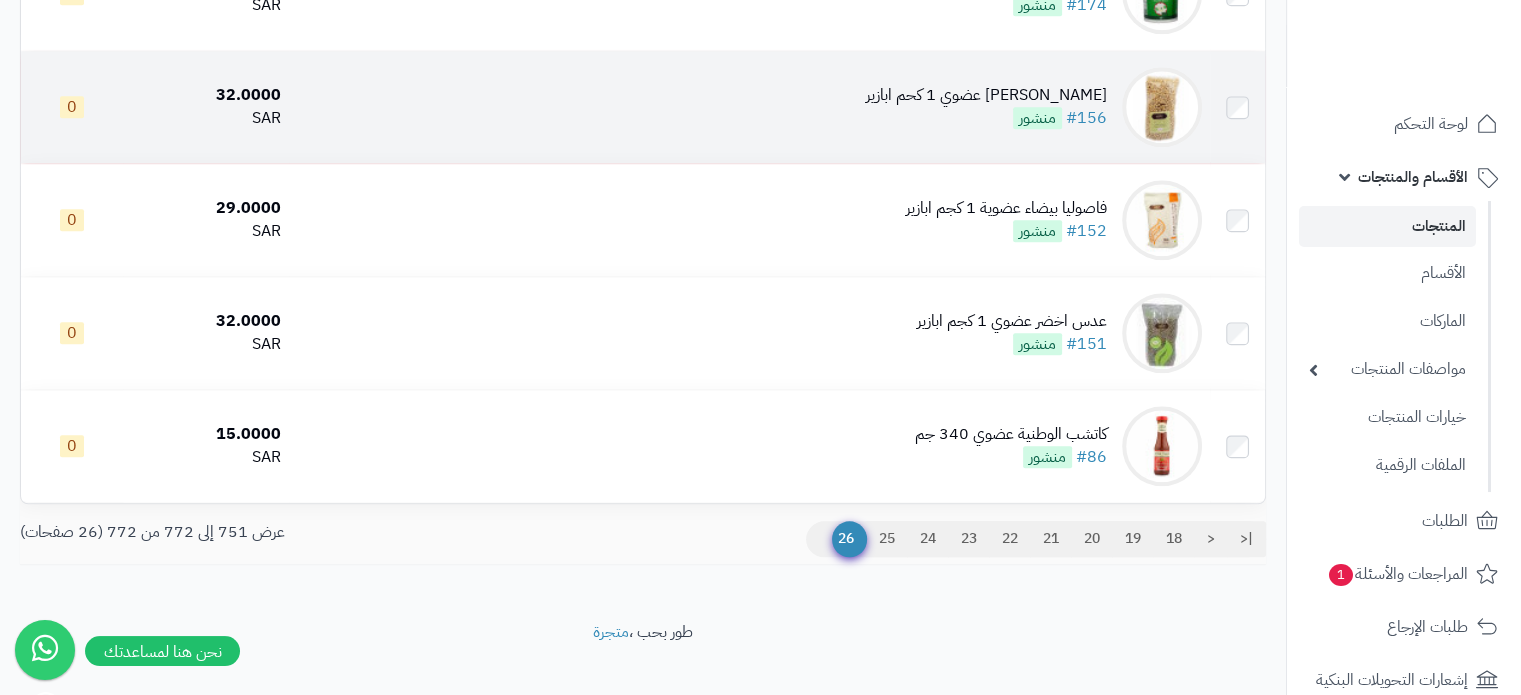 scroll, scrollTop: 2297, scrollLeft: 0, axis: vertical 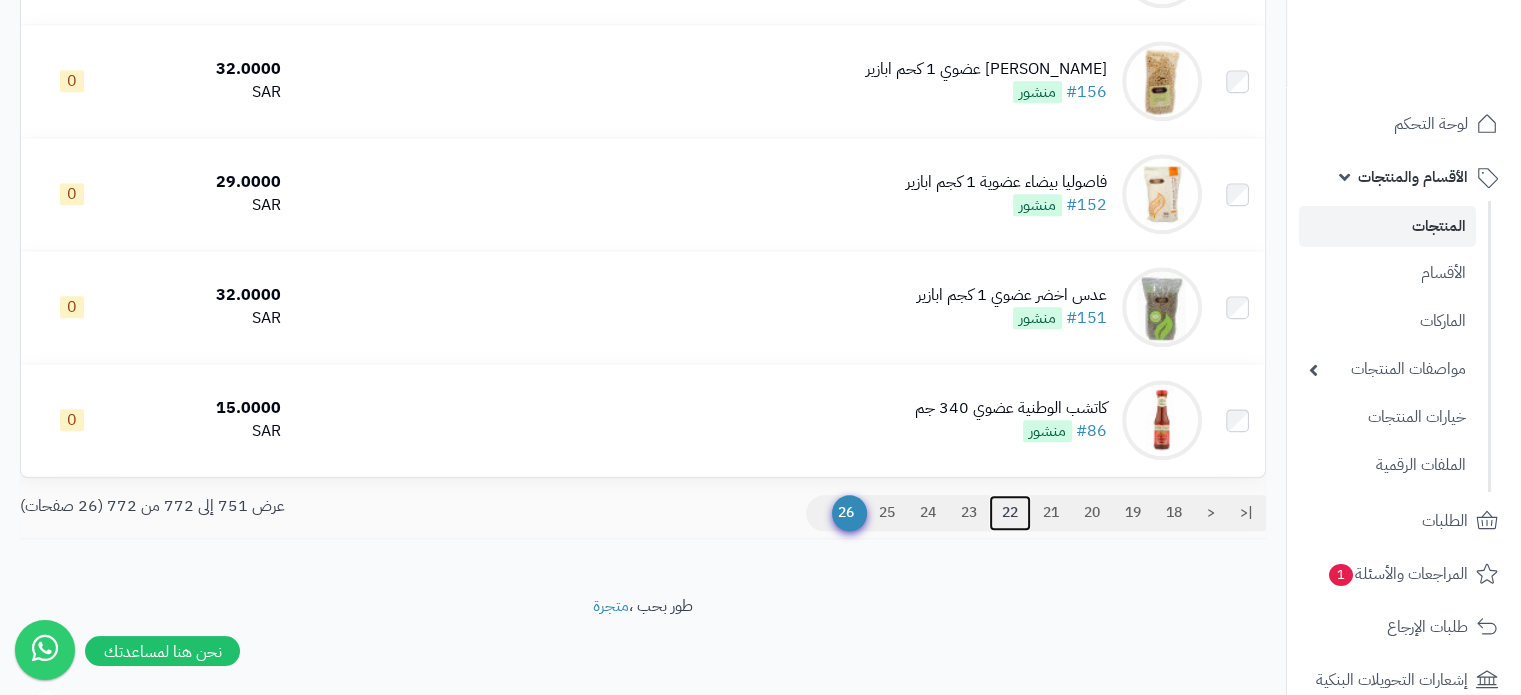 click on "22" at bounding box center [1010, 513] 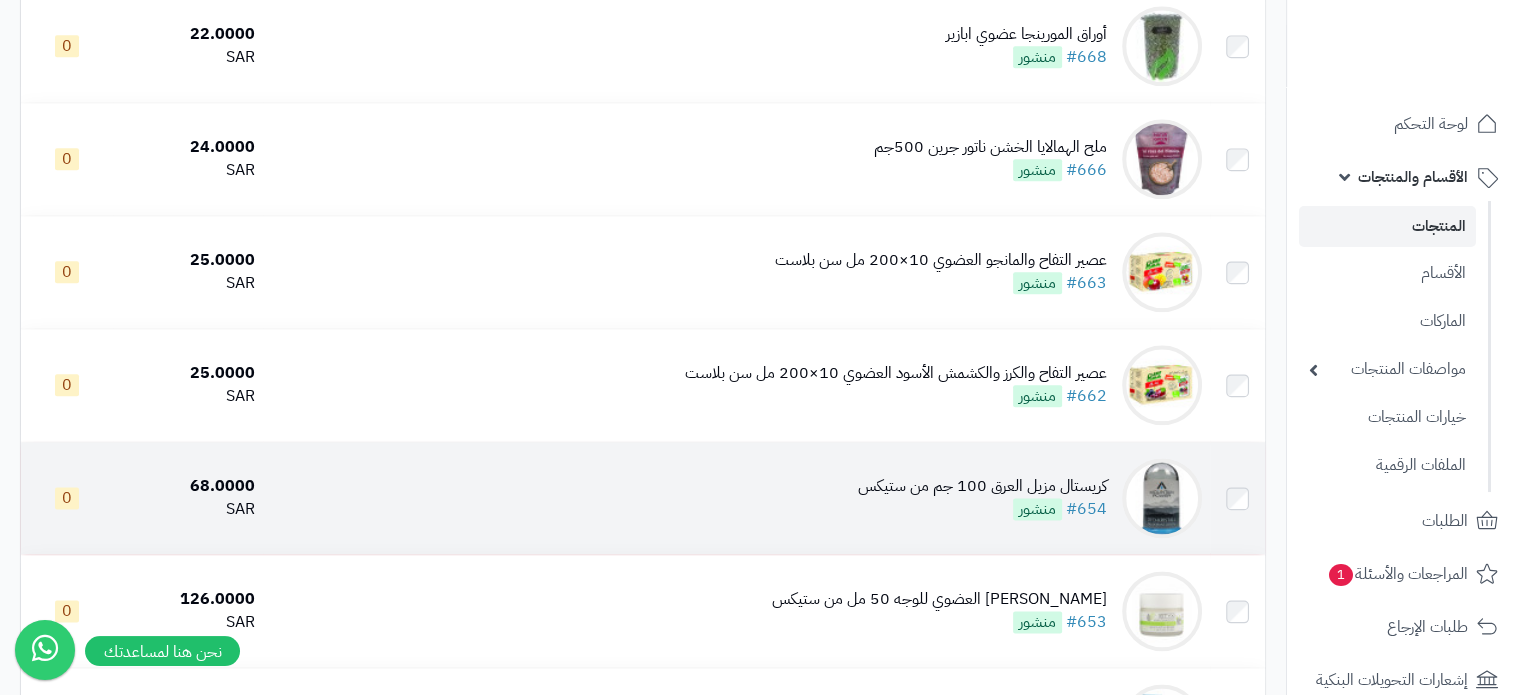 scroll, scrollTop: 2400, scrollLeft: 0, axis: vertical 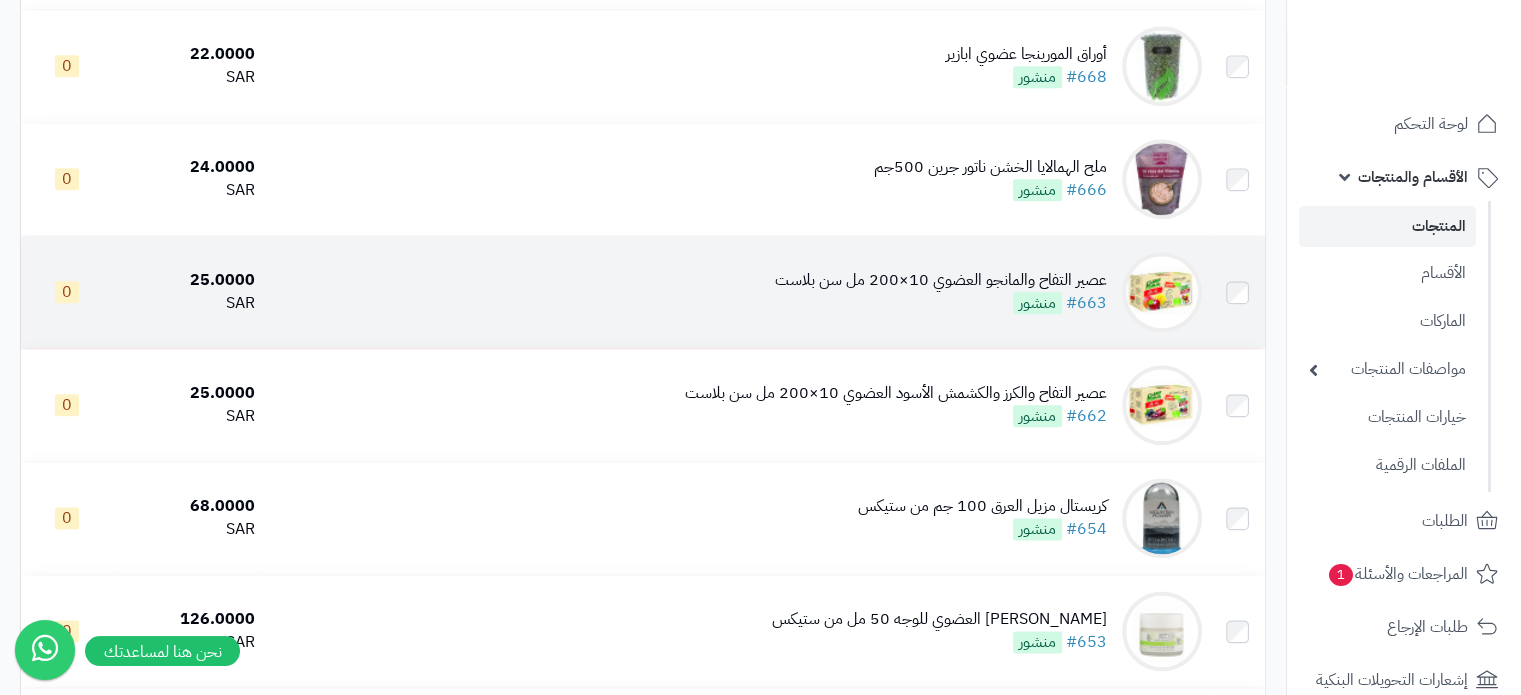 click on "عصير التفاح والمانجو العضوي 10×200 مل سن بلاست" at bounding box center [941, 280] 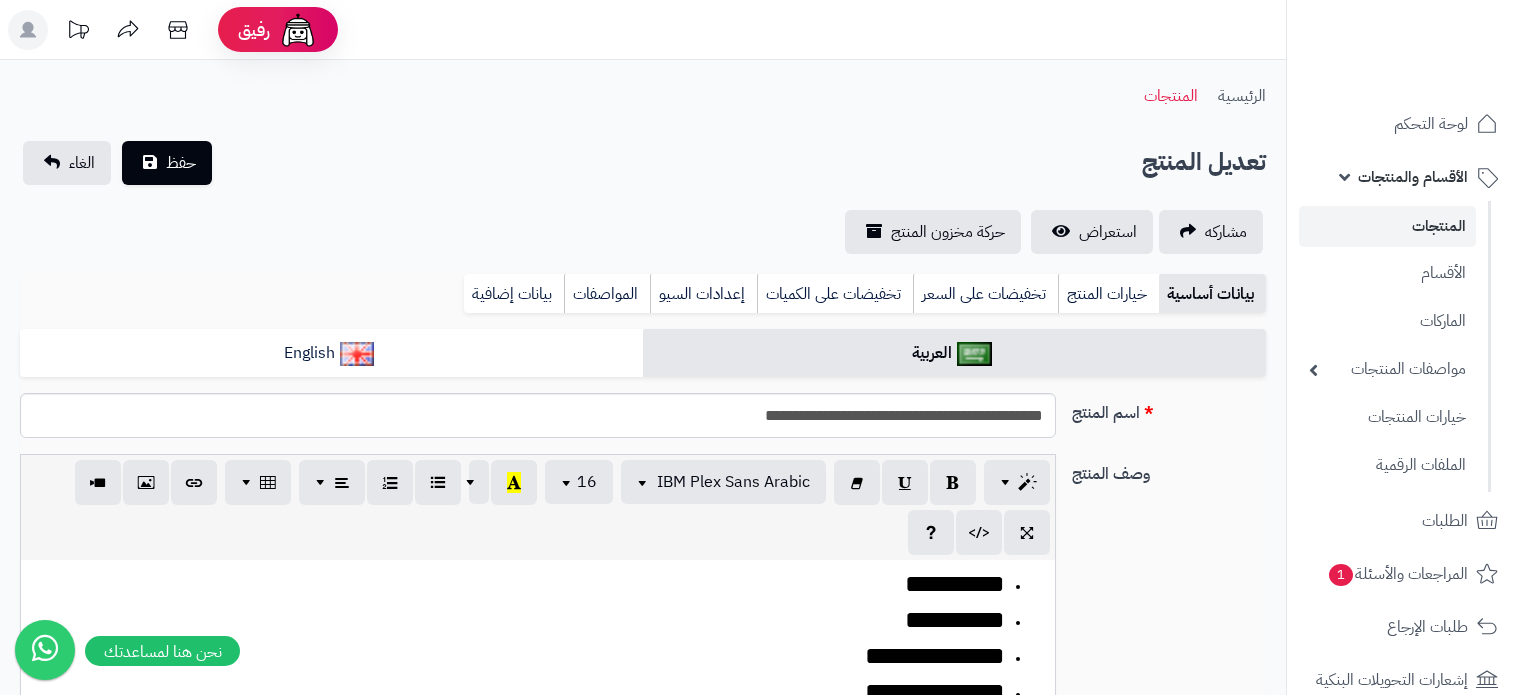 scroll, scrollTop: 0, scrollLeft: 0, axis: both 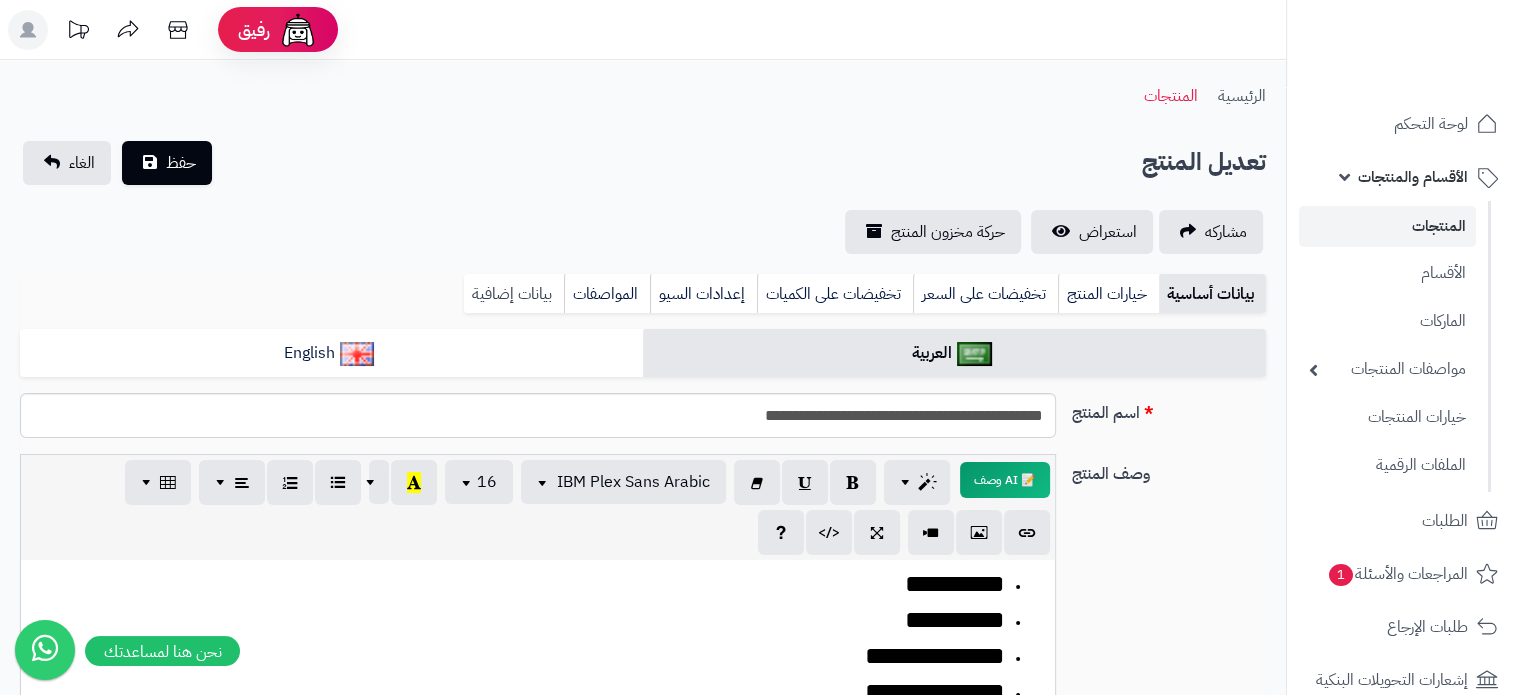 click on "بيانات إضافية" at bounding box center [514, 294] 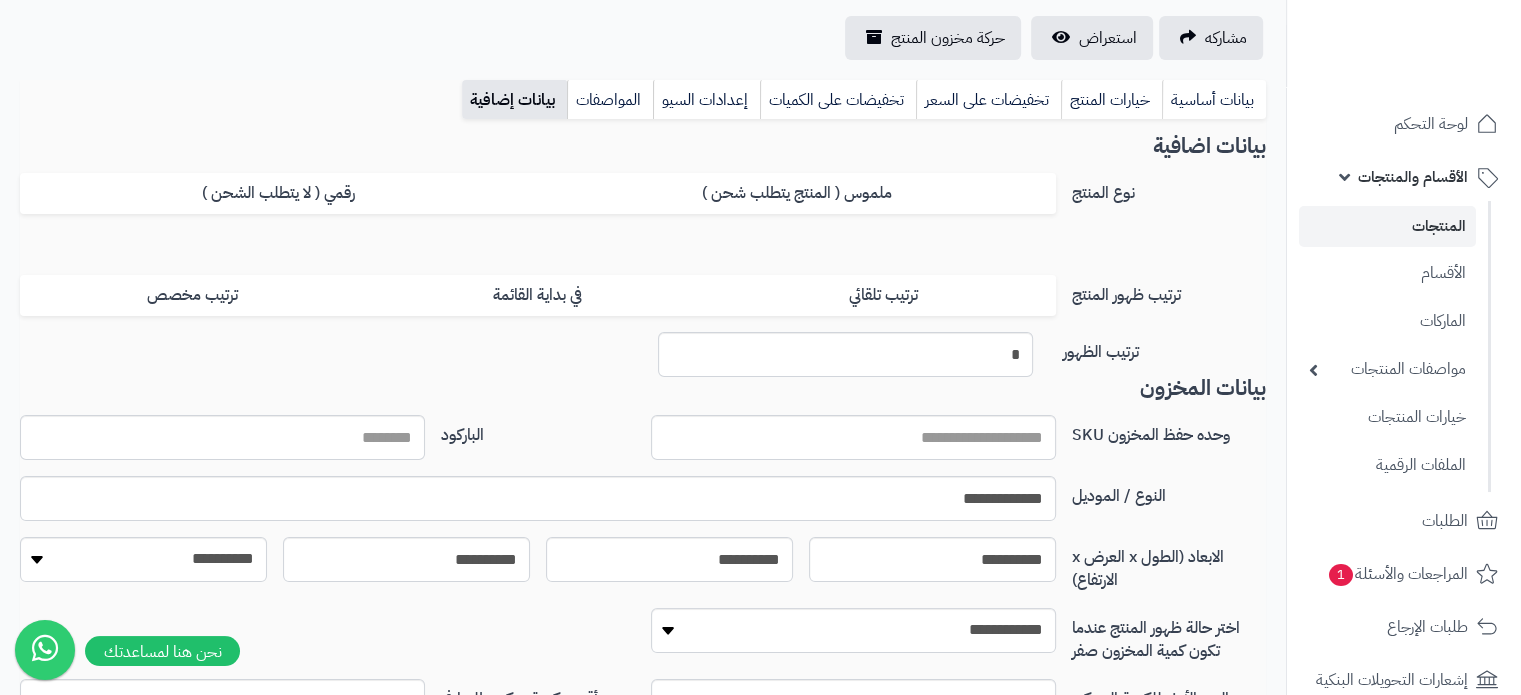 scroll, scrollTop: 300, scrollLeft: 0, axis: vertical 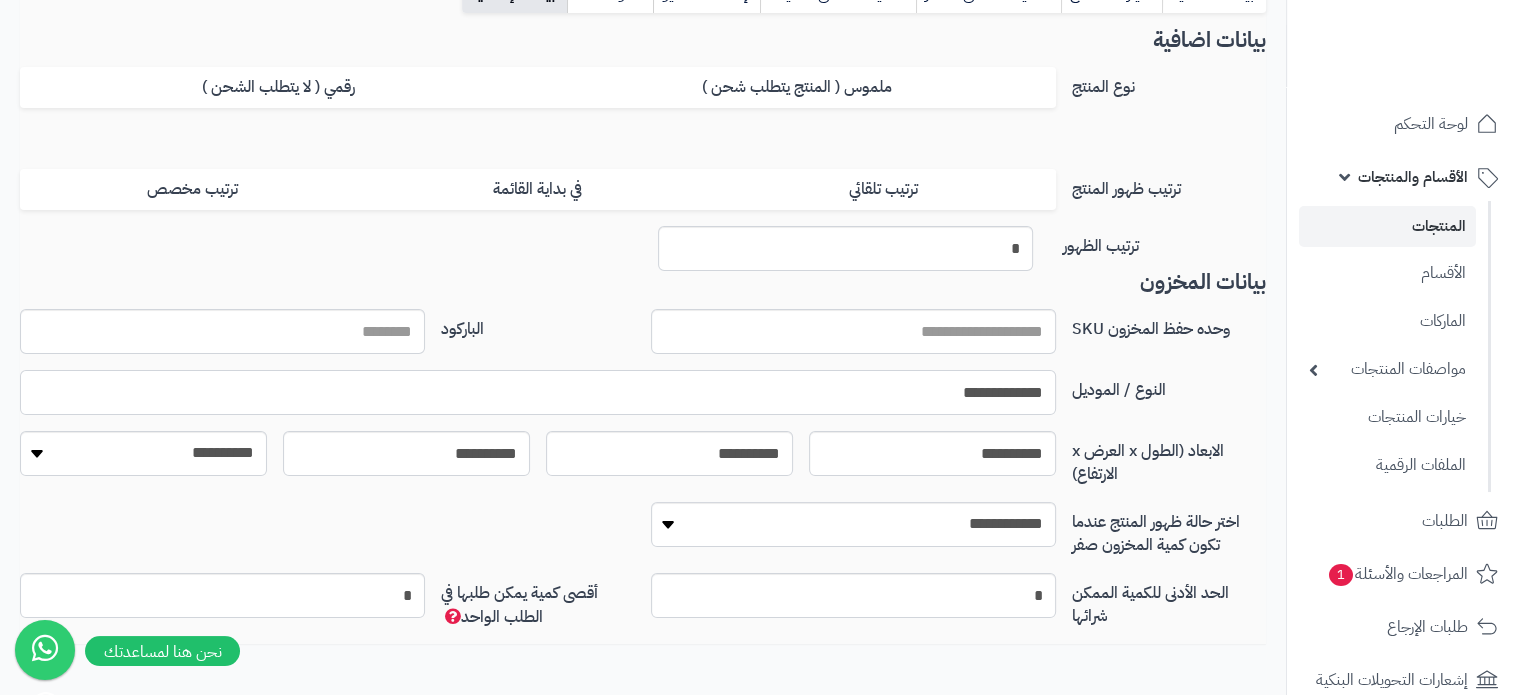click on "**********" at bounding box center [538, 392] 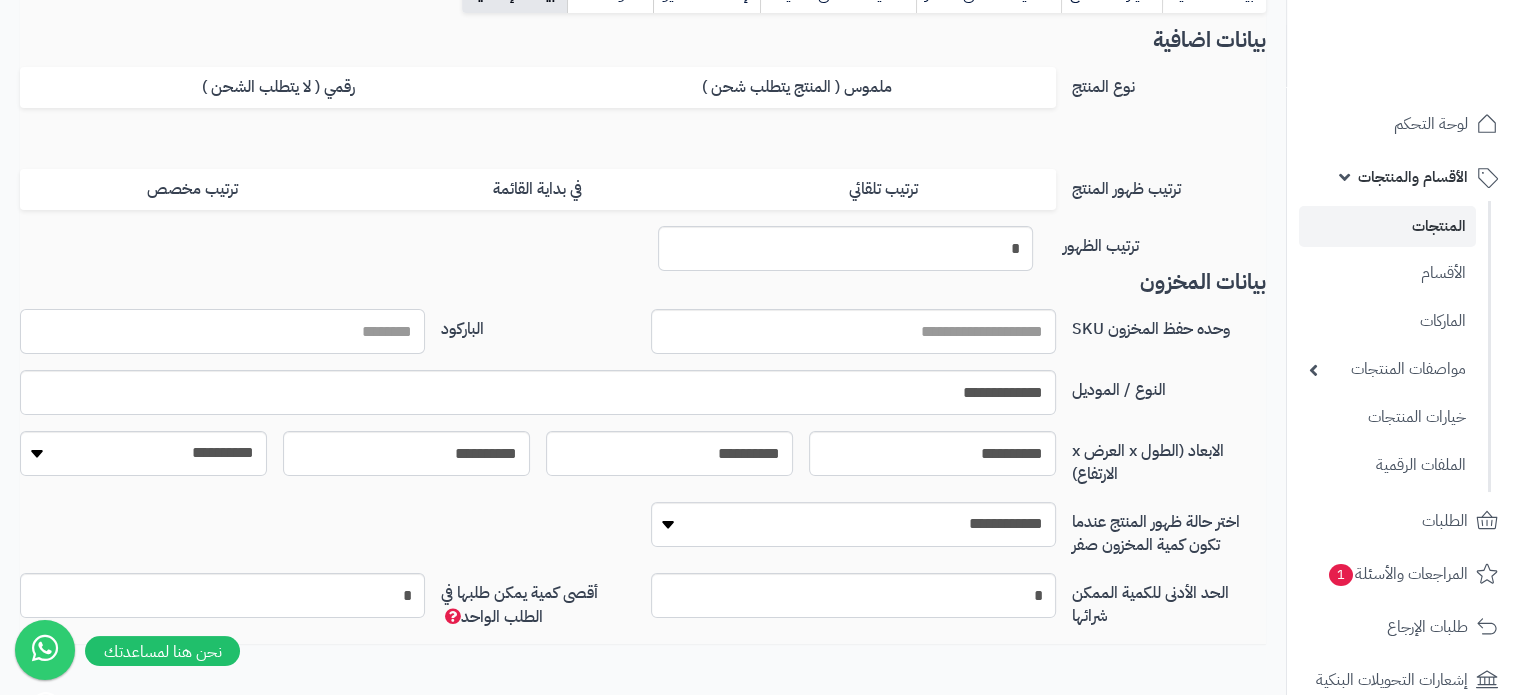 paste on "**********" 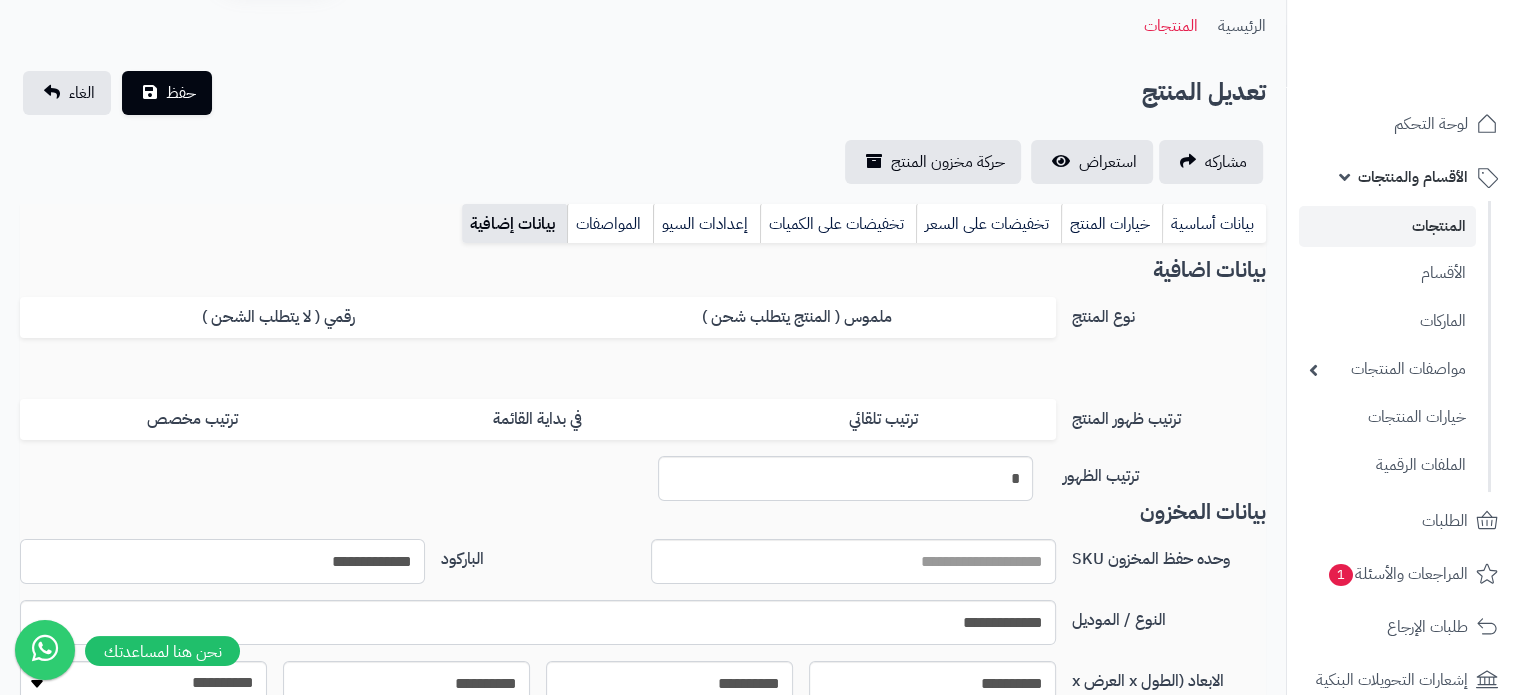 scroll, scrollTop: 0, scrollLeft: 0, axis: both 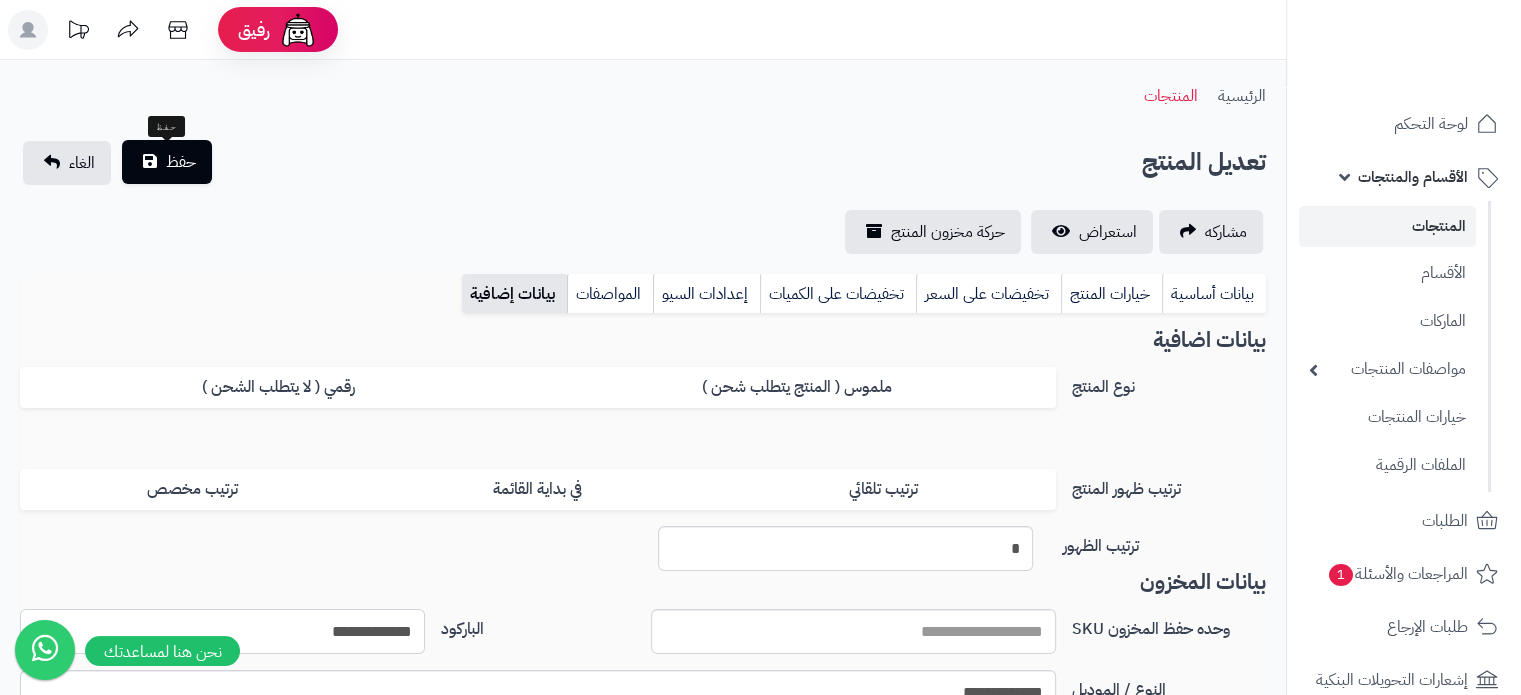 type on "**********" 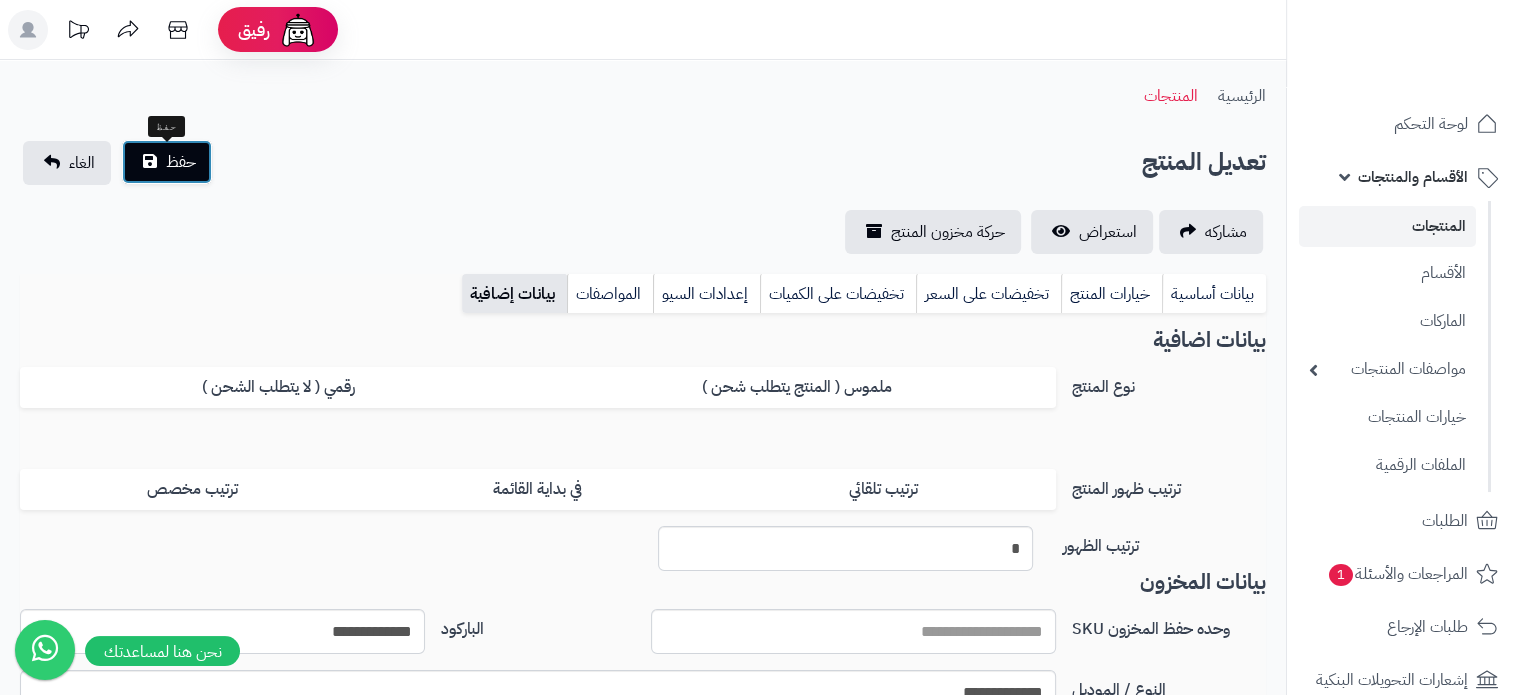 click on "حفظ" at bounding box center (167, 162) 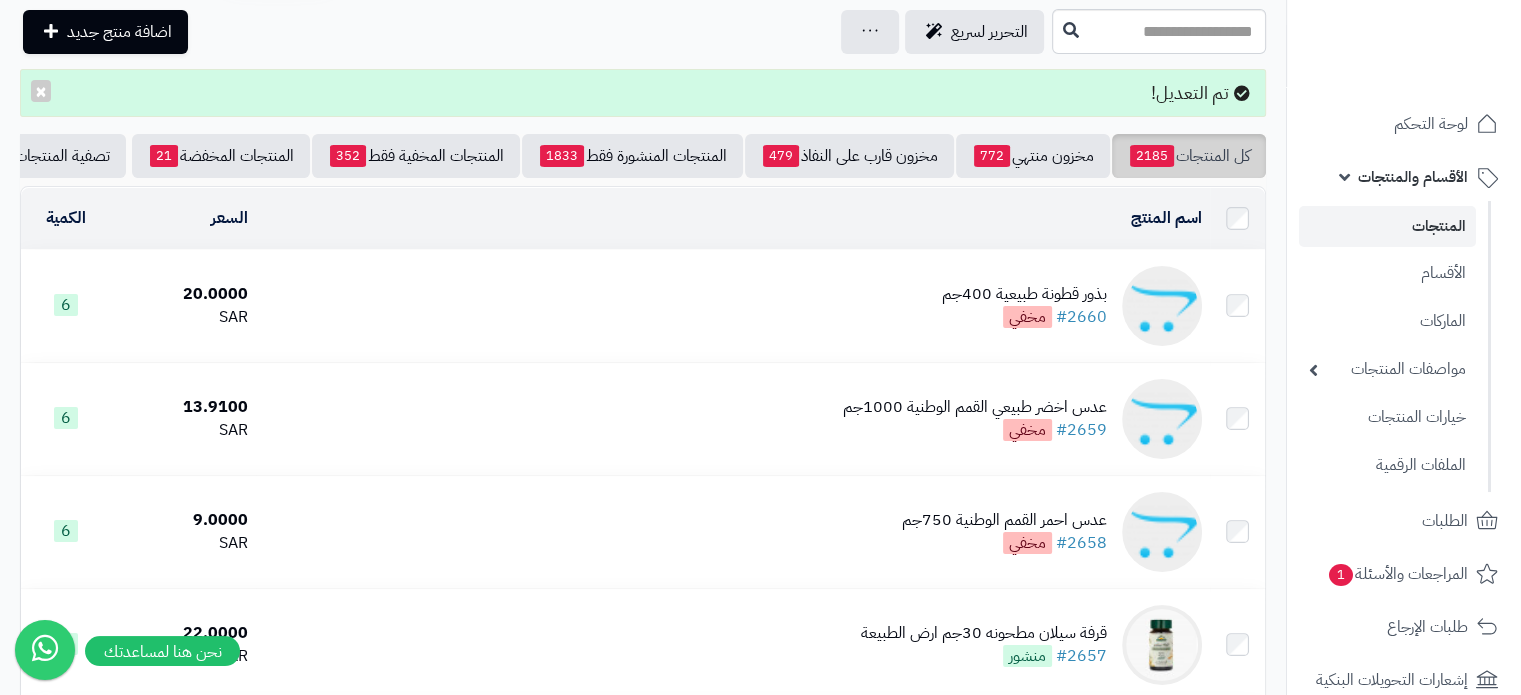 scroll, scrollTop: 0, scrollLeft: 0, axis: both 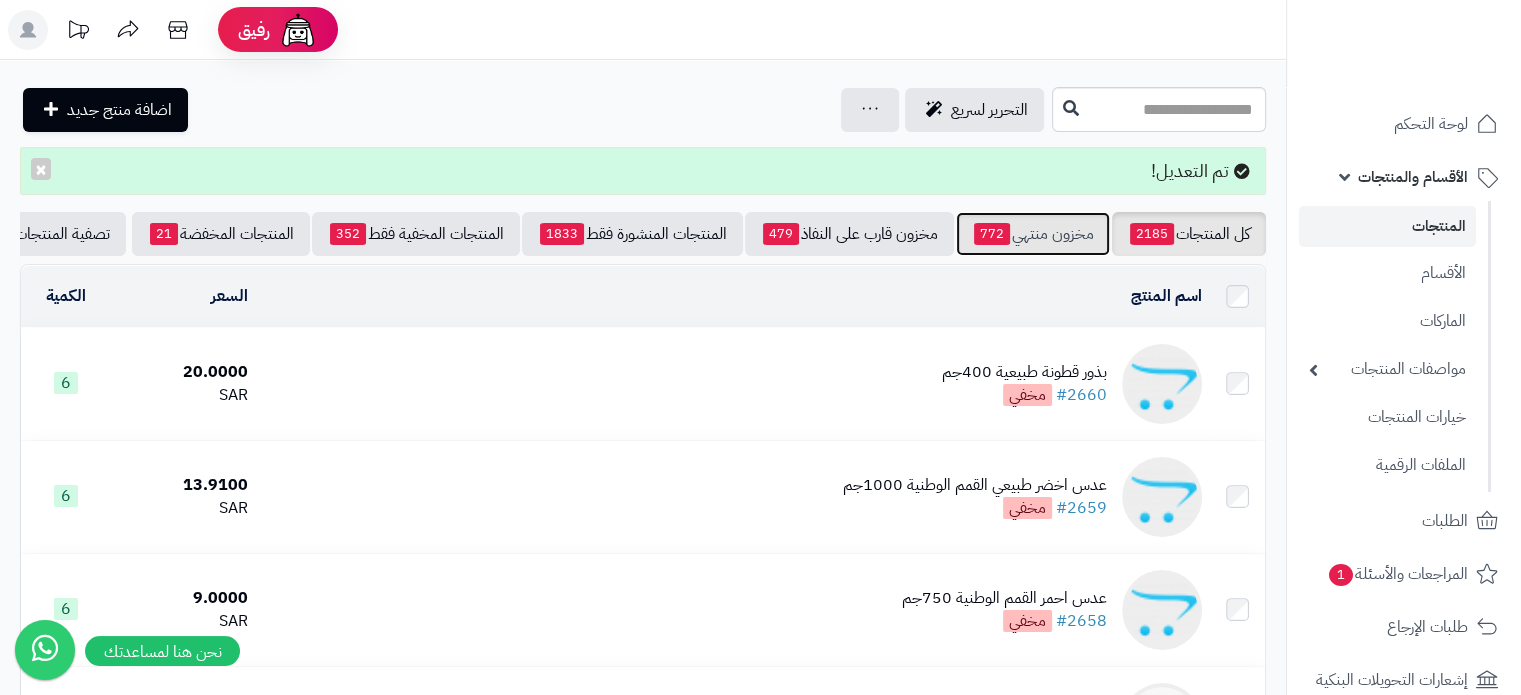 click on "مخزون منتهي
772" at bounding box center [1033, 234] 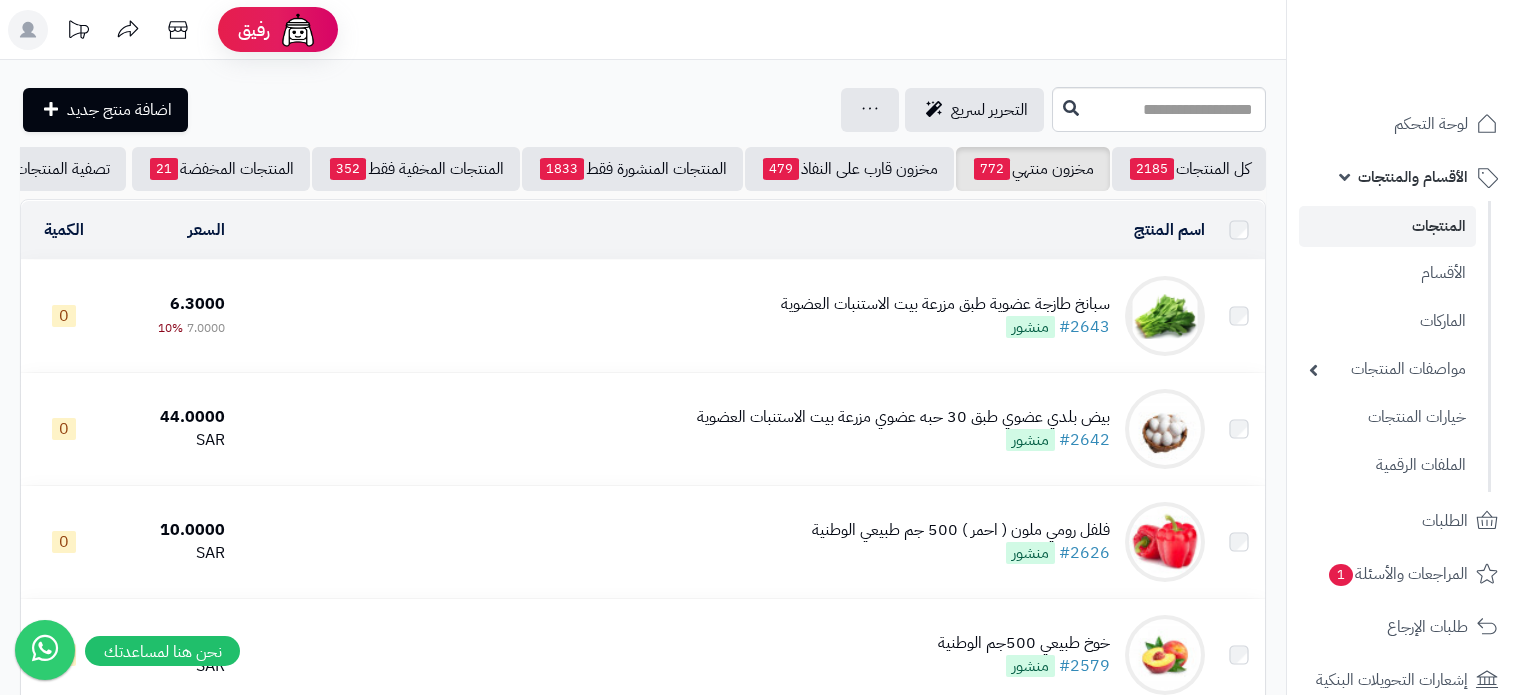 scroll, scrollTop: 0, scrollLeft: 0, axis: both 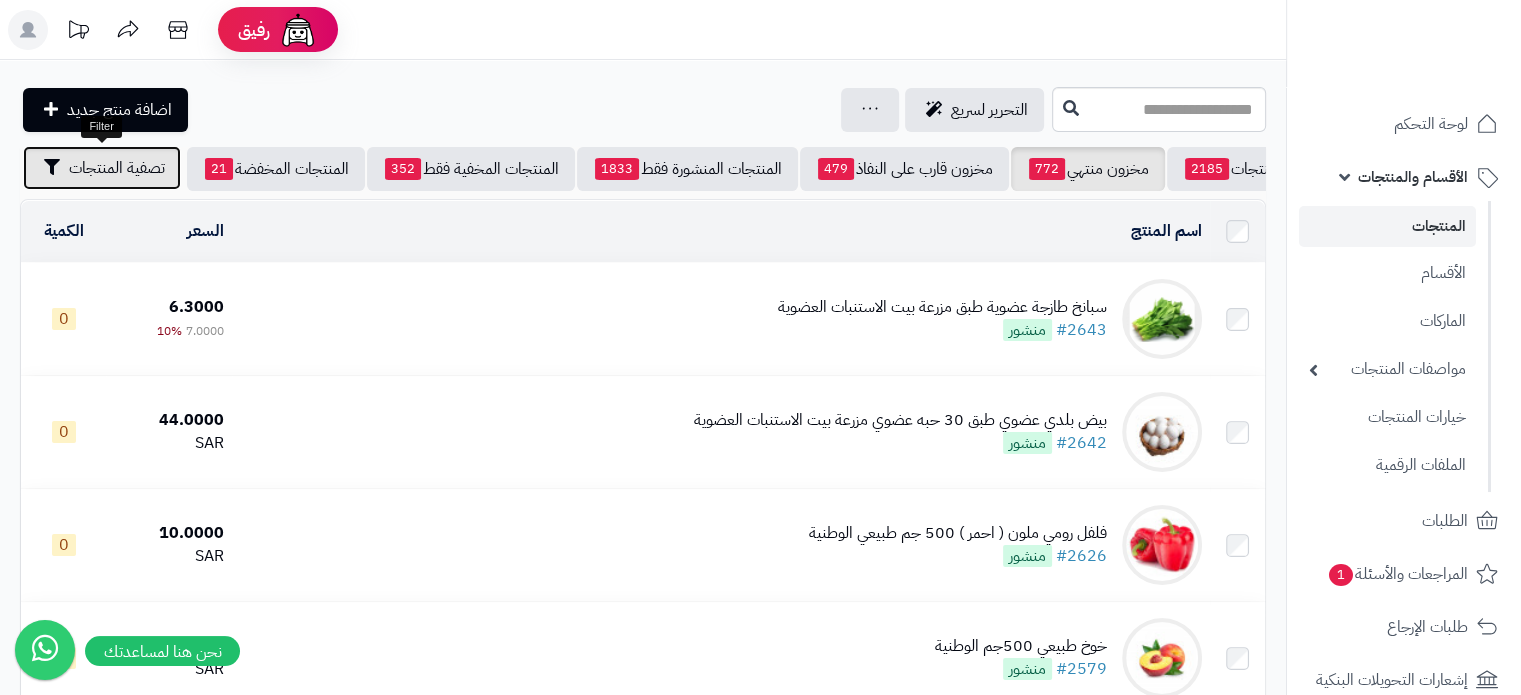 click on "تصفية المنتجات" at bounding box center [117, 168] 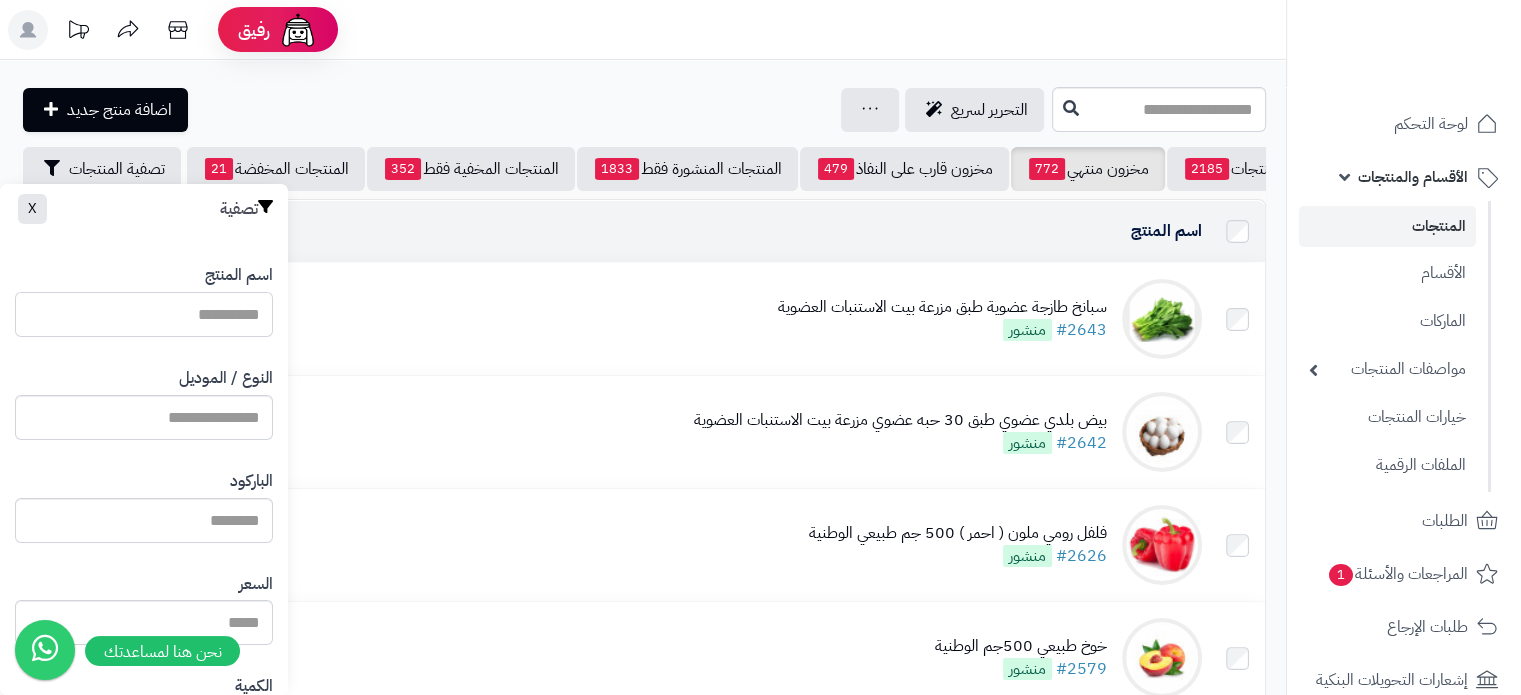 click on "اسم المنتج" at bounding box center (144, 314) 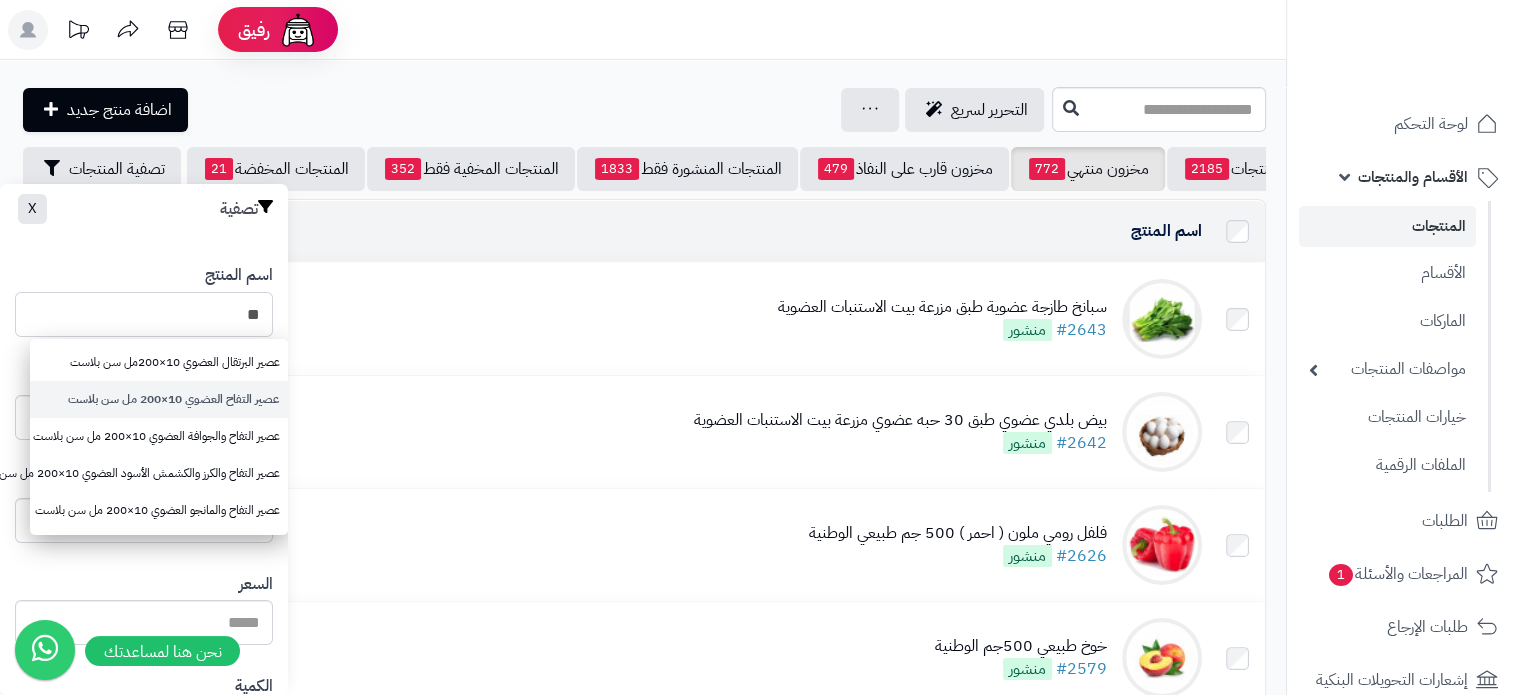 type on "**" 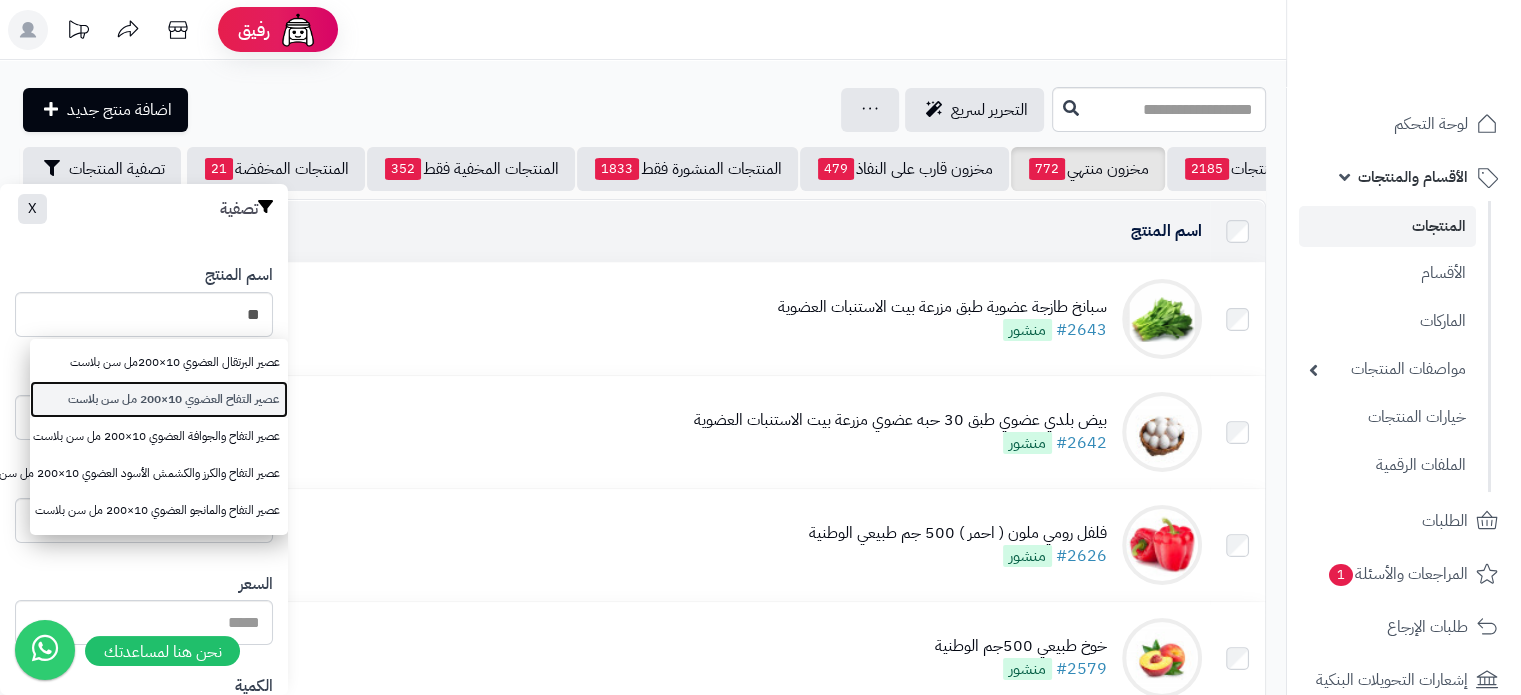 click on "عصير التفاح العضوي 10×200 مل سن بلاست" at bounding box center [159, 399] 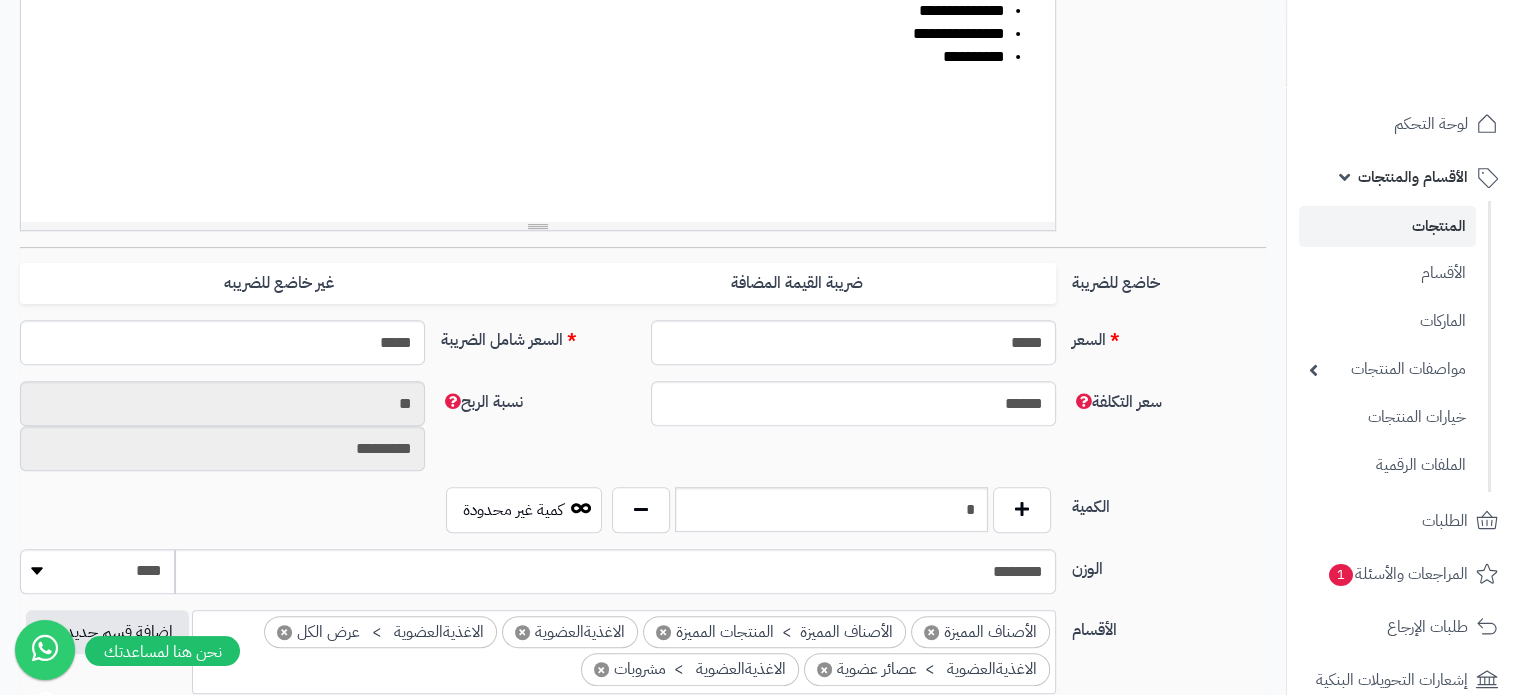 scroll, scrollTop: 700, scrollLeft: 0, axis: vertical 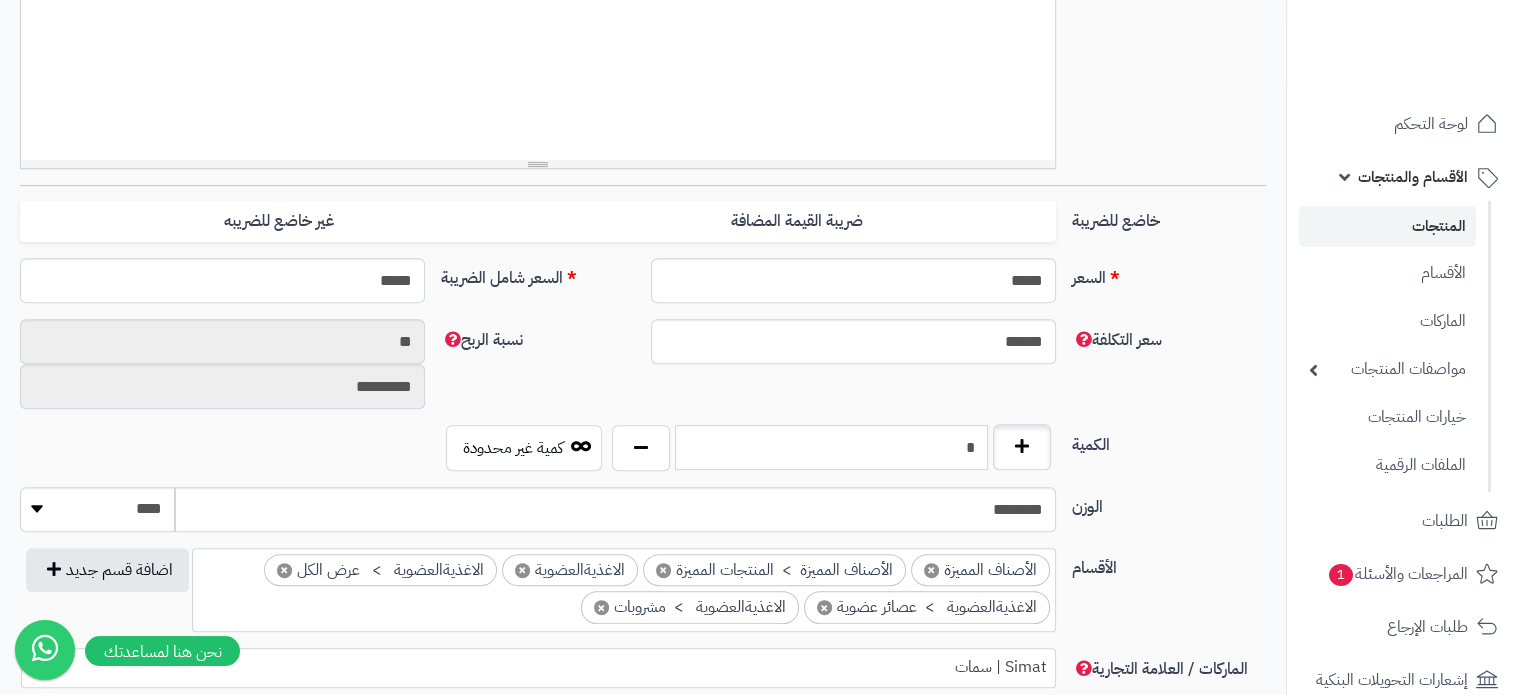 drag, startPoint x: 960, startPoint y: 453, endPoint x: 1004, endPoint y: 451, distance: 44.04543 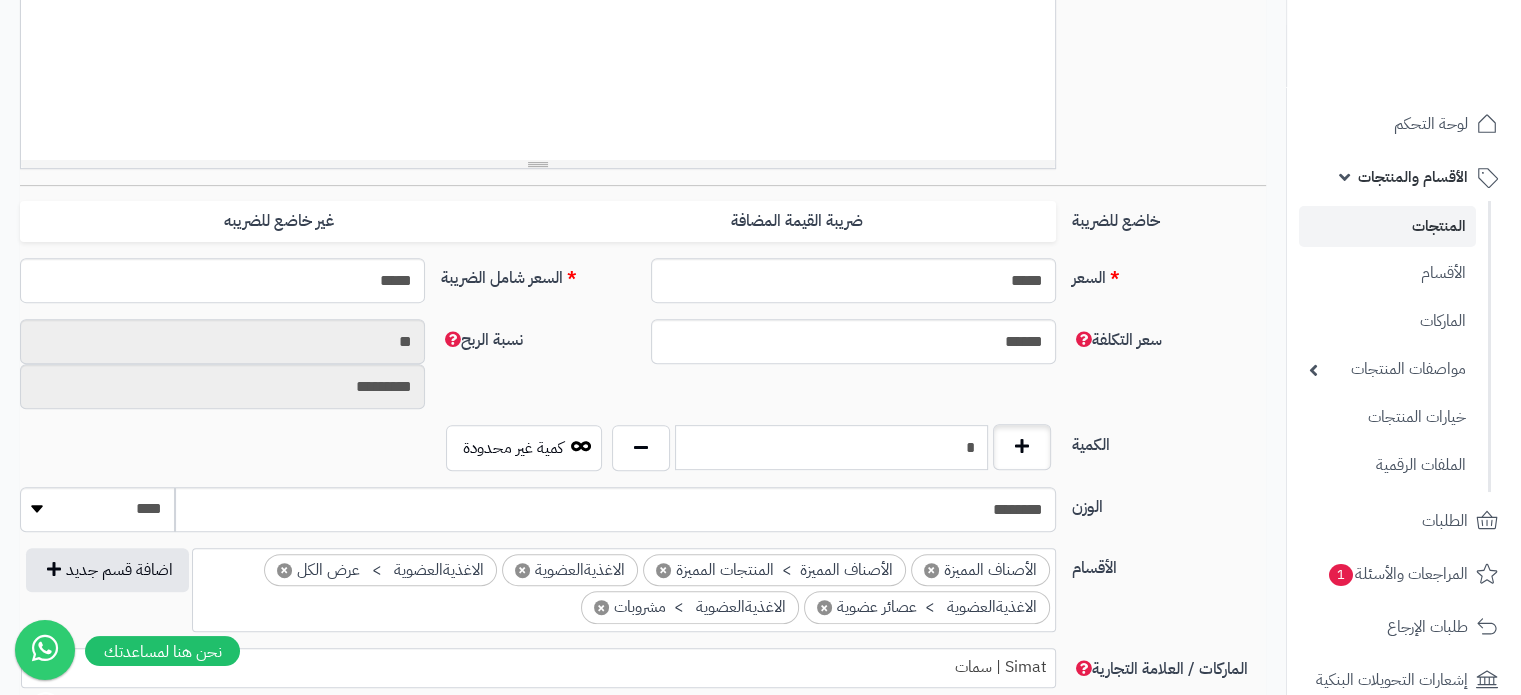 click on "*" at bounding box center [831, 448] 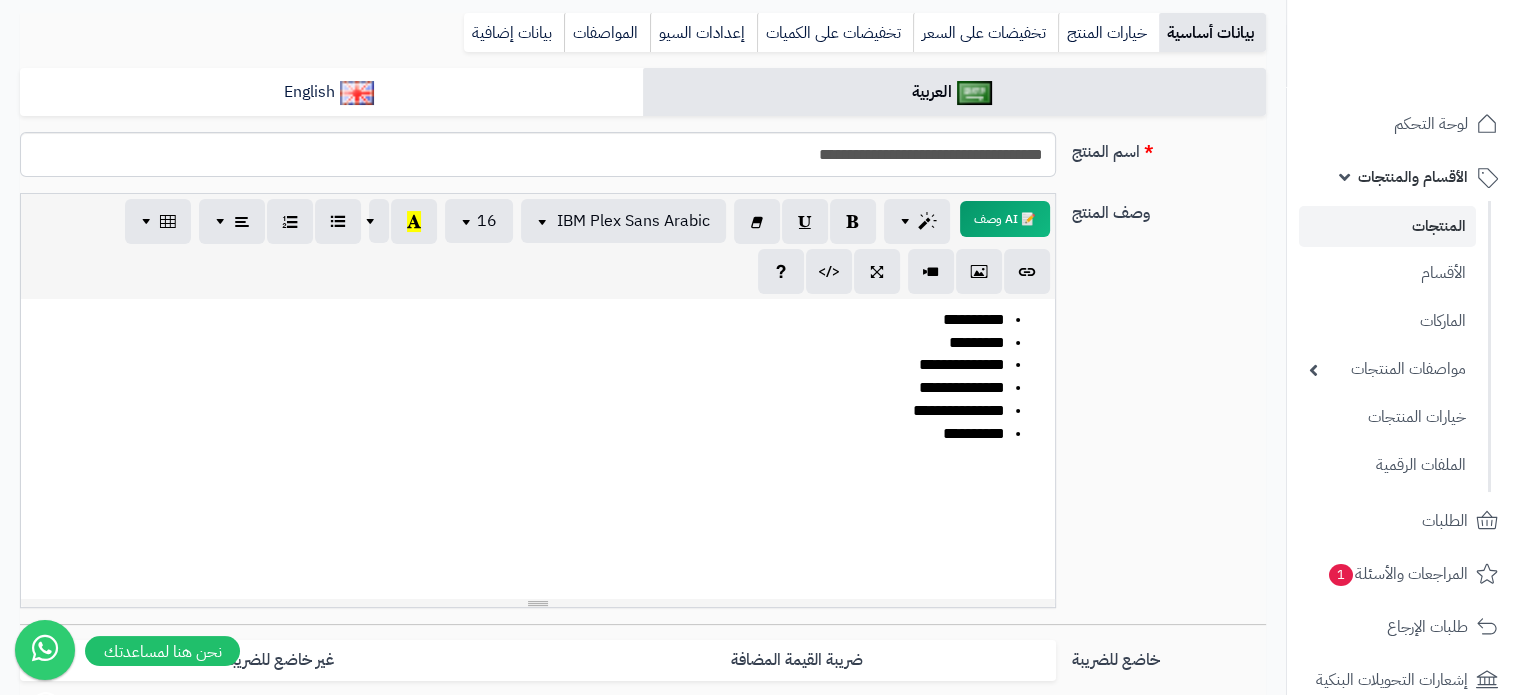 scroll, scrollTop: 0, scrollLeft: 0, axis: both 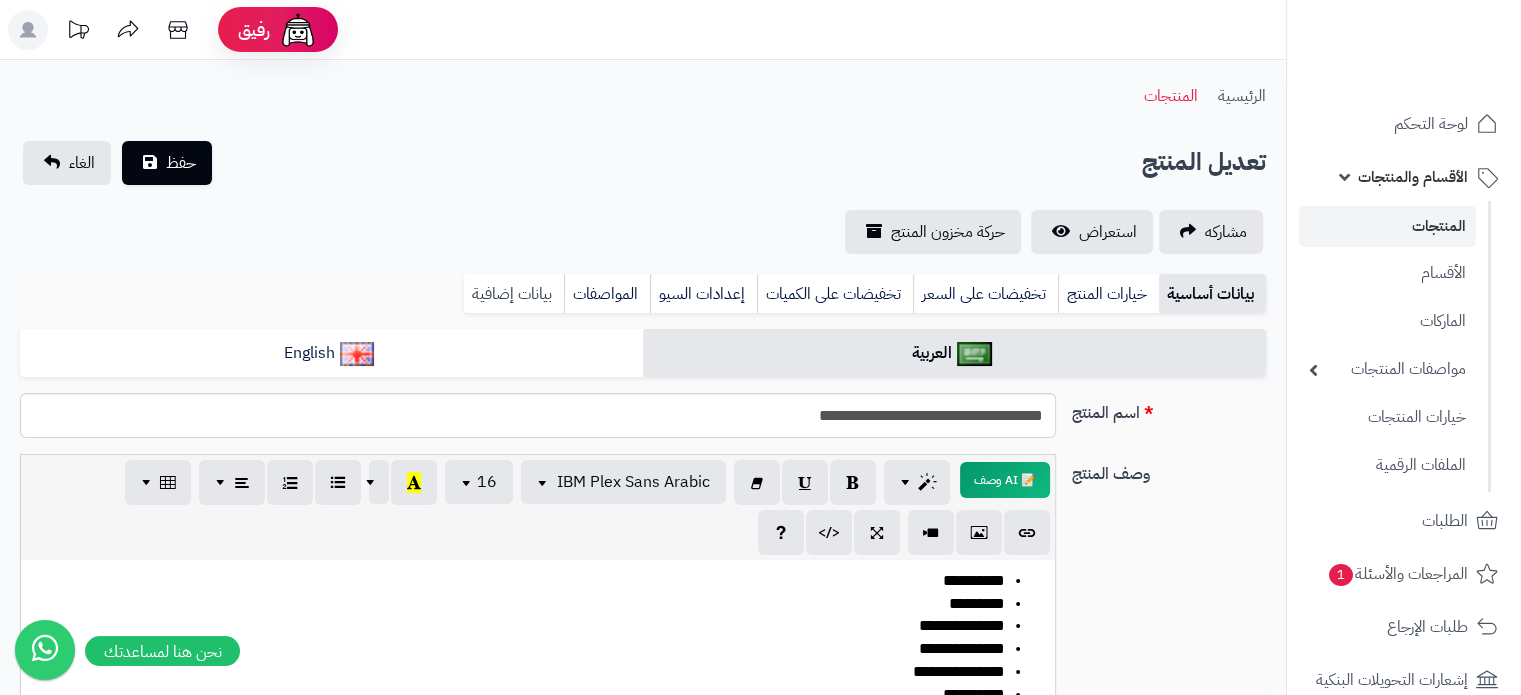 type on "*" 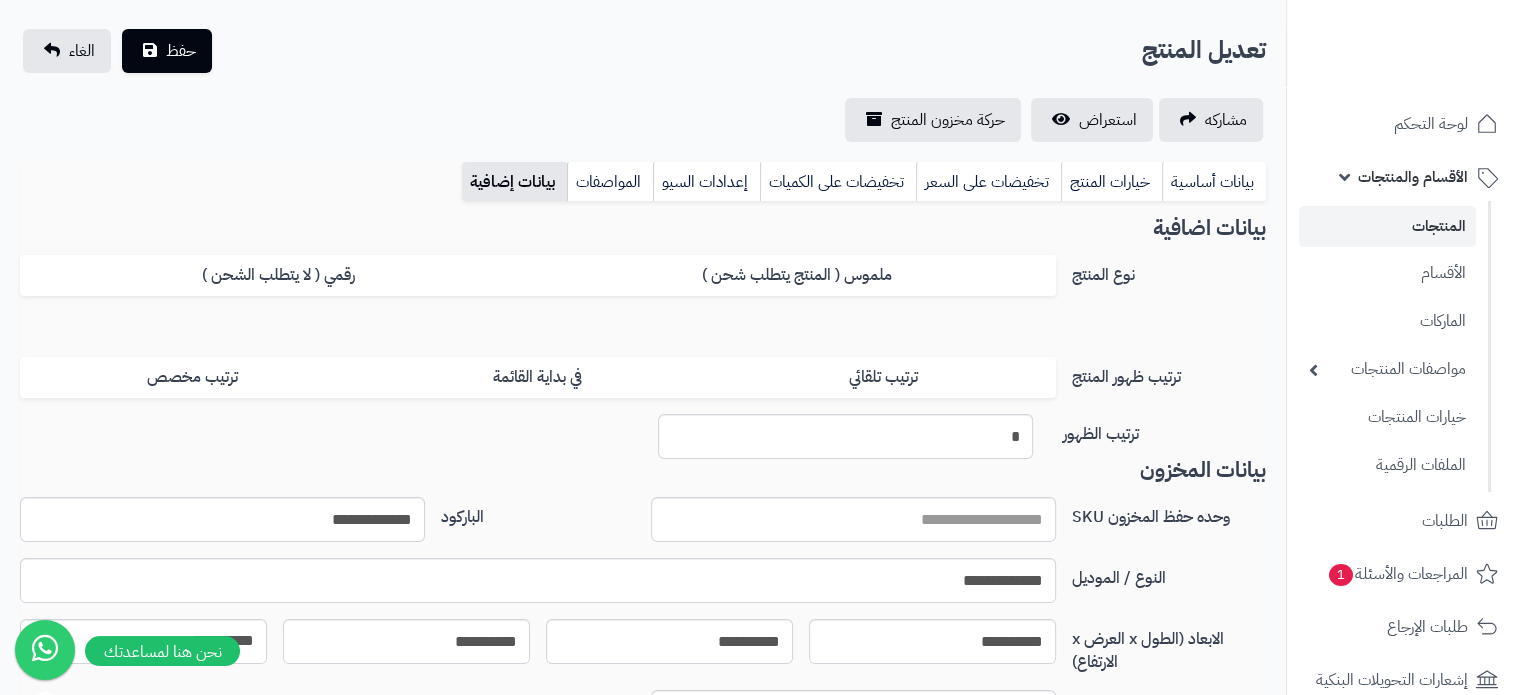scroll, scrollTop: 0, scrollLeft: 0, axis: both 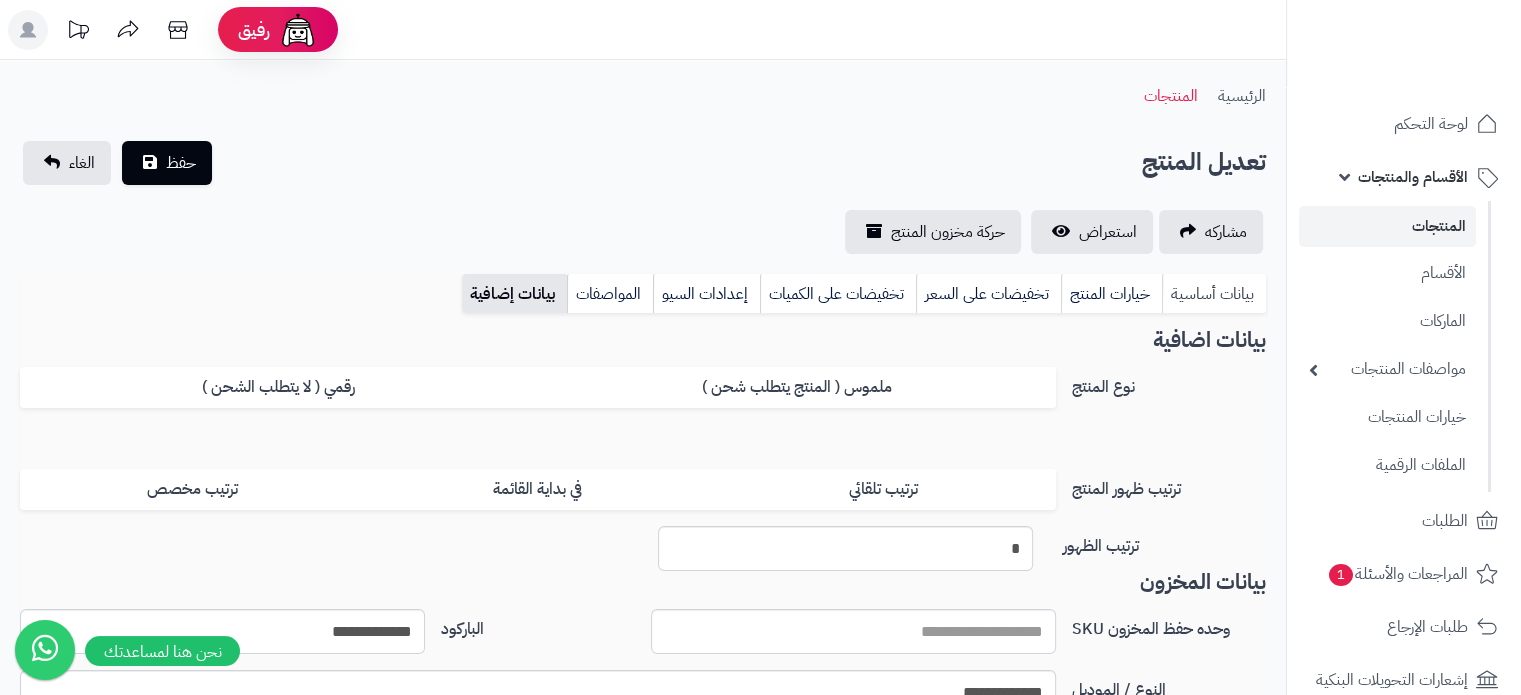 click on "بيانات أساسية" at bounding box center (1214, 294) 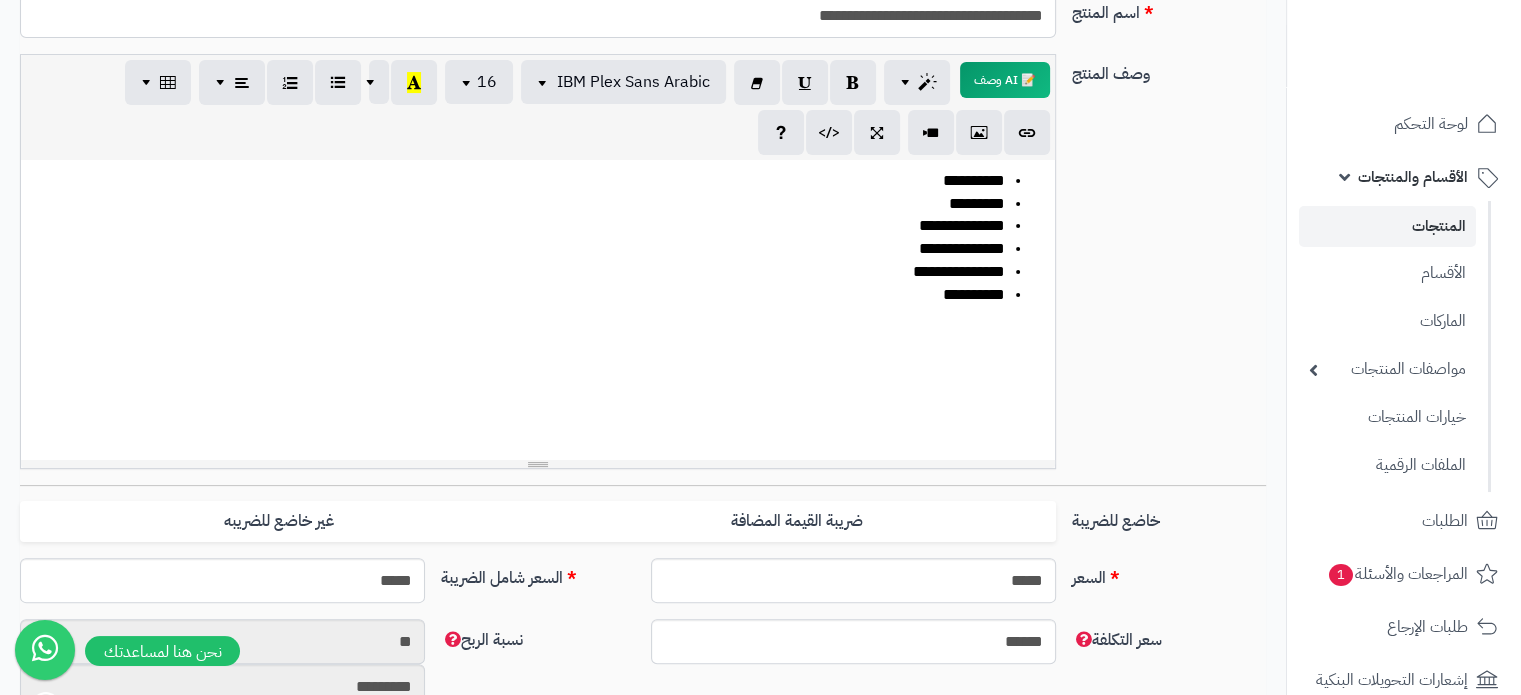 scroll, scrollTop: 0, scrollLeft: 0, axis: both 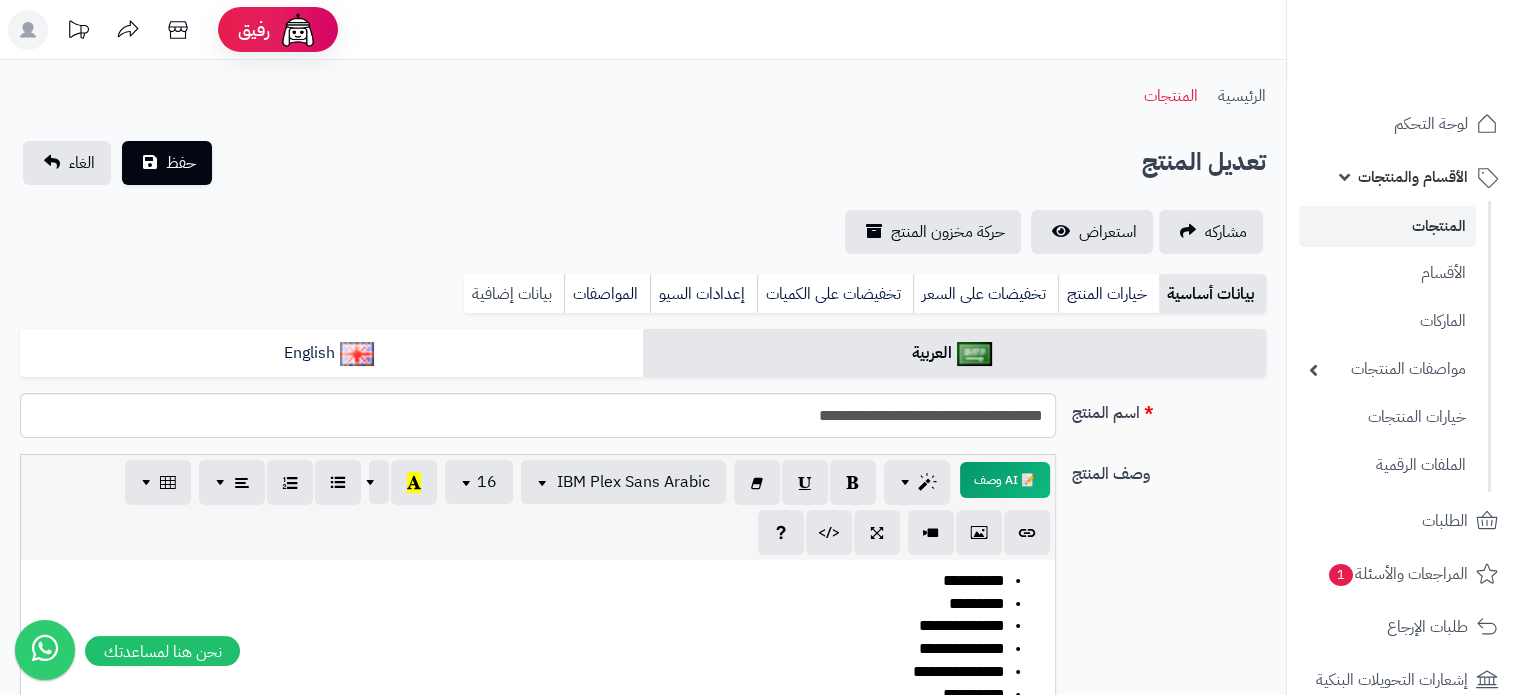 click on "بيانات إضافية" at bounding box center (514, 294) 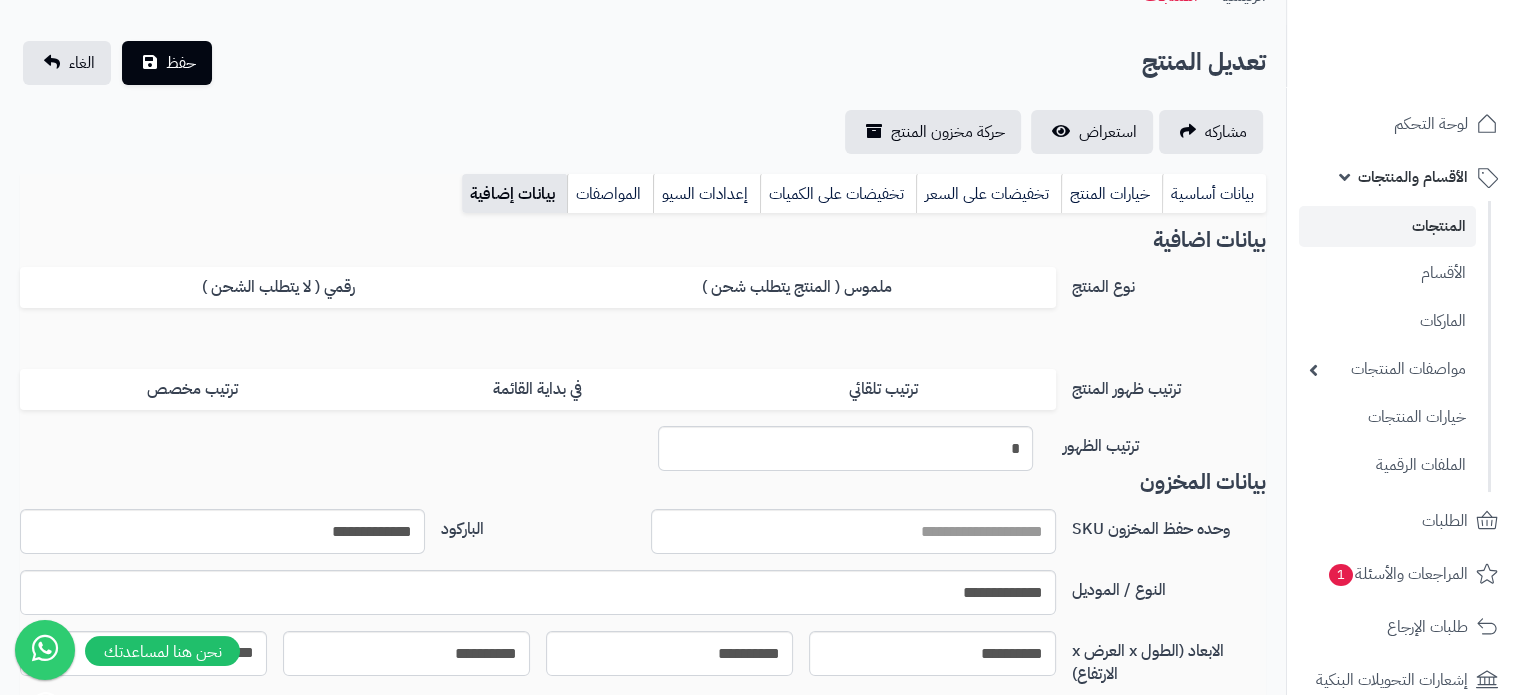 scroll, scrollTop: 300, scrollLeft: 0, axis: vertical 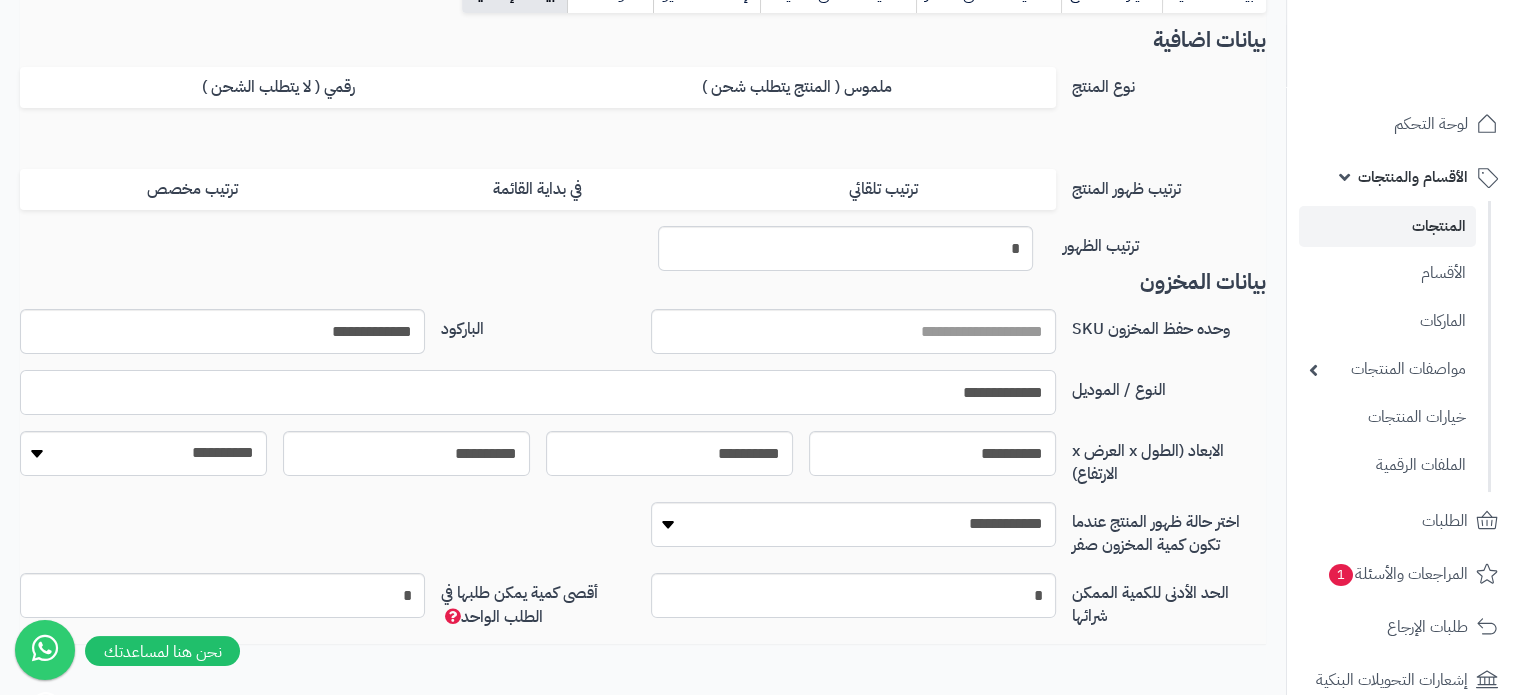 click on "**********" at bounding box center [538, 392] 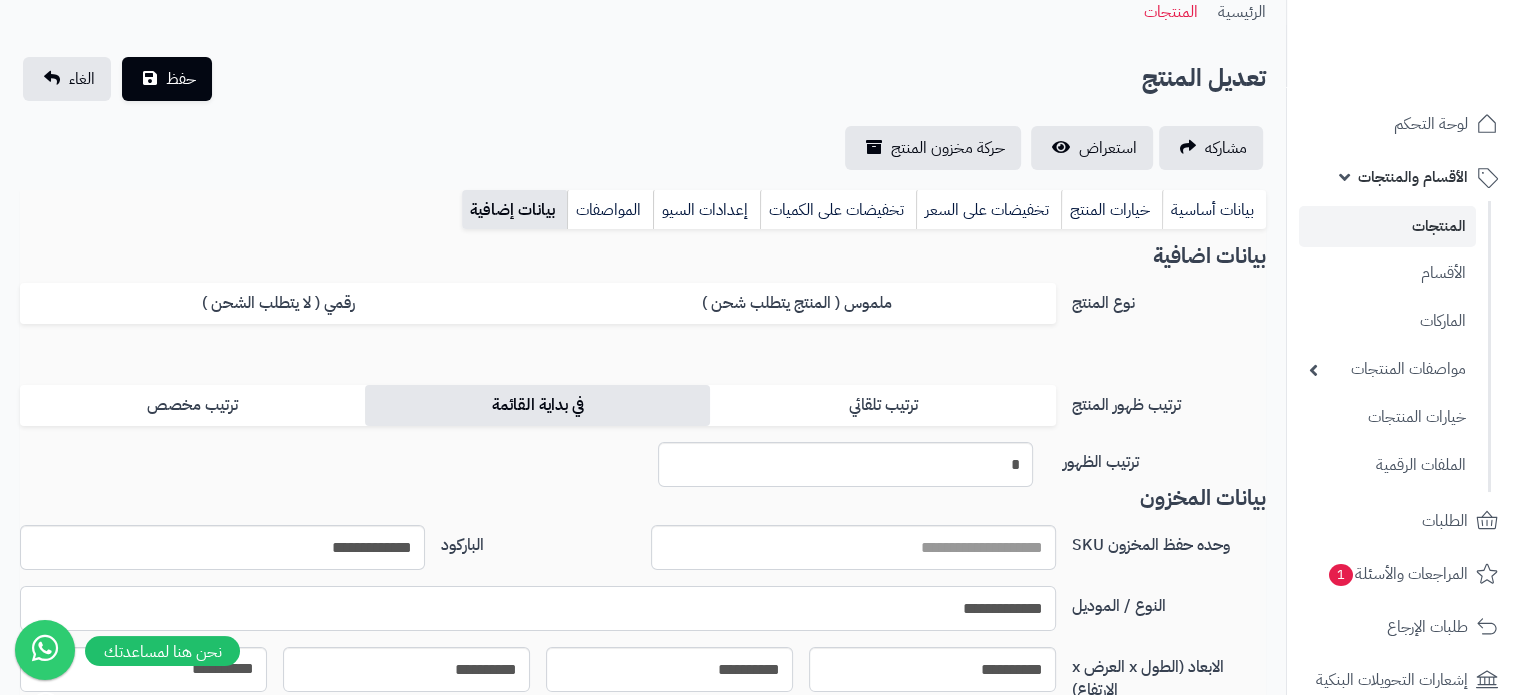 scroll, scrollTop: 0, scrollLeft: 0, axis: both 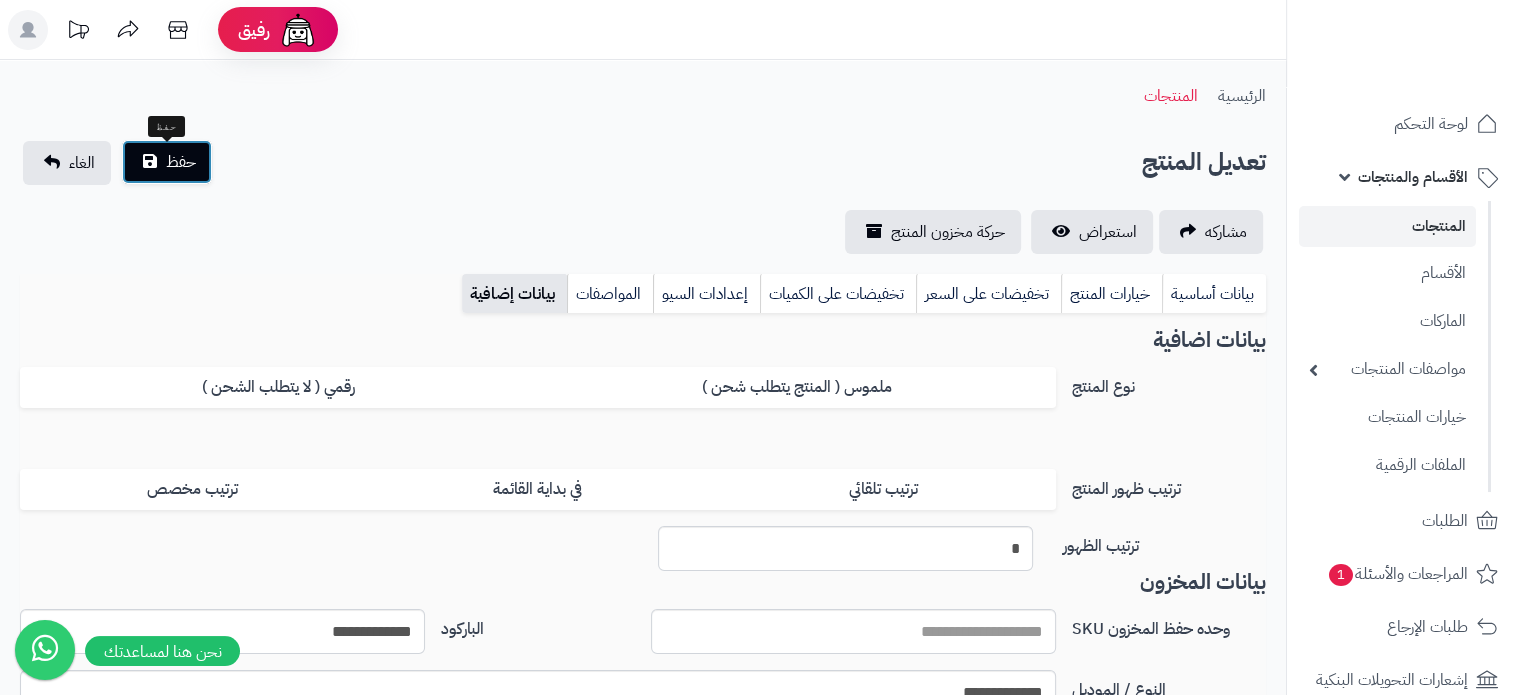 click on "حفظ" at bounding box center (181, 162) 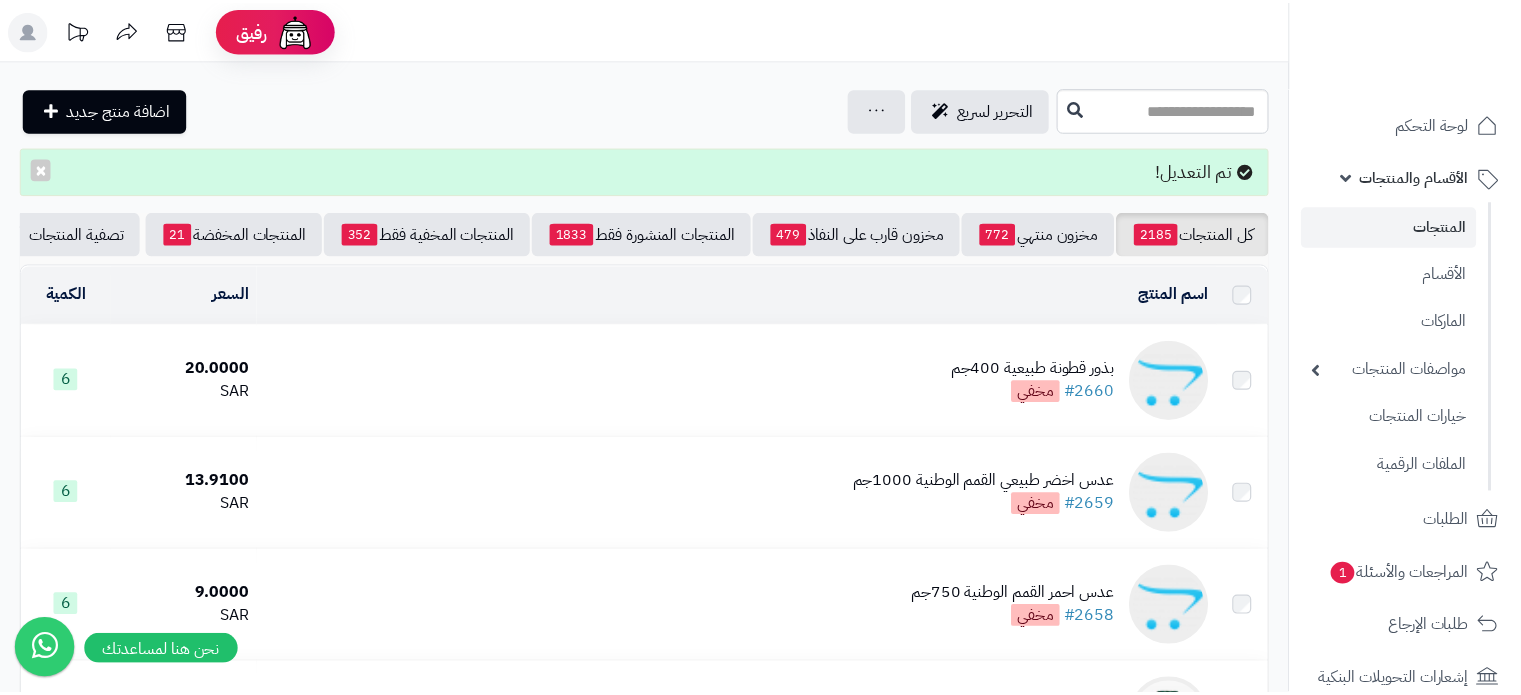 scroll, scrollTop: 0, scrollLeft: 0, axis: both 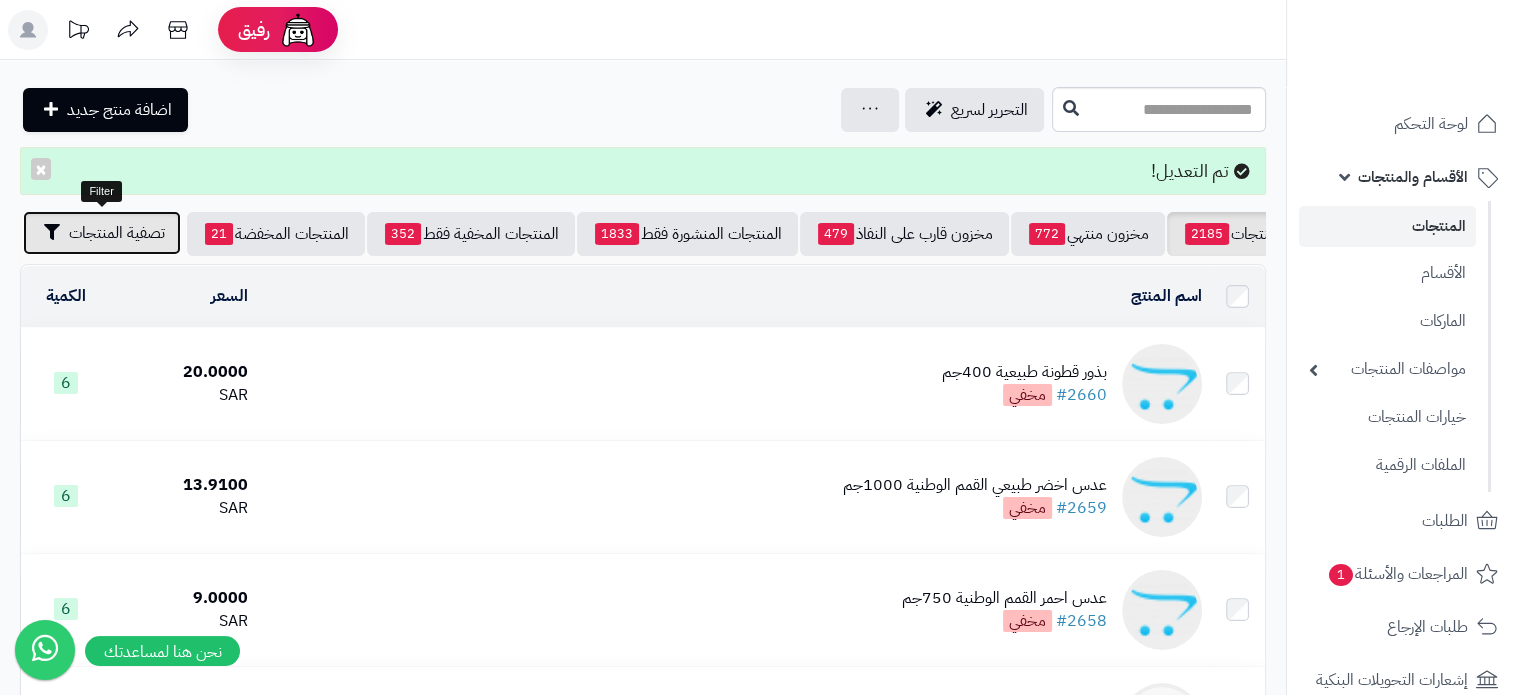 click on "تصفية المنتجات" at bounding box center (117, 233) 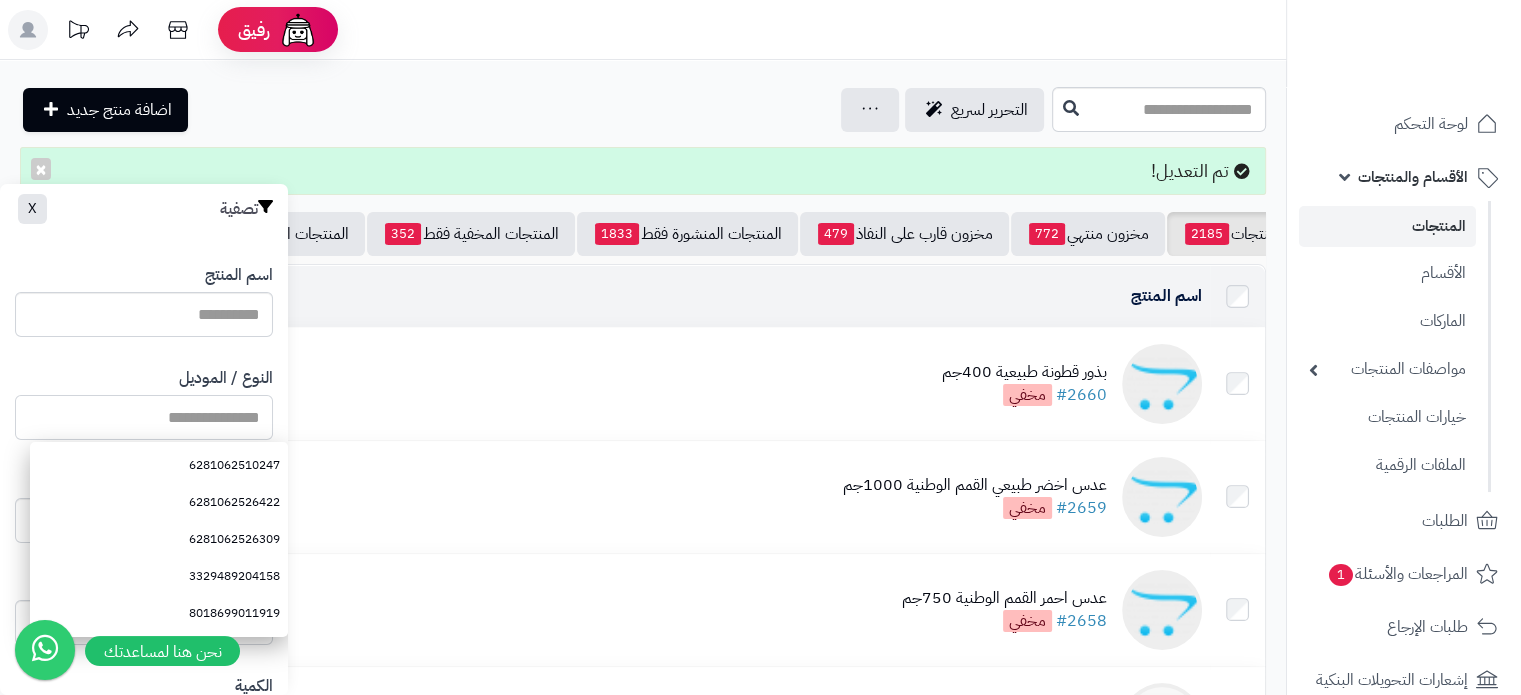 paste on "**********" 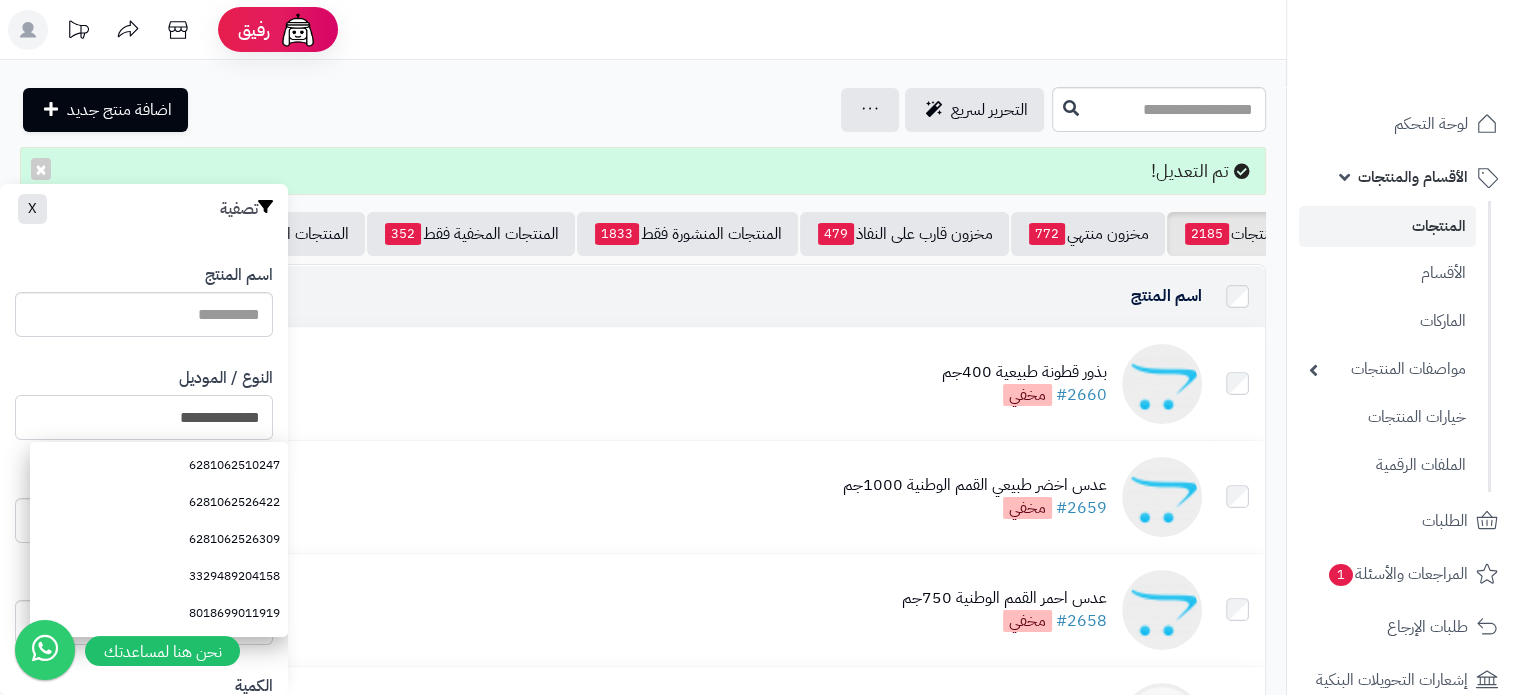 scroll, scrollTop: 528, scrollLeft: 0, axis: vertical 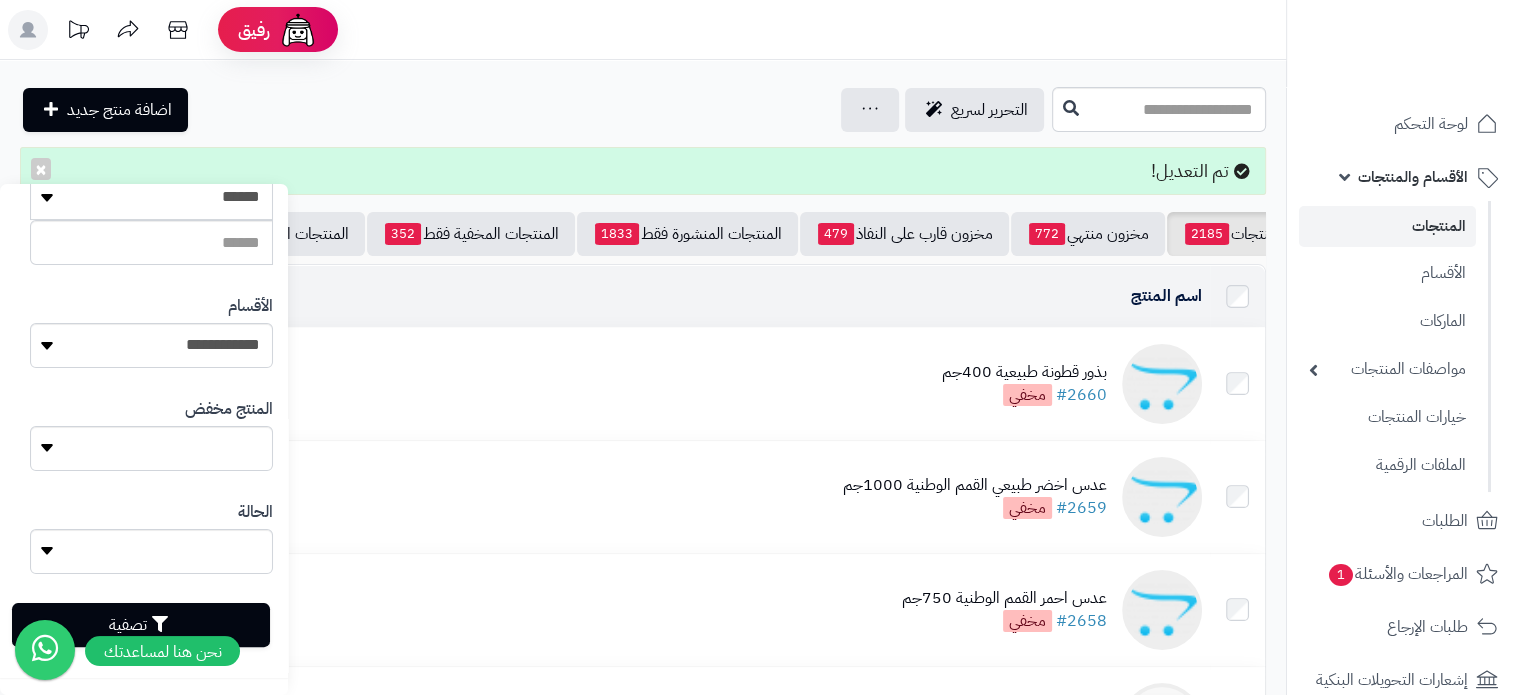 type on "**********" 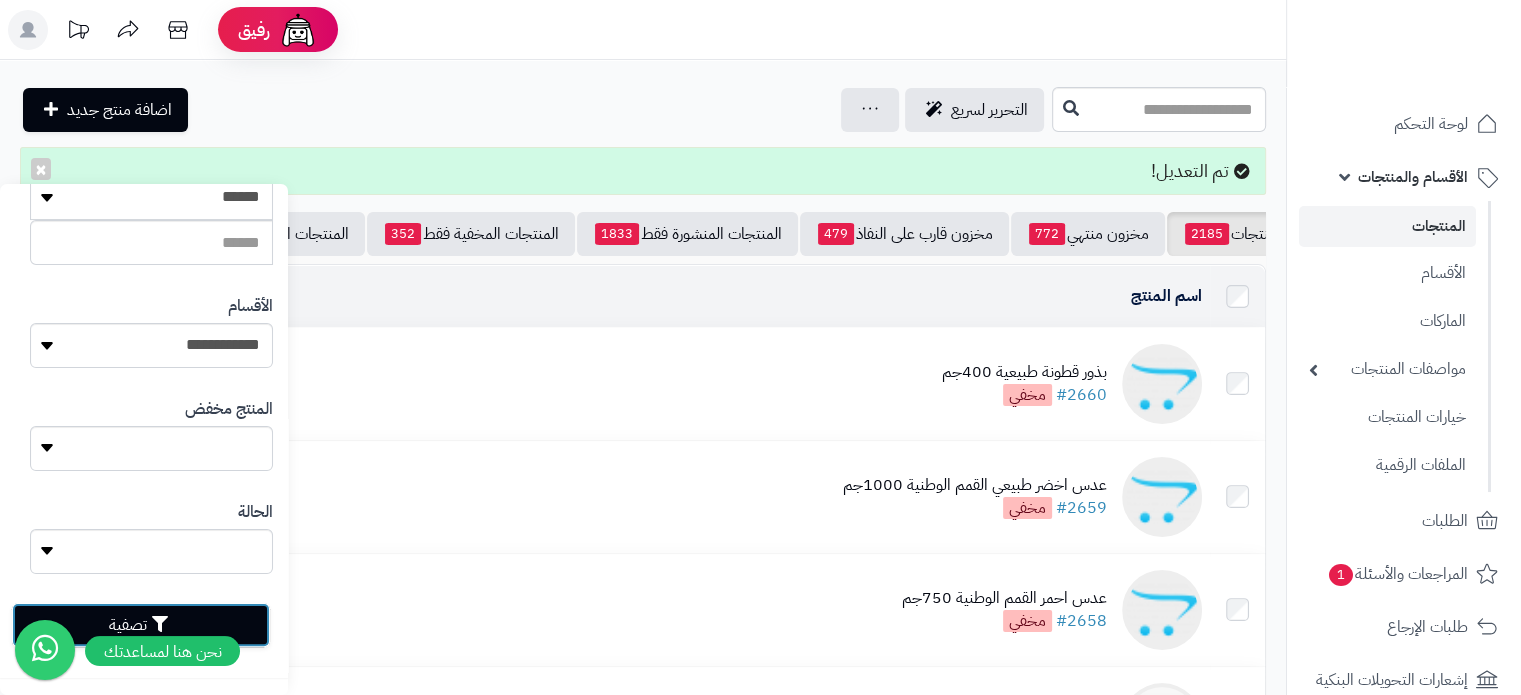 click on "تصفية" at bounding box center (141, 625) 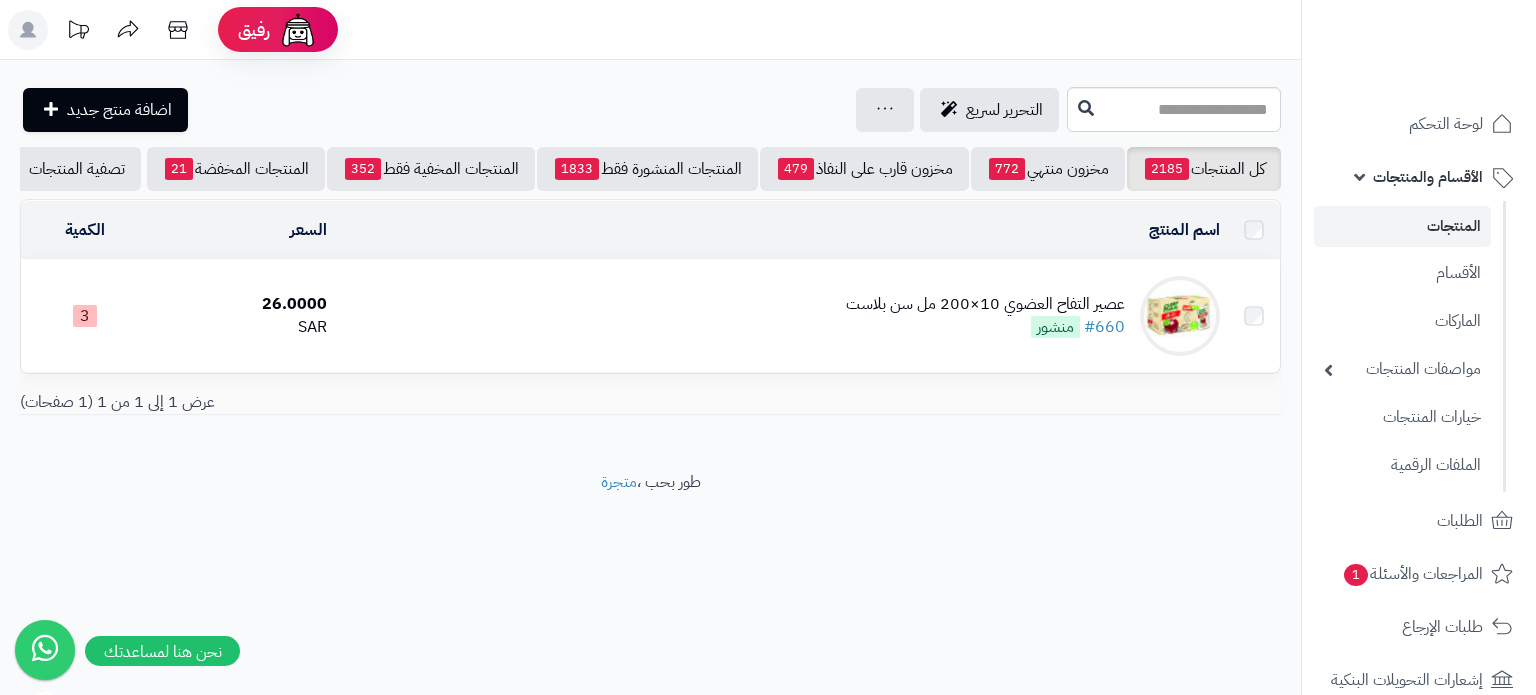 scroll, scrollTop: 0, scrollLeft: 0, axis: both 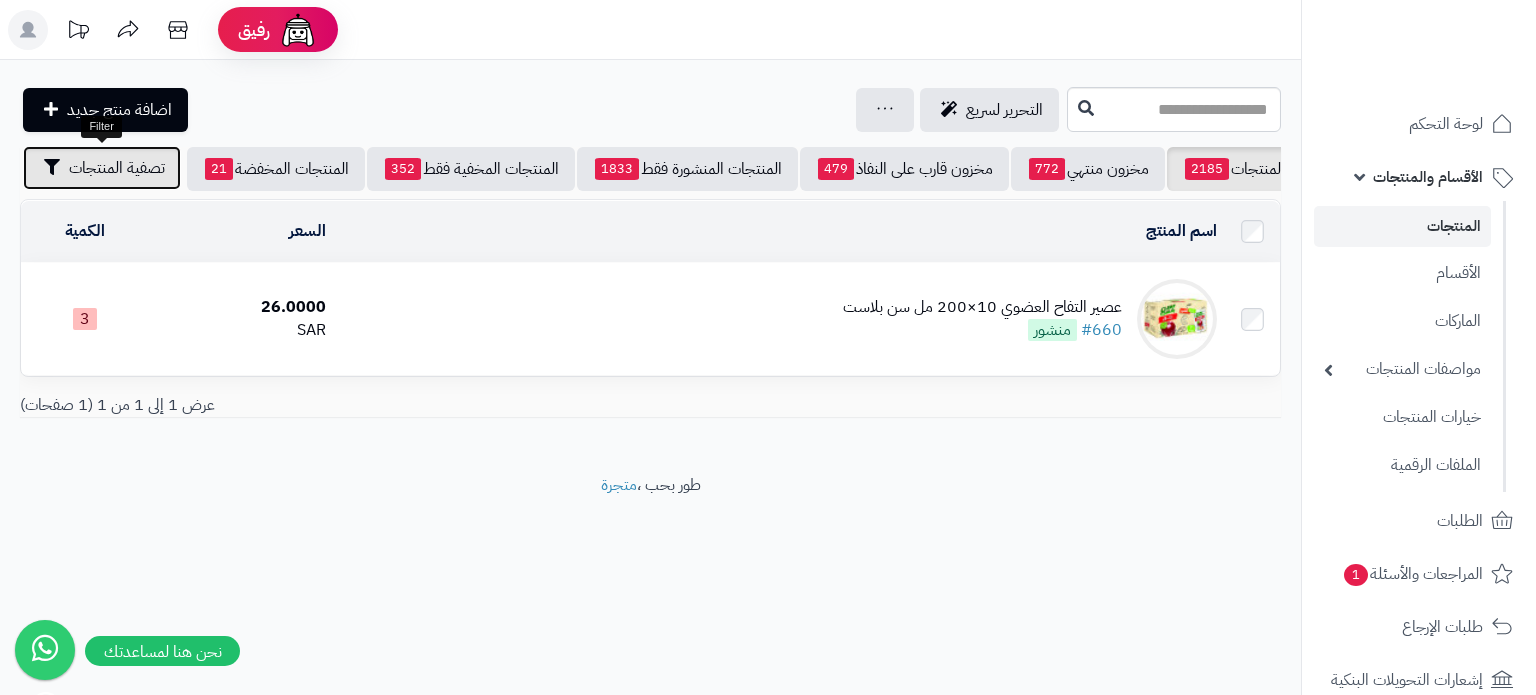 click on "تصفية المنتجات" at bounding box center [117, 168] 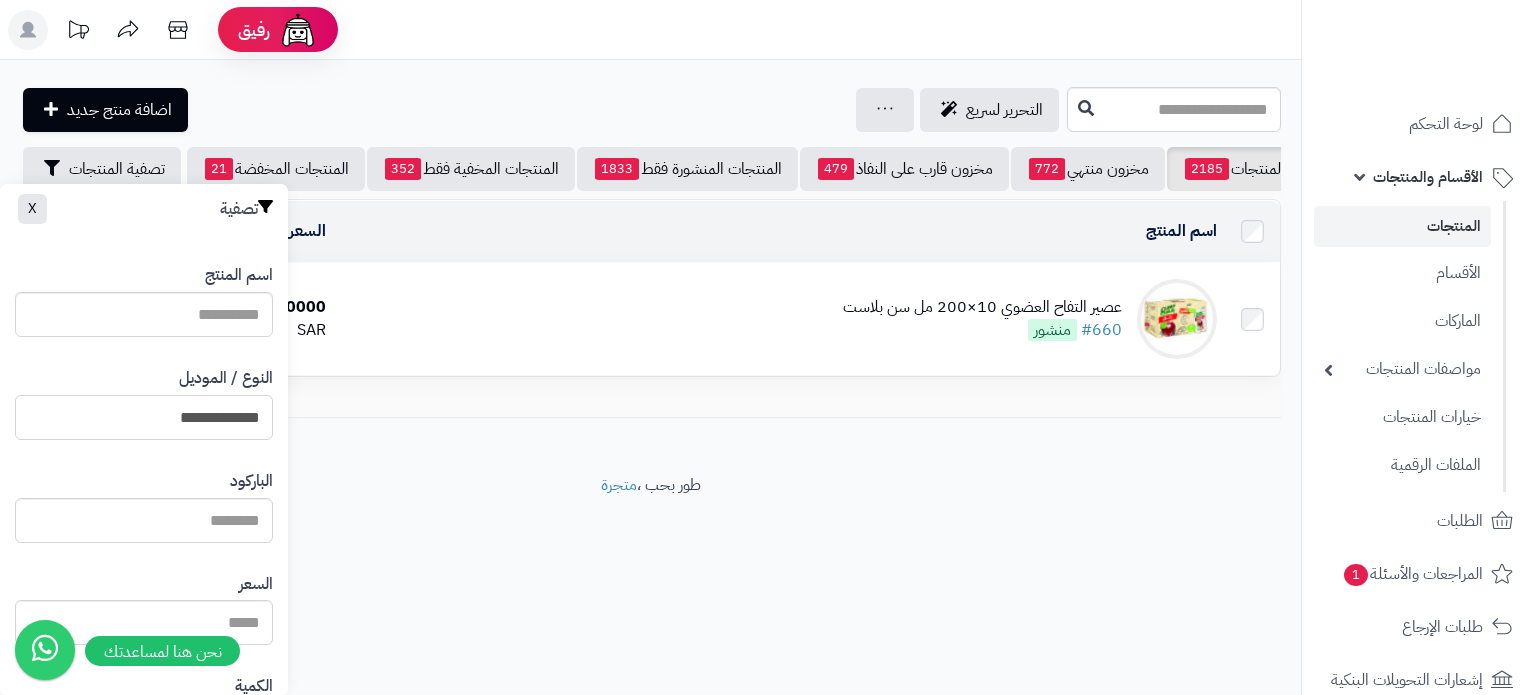 click on "**********" at bounding box center [144, 417] 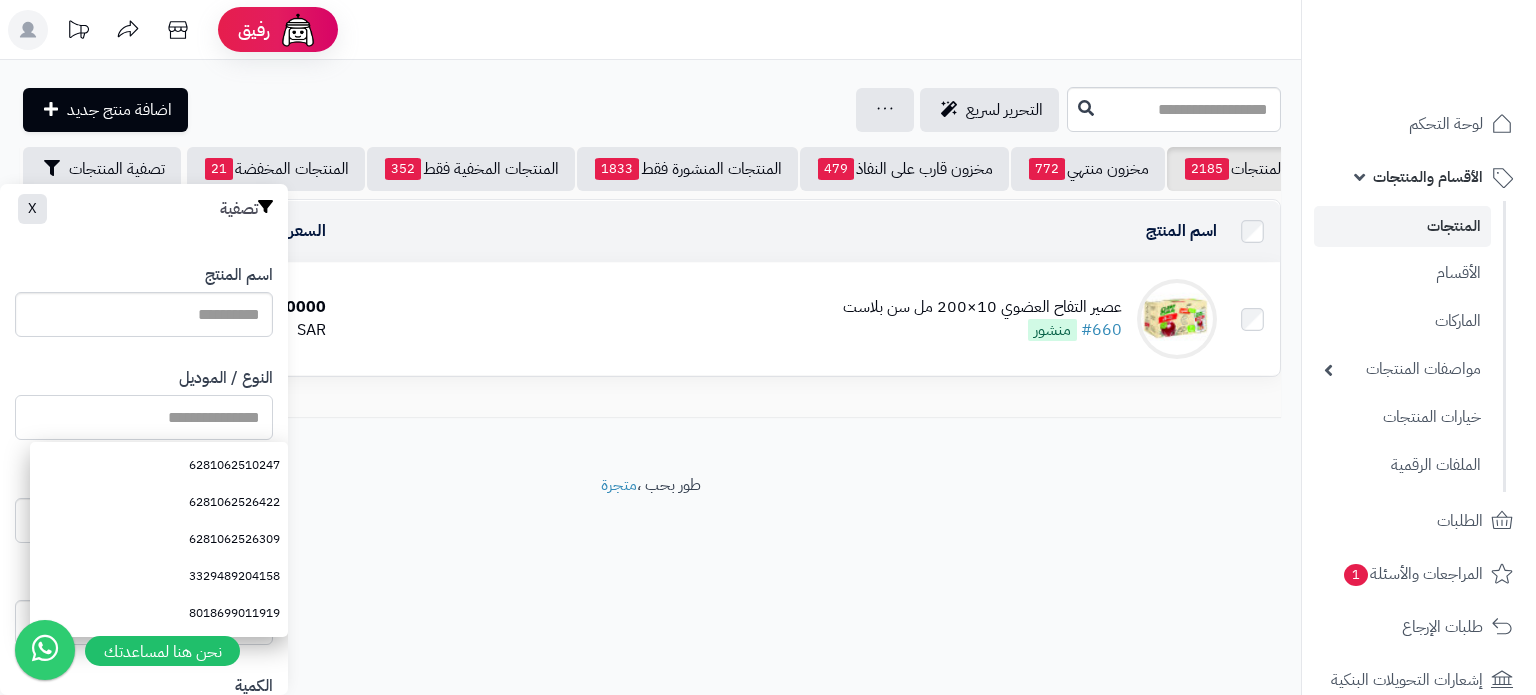 type 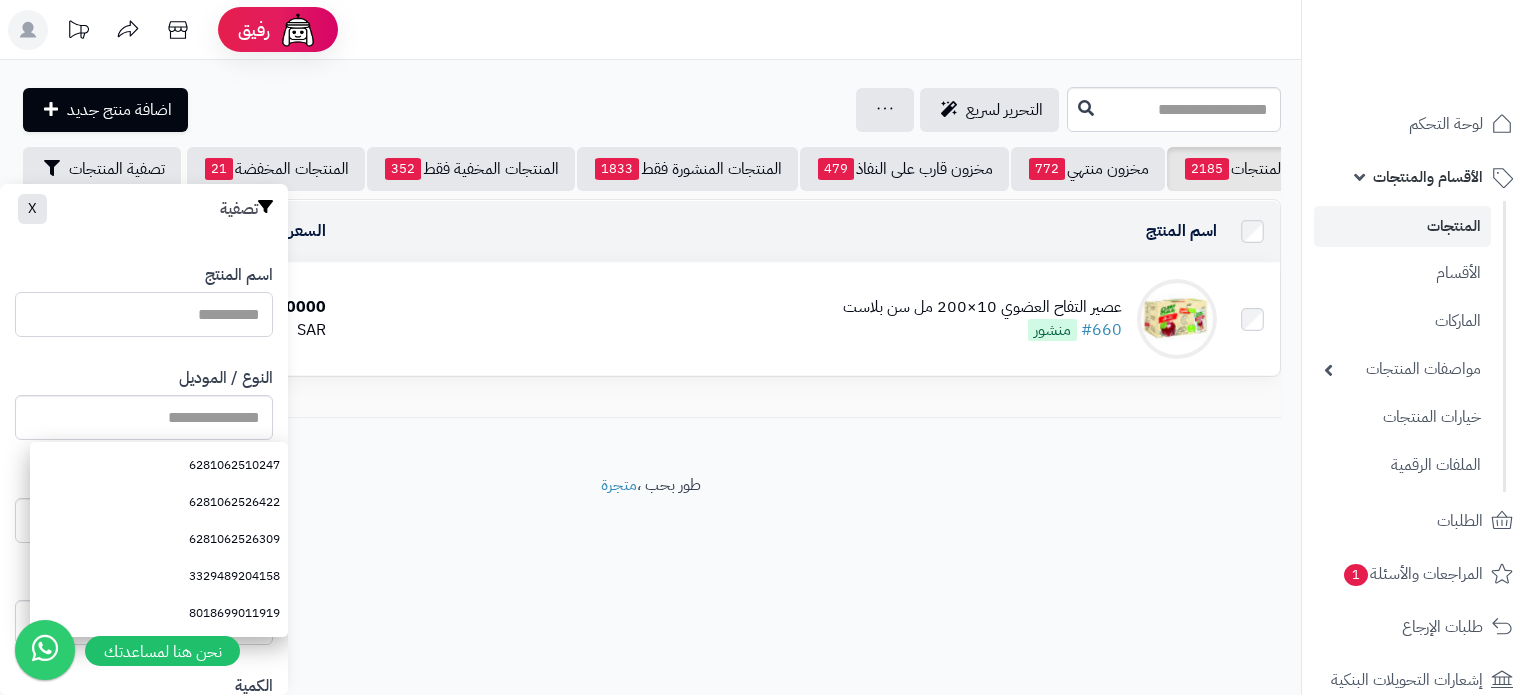 click on "اسم المنتج" at bounding box center [144, 314] 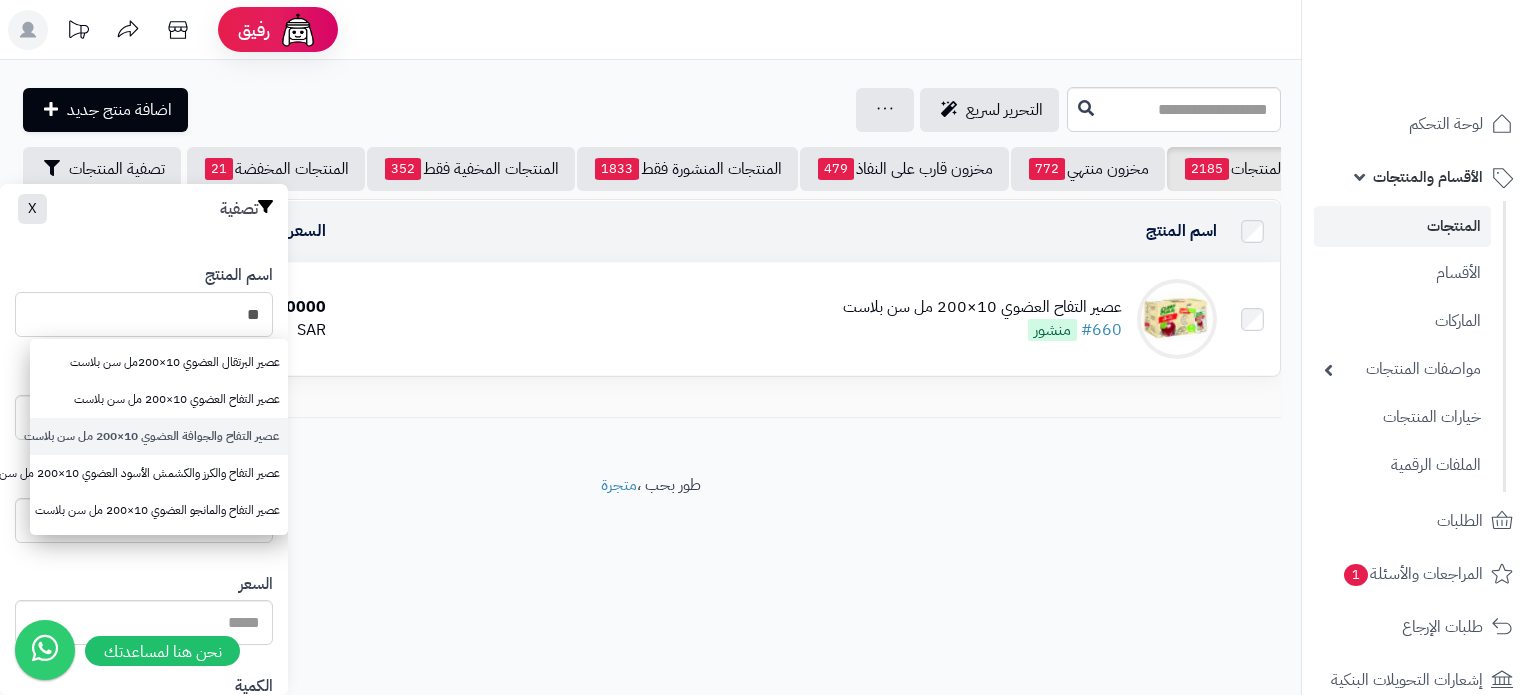 type on "**" 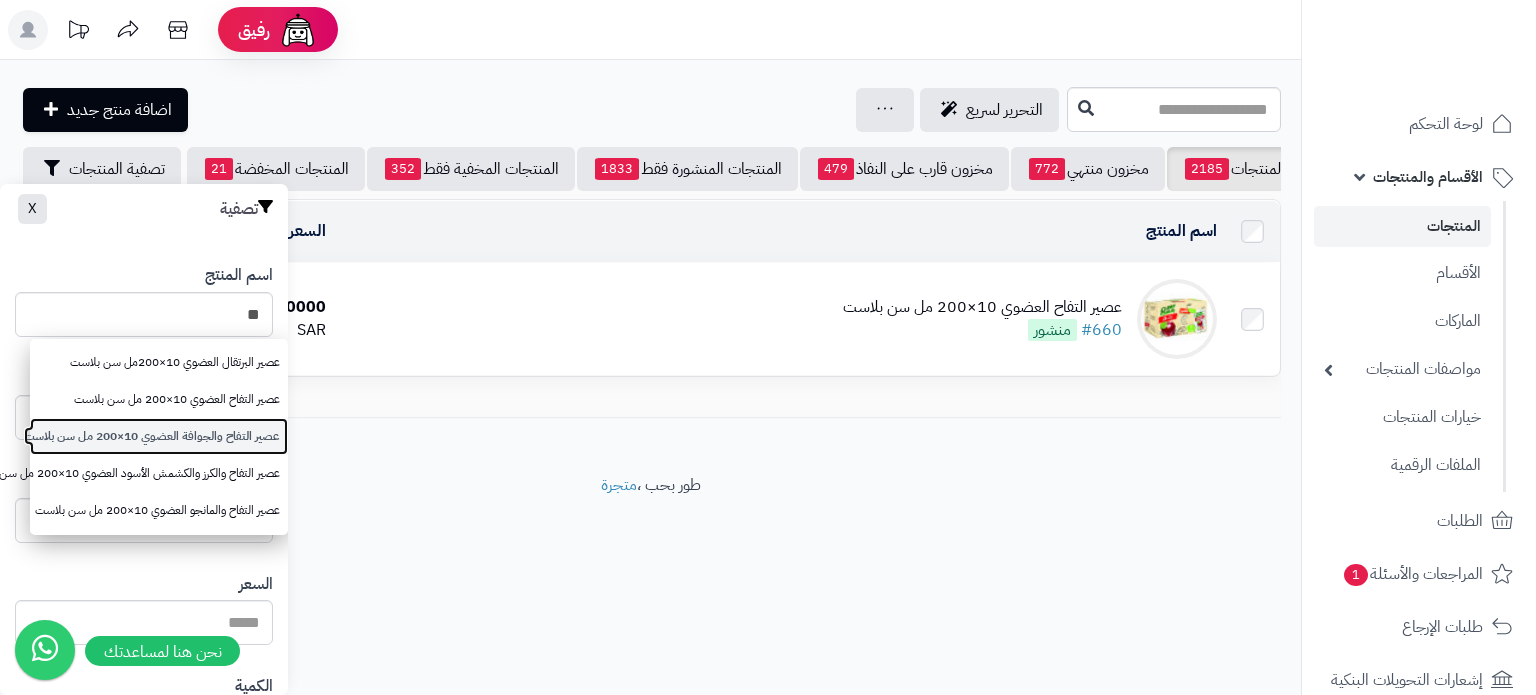 click on "عصير التفاح والجوافة العضوي 10×200 مل سن بلاست" at bounding box center [159, 436] 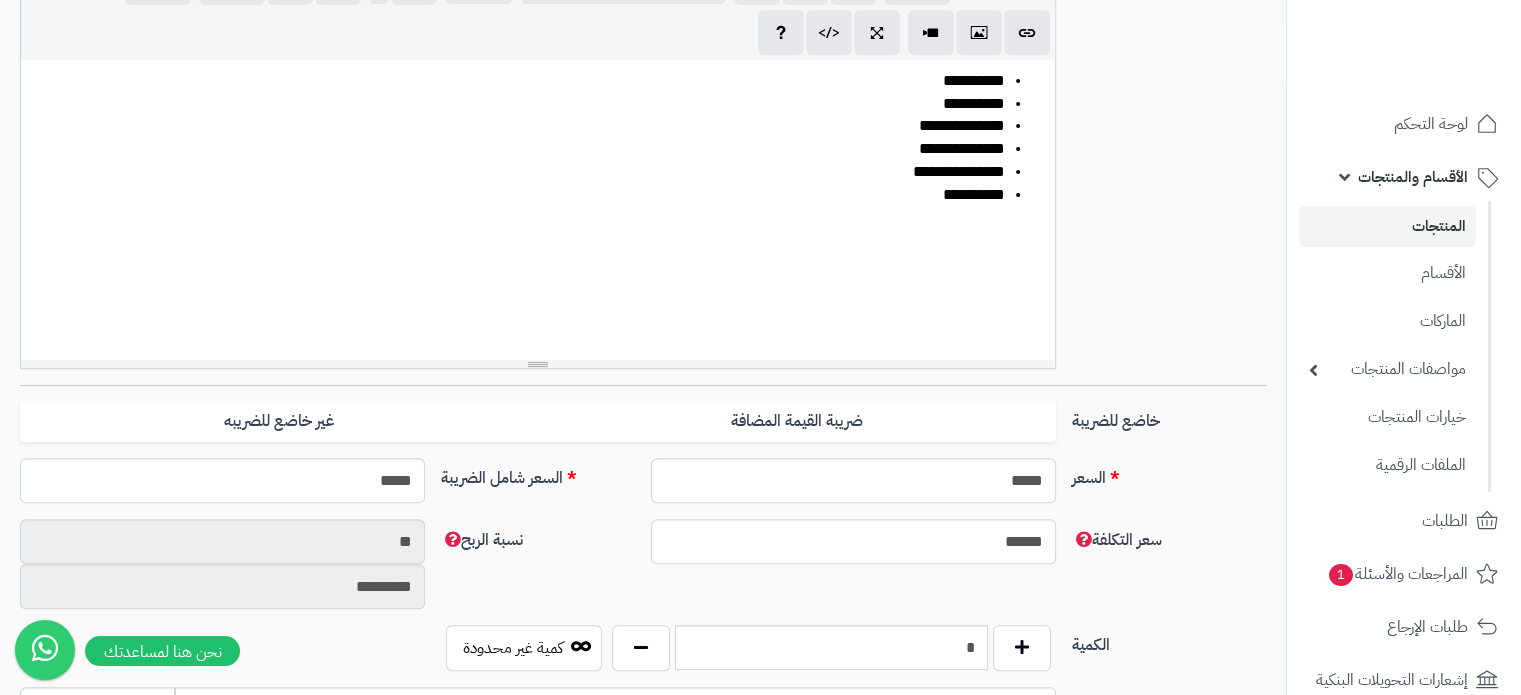 scroll, scrollTop: 0, scrollLeft: 0, axis: both 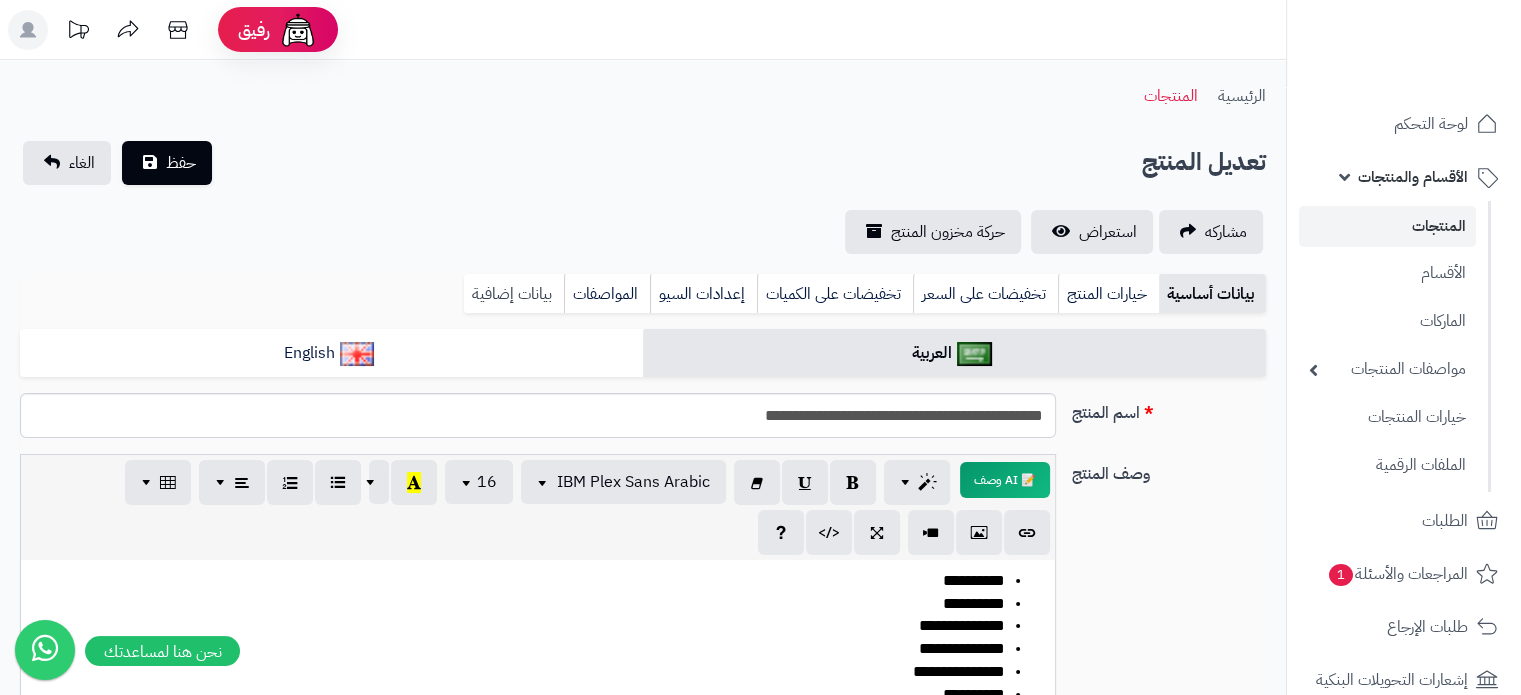 click on "بيانات إضافية" at bounding box center [514, 294] 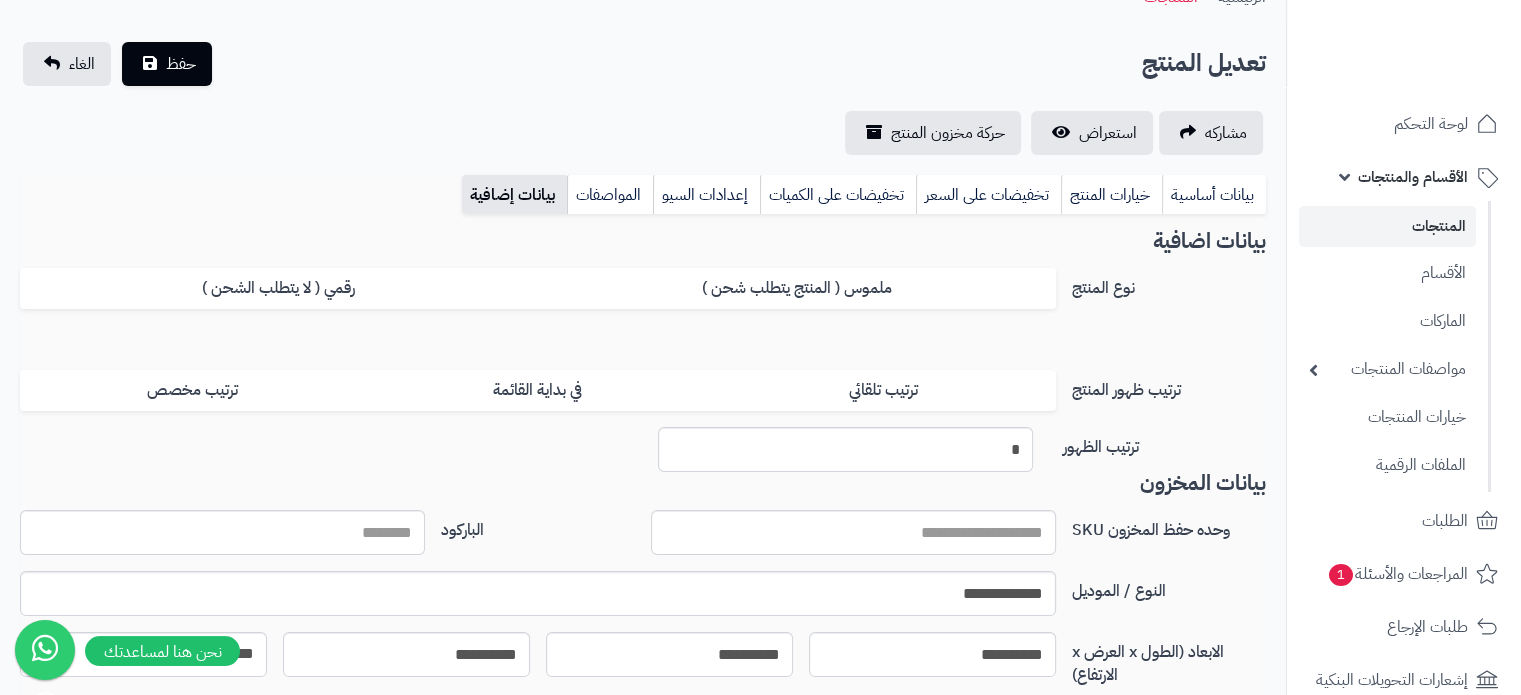 scroll, scrollTop: 200, scrollLeft: 0, axis: vertical 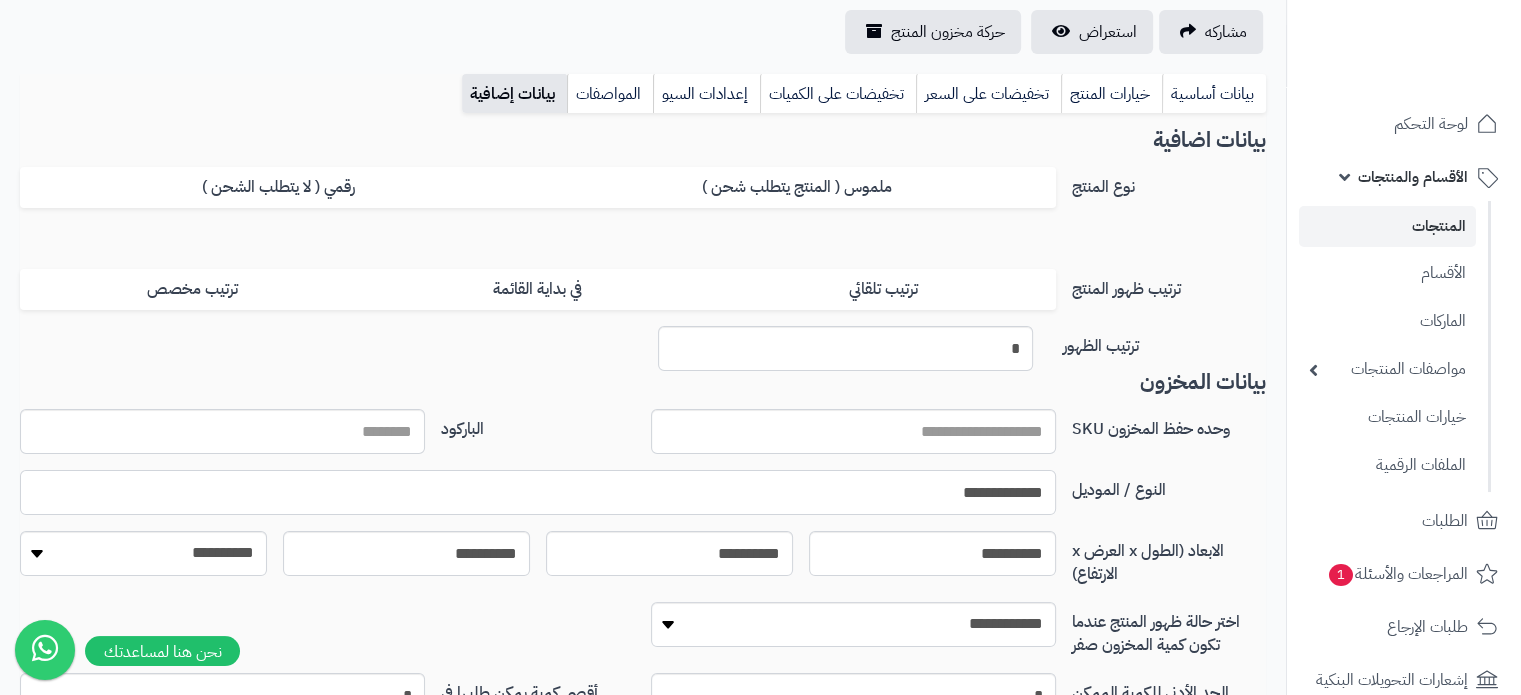 click on "**********" at bounding box center [538, 492] 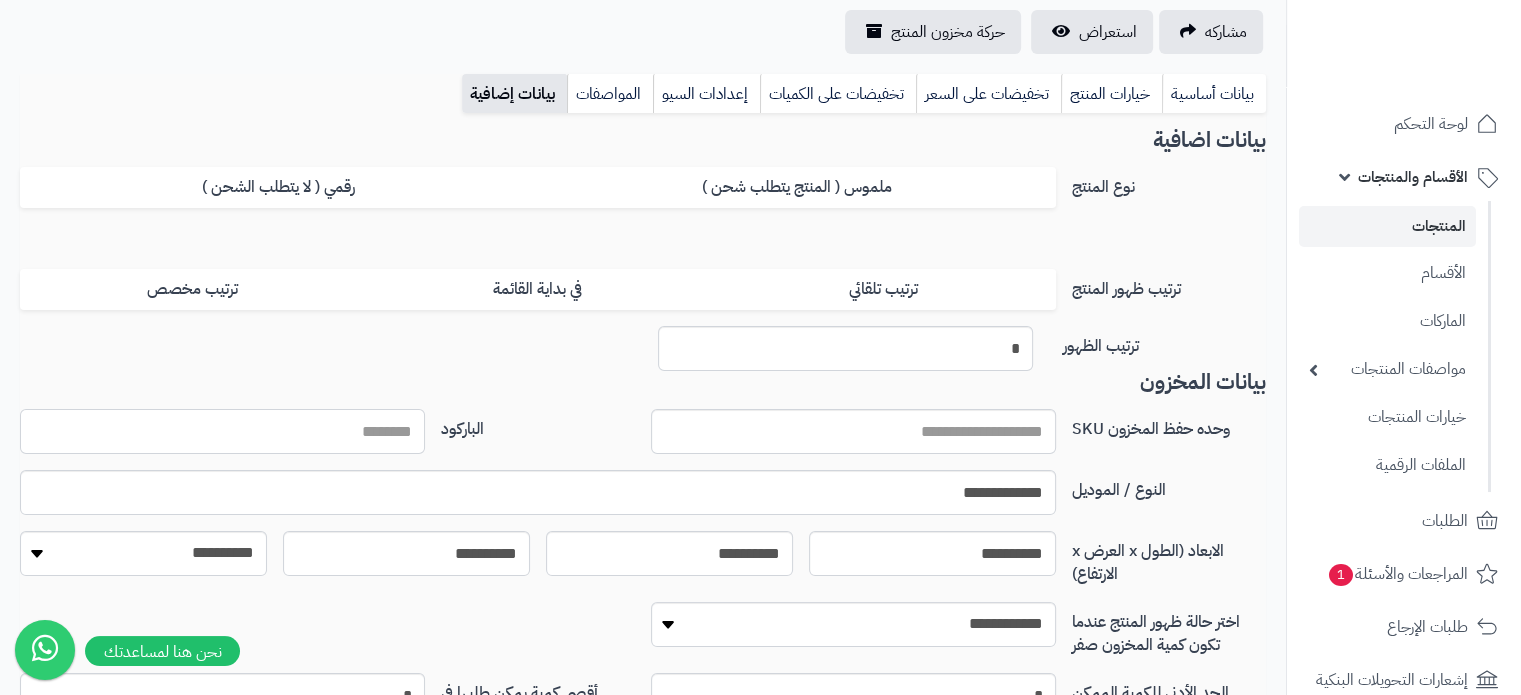 paste on "**********" 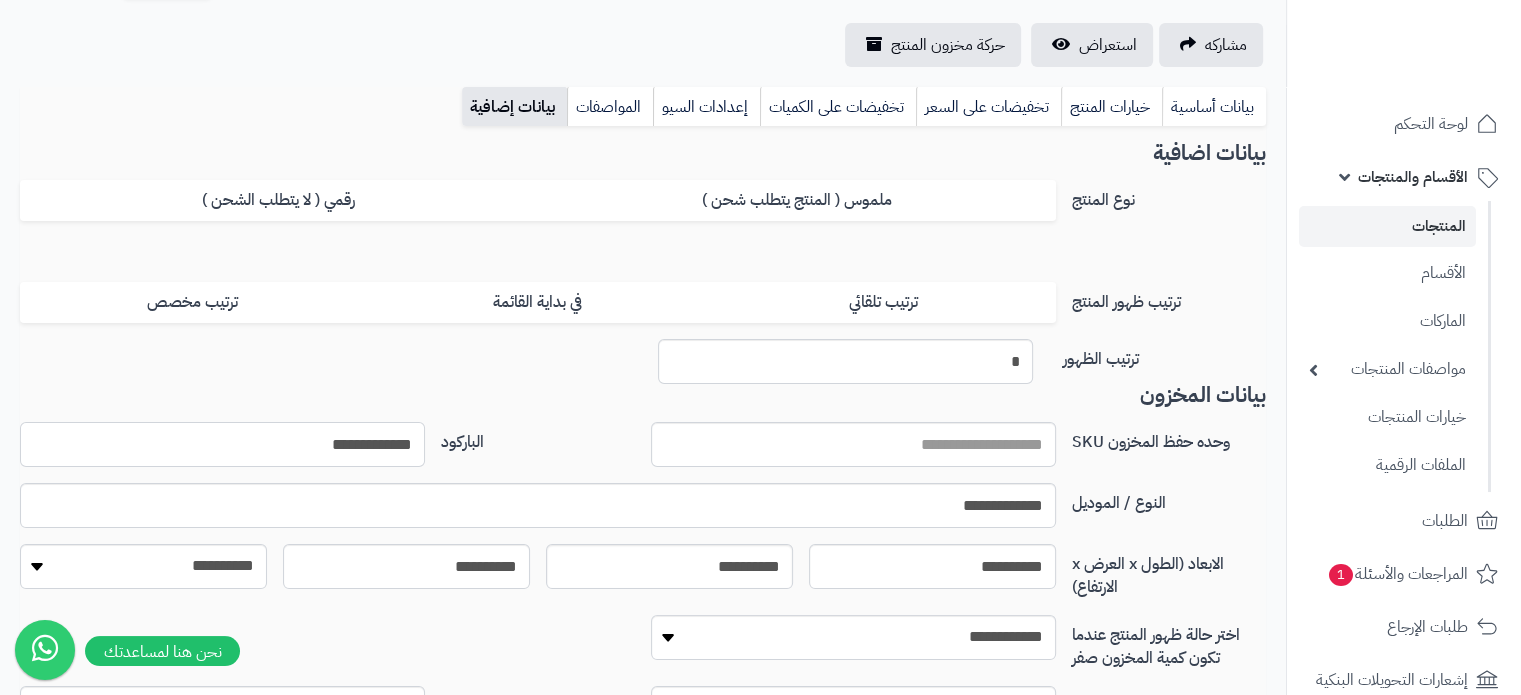 scroll, scrollTop: 0, scrollLeft: 0, axis: both 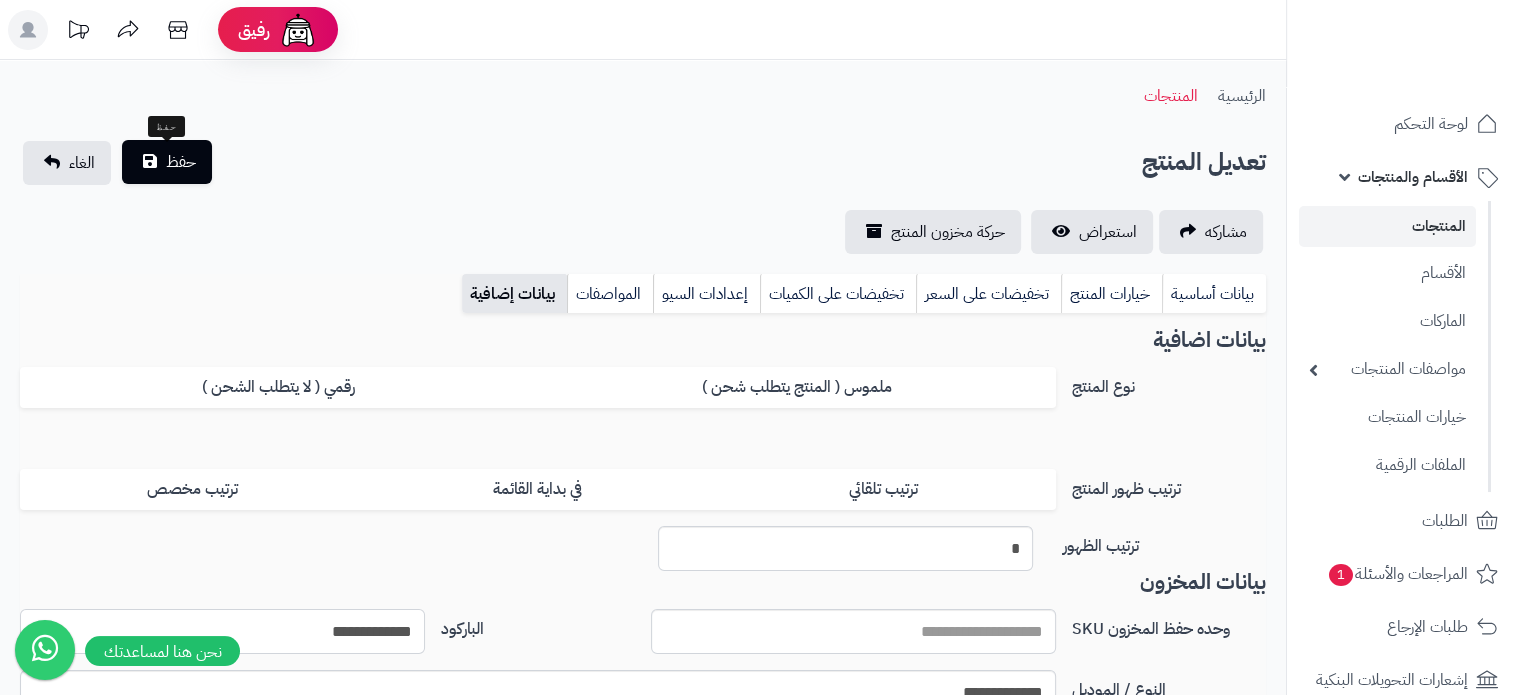 type on "**********" 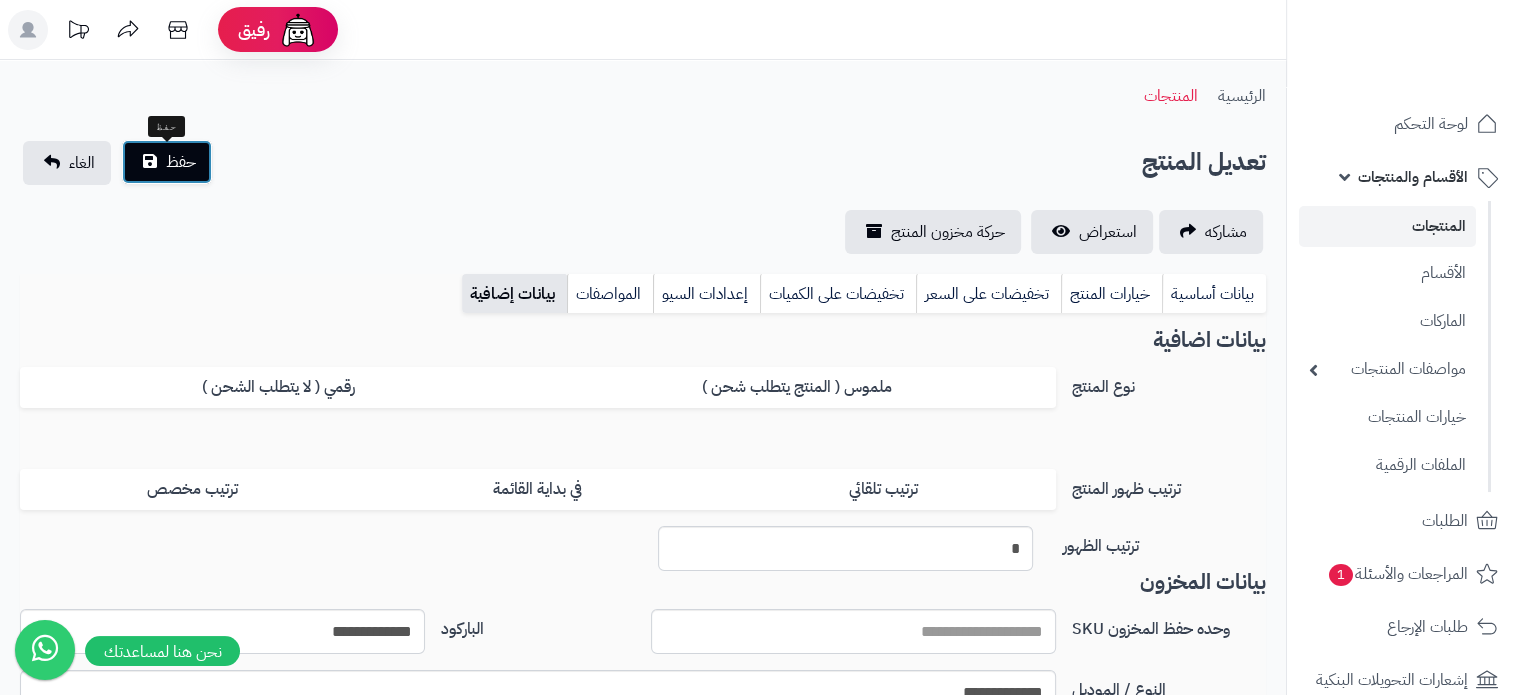click on "حفظ" at bounding box center (181, 162) 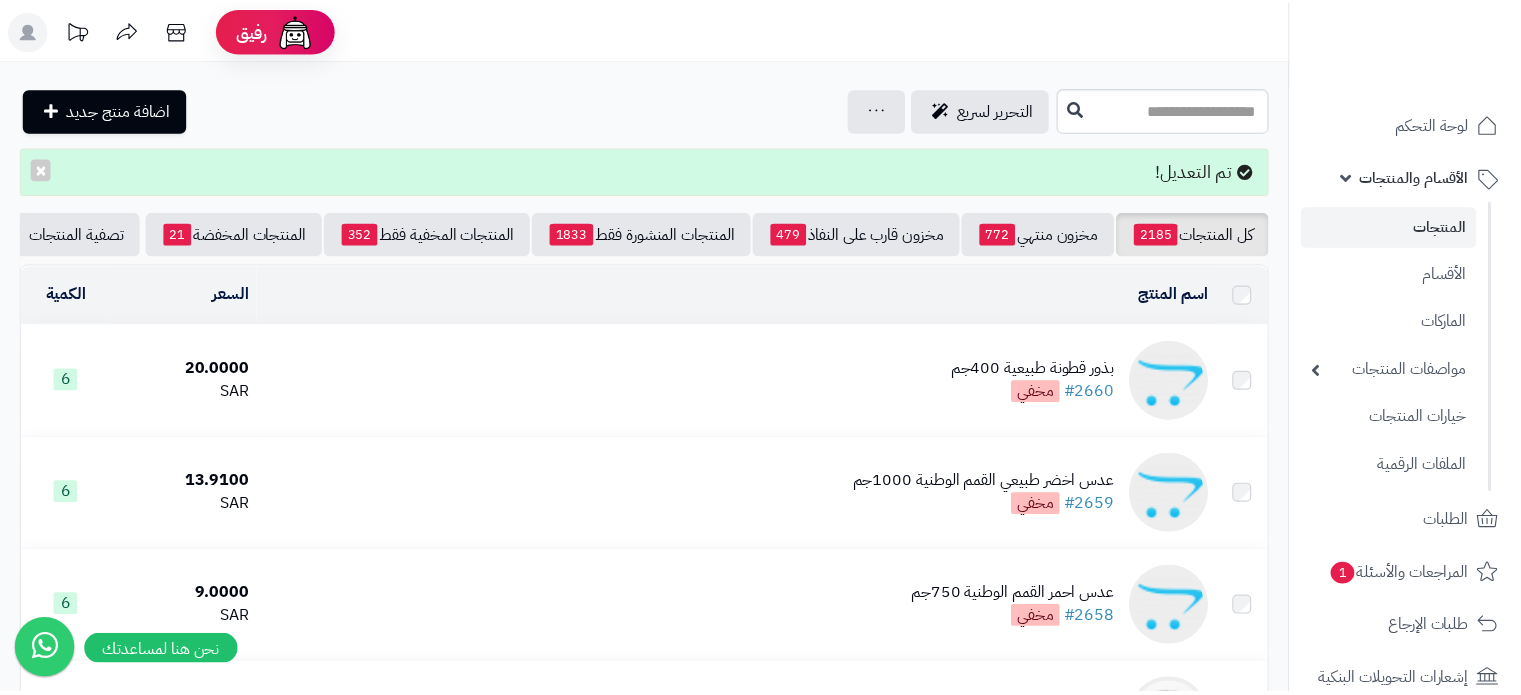 scroll, scrollTop: 0, scrollLeft: 0, axis: both 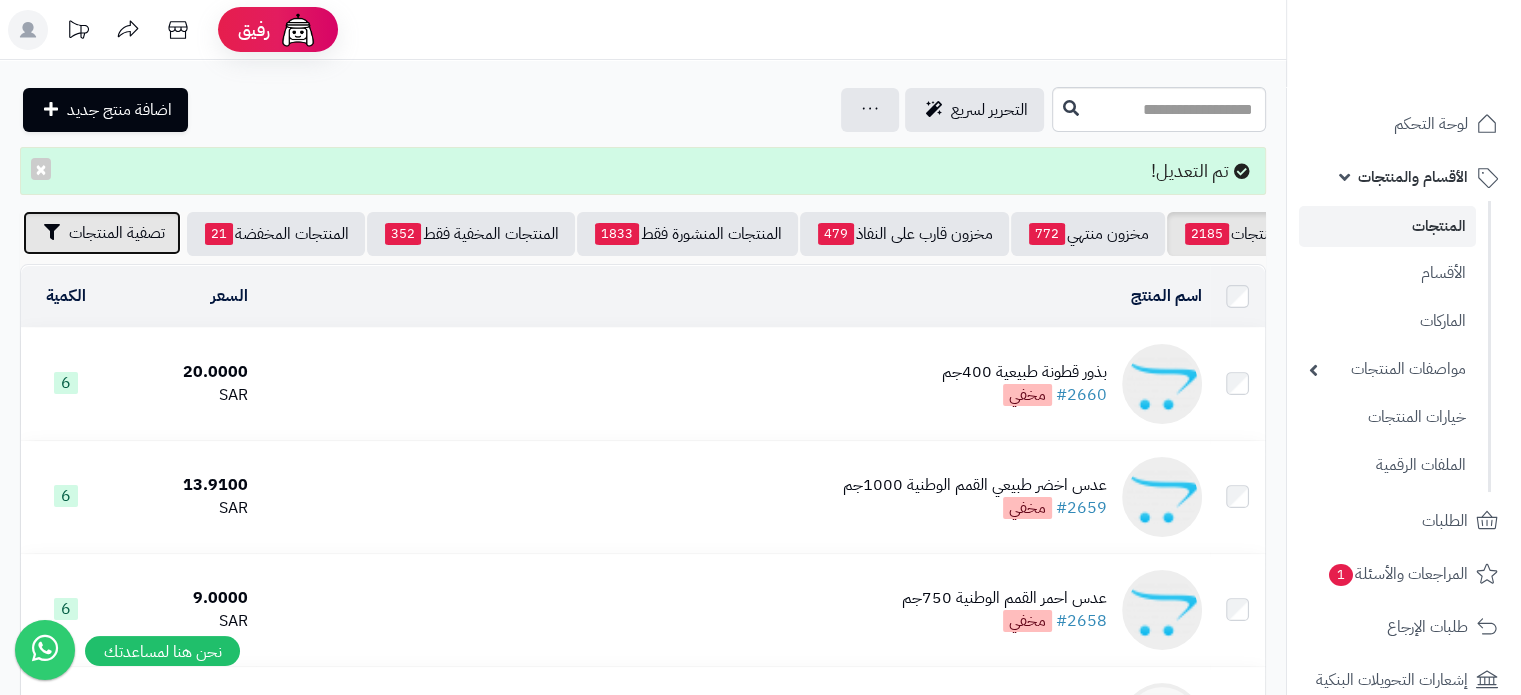 click on "تصفية المنتجات" at bounding box center (117, 233) 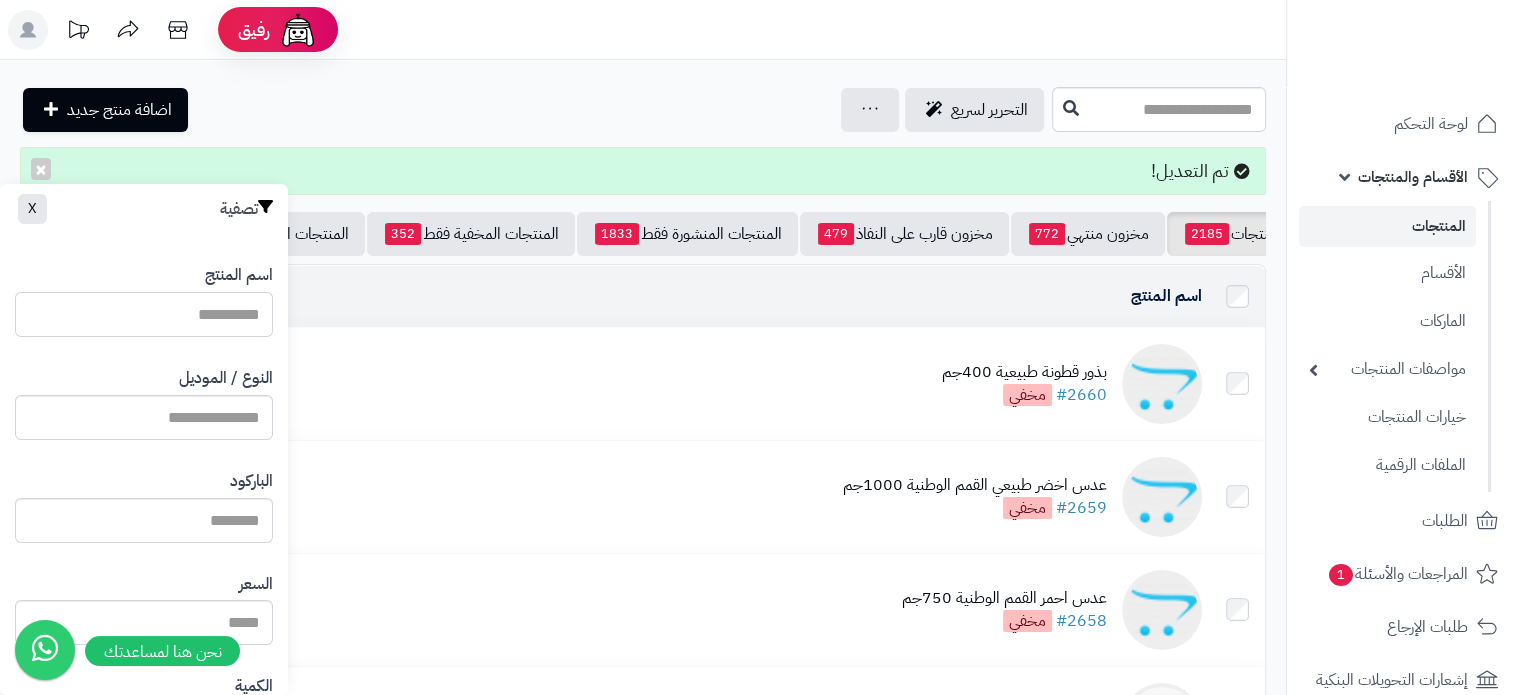 click on "اسم المنتج" at bounding box center [144, 314] 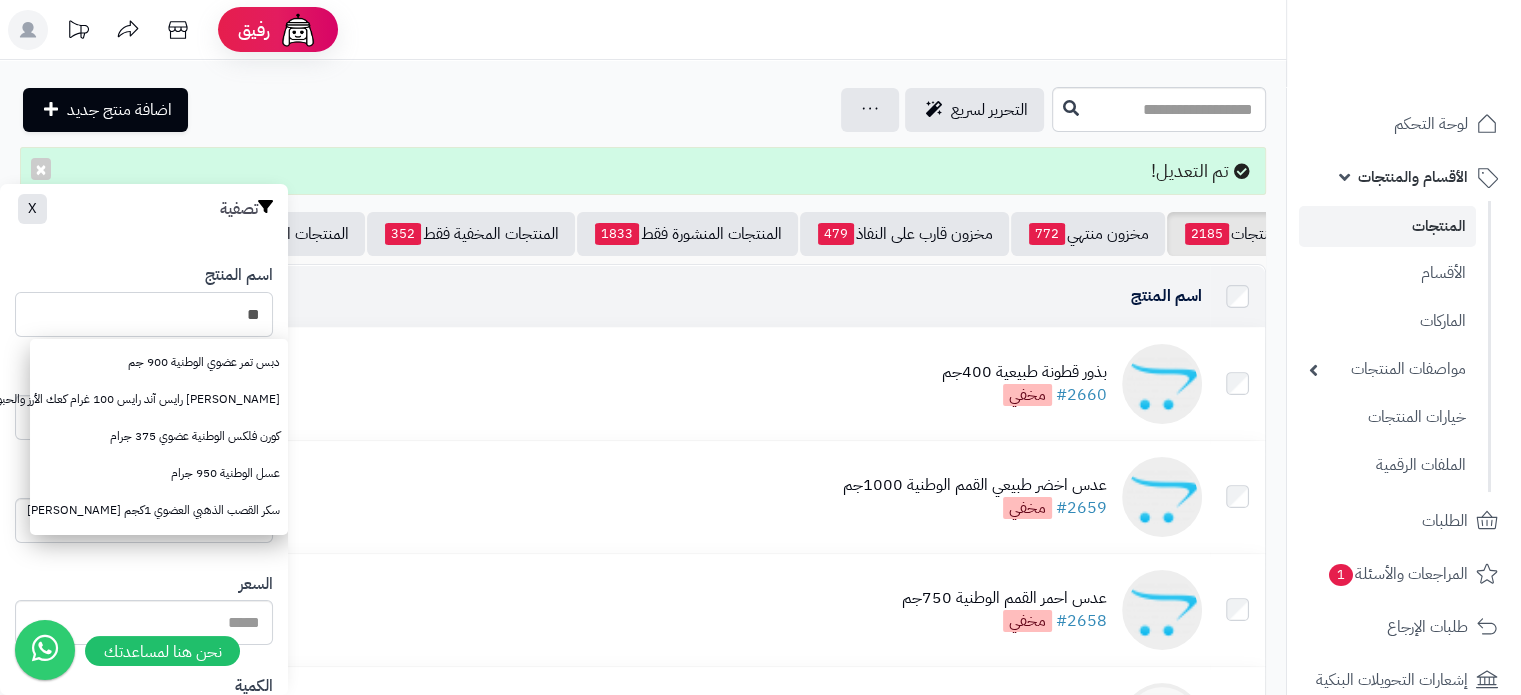 type on "**" 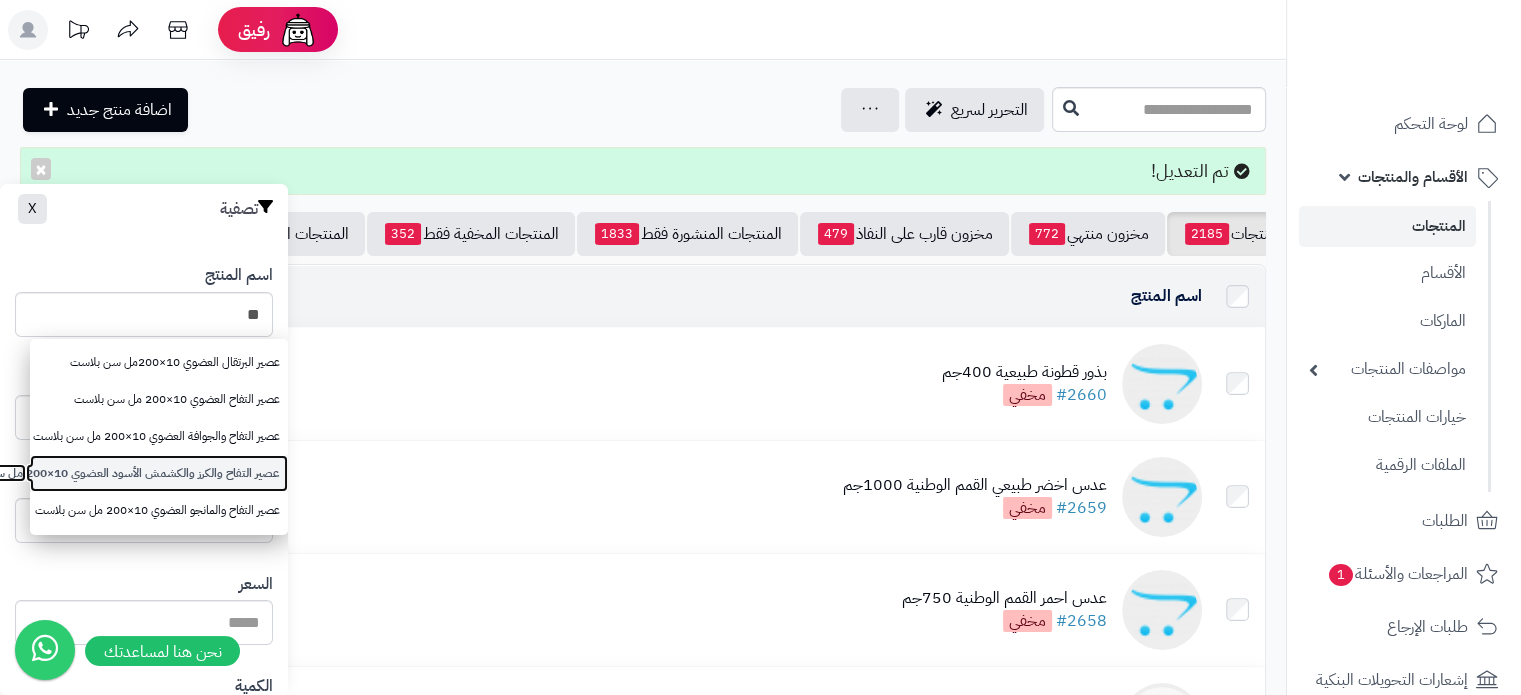 click on "عصير التفاح والكرز والكشمش الأسود العضوي 10×200 مل  سن بلاست" at bounding box center [159, 473] 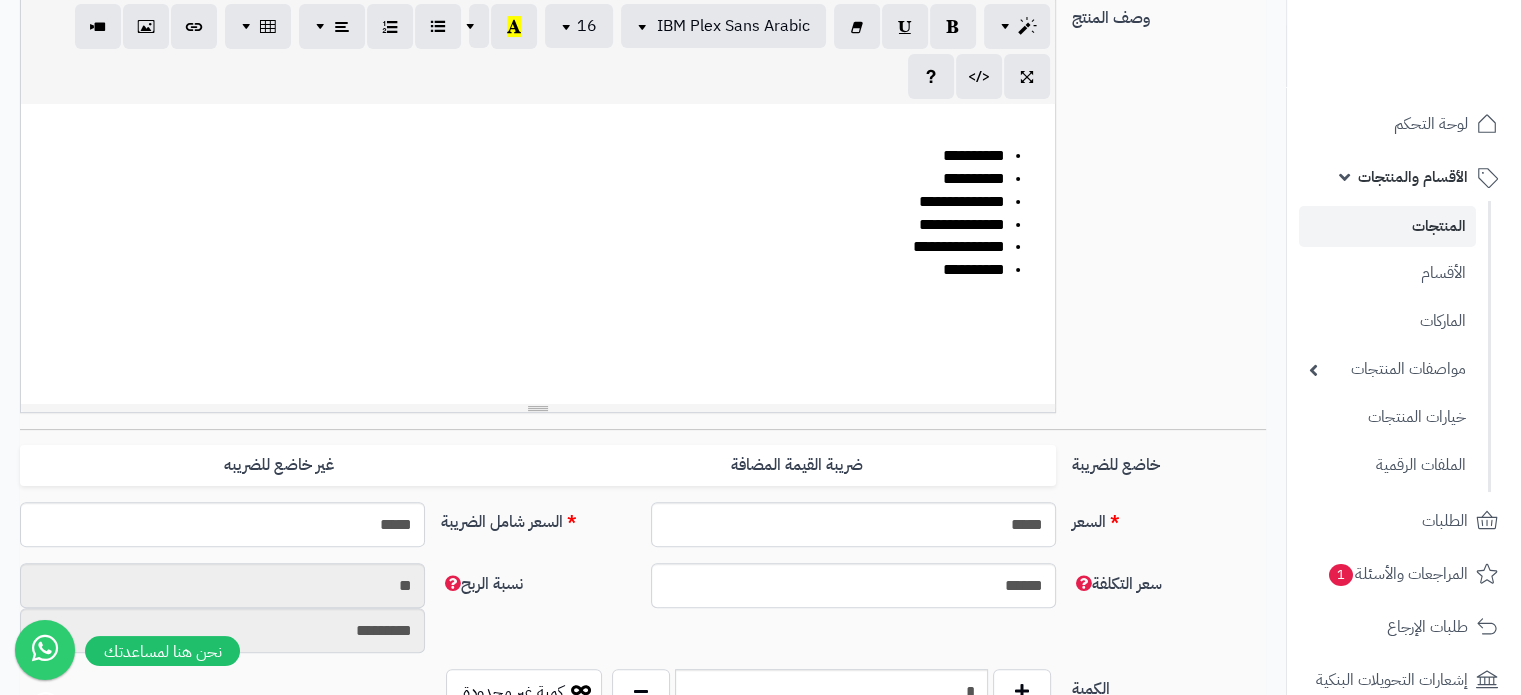 scroll, scrollTop: 800, scrollLeft: 0, axis: vertical 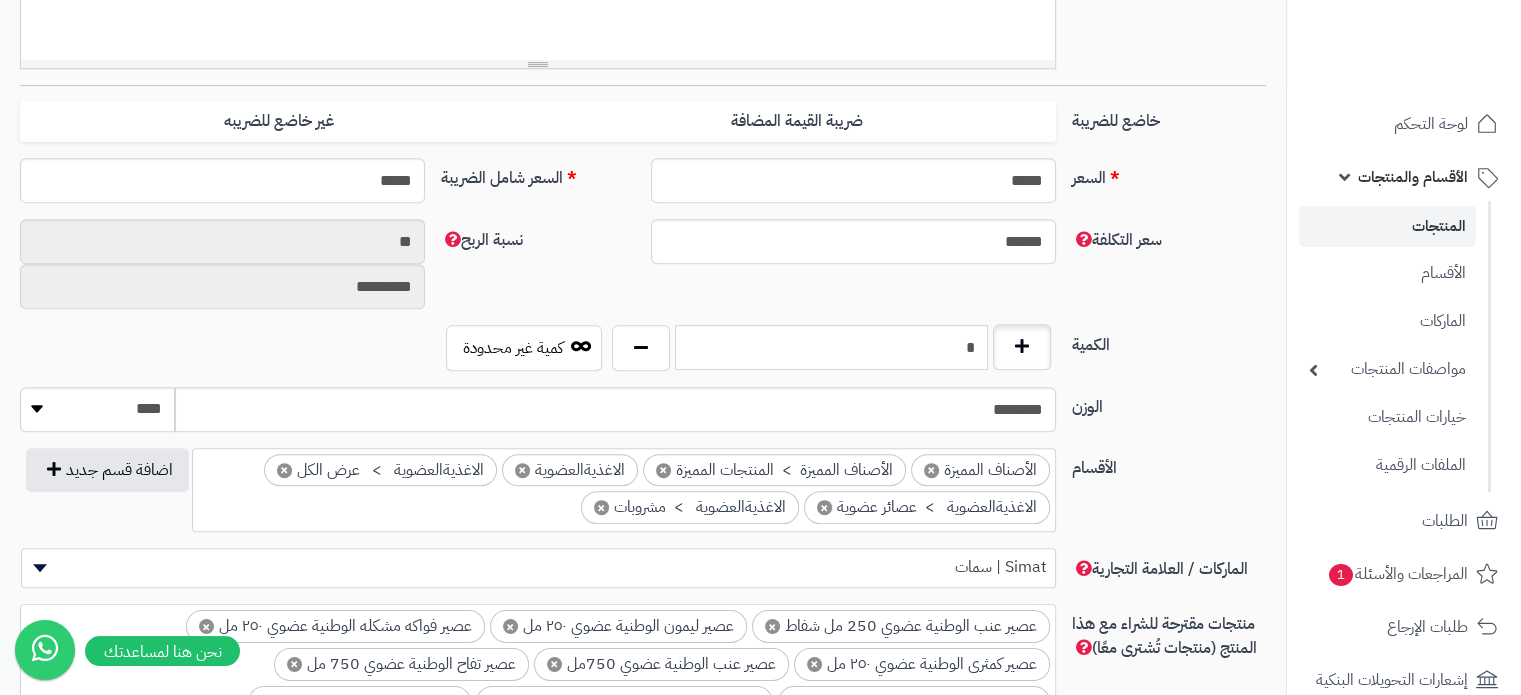 drag, startPoint x: 958, startPoint y: 351, endPoint x: 997, endPoint y: 352, distance: 39.012817 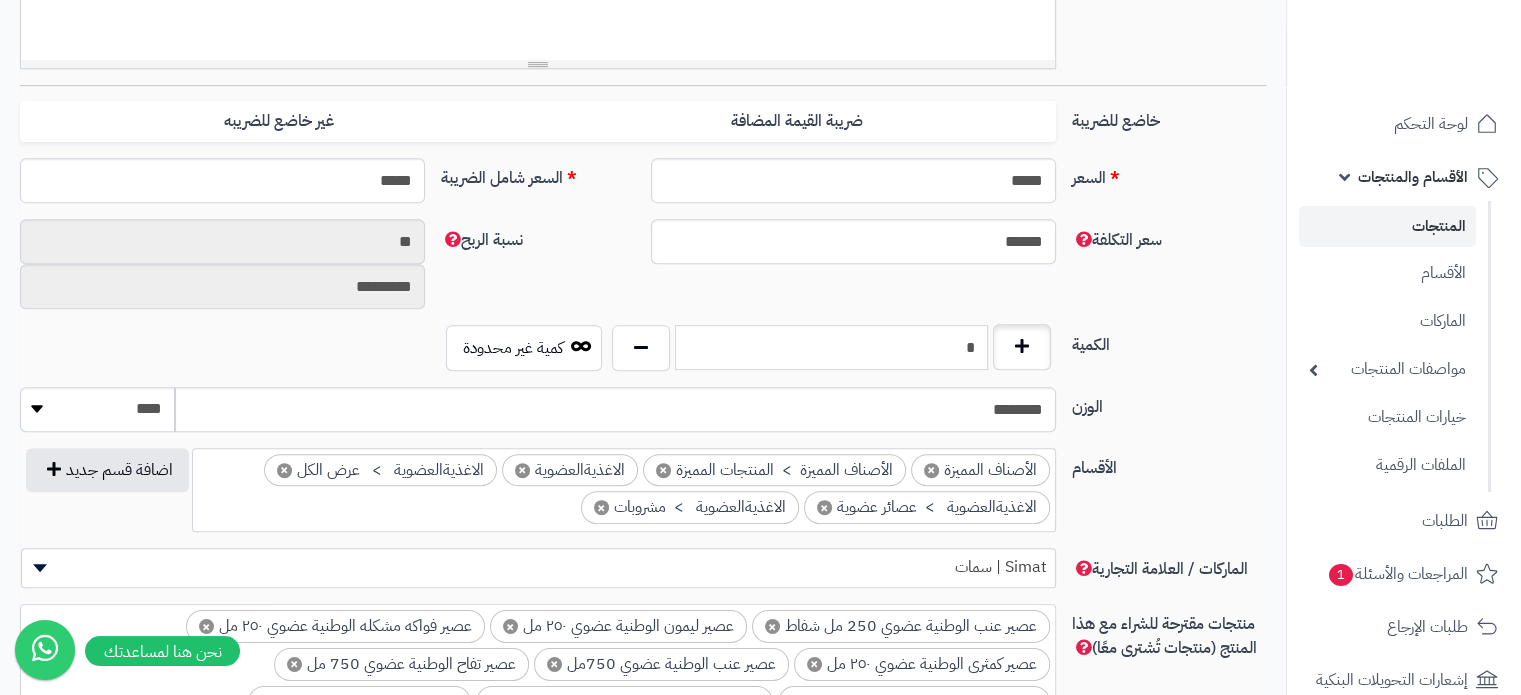 click on "*" at bounding box center [831, 348] 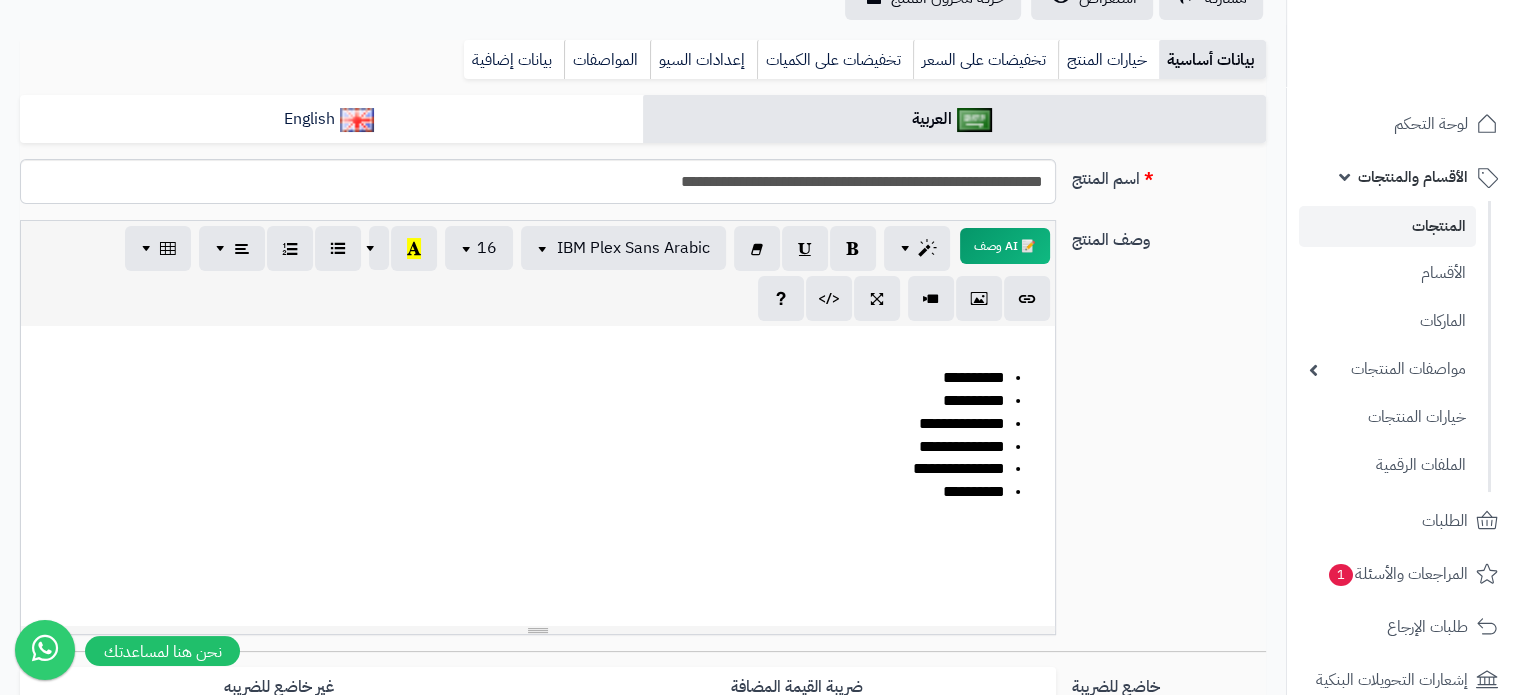 scroll, scrollTop: 100, scrollLeft: 0, axis: vertical 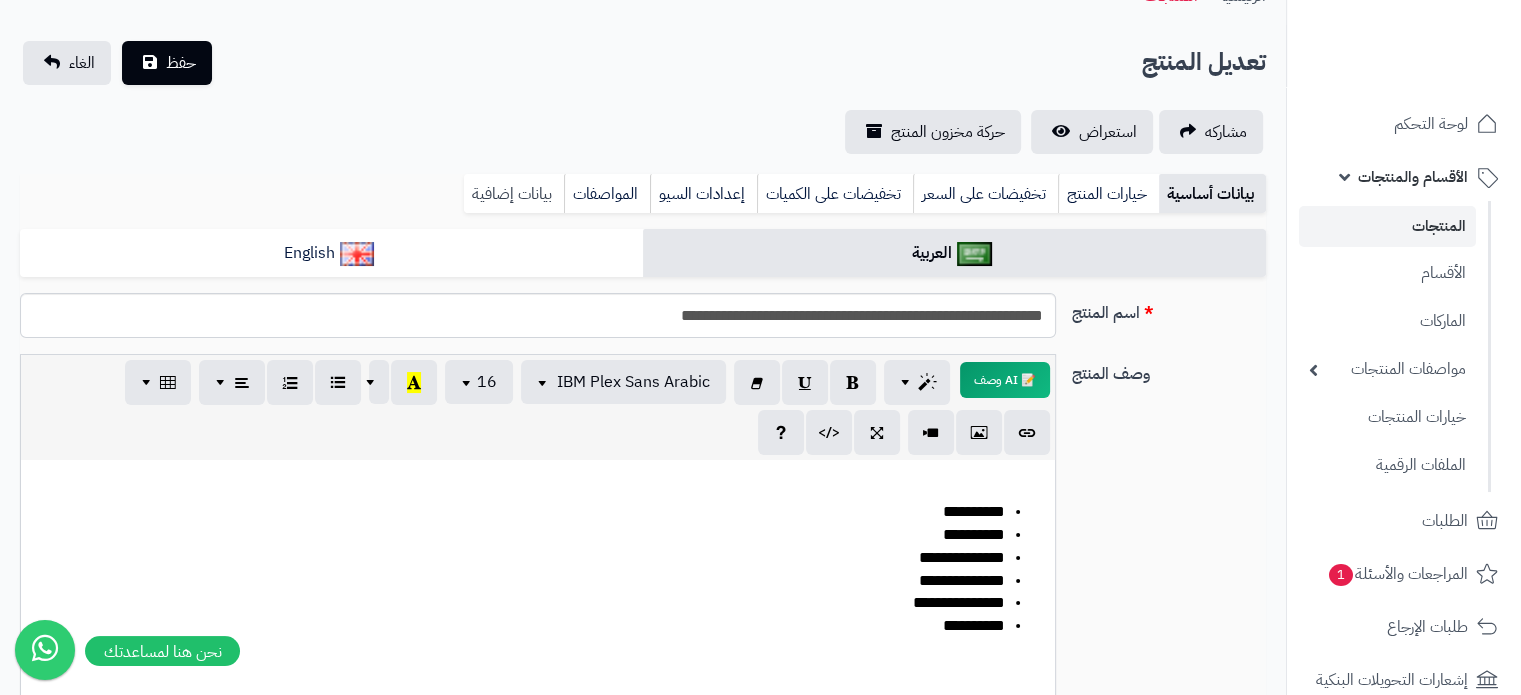 type on "*" 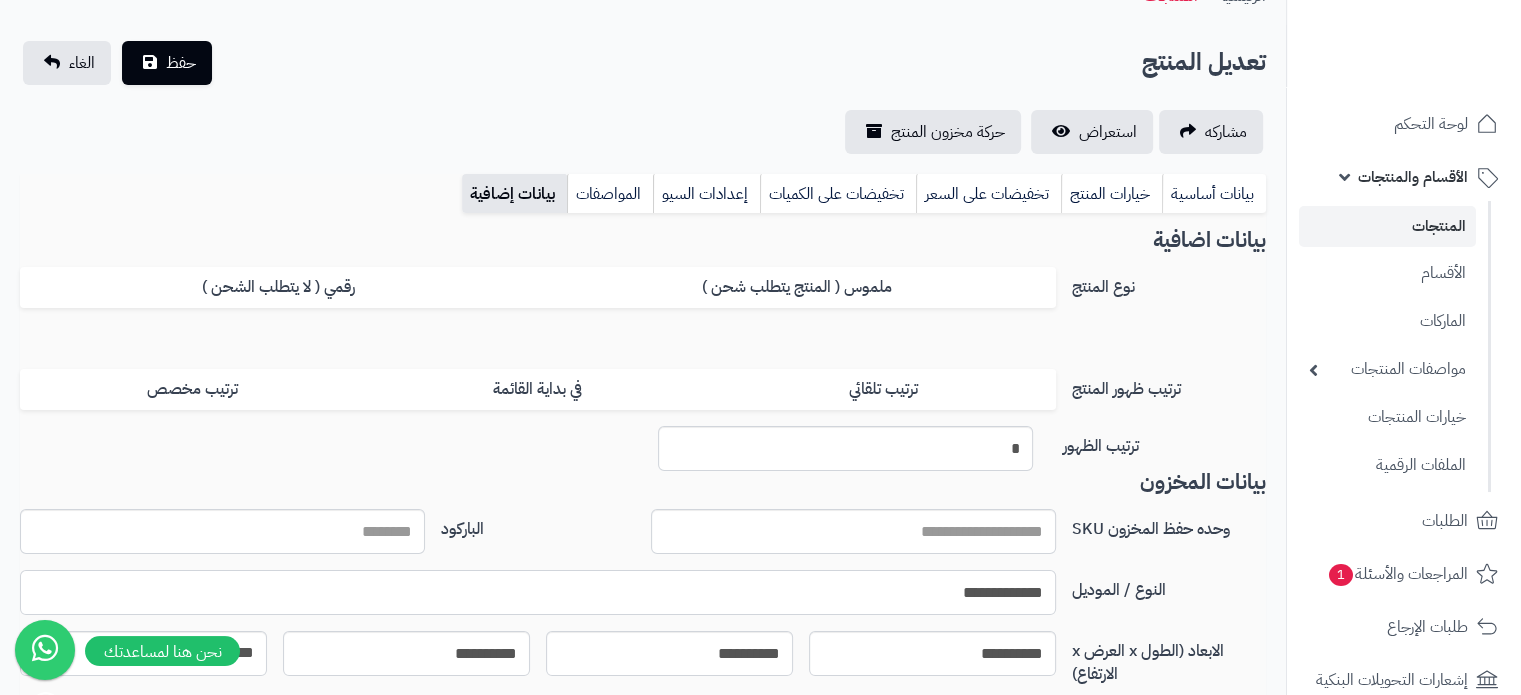 click on "**********" at bounding box center (538, 592) 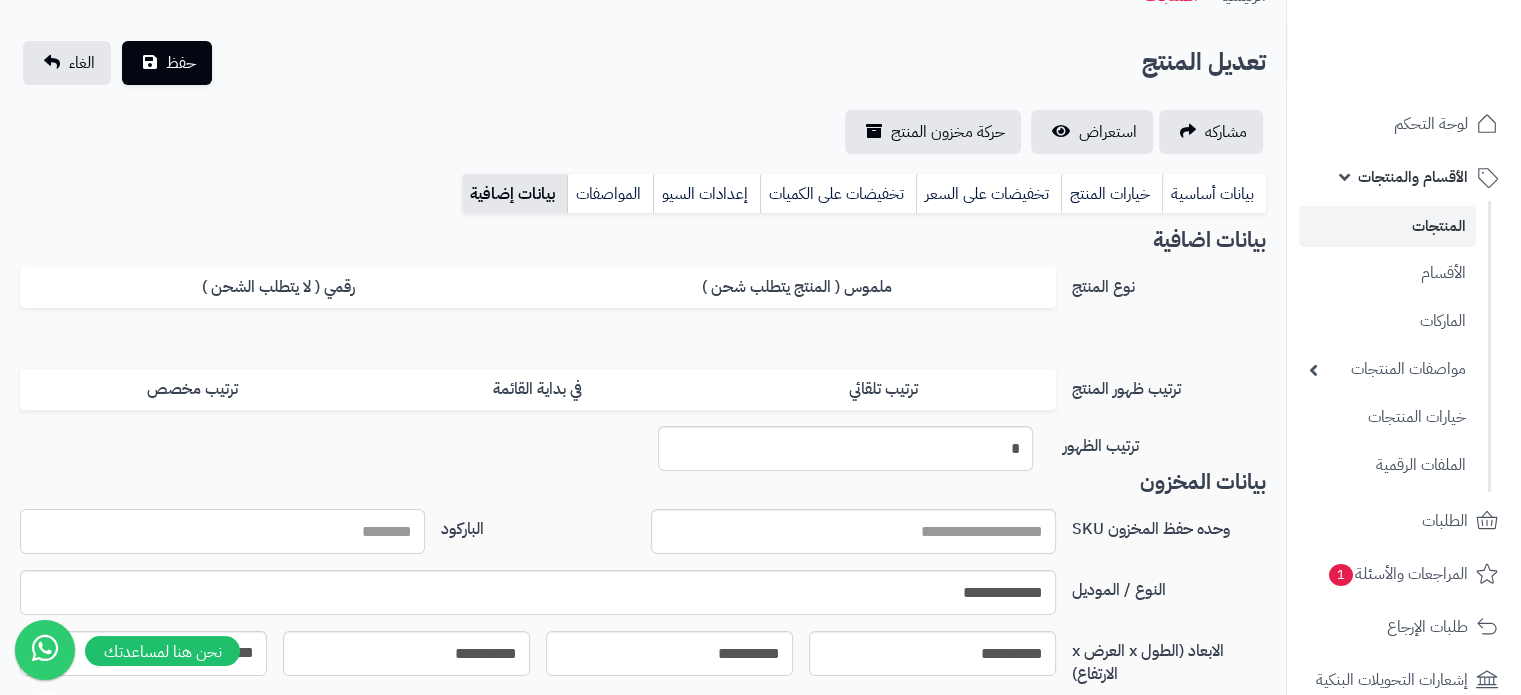 paste on "**********" 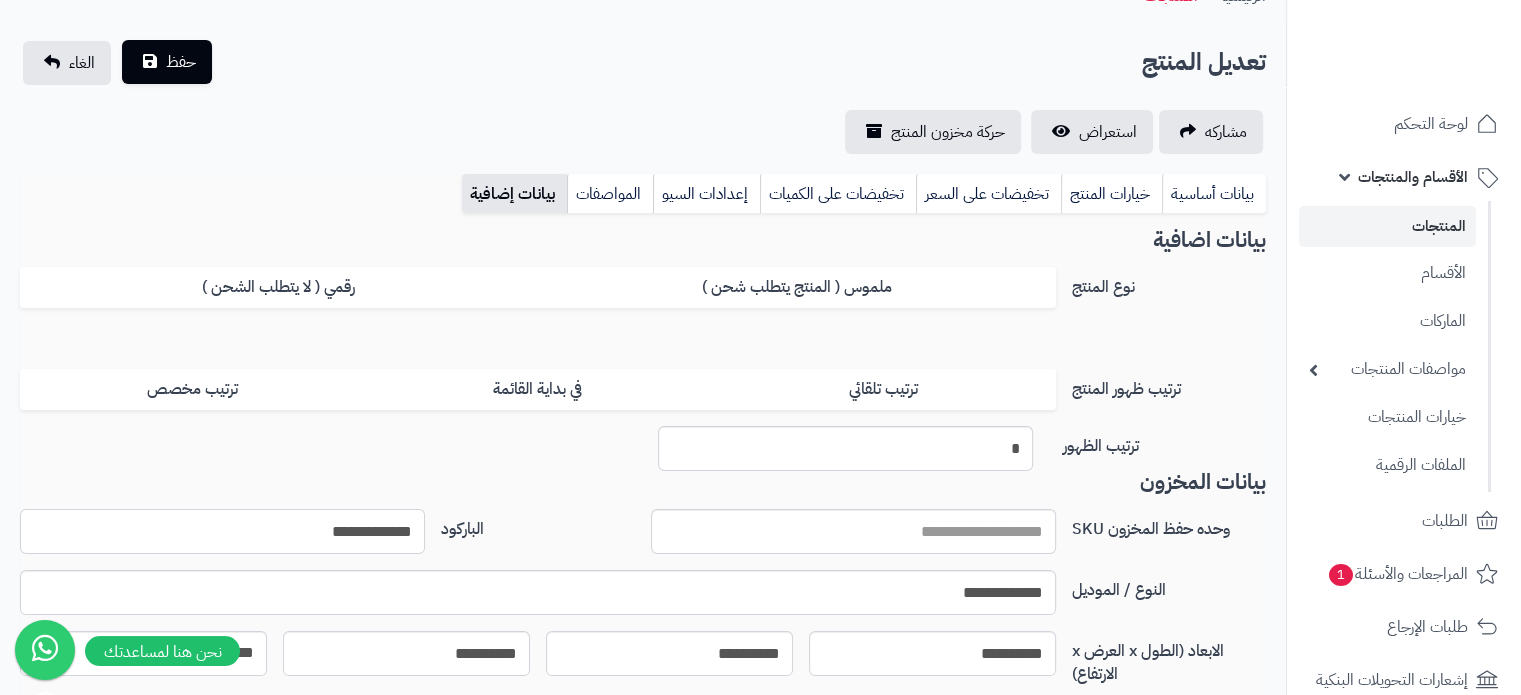type on "**********" 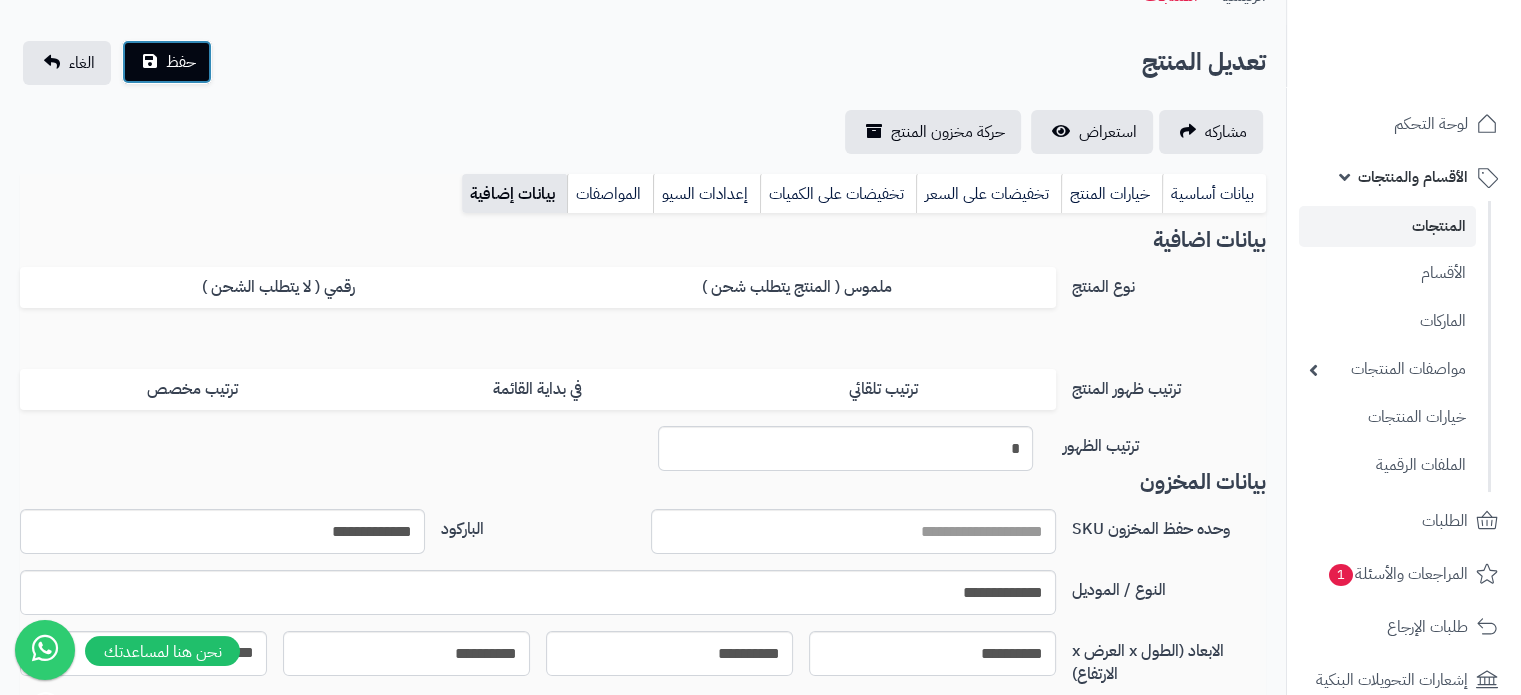 click on "حفظ" at bounding box center (181, 62) 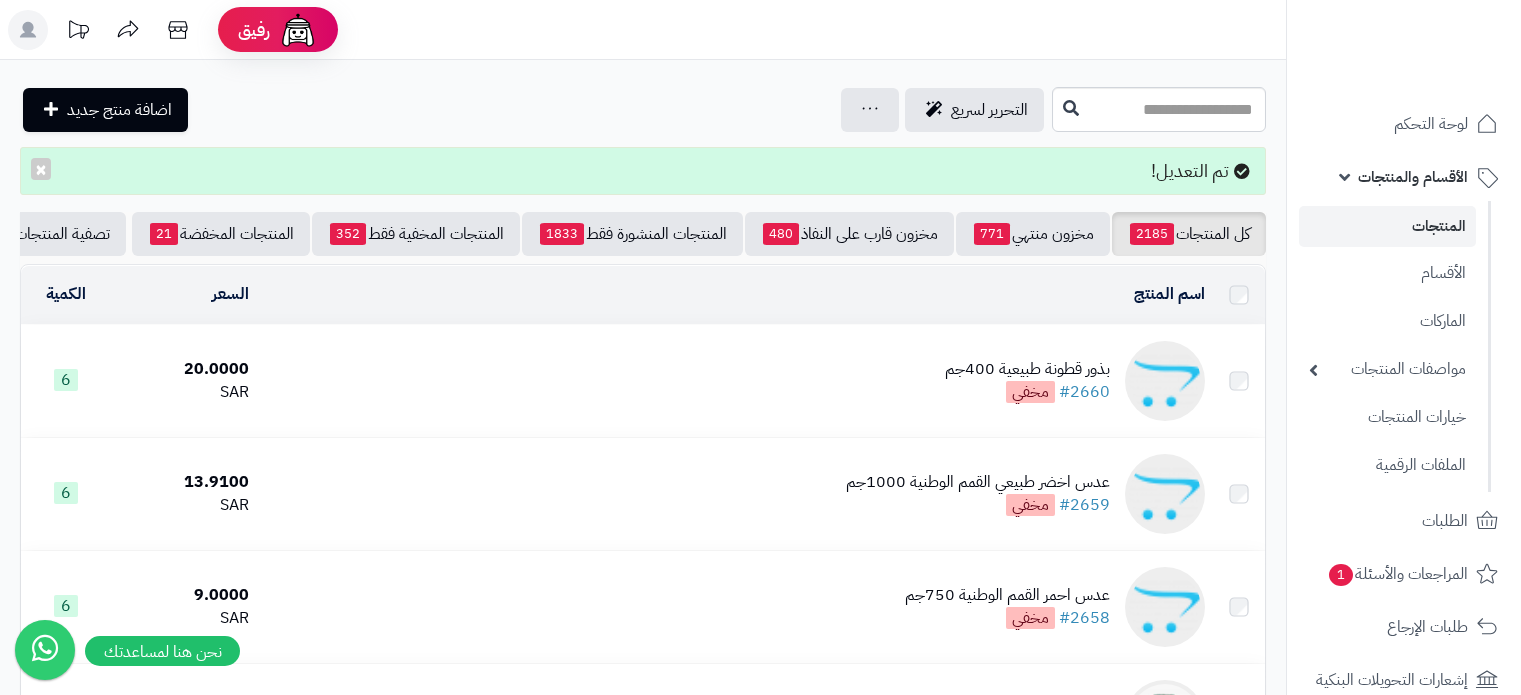 scroll, scrollTop: 0, scrollLeft: 0, axis: both 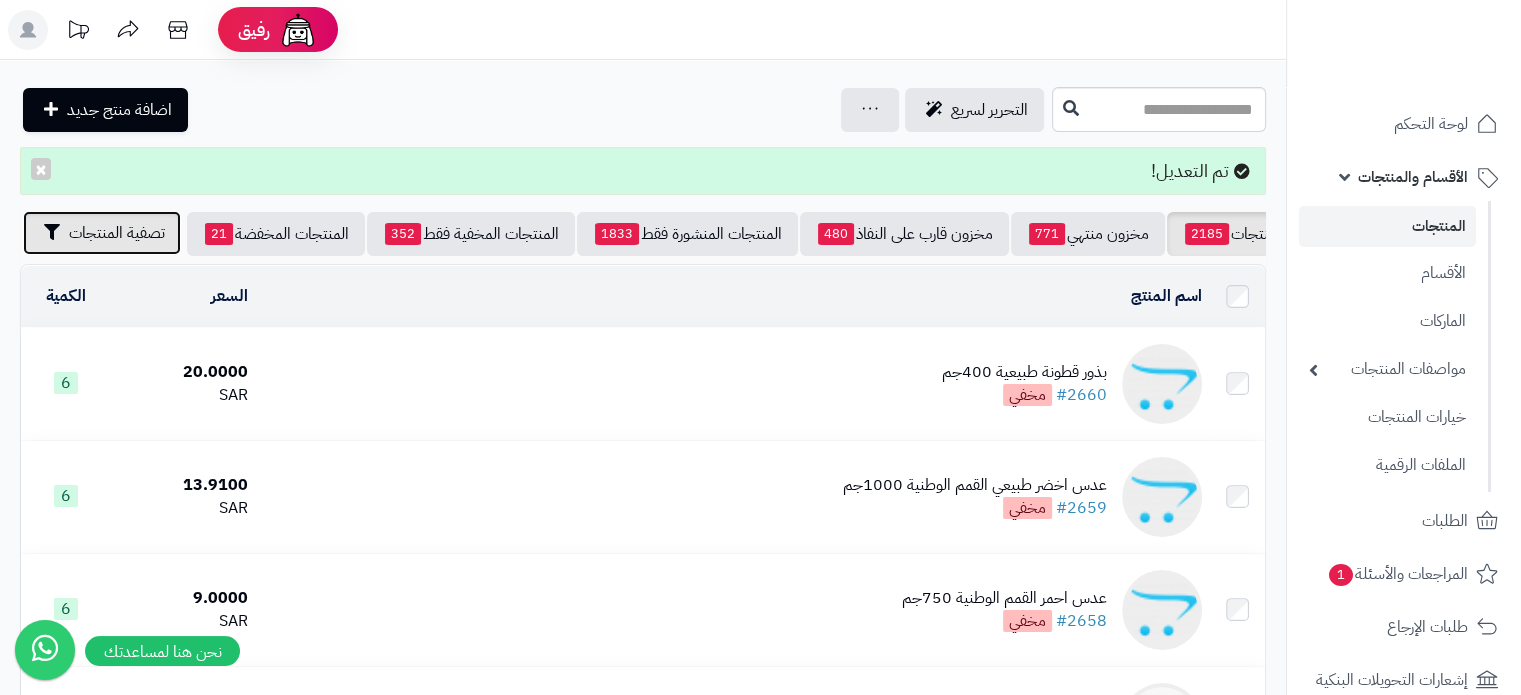 click on "تصفية المنتجات" at bounding box center (117, 233) 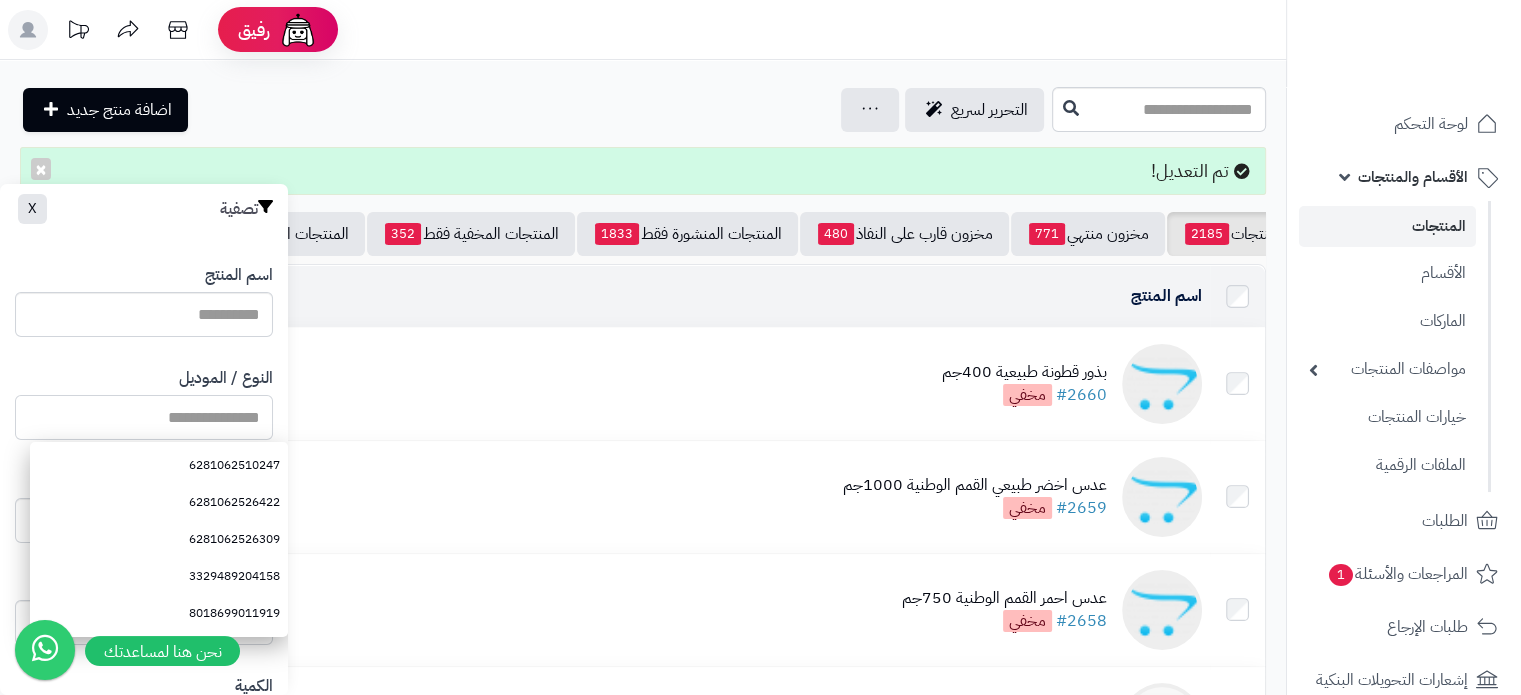 paste on "**********" 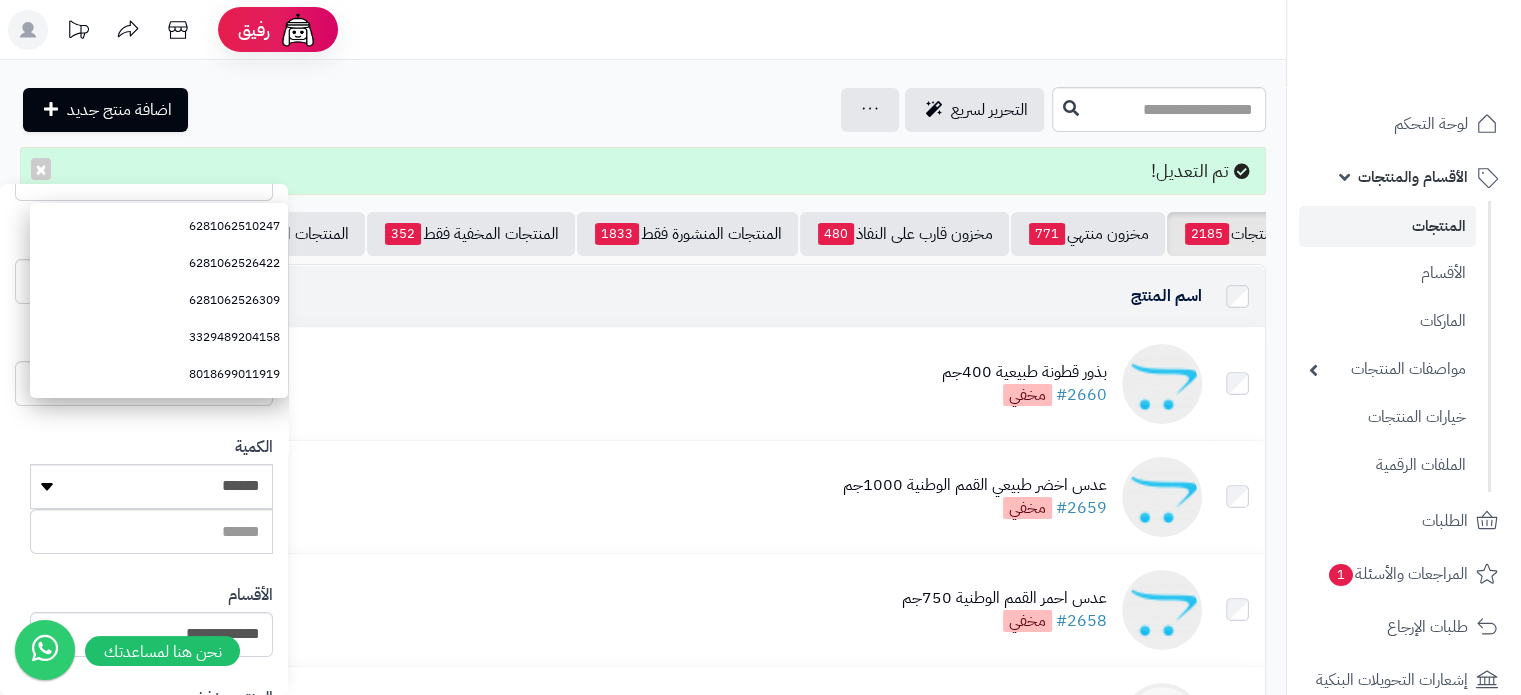 scroll, scrollTop: 500, scrollLeft: 0, axis: vertical 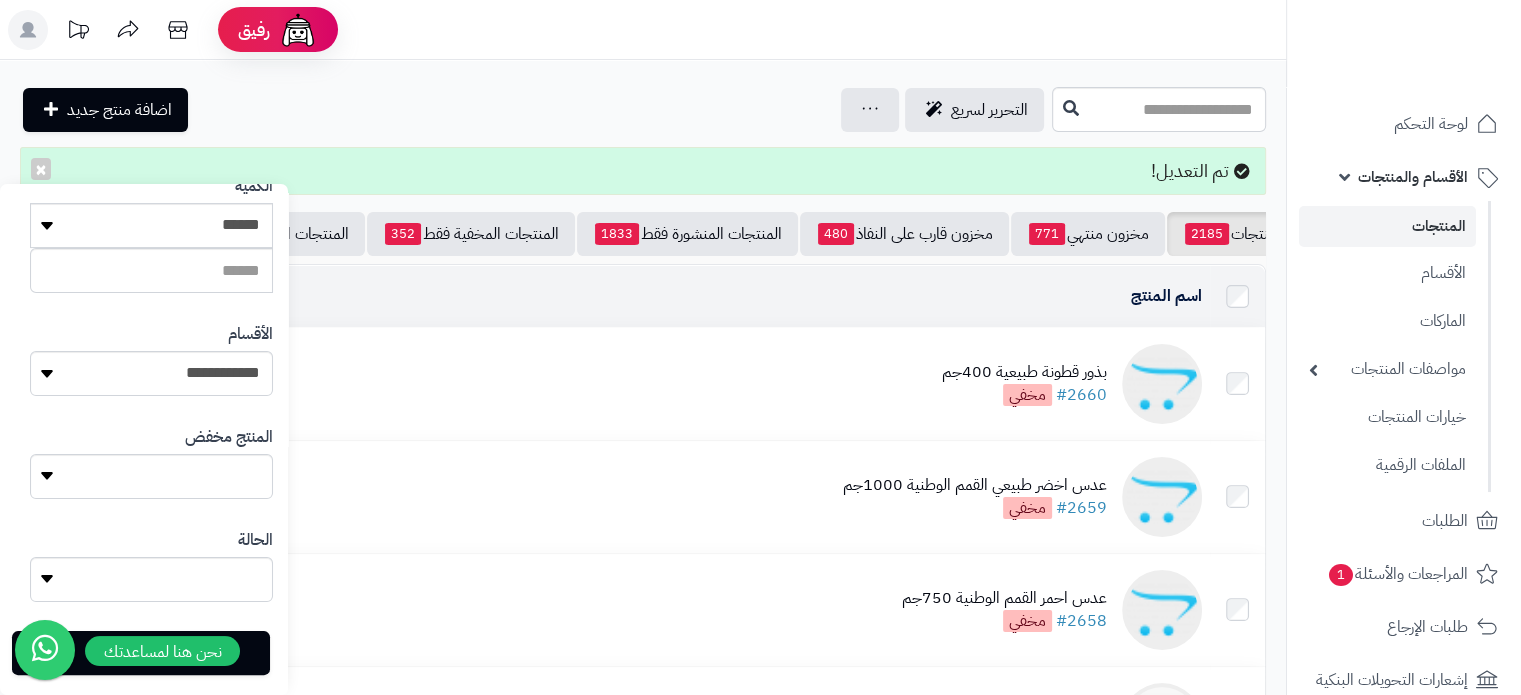 type on "**********" 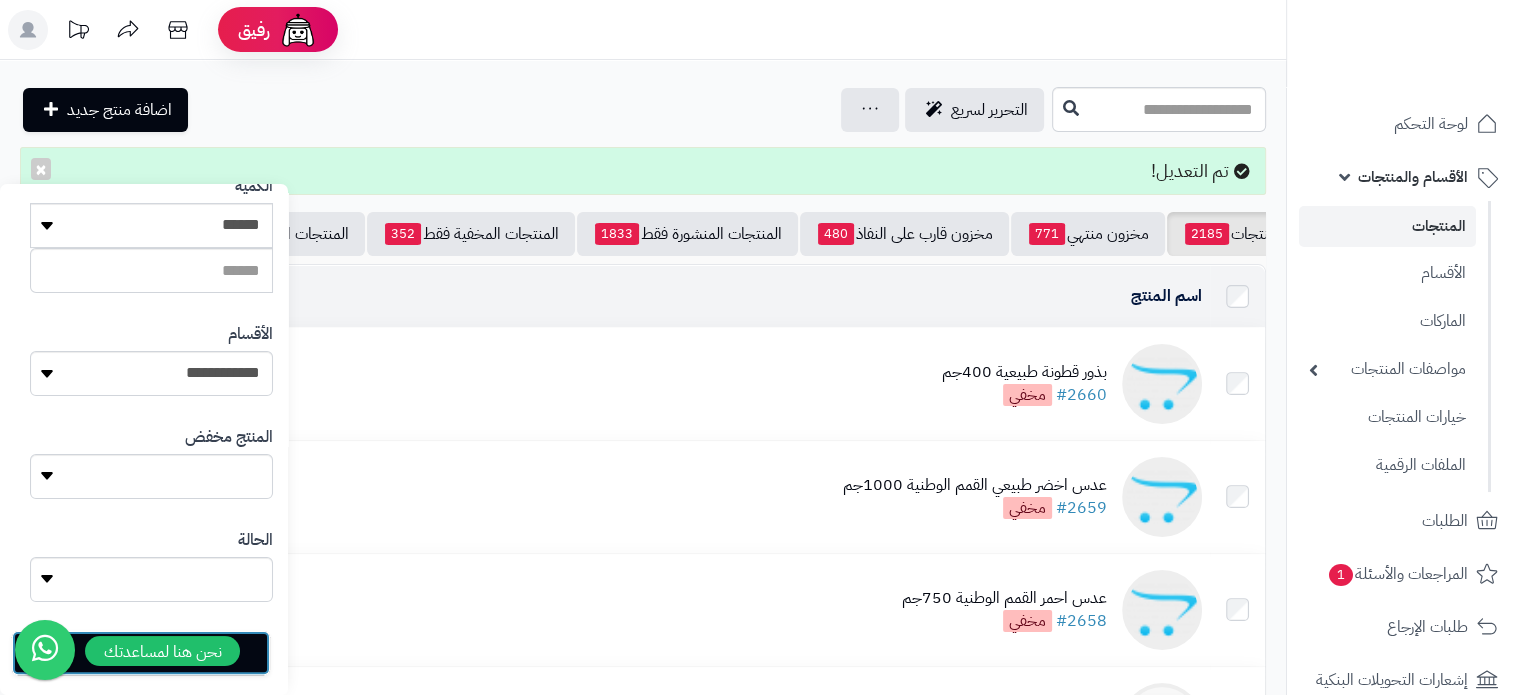 click on "تصفية" at bounding box center [141, 653] 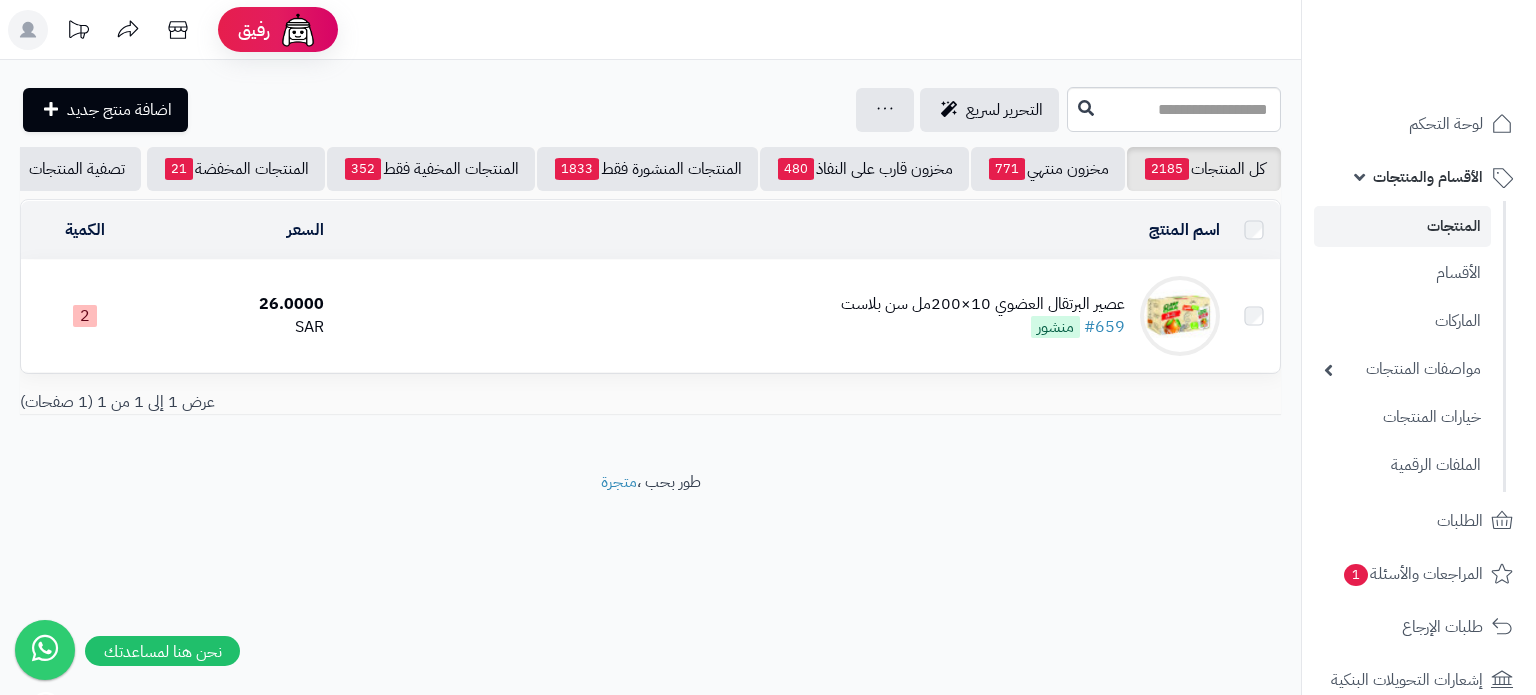 scroll, scrollTop: 0, scrollLeft: 0, axis: both 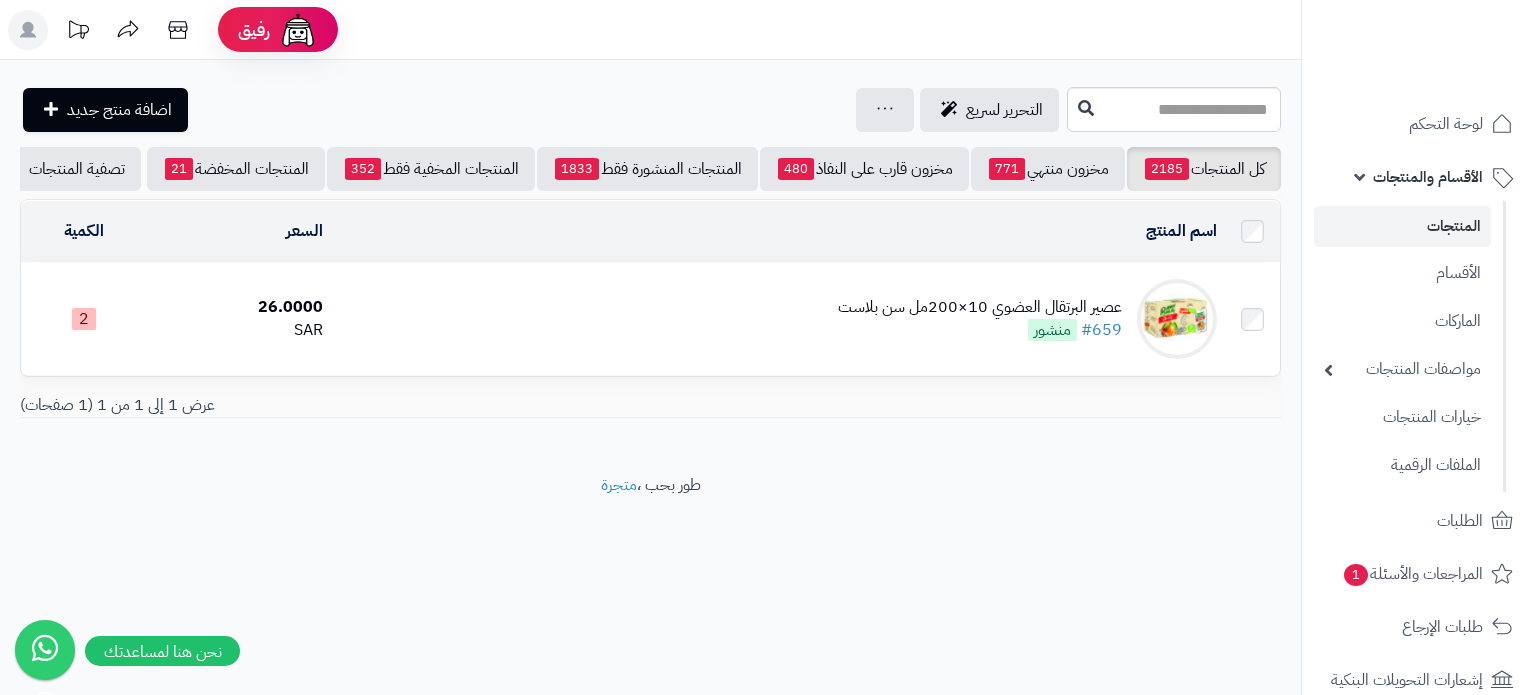 click on "عصير البرتقال العضوي 10×200مل سن بلاست" at bounding box center (980, 307) 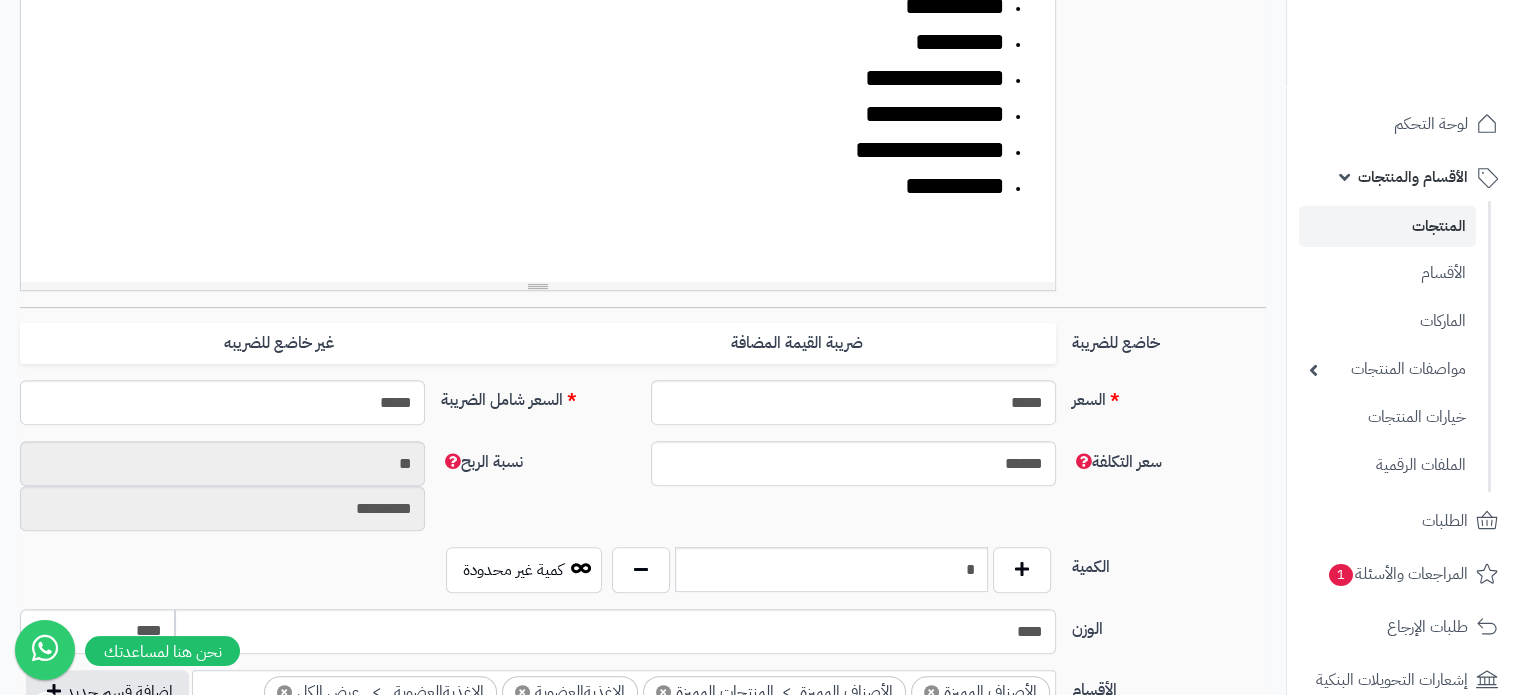 scroll, scrollTop: 700, scrollLeft: 0, axis: vertical 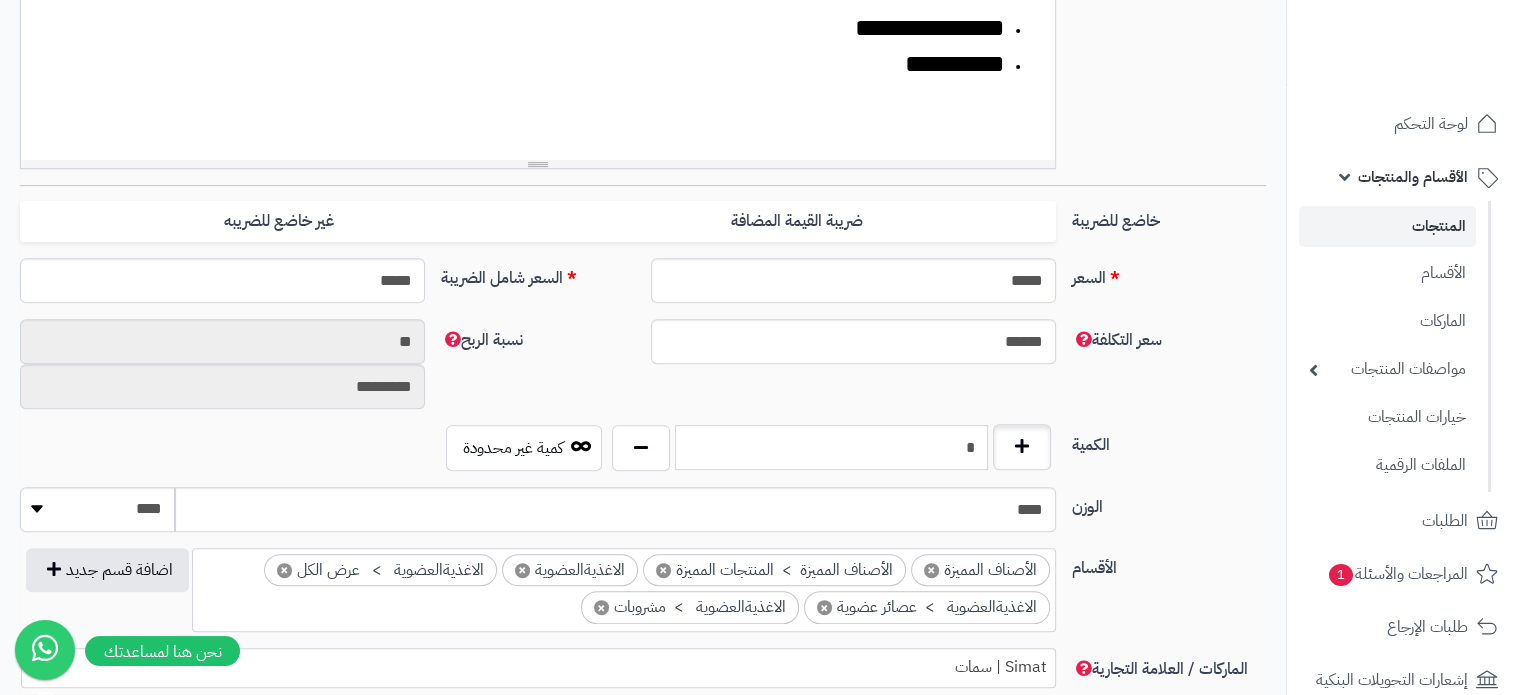drag, startPoint x: 996, startPoint y: 459, endPoint x: 1020, endPoint y: 459, distance: 24 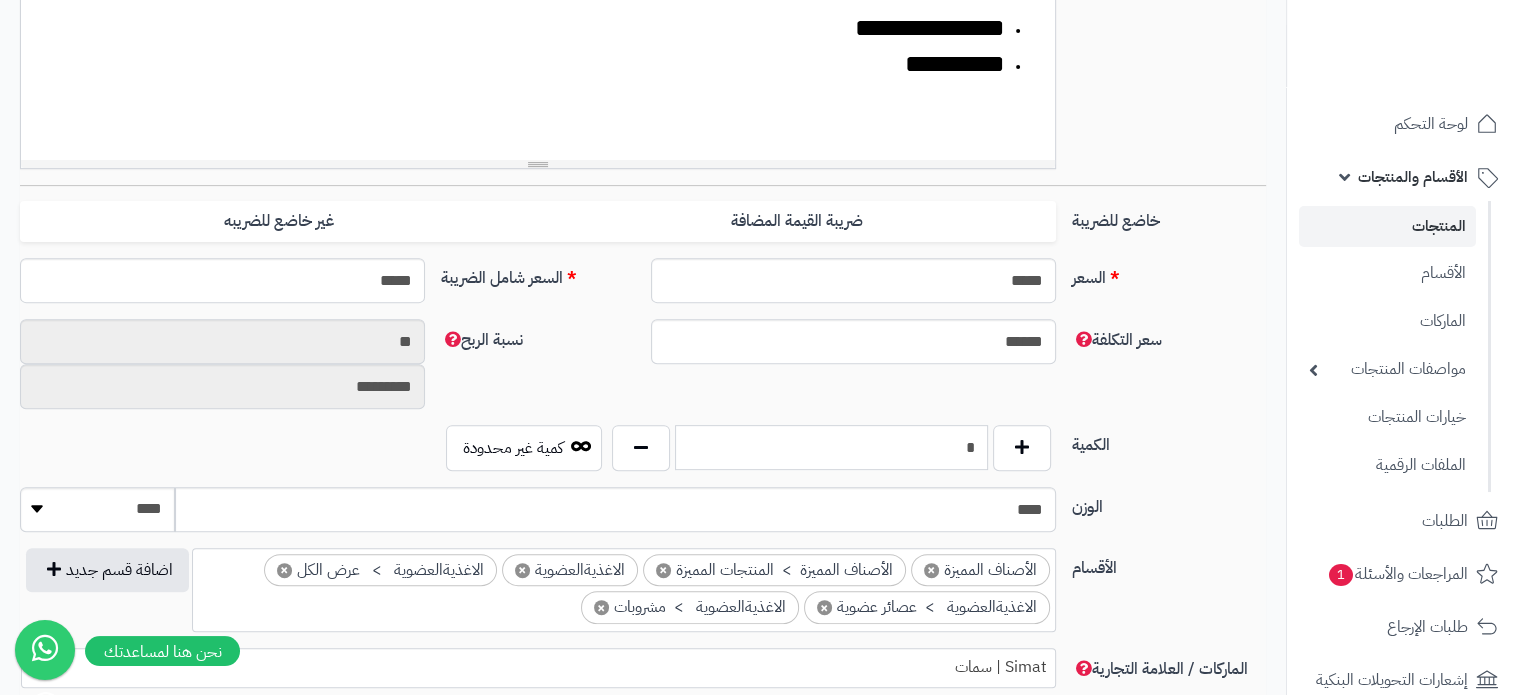 type on "*" 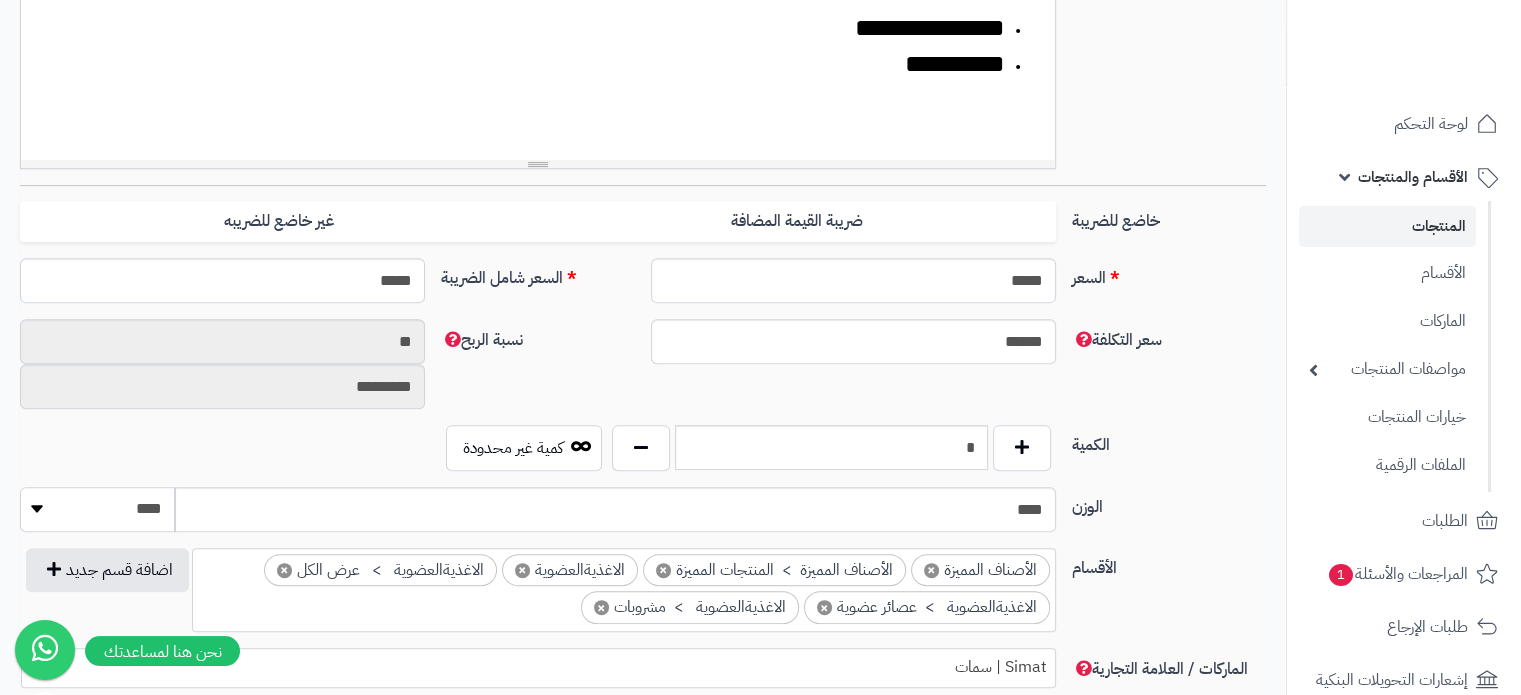 click on "******** **** ***** *****" at bounding box center (97, 509) 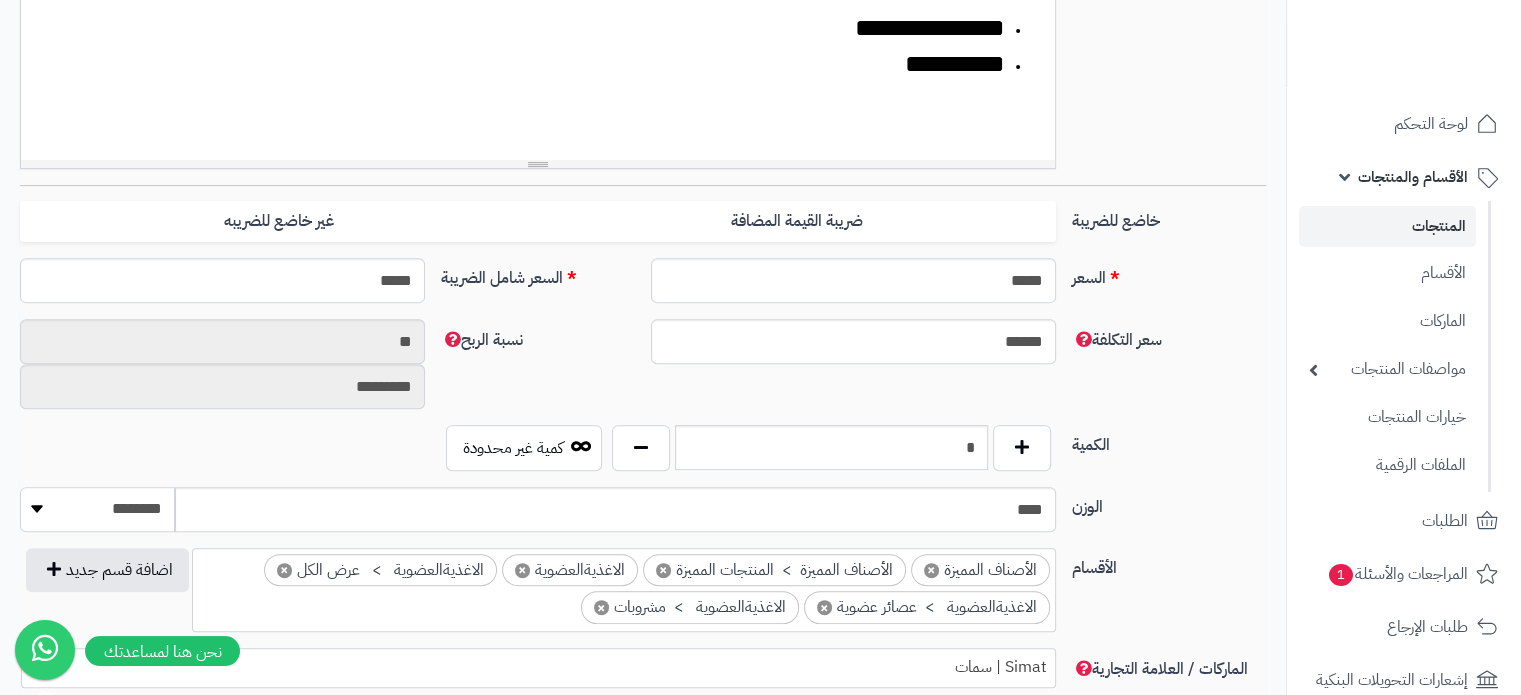 click on "******** **** ***** *****" at bounding box center (97, 509) 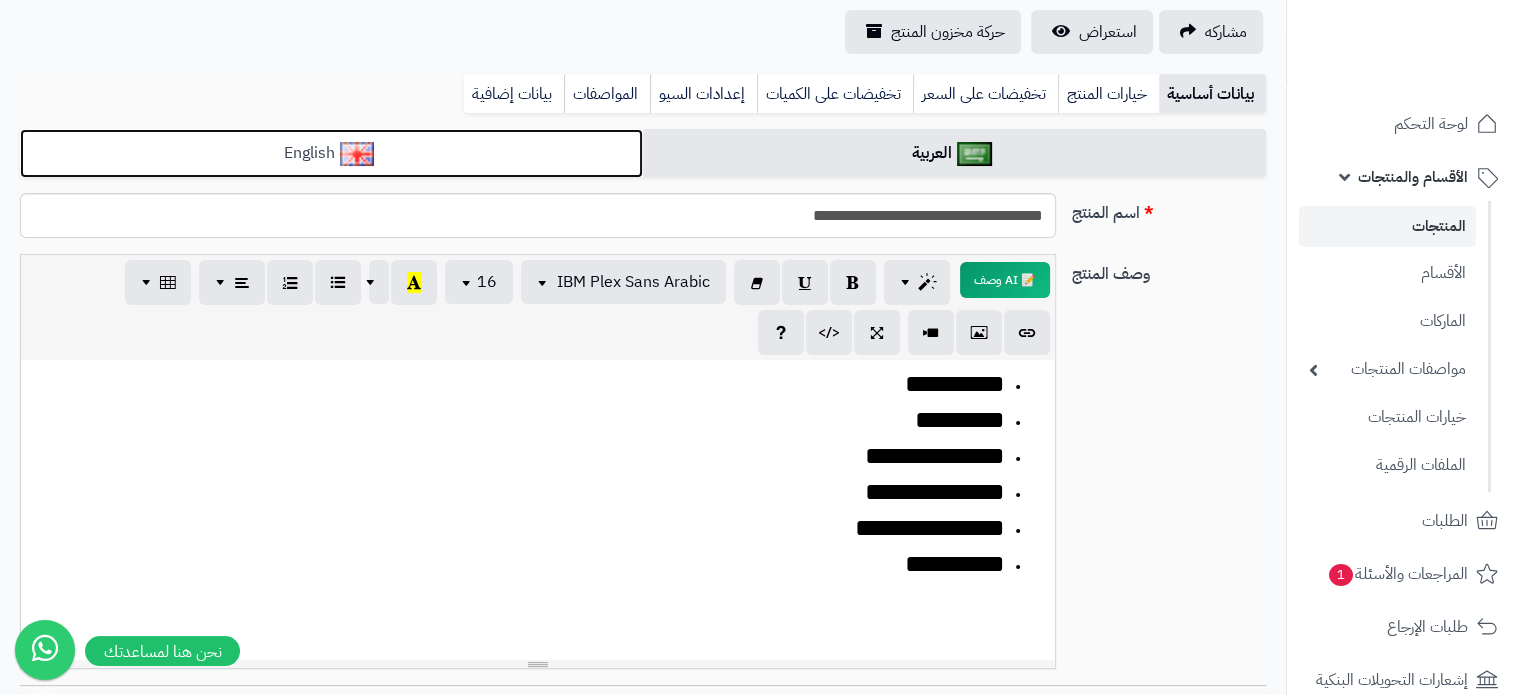 click on "English" at bounding box center (331, 153) 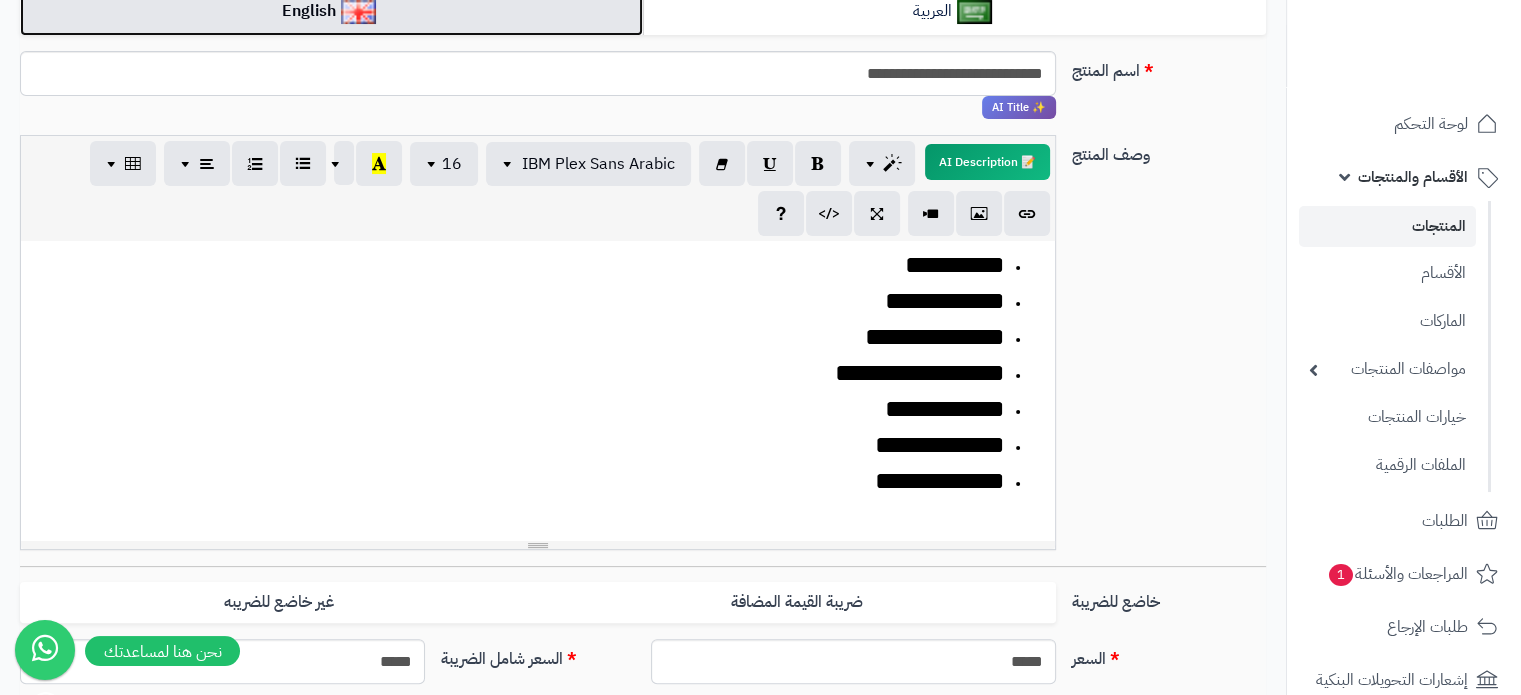 scroll, scrollTop: 100, scrollLeft: 0, axis: vertical 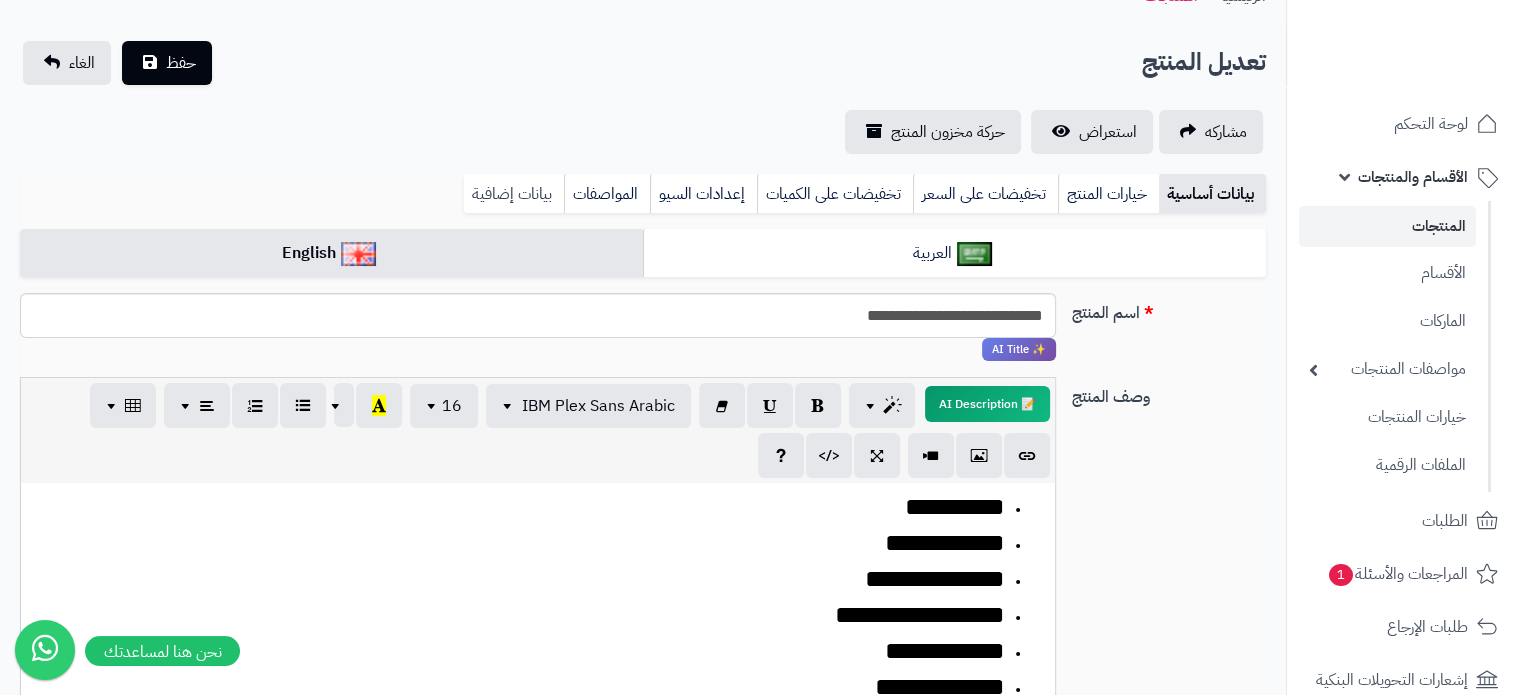 click on "بيانات إضافية" at bounding box center [514, 194] 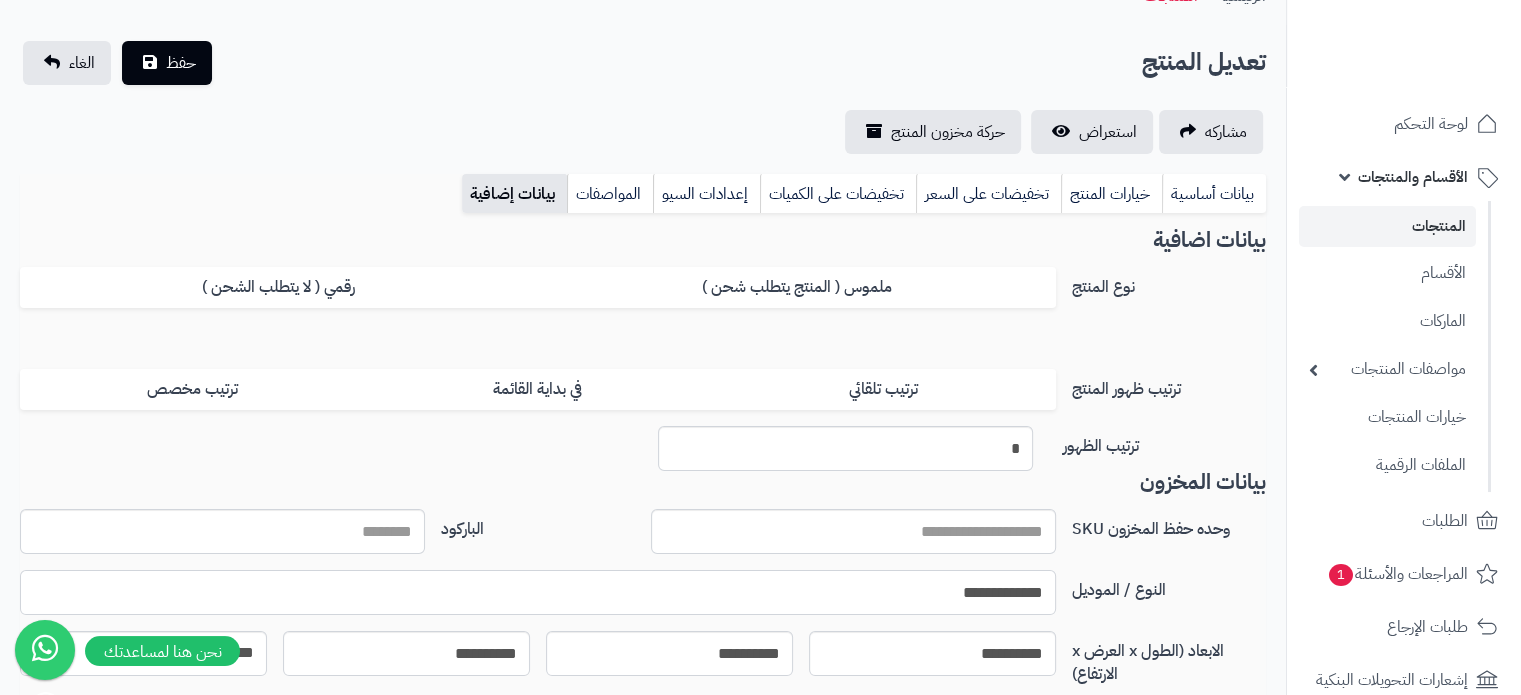 click on "**********" at bounding box center [538, 592] 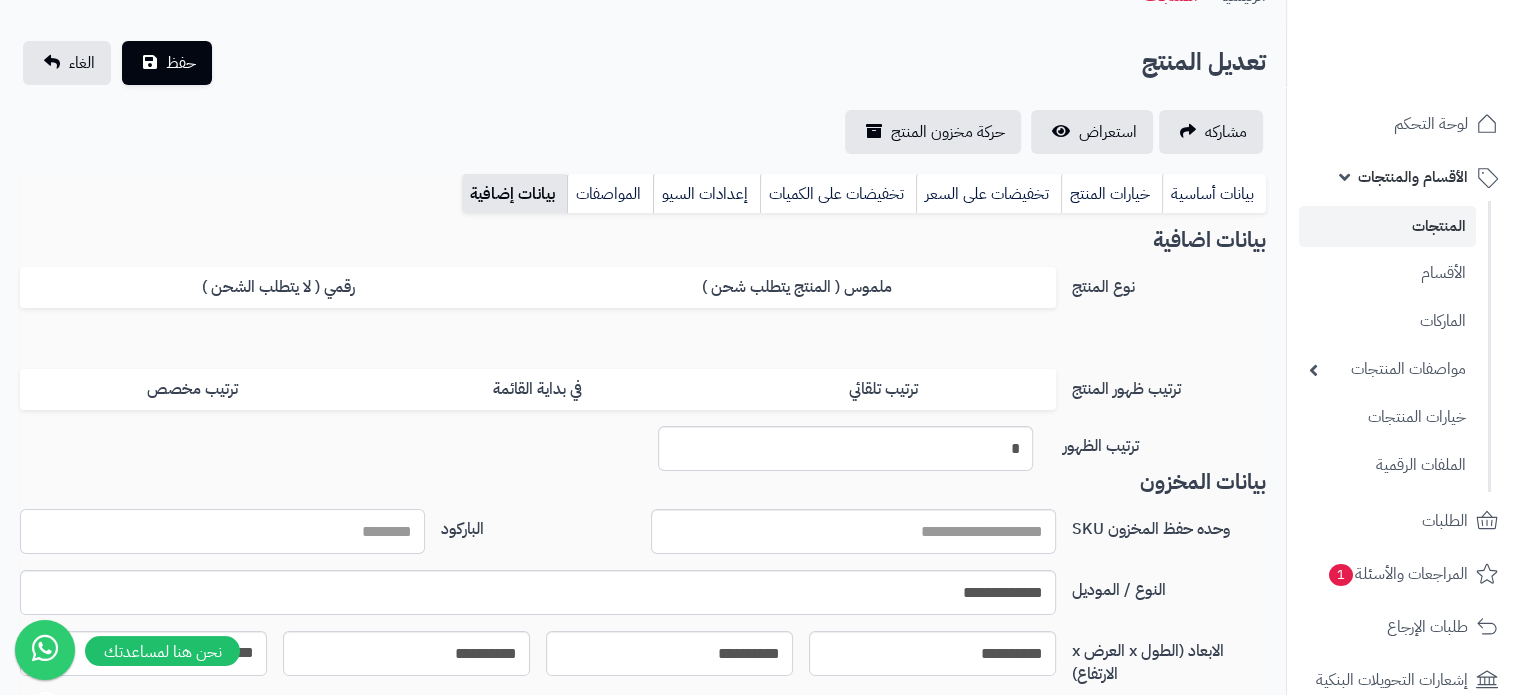 paste on "**********" 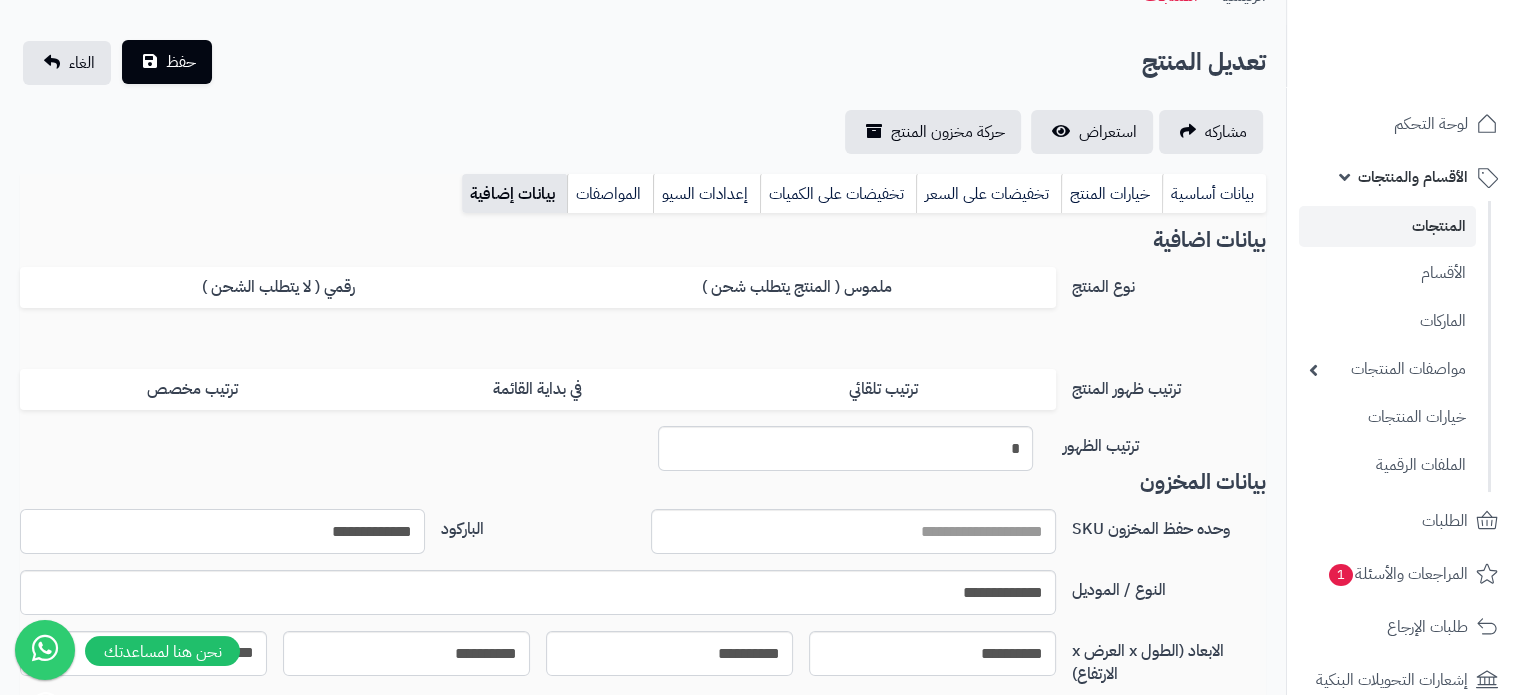 type on "**********" 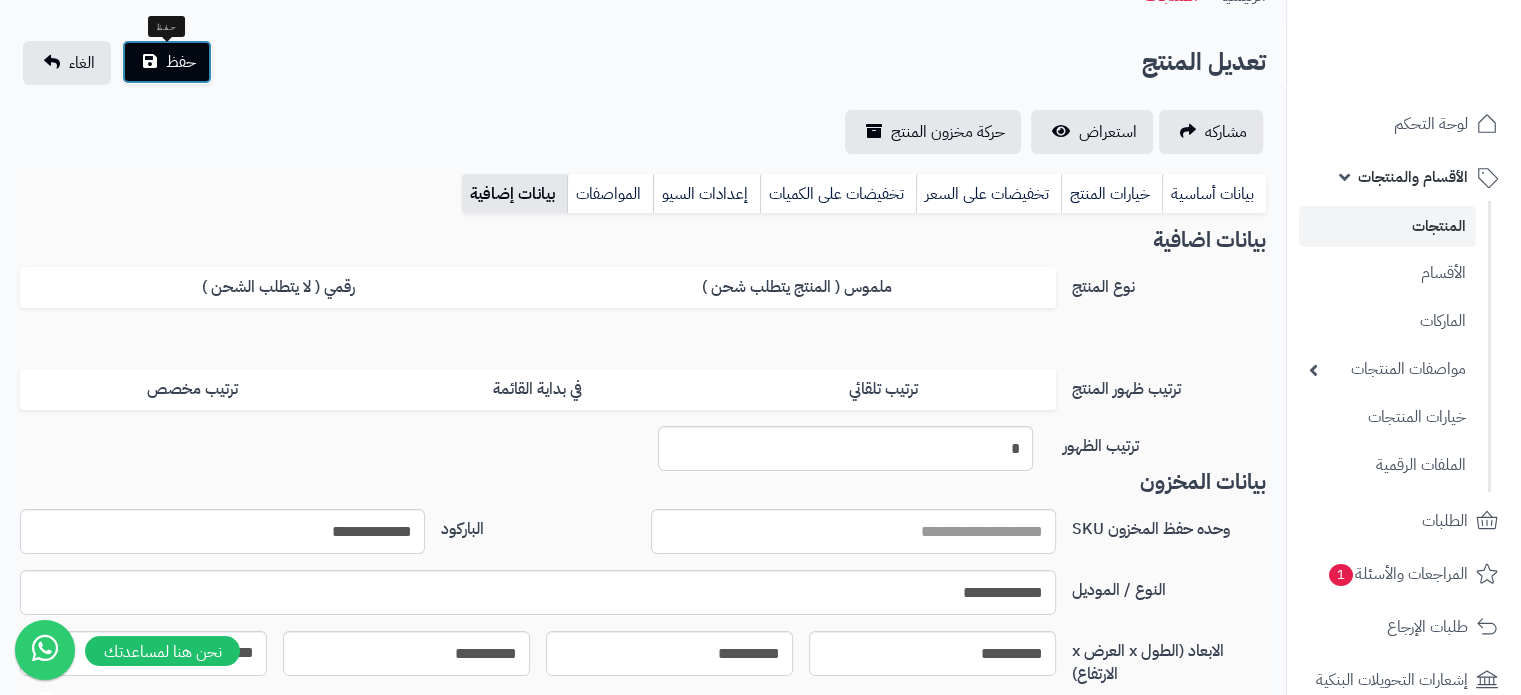 click on "حفظ" at bounding box center [181, 62] 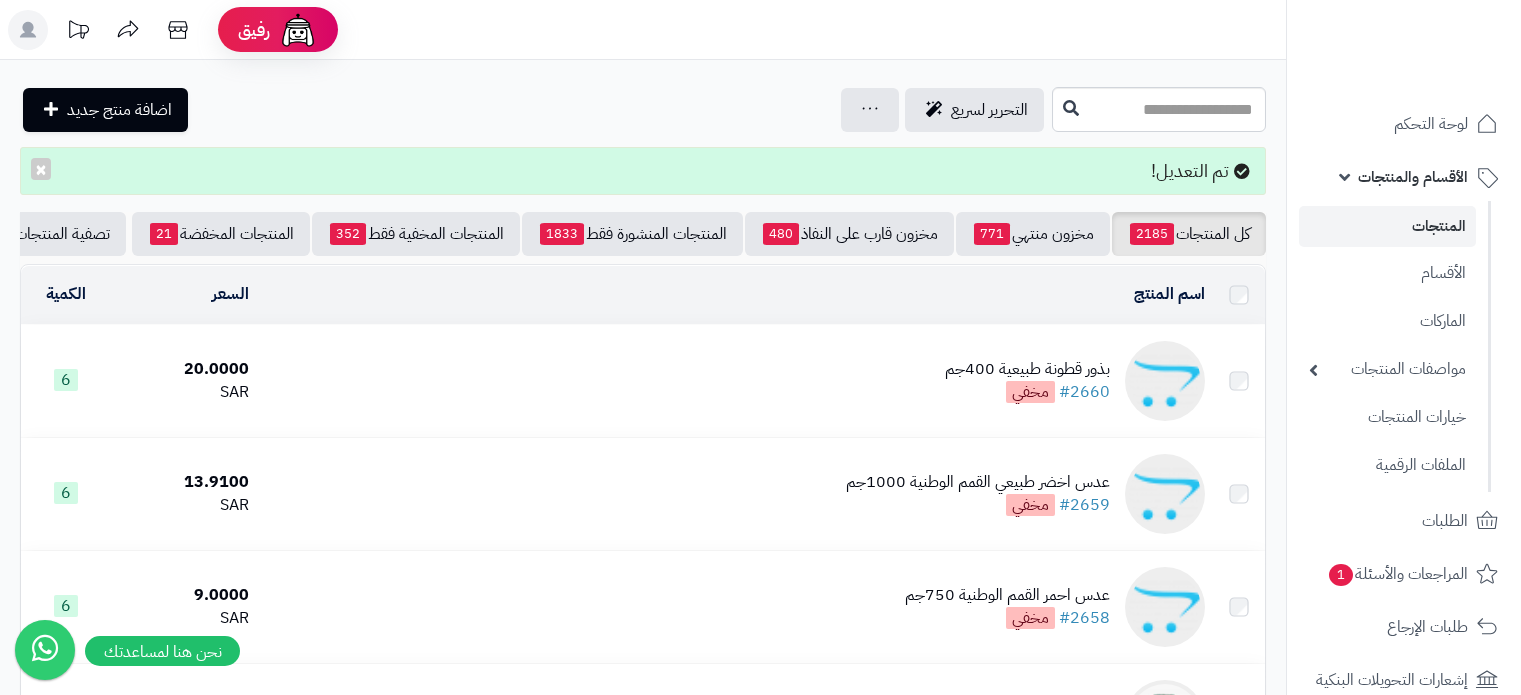 scroll, scrollTop: 0, scrollLeft: 0, axis: both 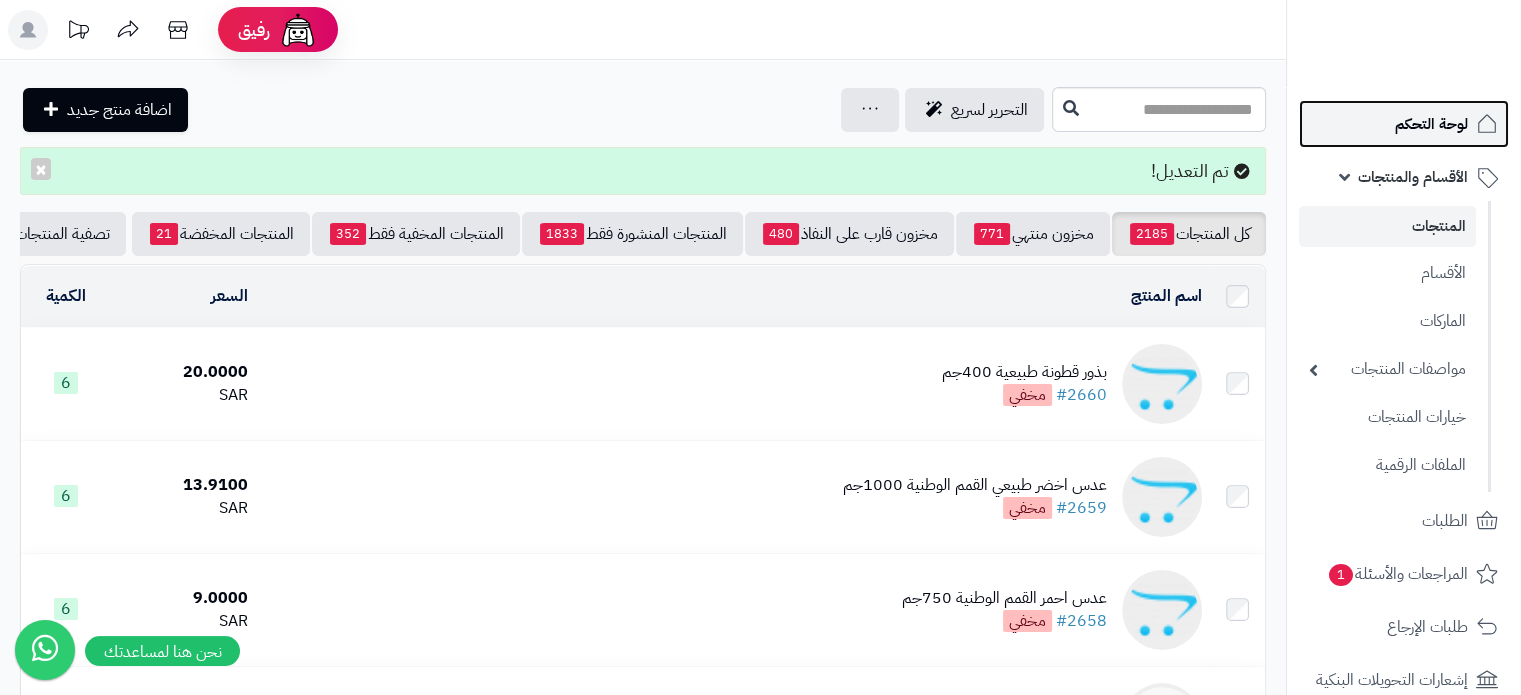 click on "لوحة التحكم" at bounding box center [1431, 124] 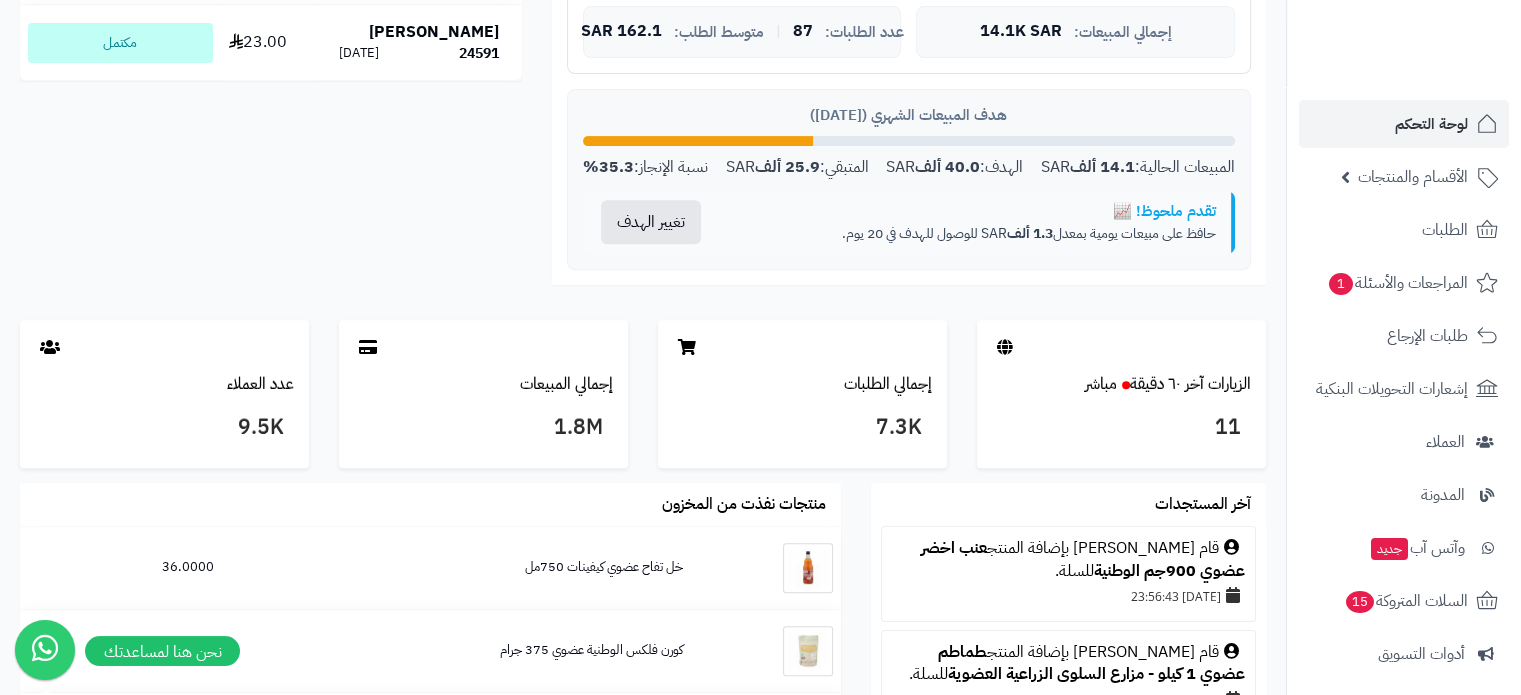 scroll, scrollTop: 800, scrollLeft: 0, axis: vertical 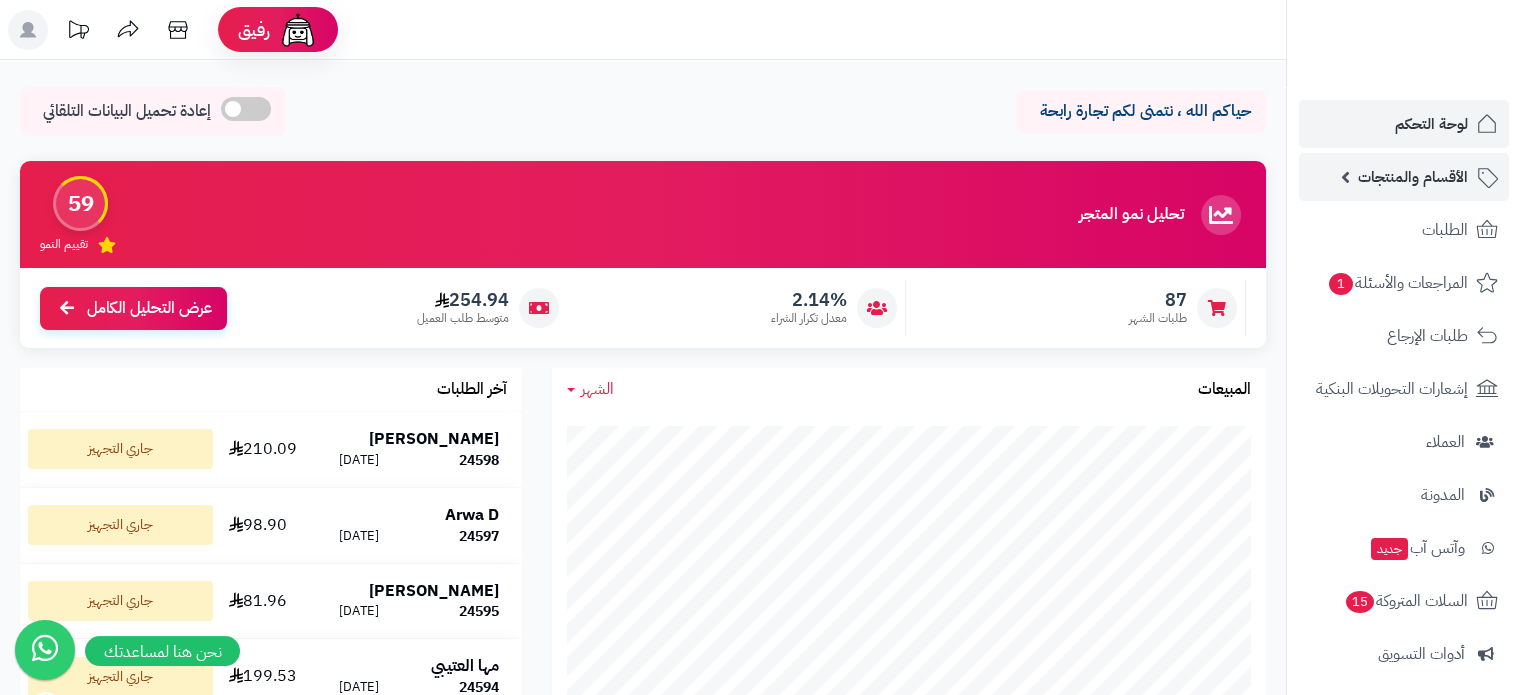 click on "الأقسام والمنتجات" at bounding box center (1413, 177) 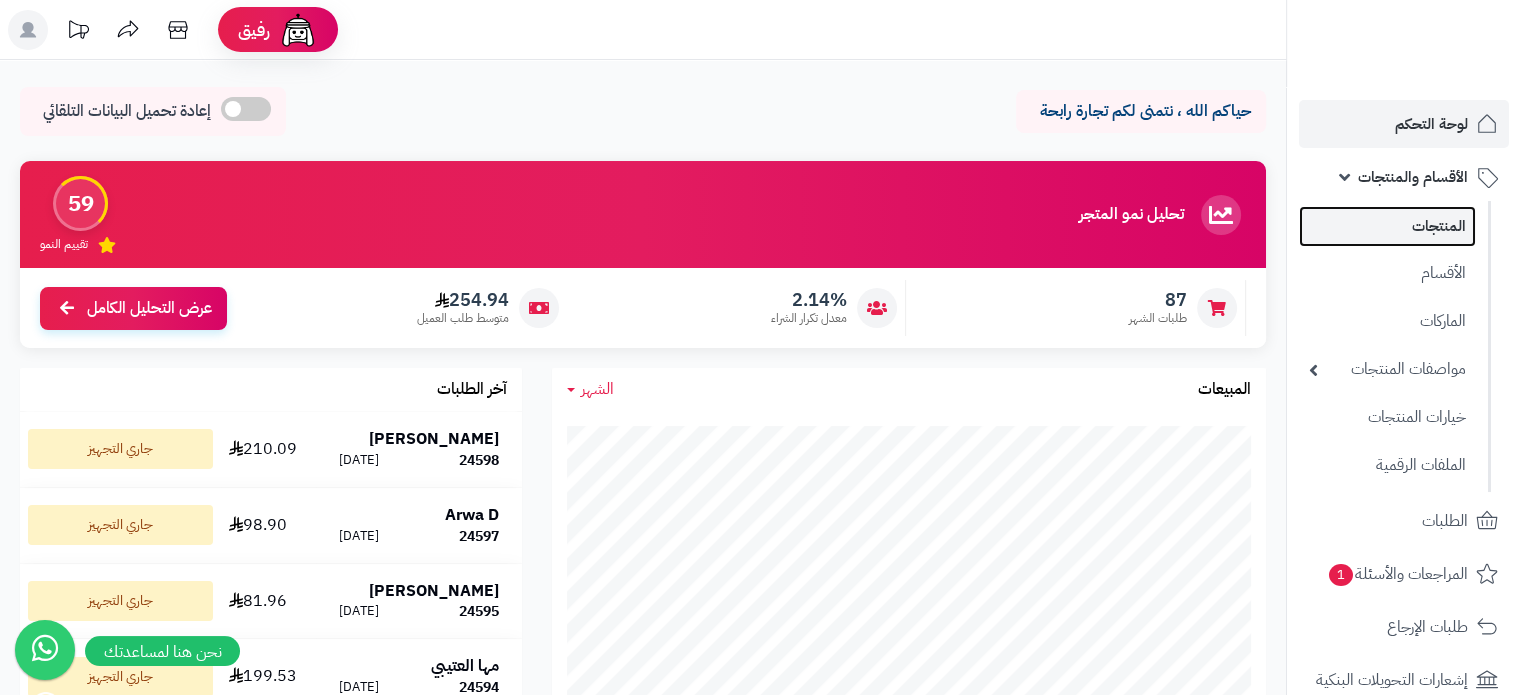 click on "المنتجات" at bounding box center [1387, 226] 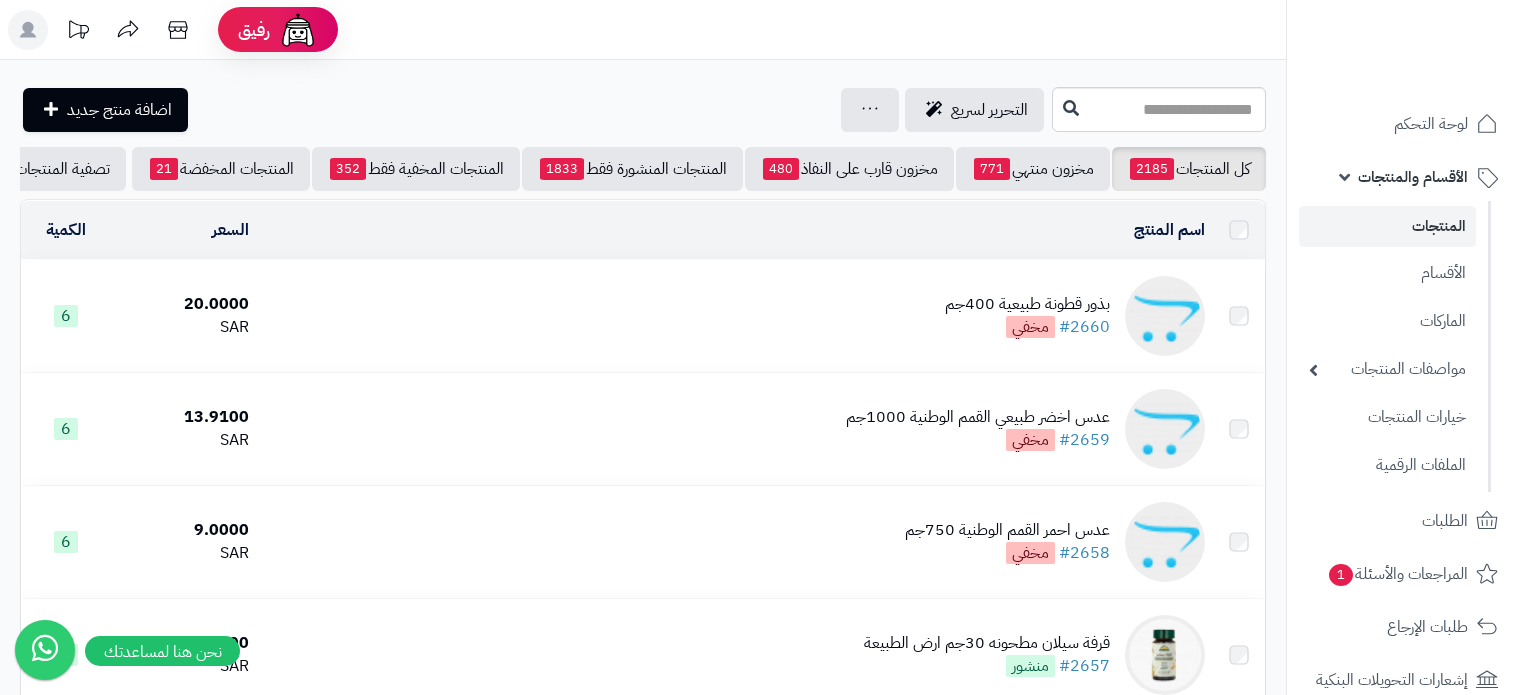 scroll, scrollTop: 0, scrollLeft: 0, axis: both 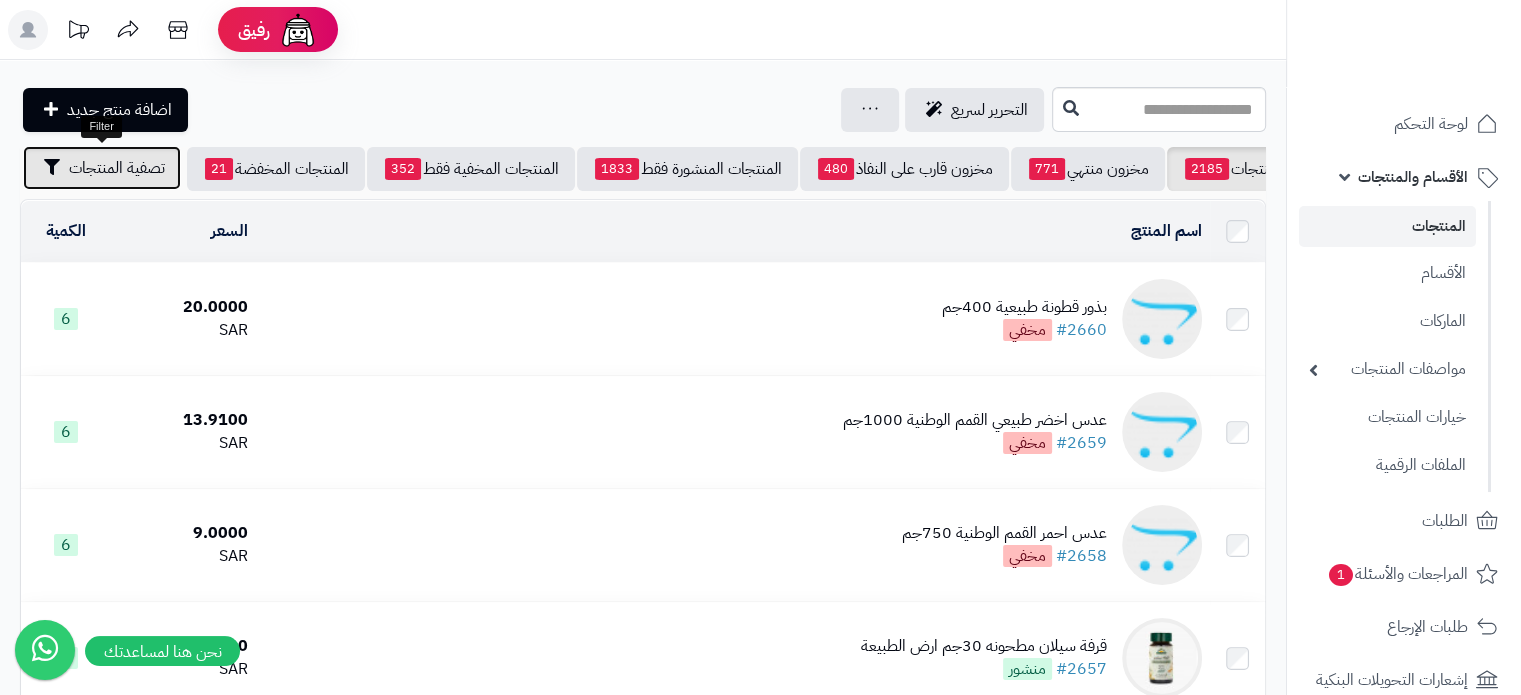 click on "تصفية المنتجات" at bounding box center [117, 168] 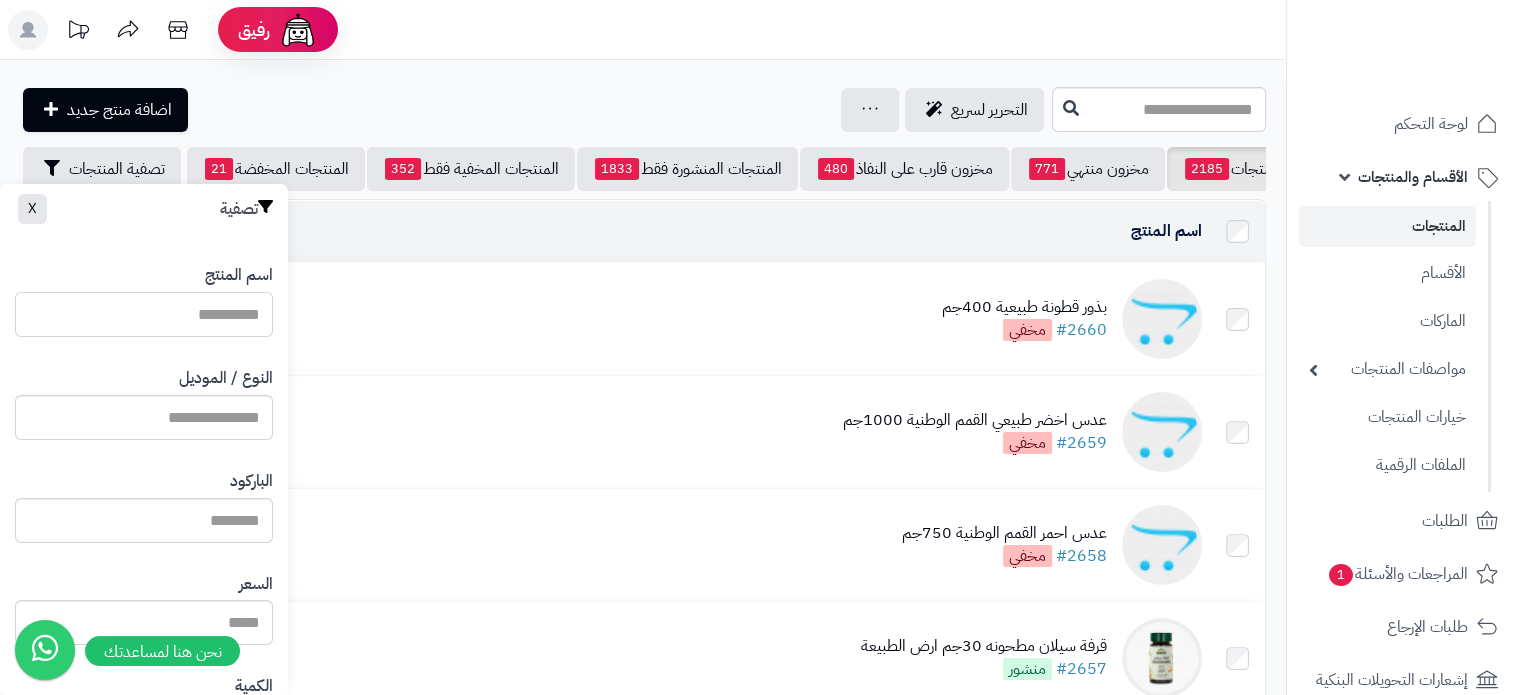 click on "اسم المنتج" at bounding box center (144, 314) 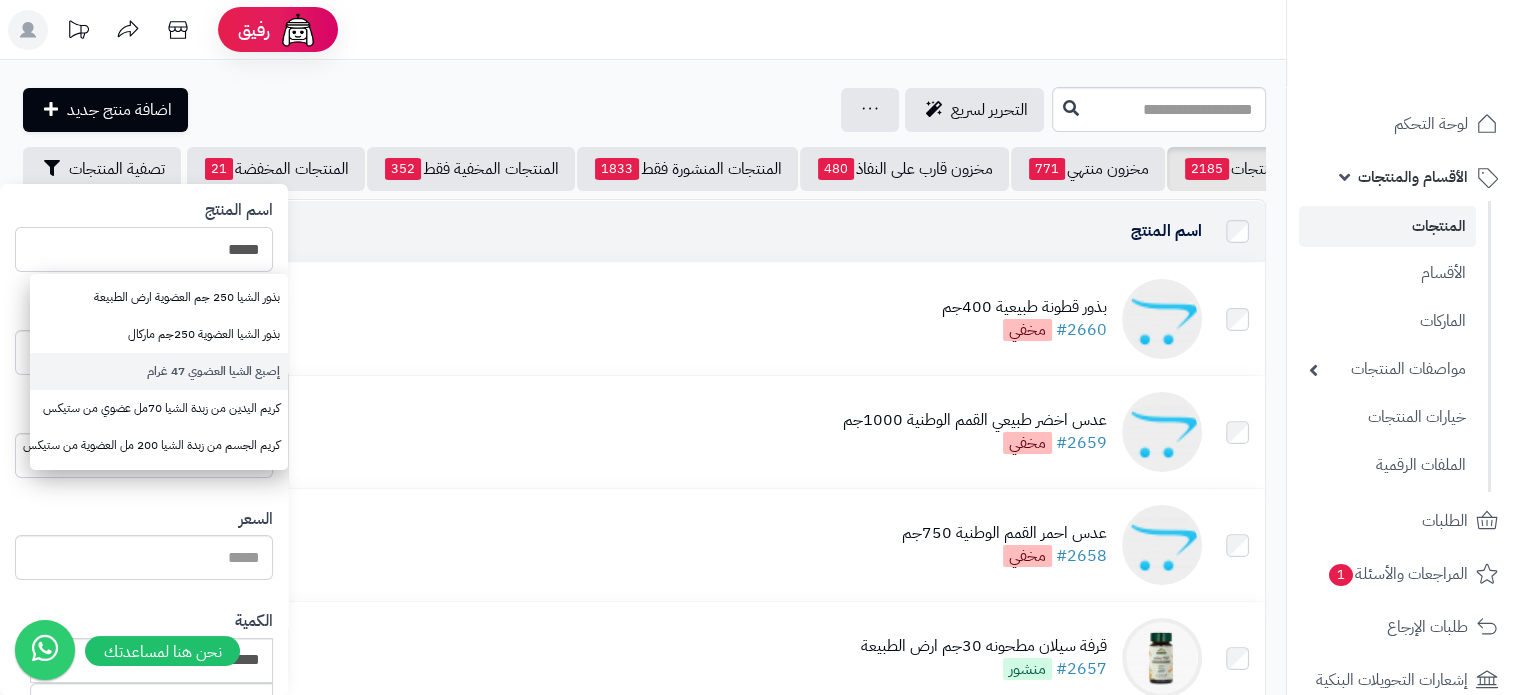 scroll, scrollTop: 100, scrollLeft: 0, axis: vertical 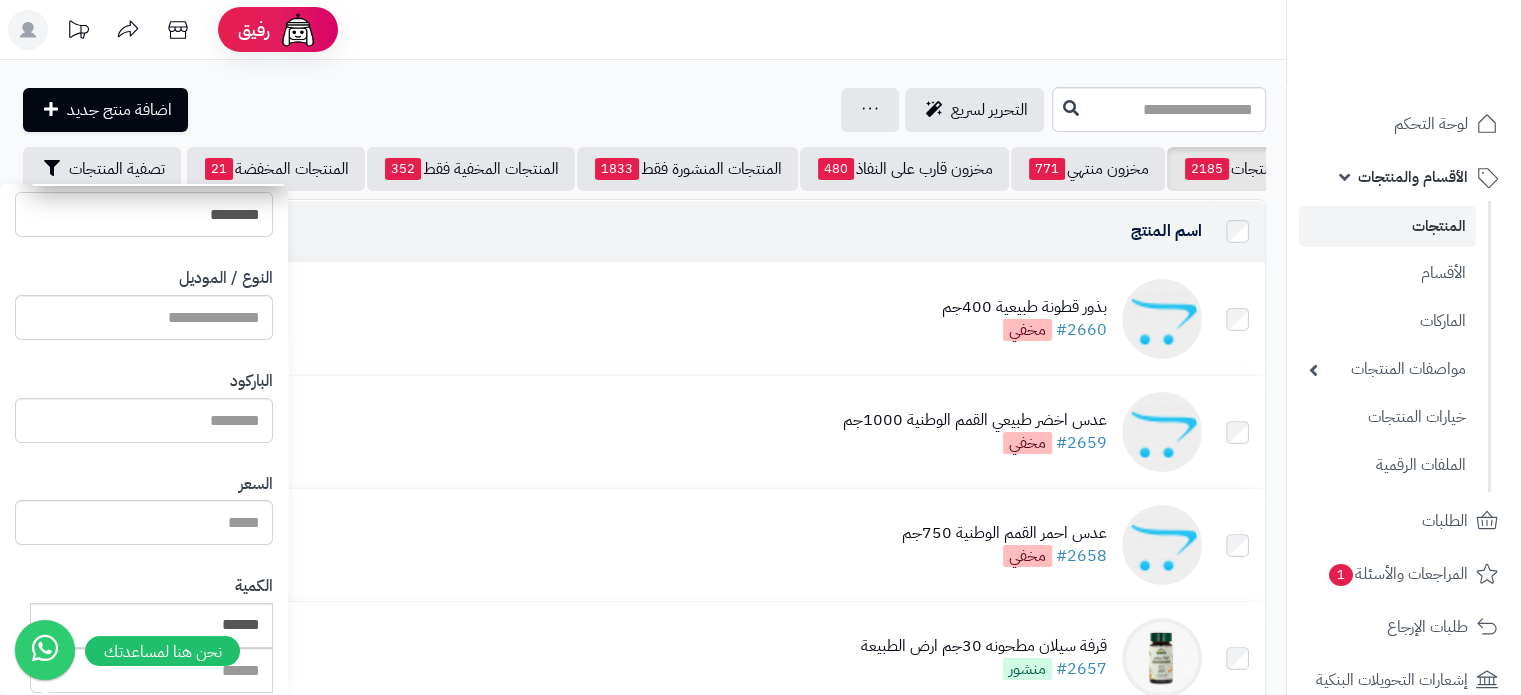 click on "********" at bounding box center [144, 214] 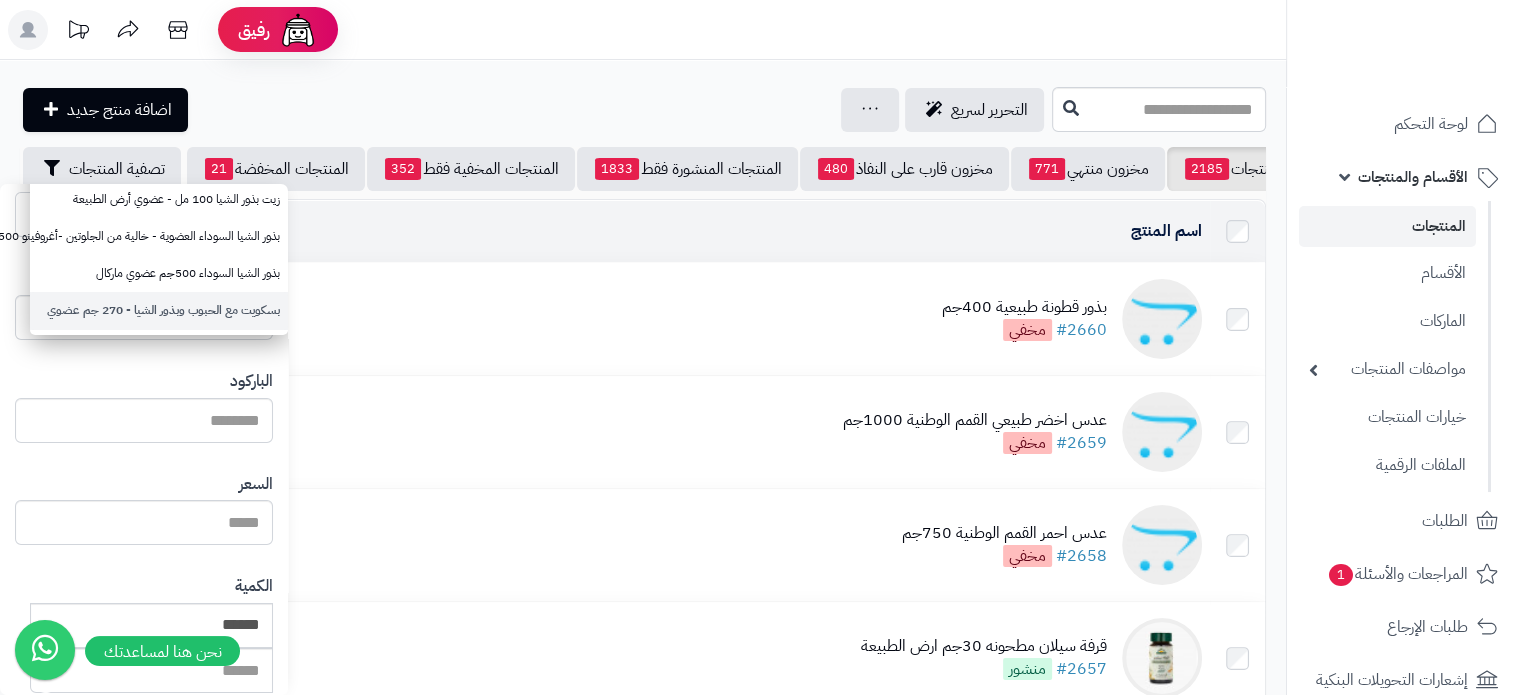 scroll, scrollTop: 0, scrollLeft: 0, axis: both 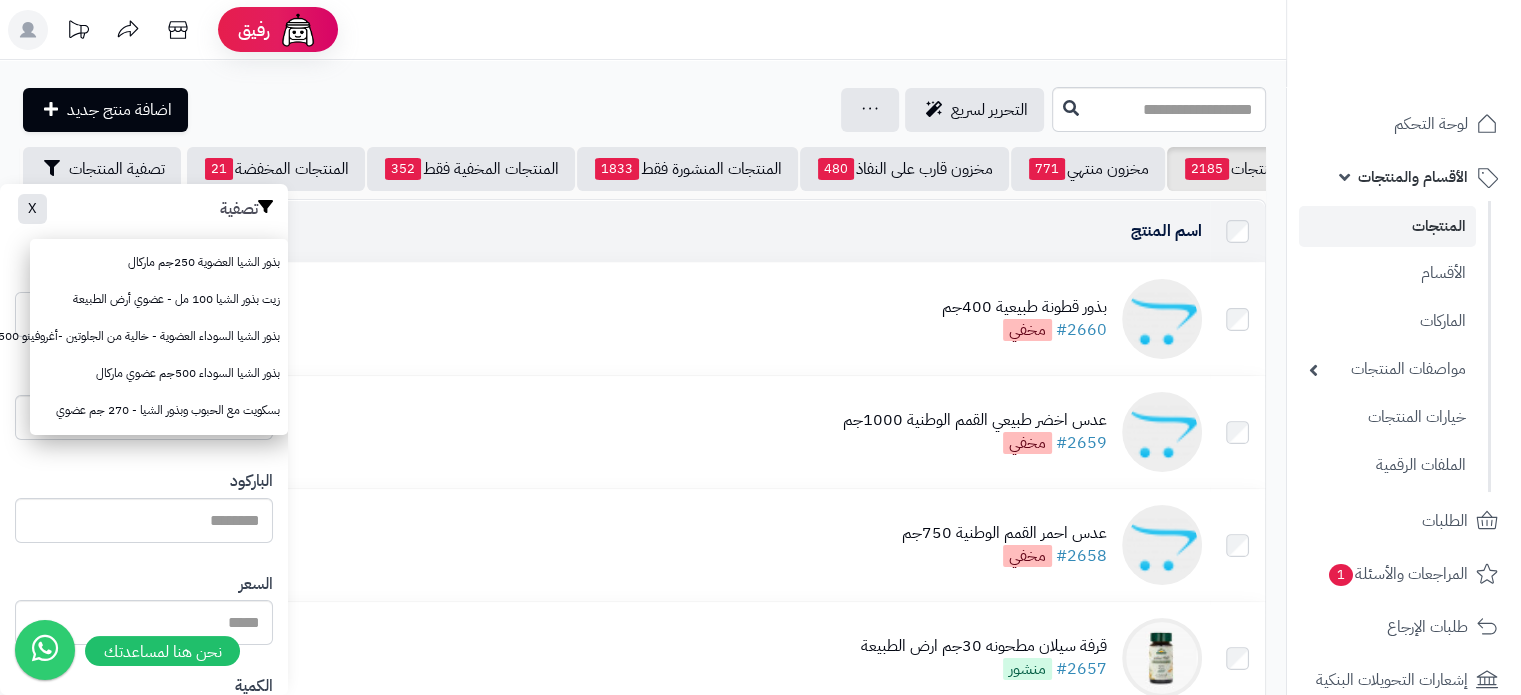 type on "**********" 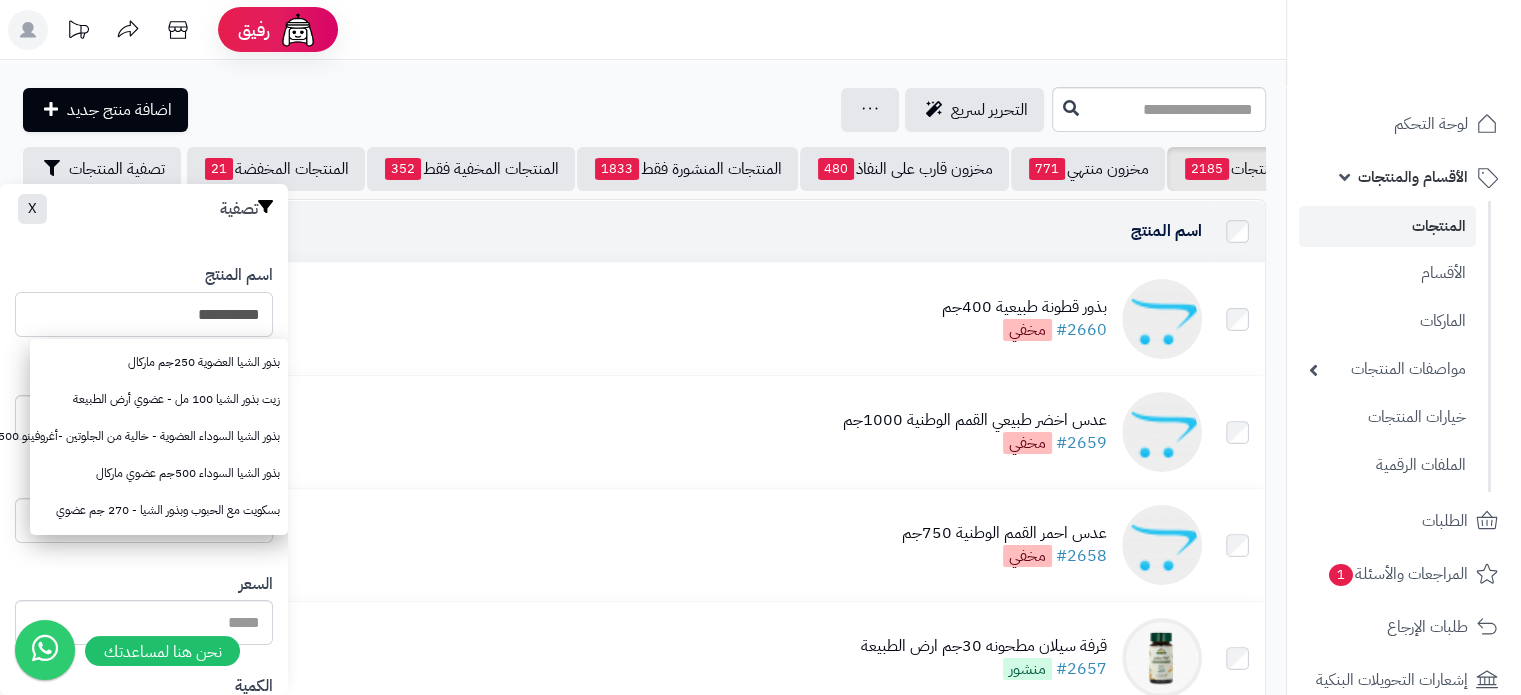 drag, startPoint x: 171, startPoint y: 316, endPoint x: 406, endPoint y: 307, distance: 235.17227 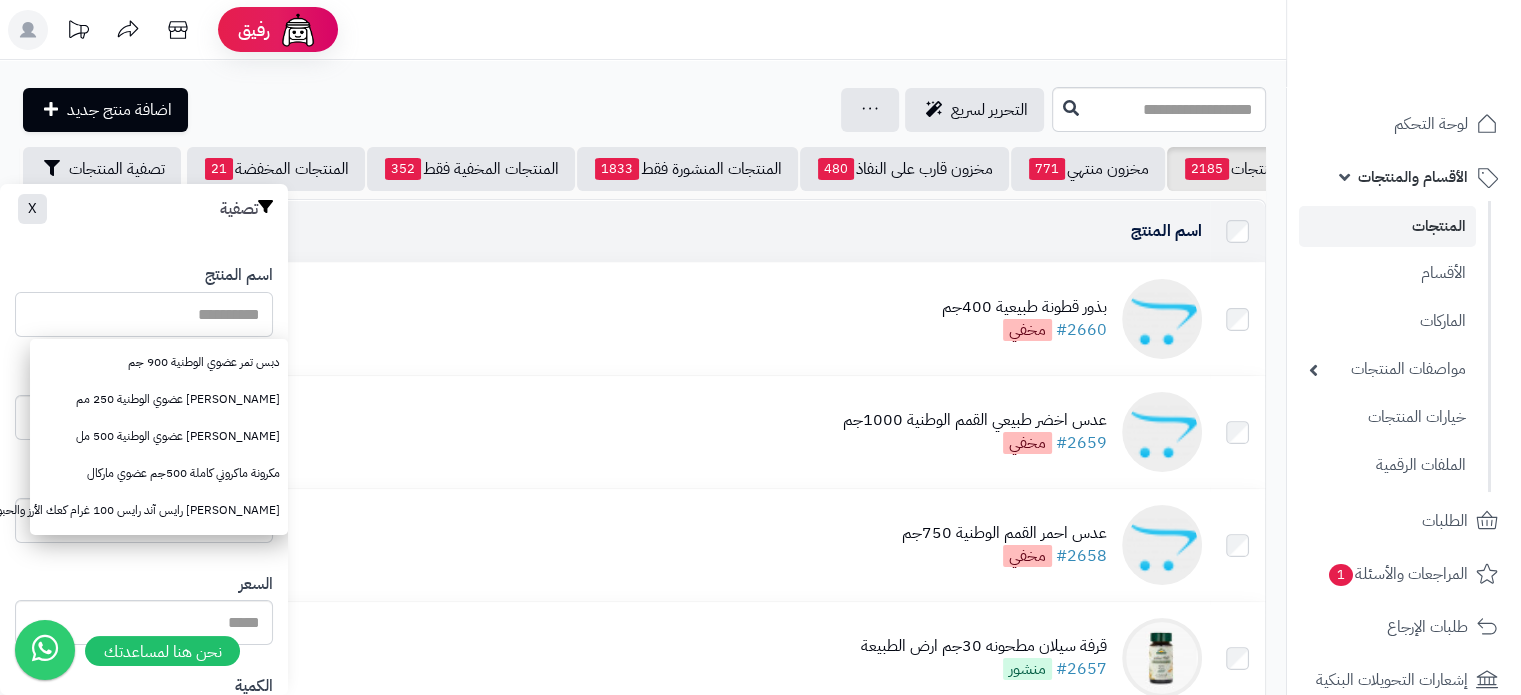 type 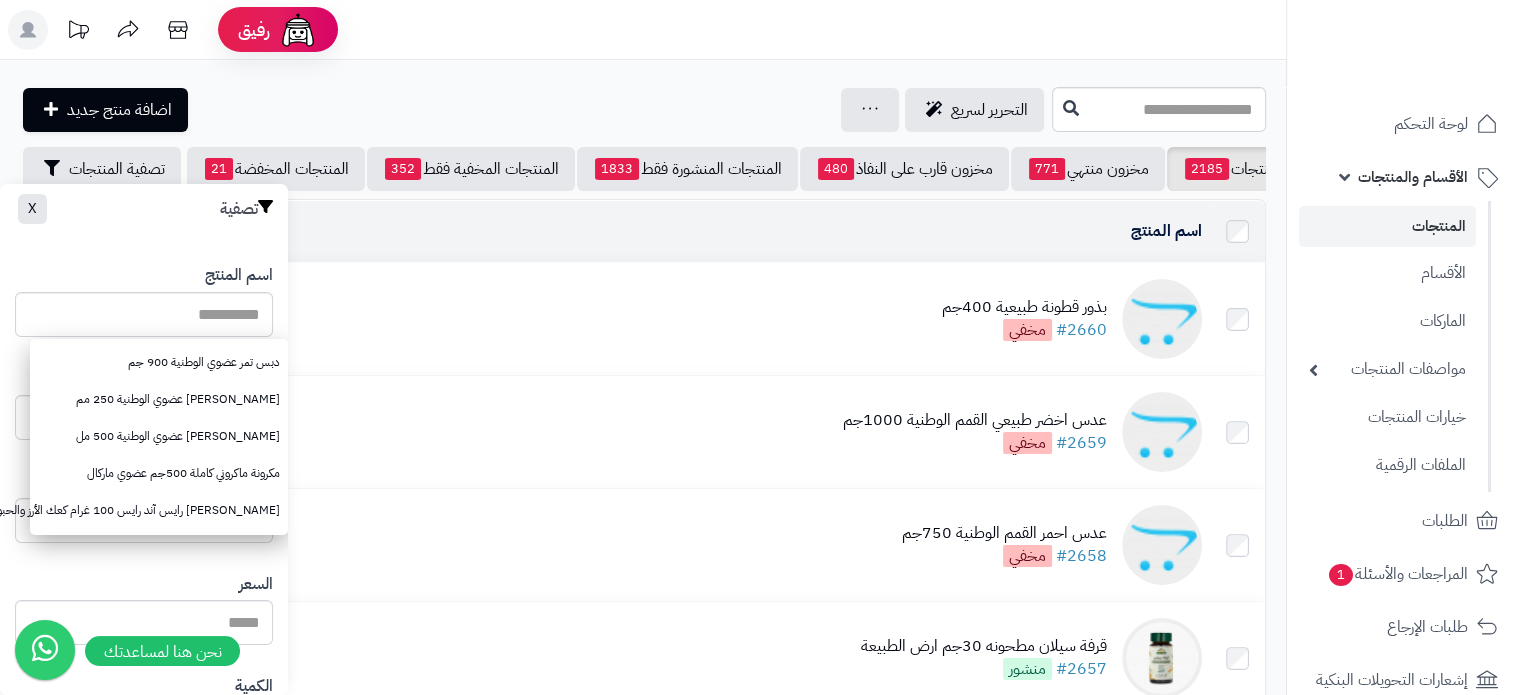 click on "**********" at bounding box center (643, 1915) 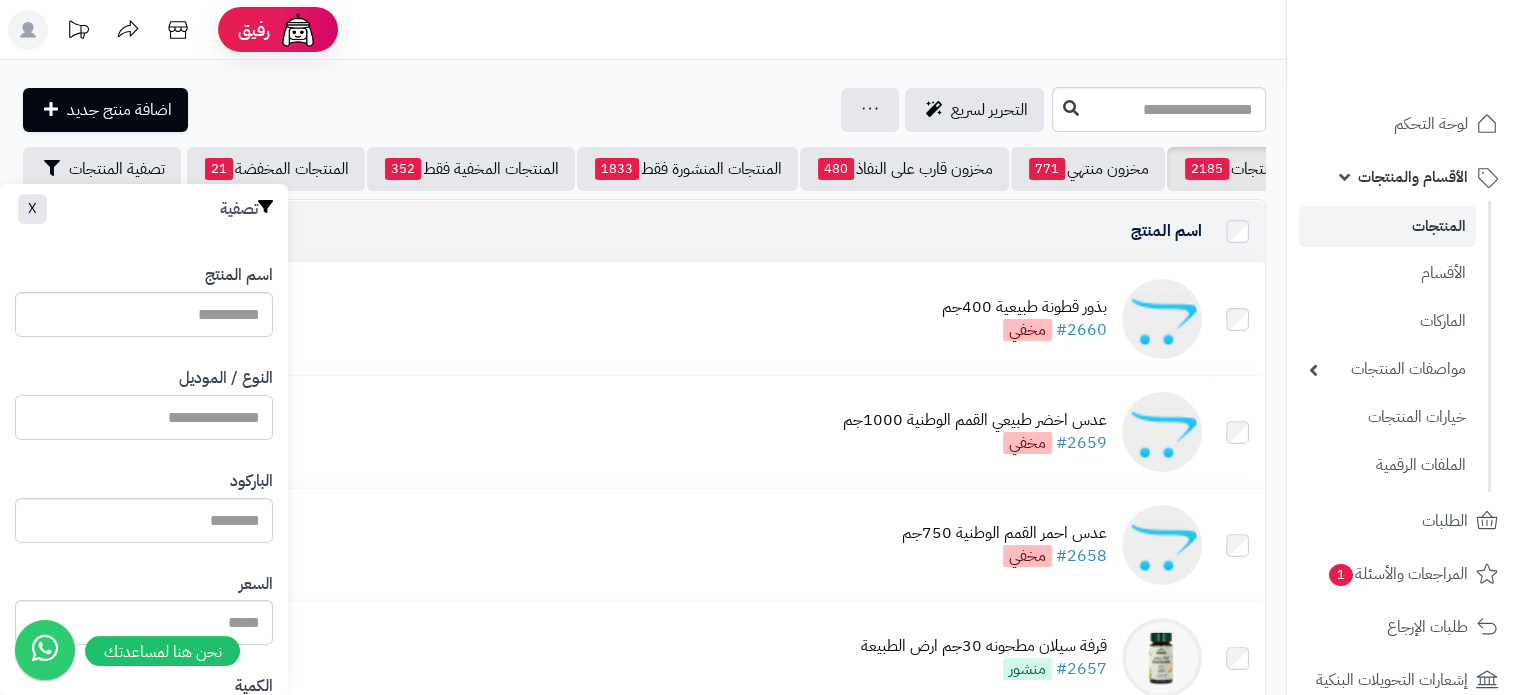 click on "النوع / الموديل" at bounding box center [144, 417] 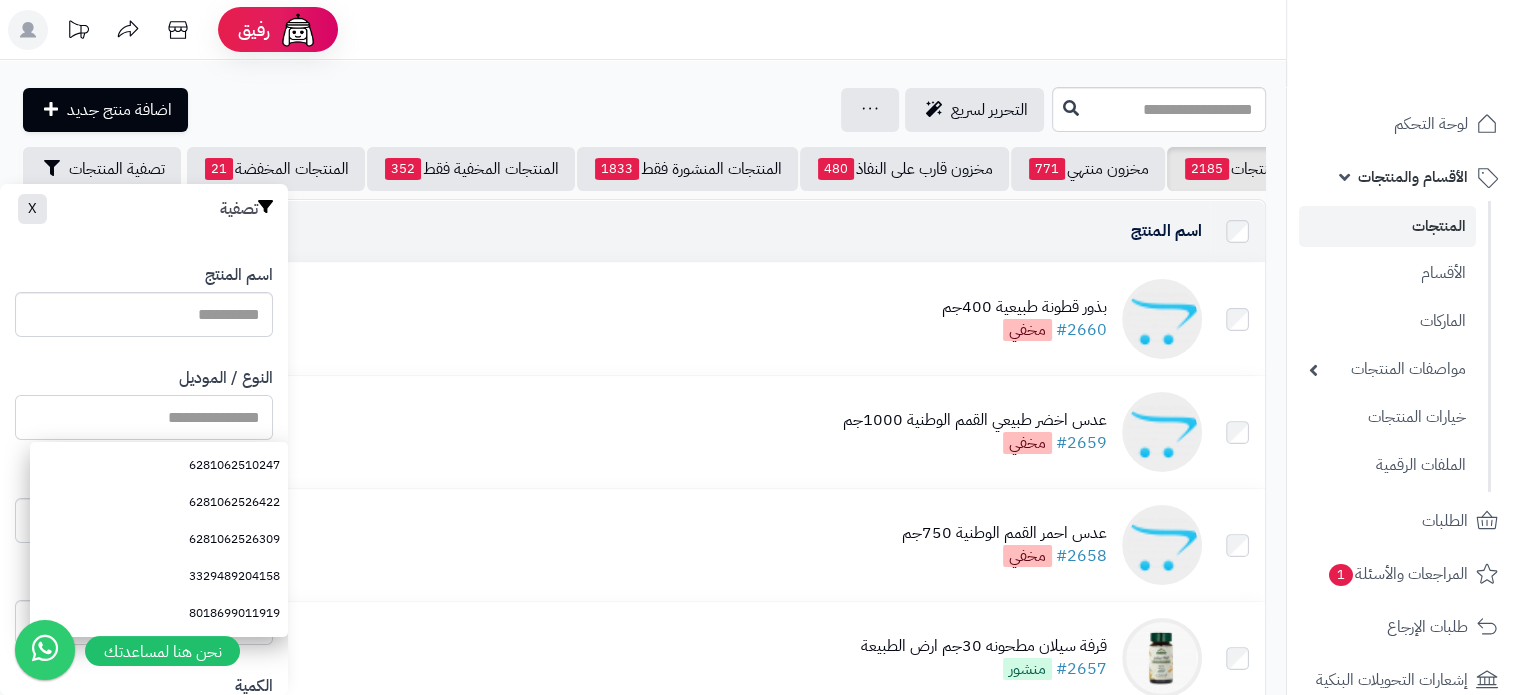 paste on "**********" 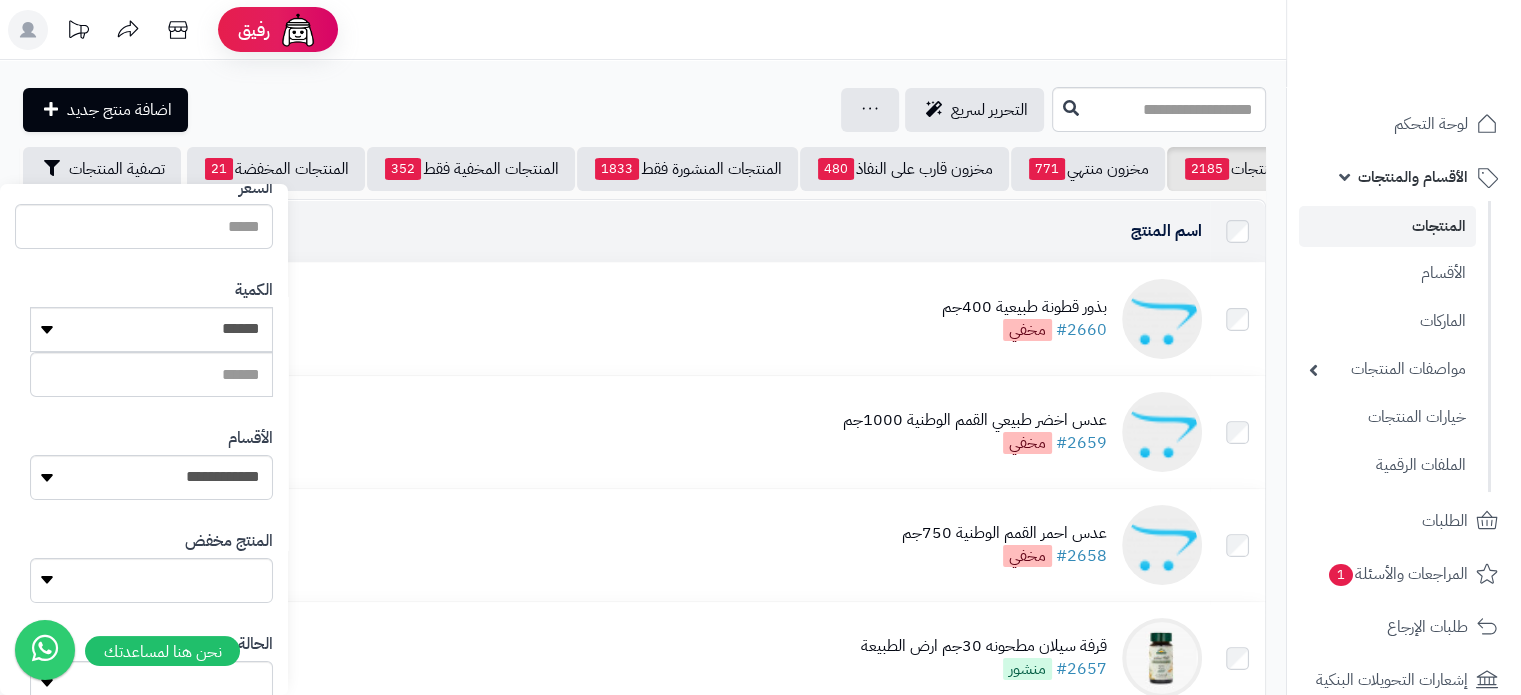 scroll, scrollTop: 528, scrollLeft: 0, axis: vertical 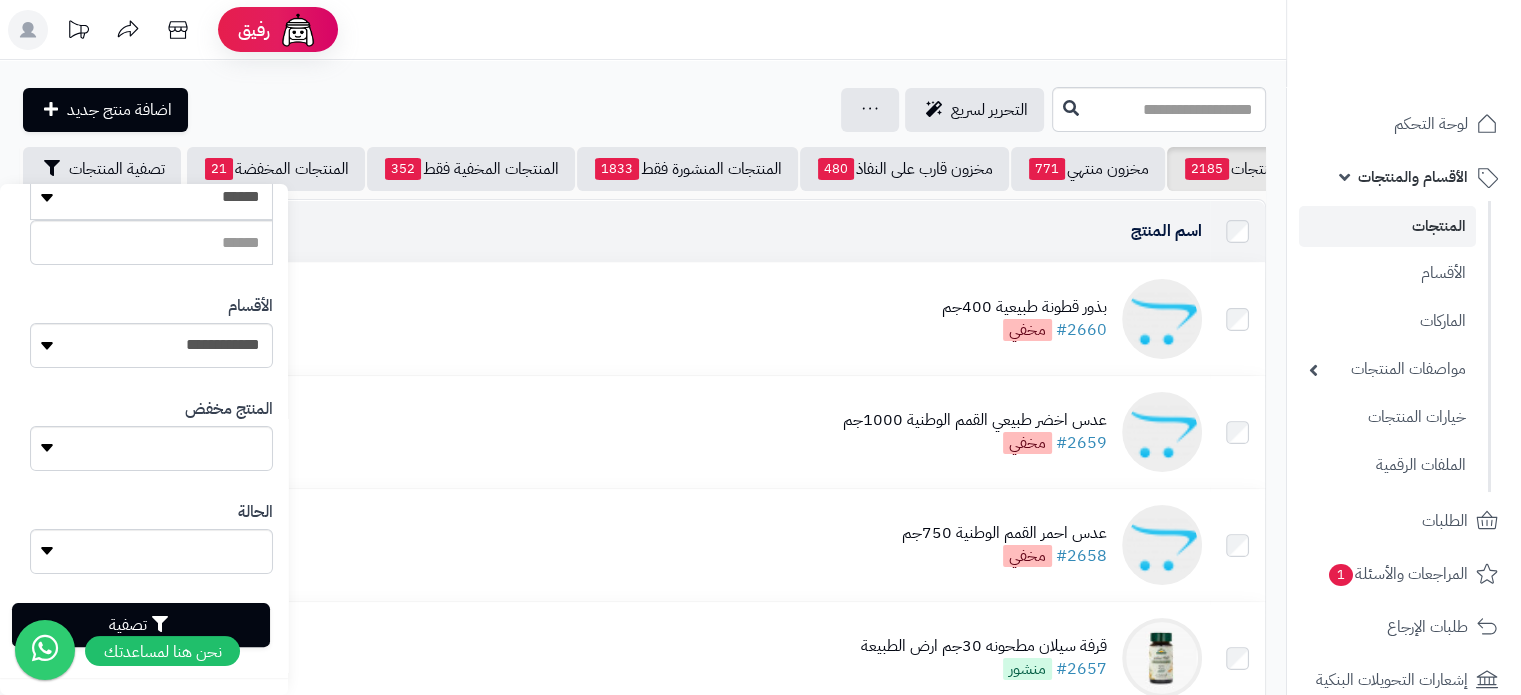 type on "**********" 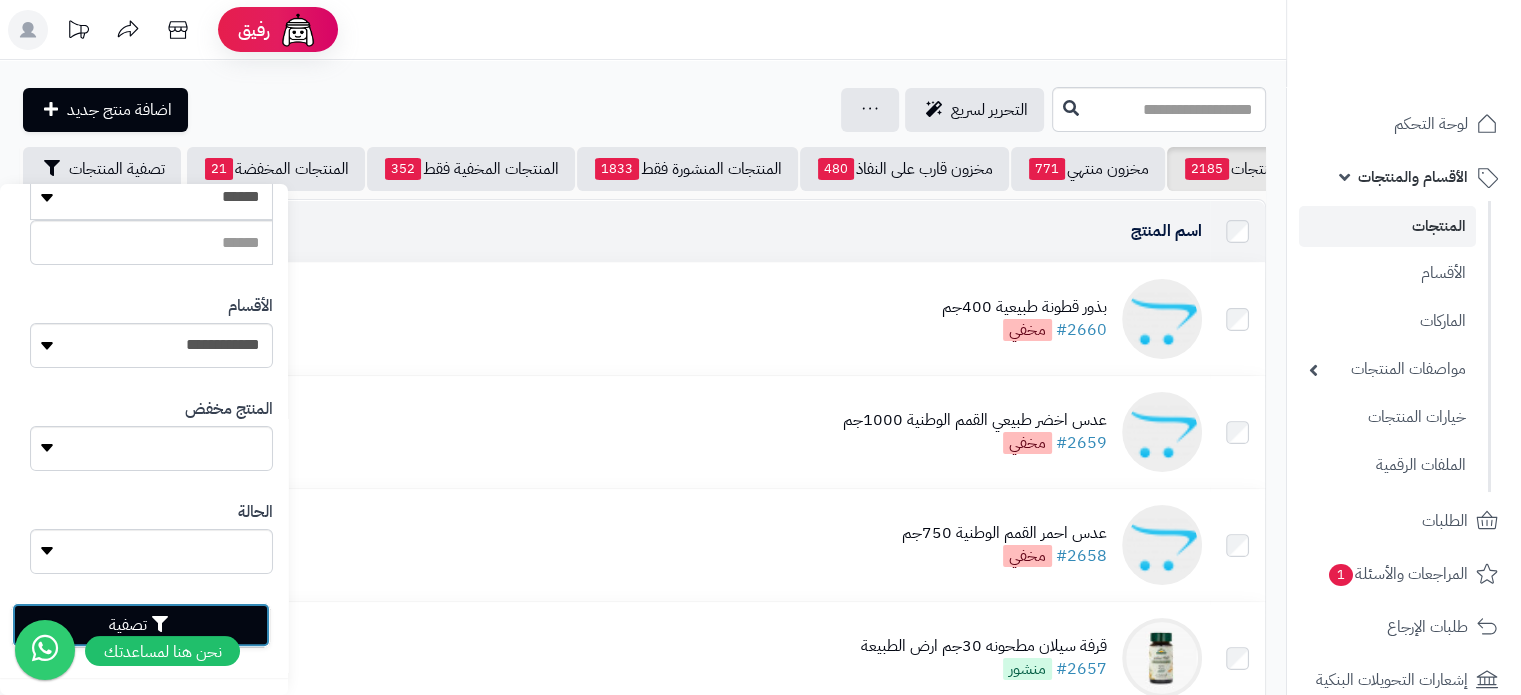click on "تصفية" at bounding box center [141, 625] 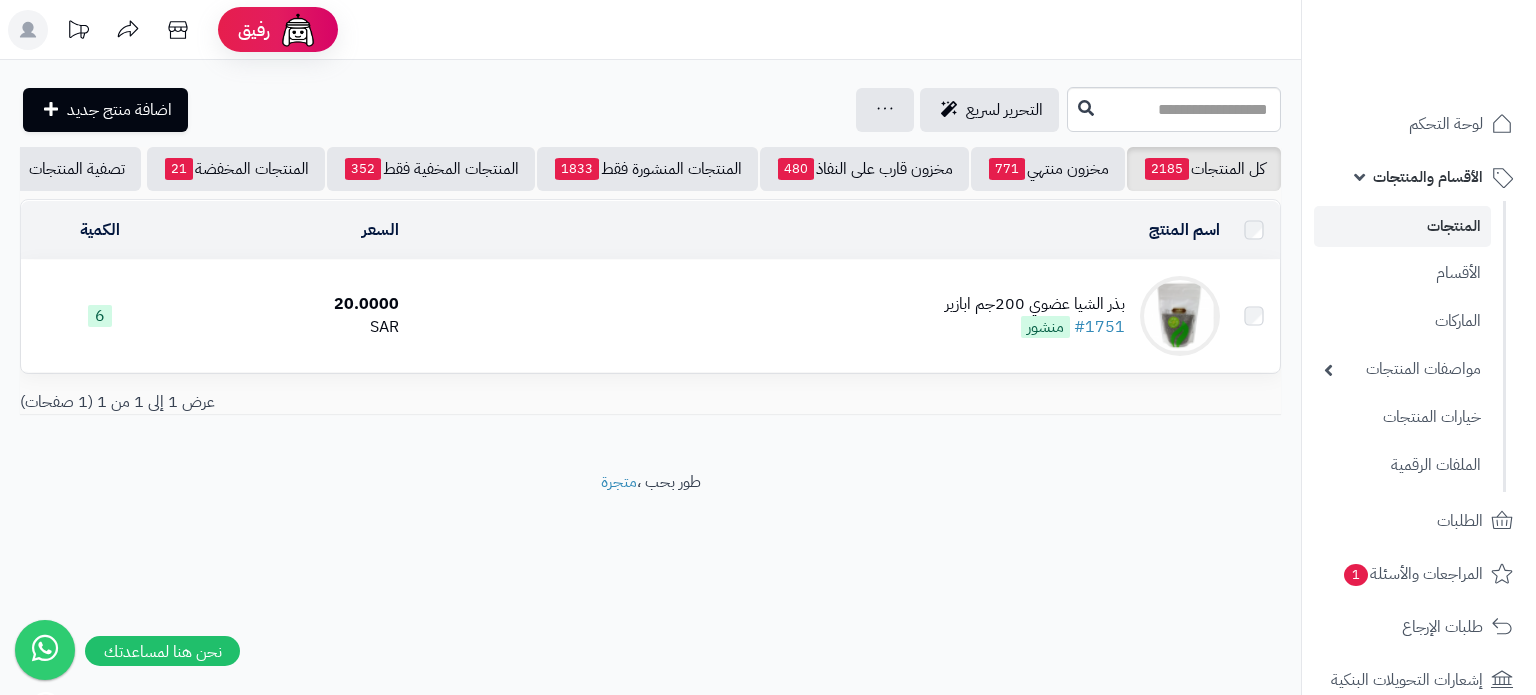 scroll, scrollTop: 0, scrollLeft: 0, axis: both 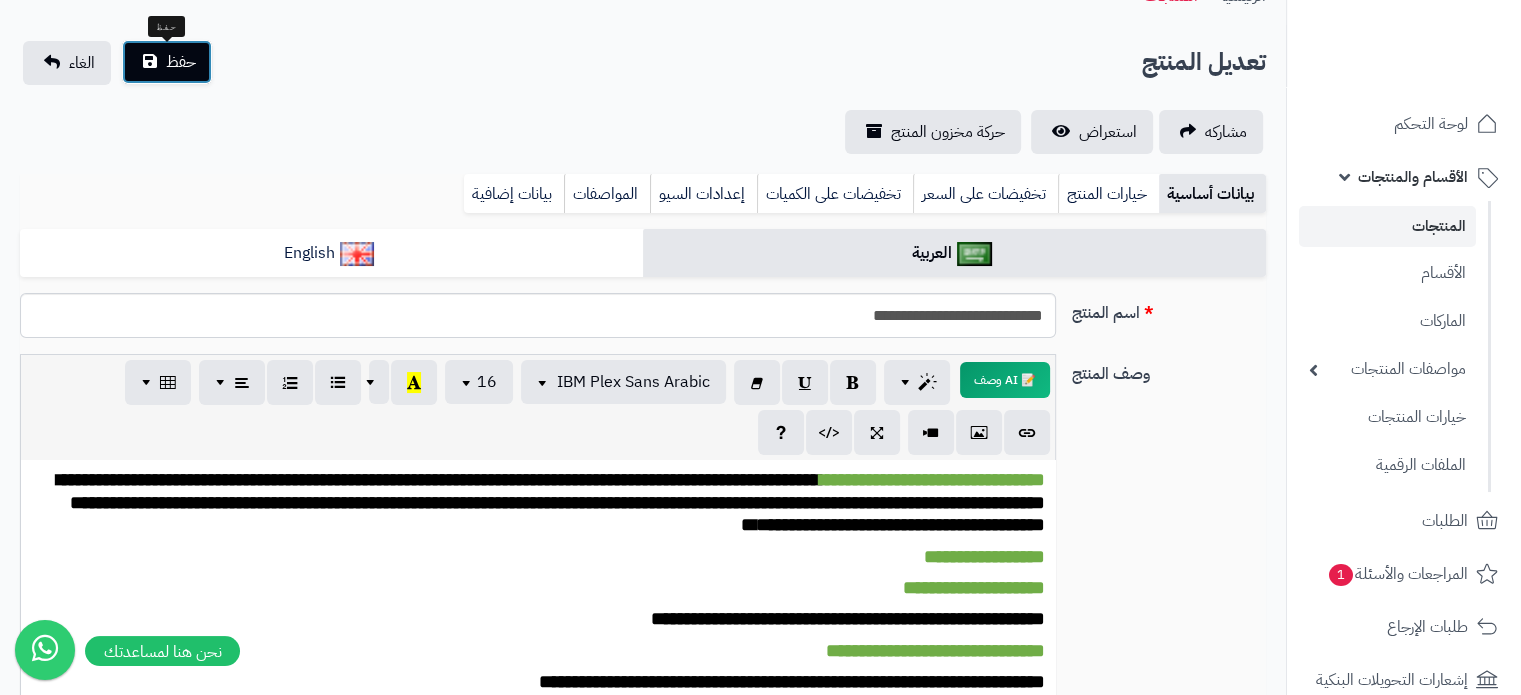 click on "حفظ" at bounding box center (181, 62) 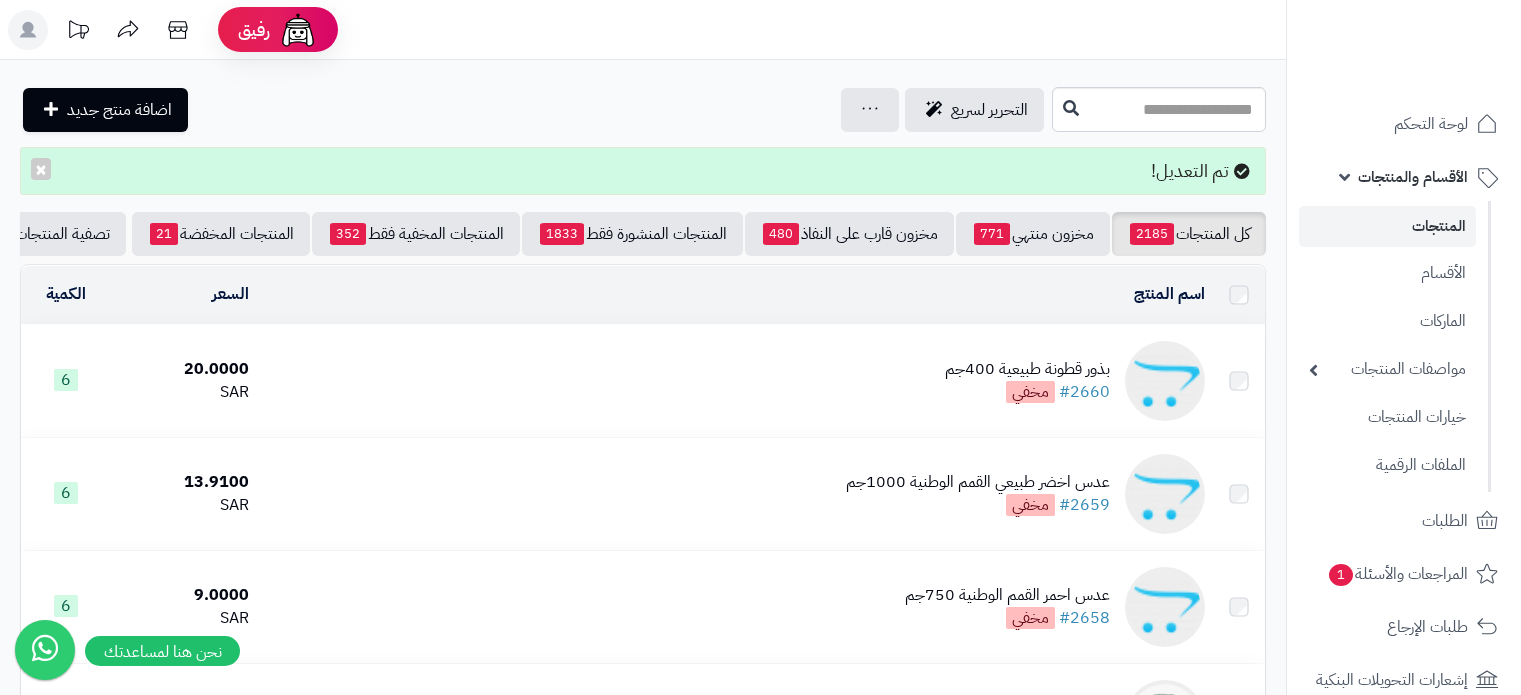 scroll, scrollTop: 0, scrollLeft: 0, axis: both 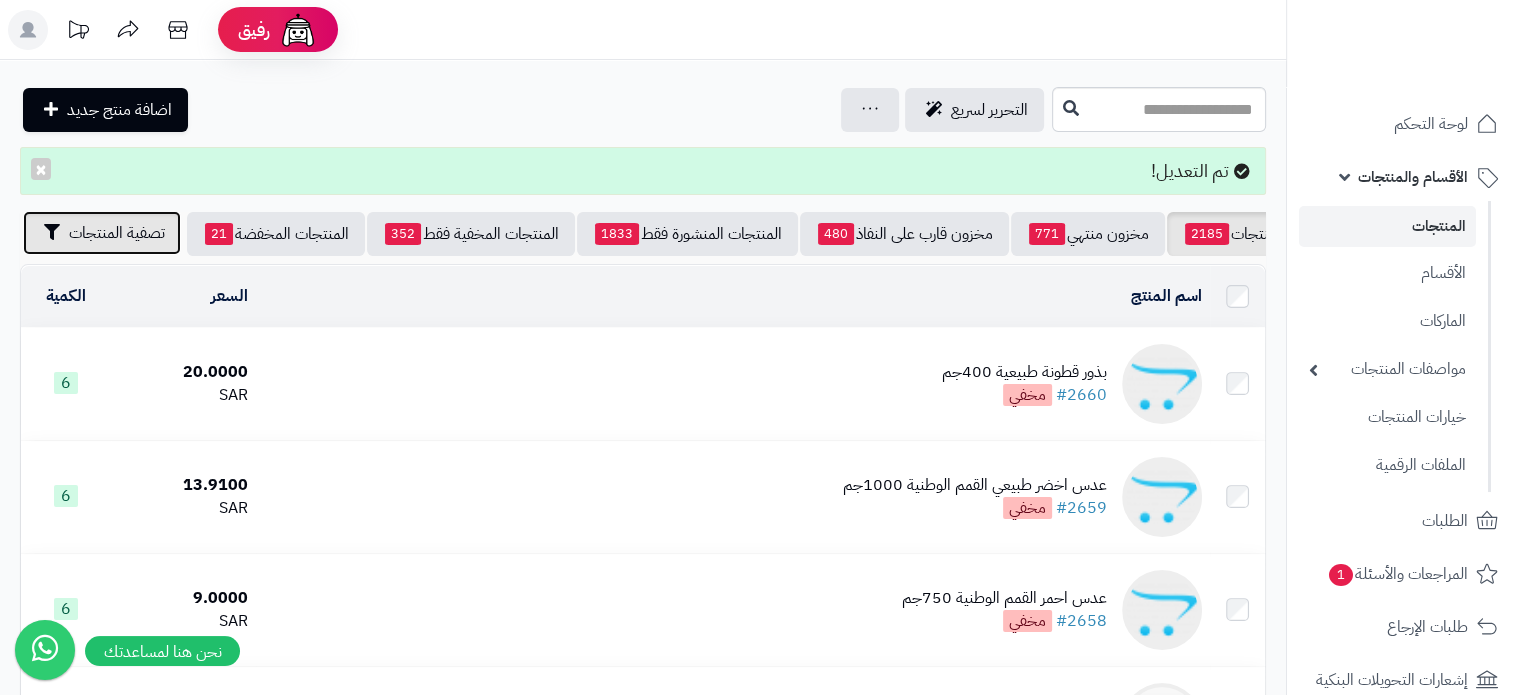 click on "تصفية المنتجات" at bounding box center (102, 233) 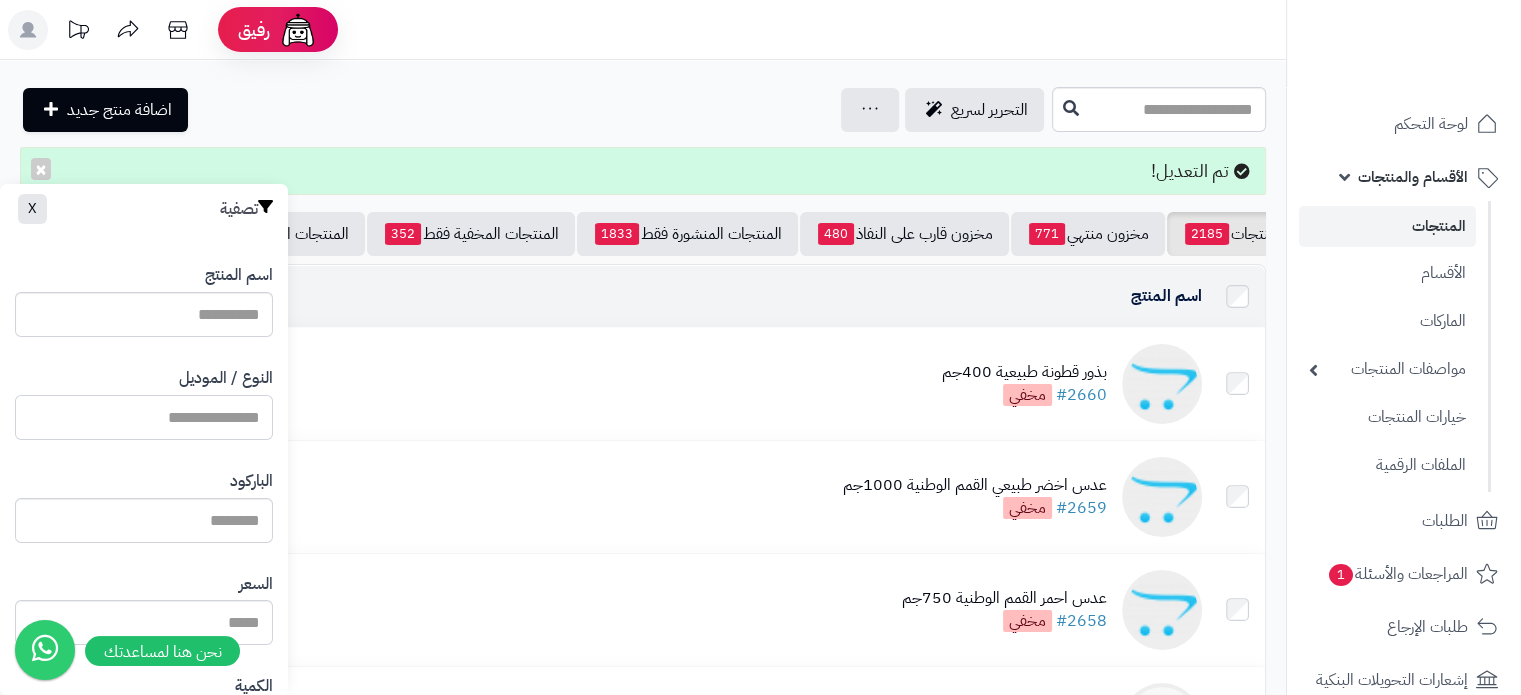 click on "النوع / الموديل" at bounding box center [144, 417] 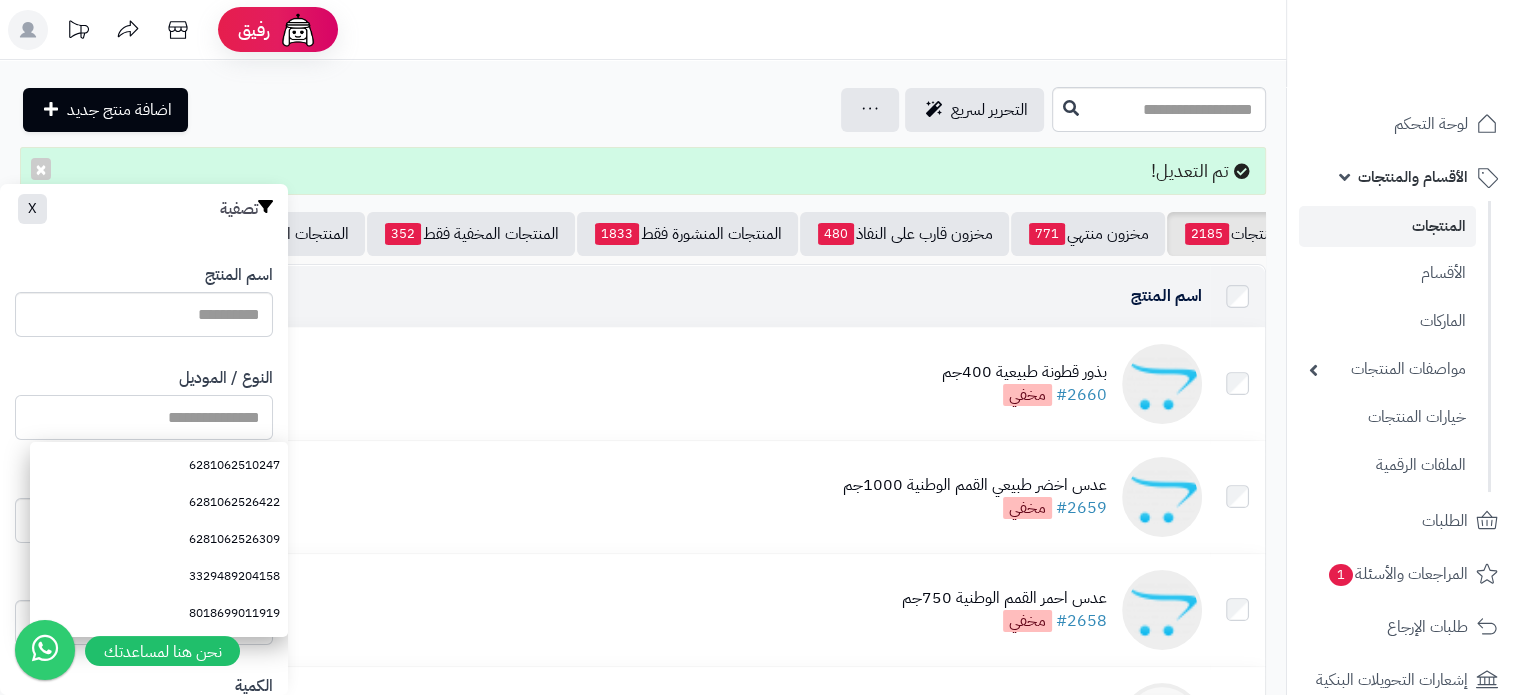 paste on "**********" 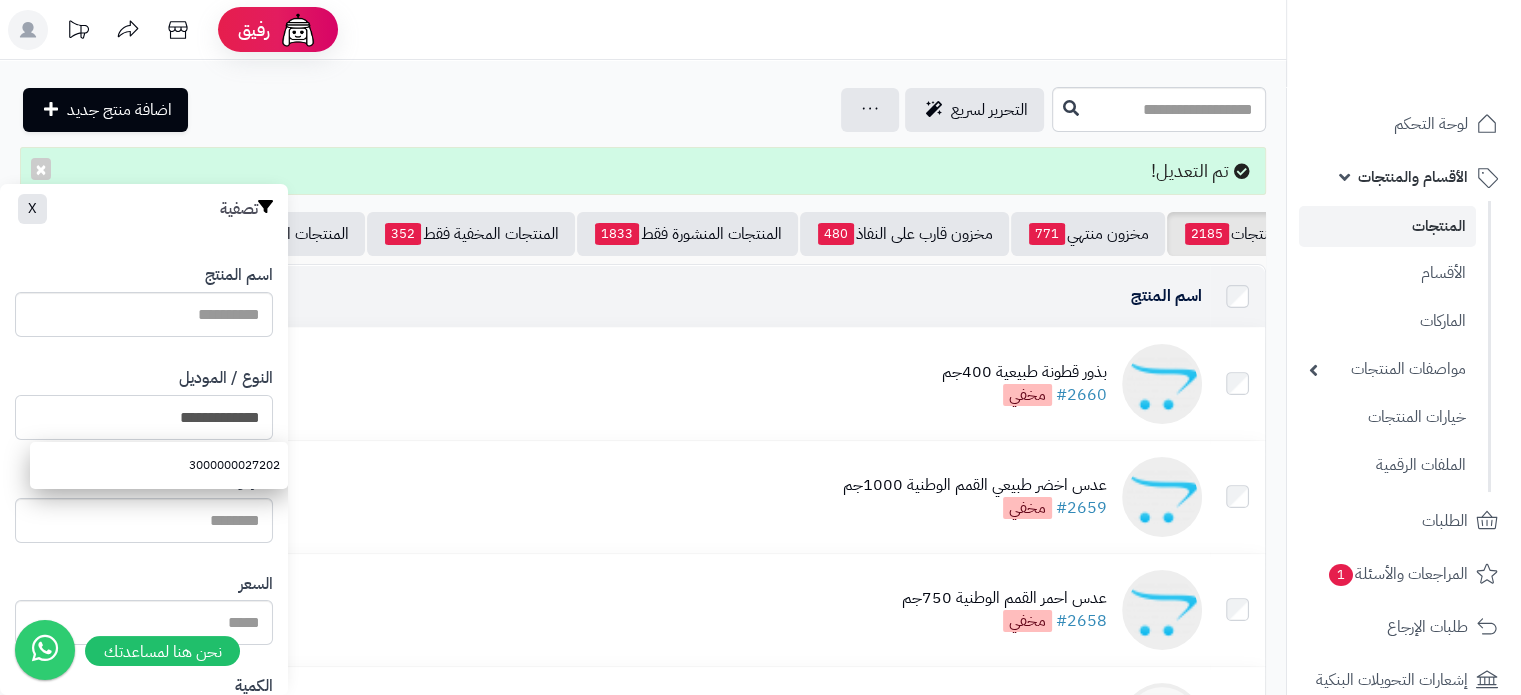 type on "**********" 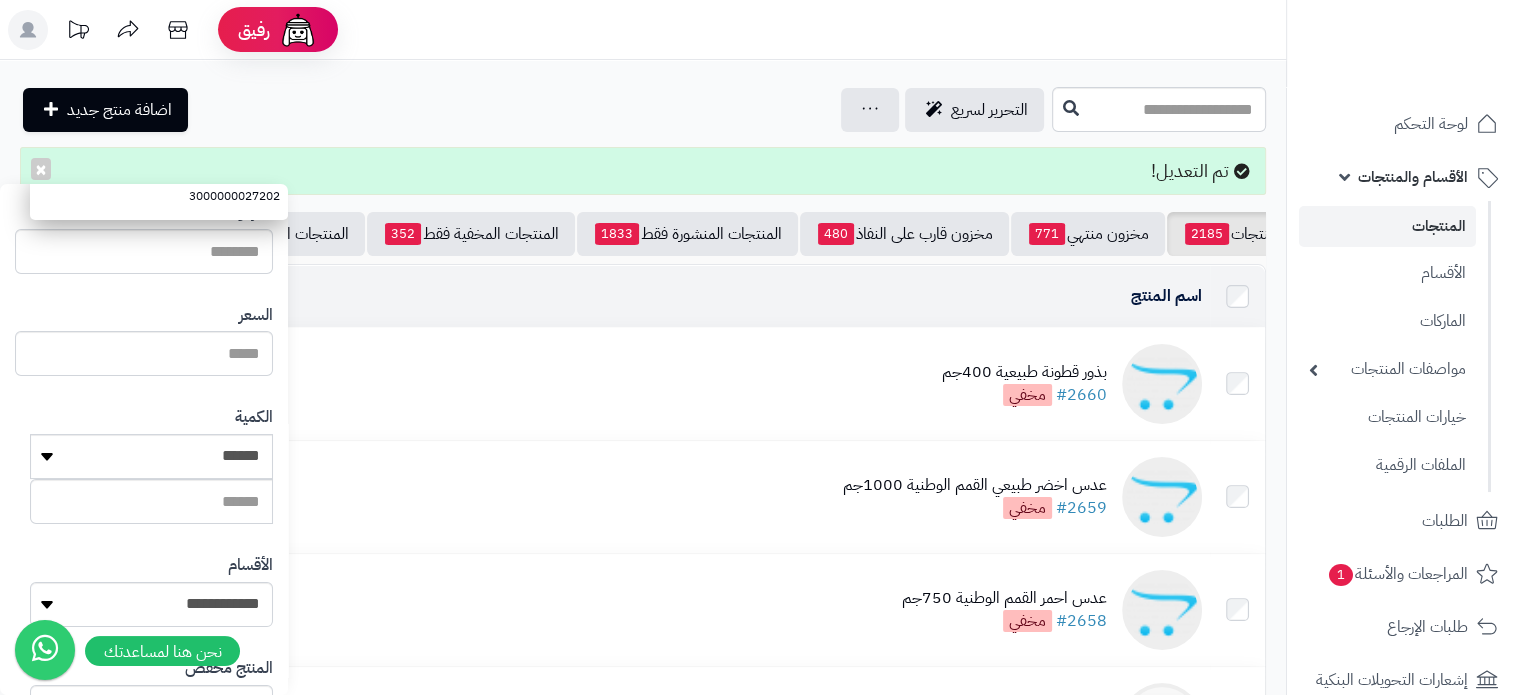 scroll, scrollTop: 528, scrollLeft: 0, axis: vertical 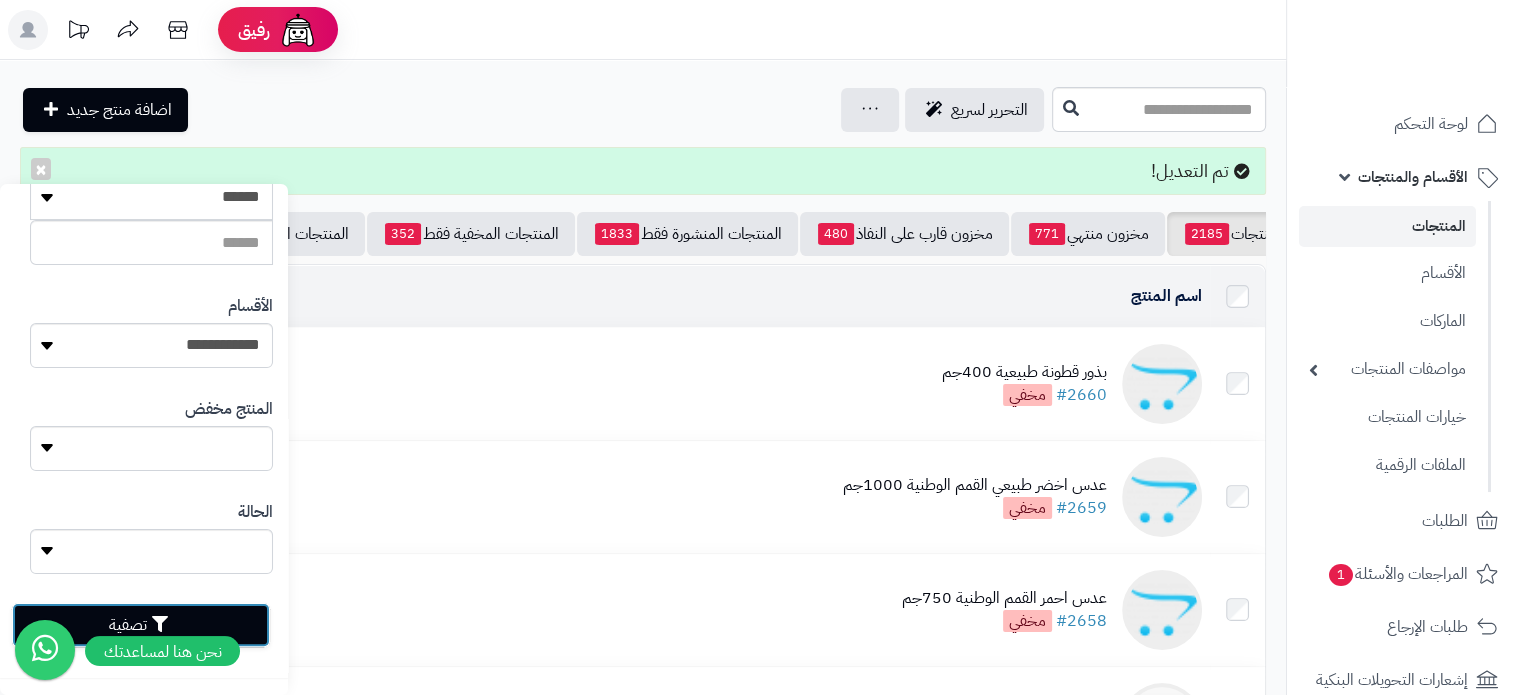click on "تصفية" at bounding box center [141, 625] 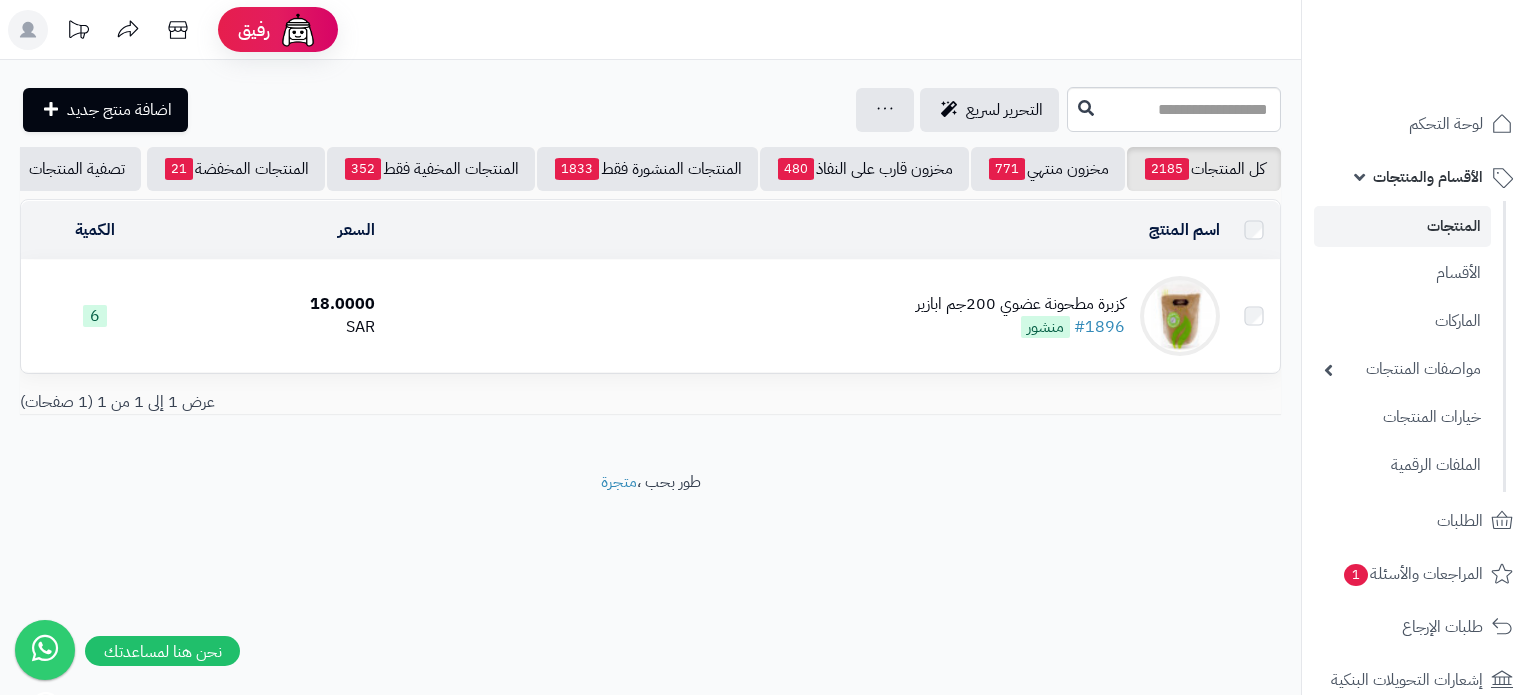 scroll, scrollTop: 0, scrollLeft: 0, axis: both 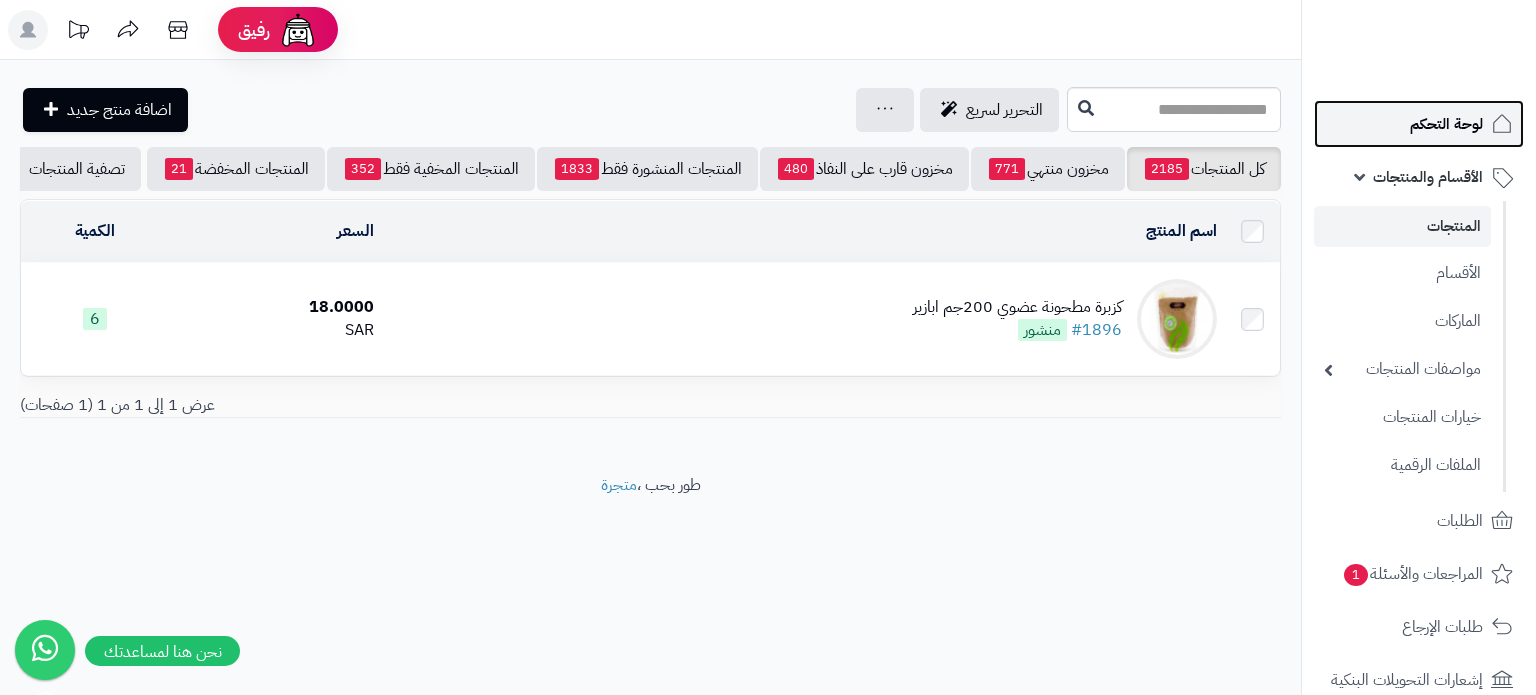 click on "لوحة التحكم" at bounding box center (1446, 124) 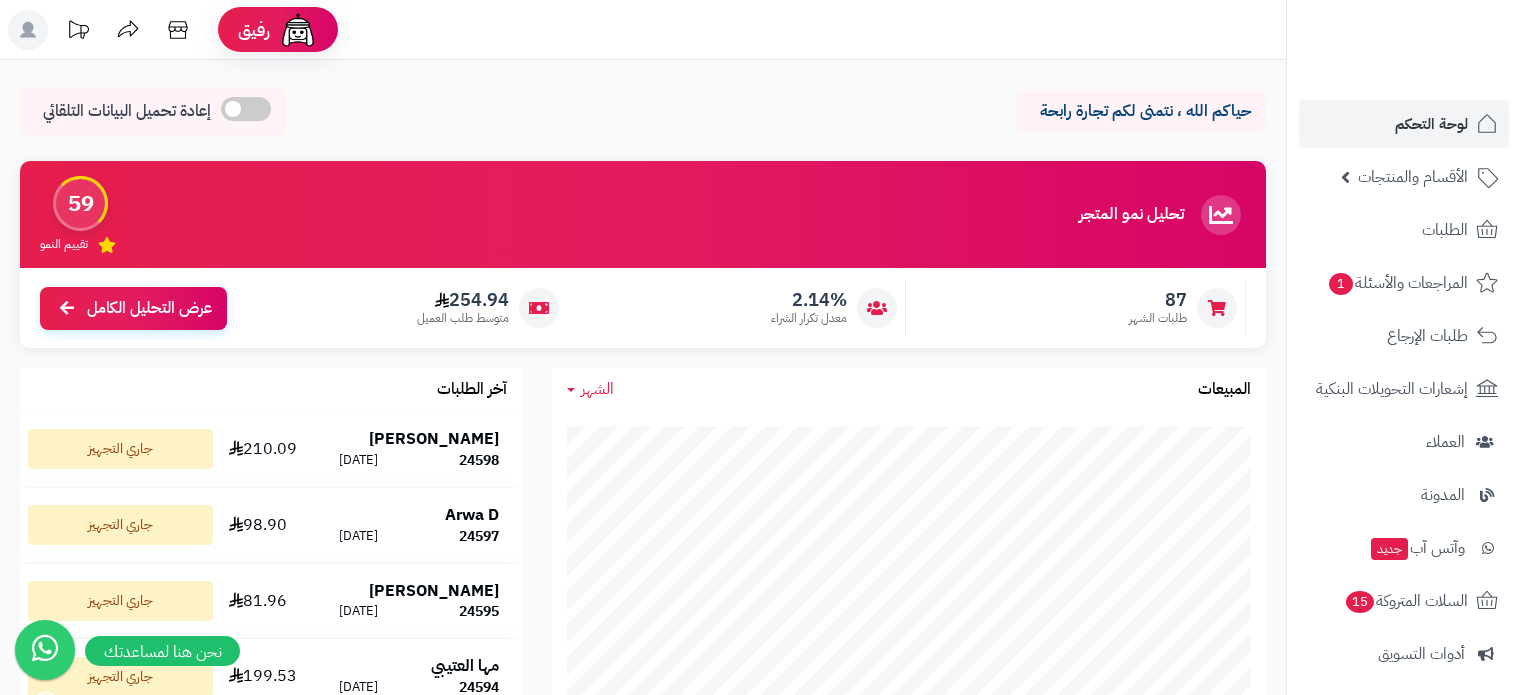 scroll, scrollTop: 0, scrollLeft: 0, axis: both 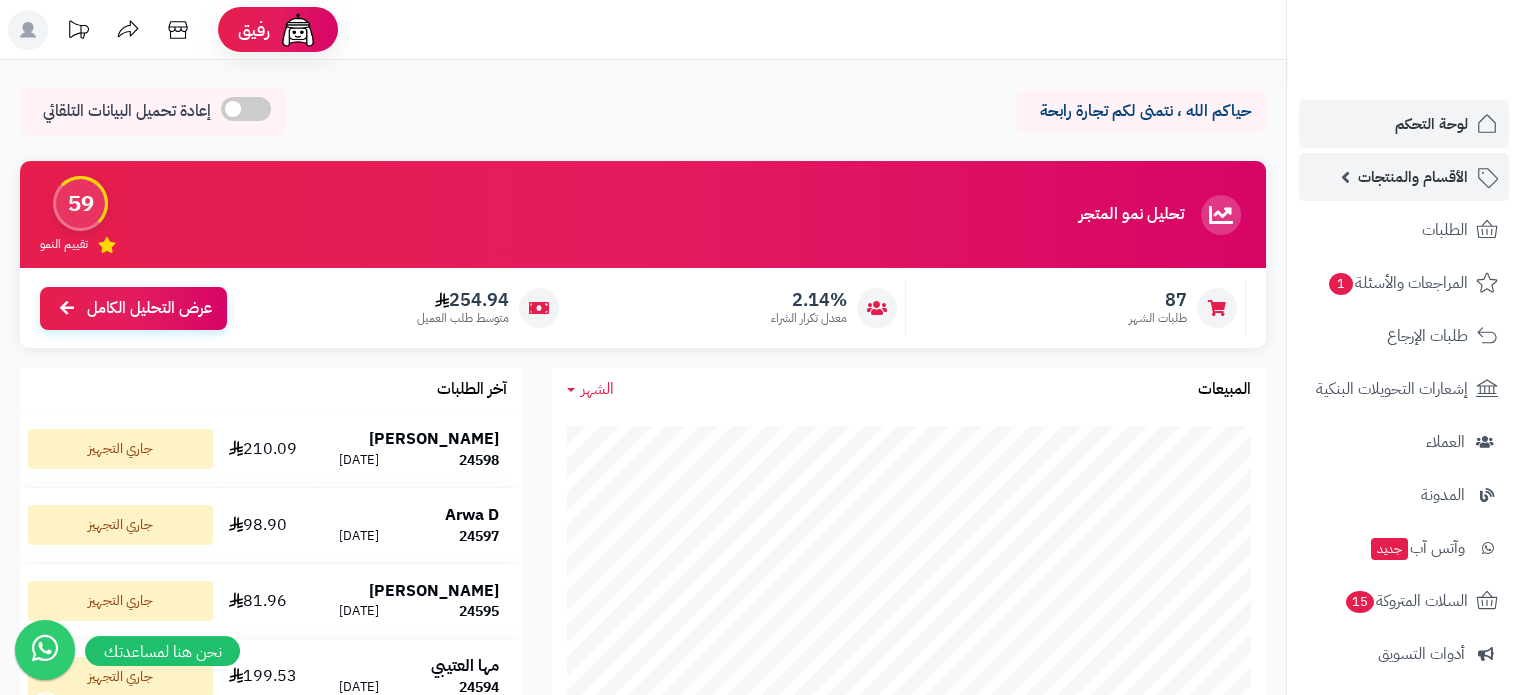 click on "الأقسام والمنتجات" at bounding box center (1413, 177) 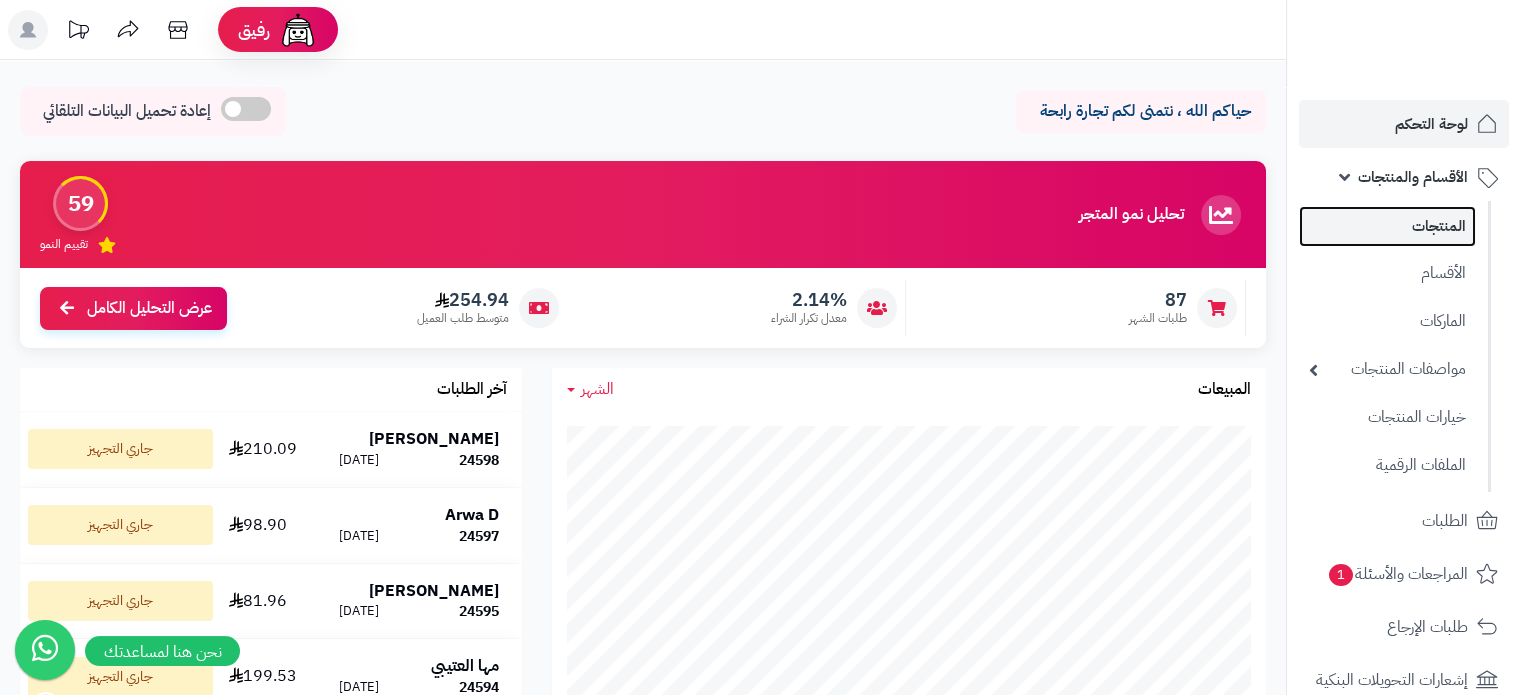 click on "المنتجات" at bounding box center [1387, 226] 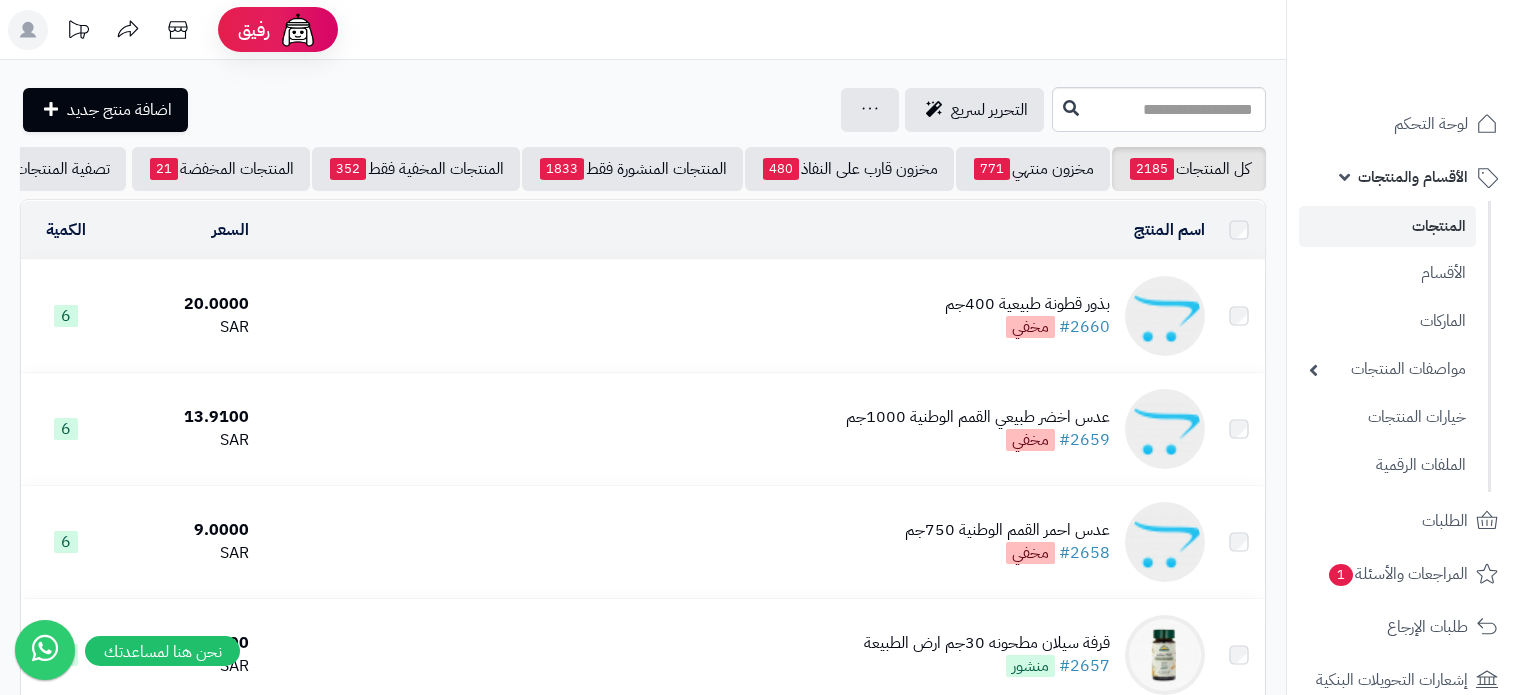 scroll, scrollTop: 0, scrollLeft: 0, axis: both 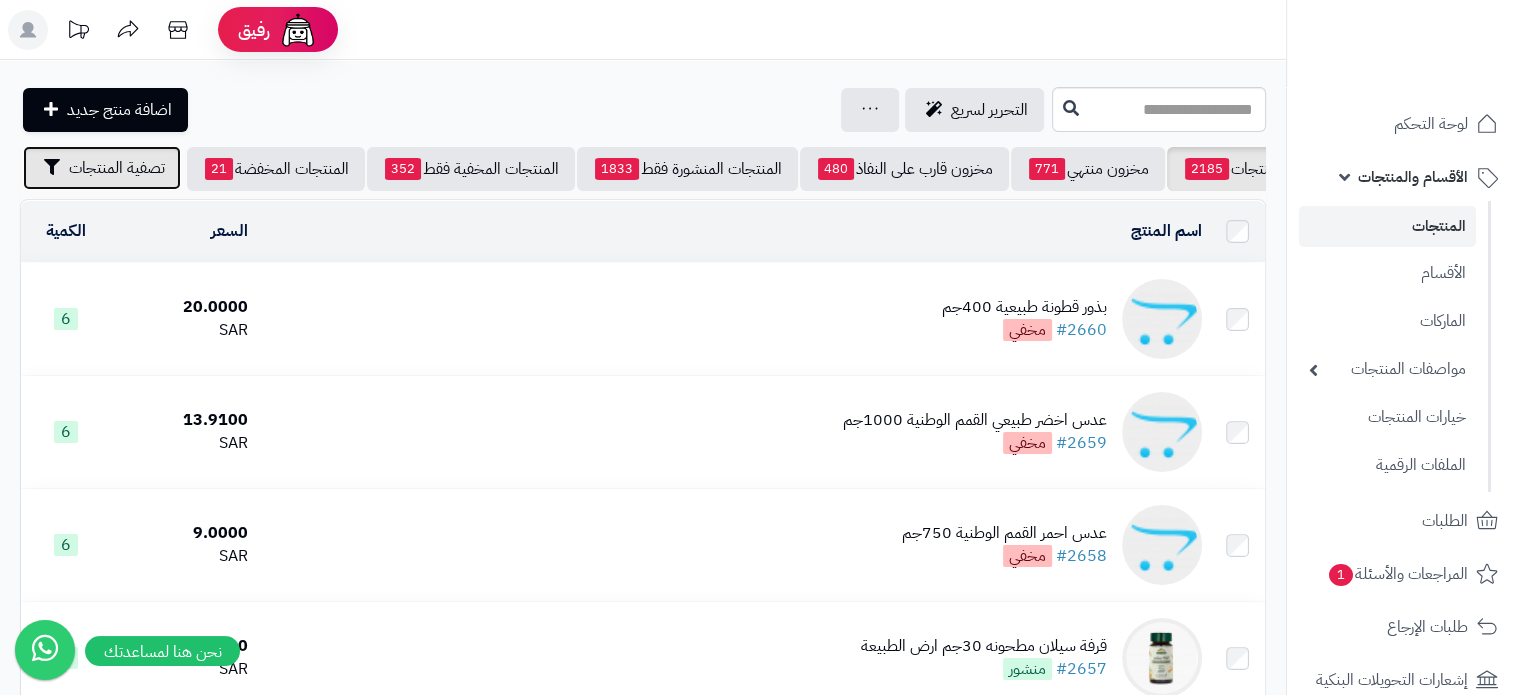 click on "تصفية المنتجات" at bounding box center [117, 168] 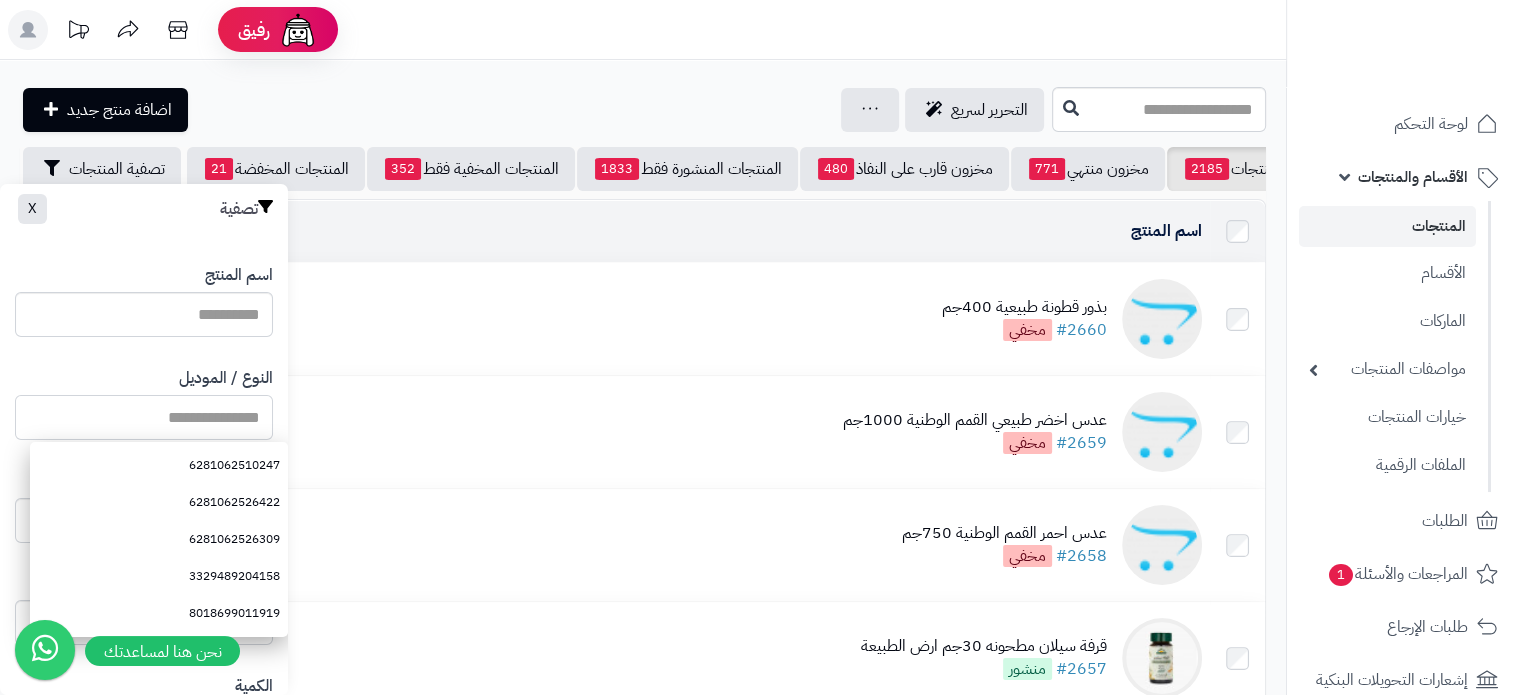 paste on "**********" 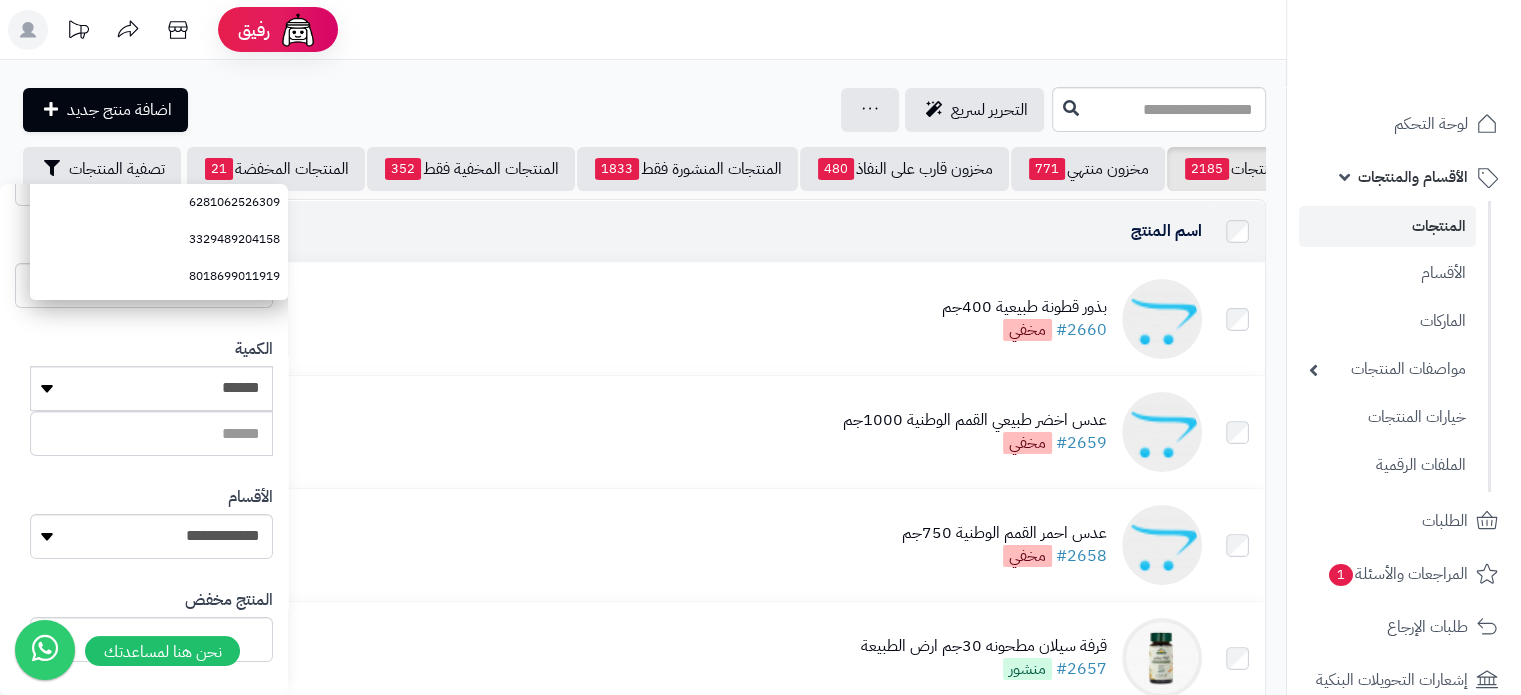 scroll, scrollTop: 528, scrollLeft: 0, axis: vertical 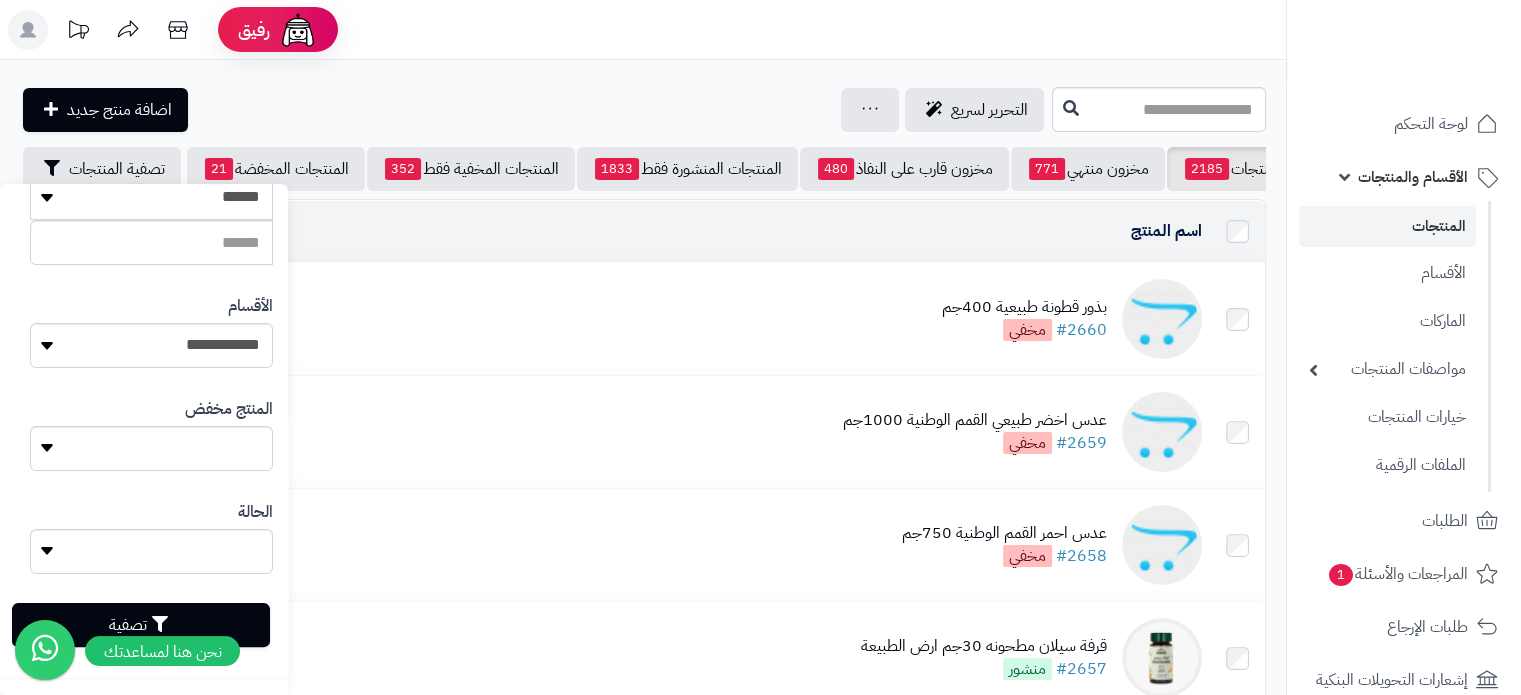 type on "**********" 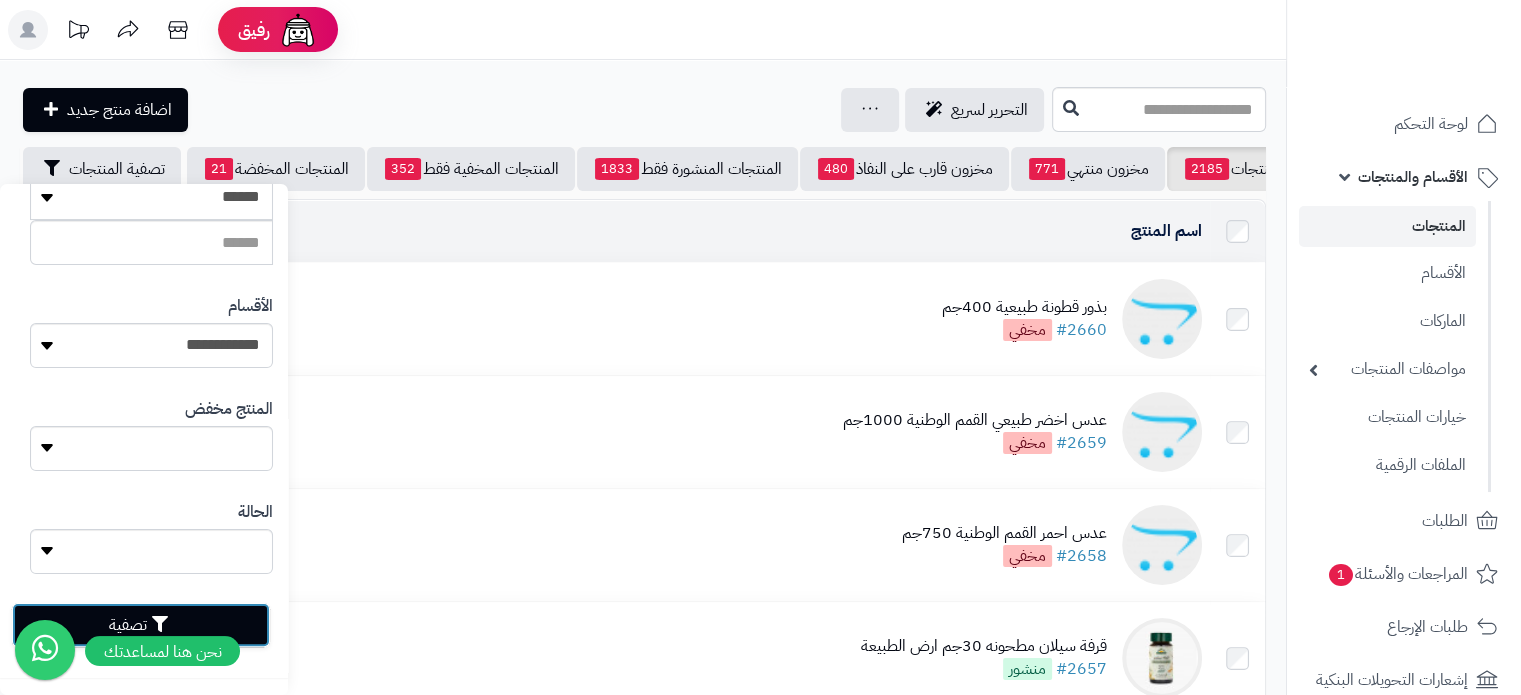 click on "تصفية" at bounding box center [141, 625] 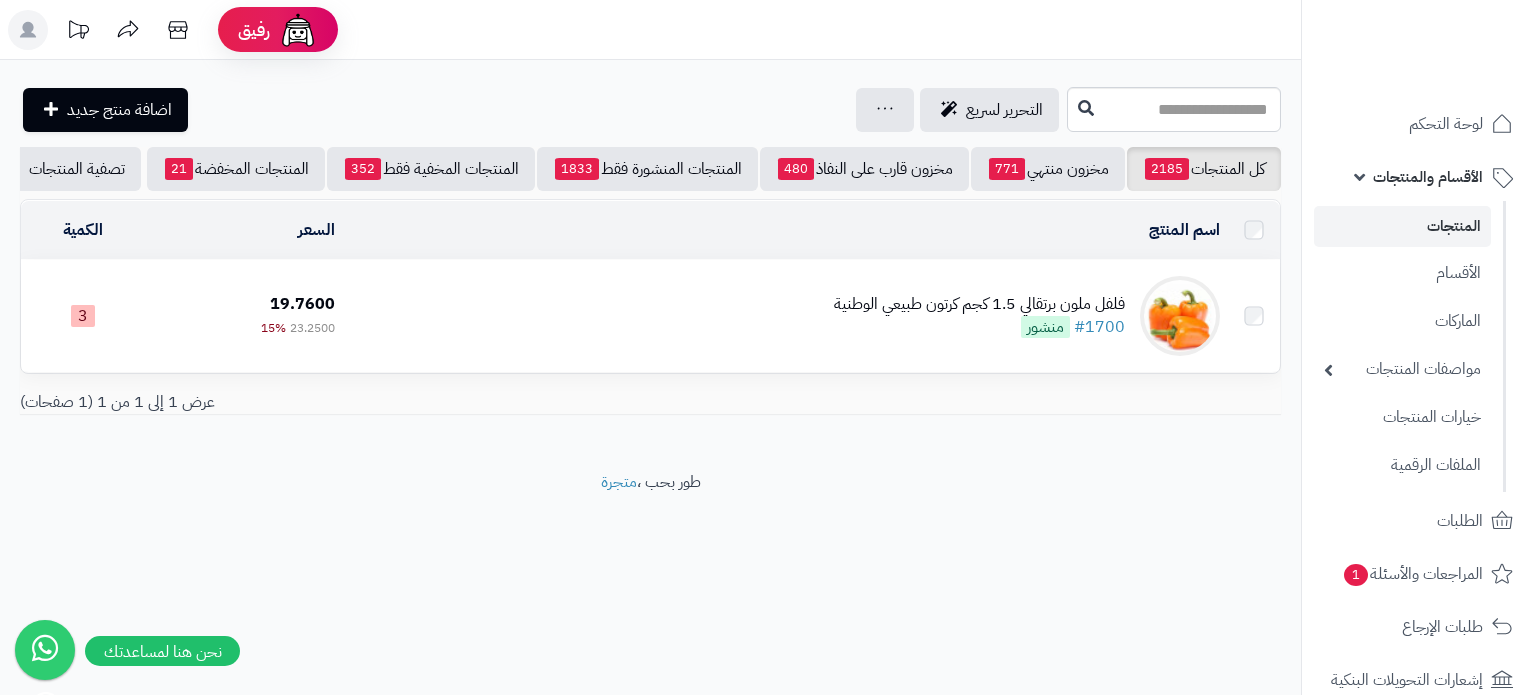 scroll, scrollTop: 0, scrollLeft: 0, axis: both 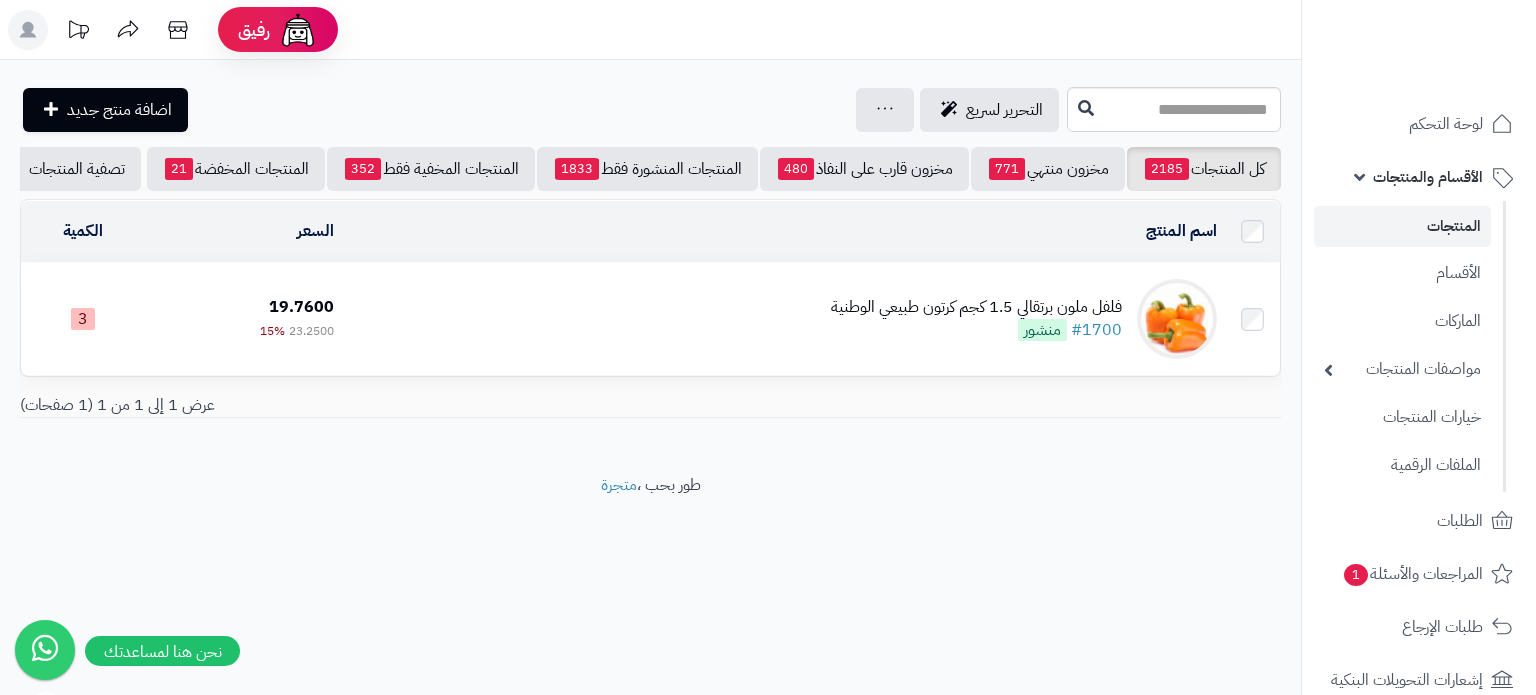 click on "فلفل ملون برتقالي  1.5 كجم كرتون طبيعي الوطنية" at bounding box center (976, 307) 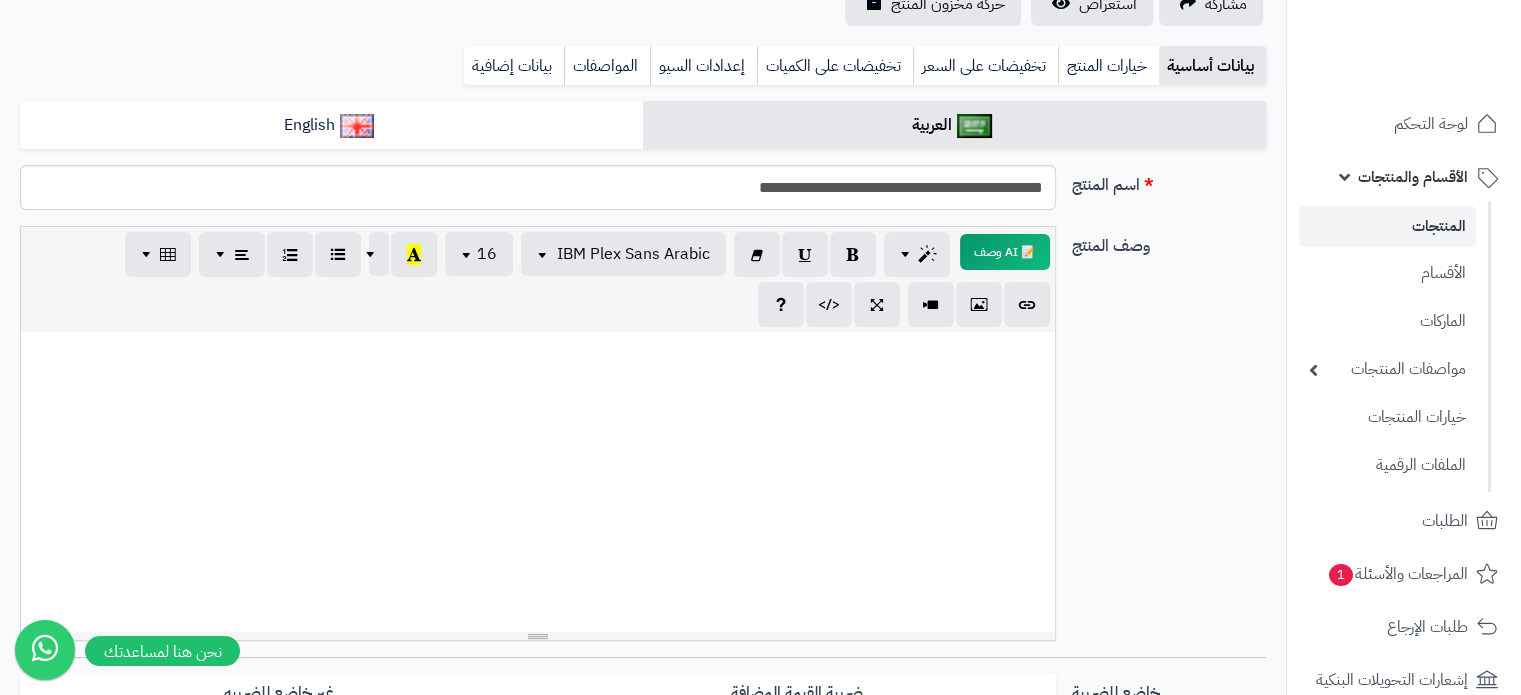 scroll, scrollTop: 0, scrollLeft: 0, axis: both 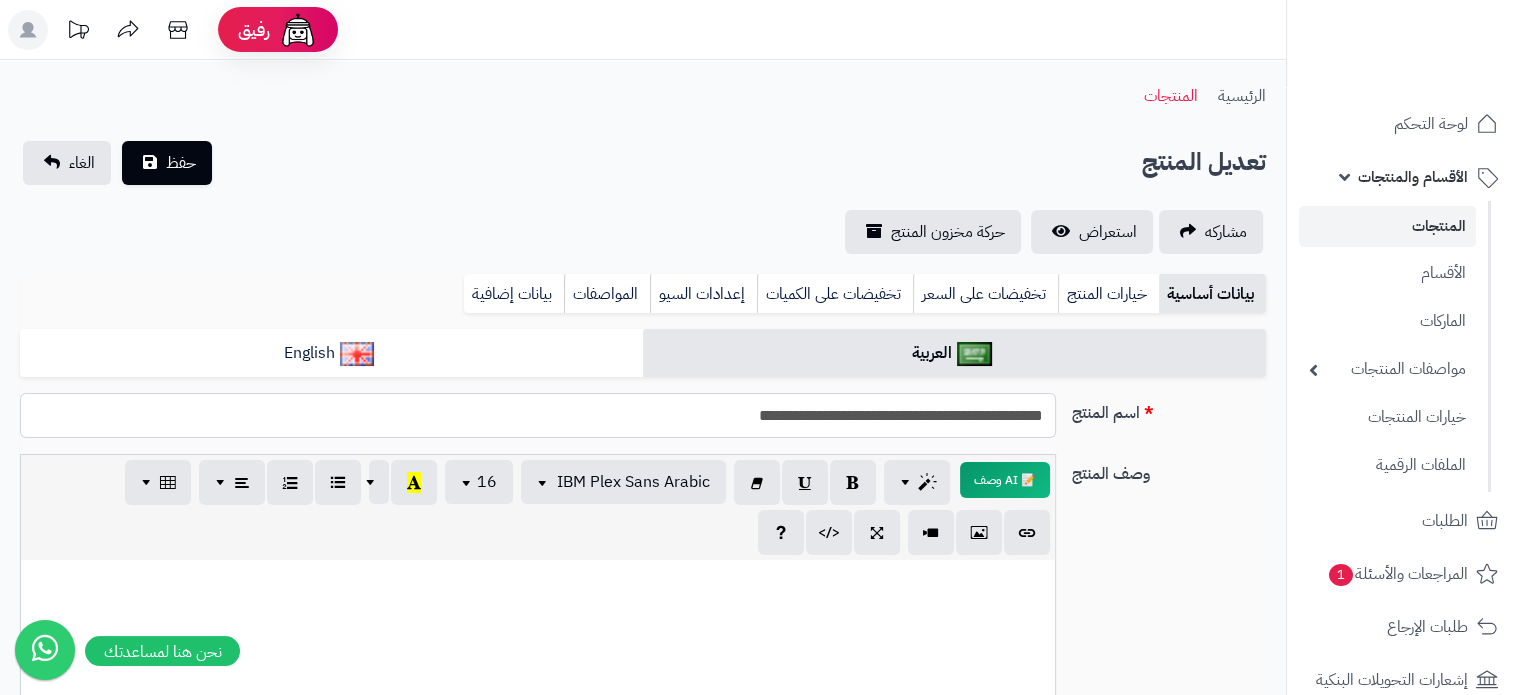 drag, startPoint x: 915, startPoint y: 423, endPoint x: 930, endPoint y: 428, distance: 15.811388 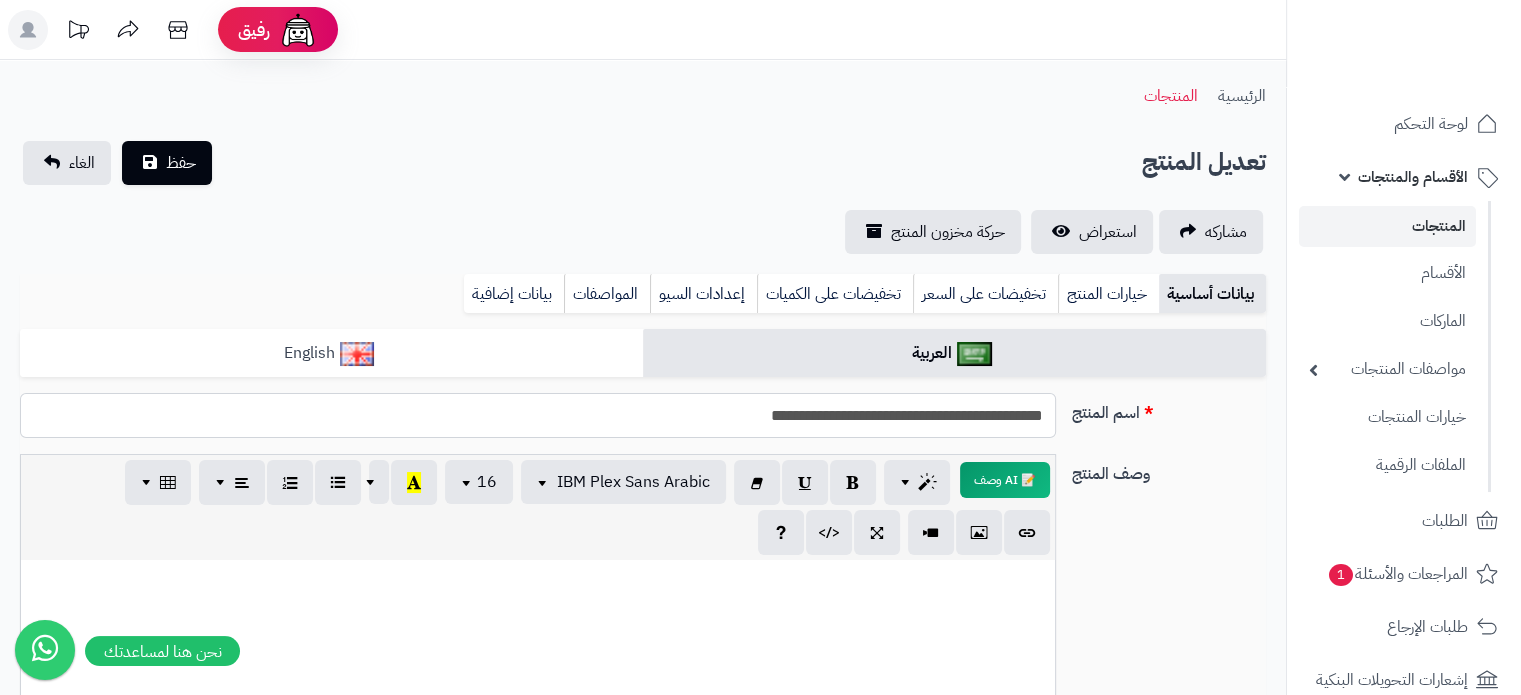 type on "**********" 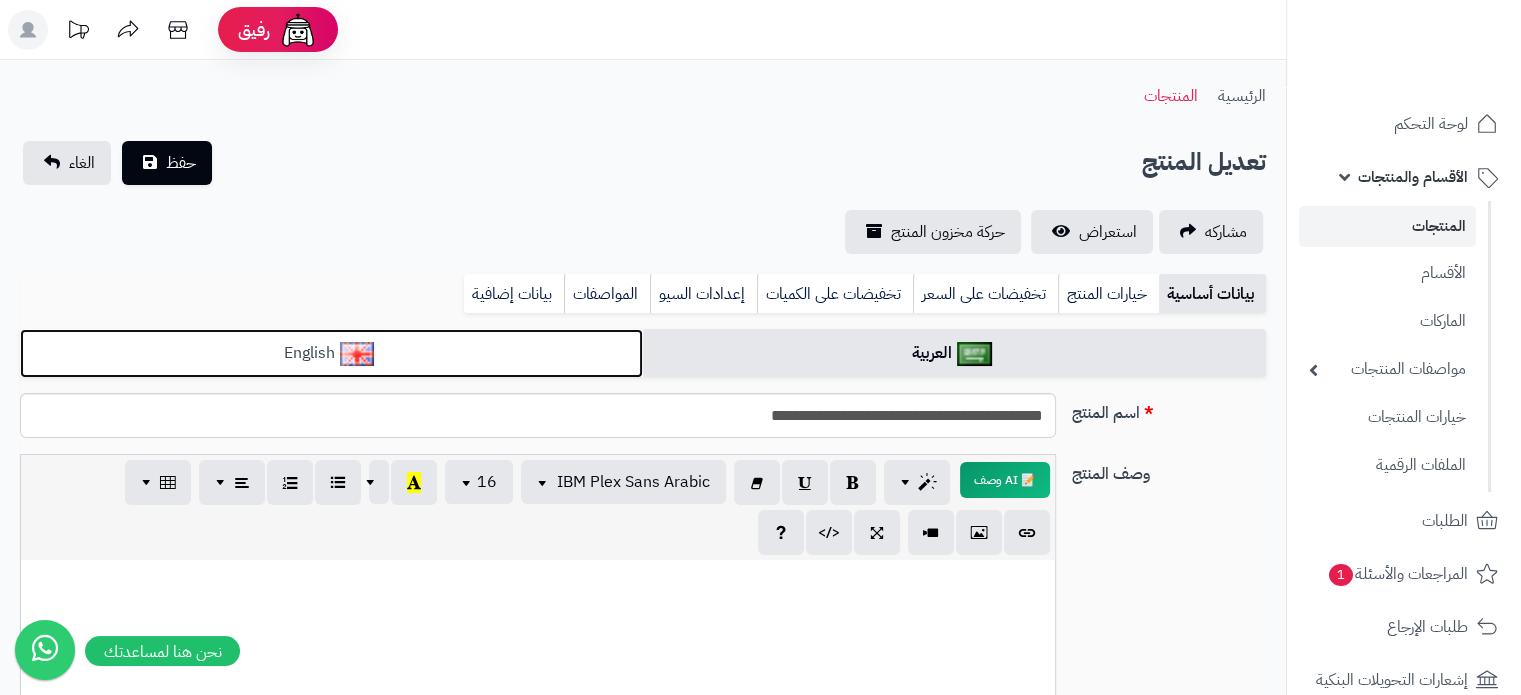 click on "English" at bounding box center [331, 353] 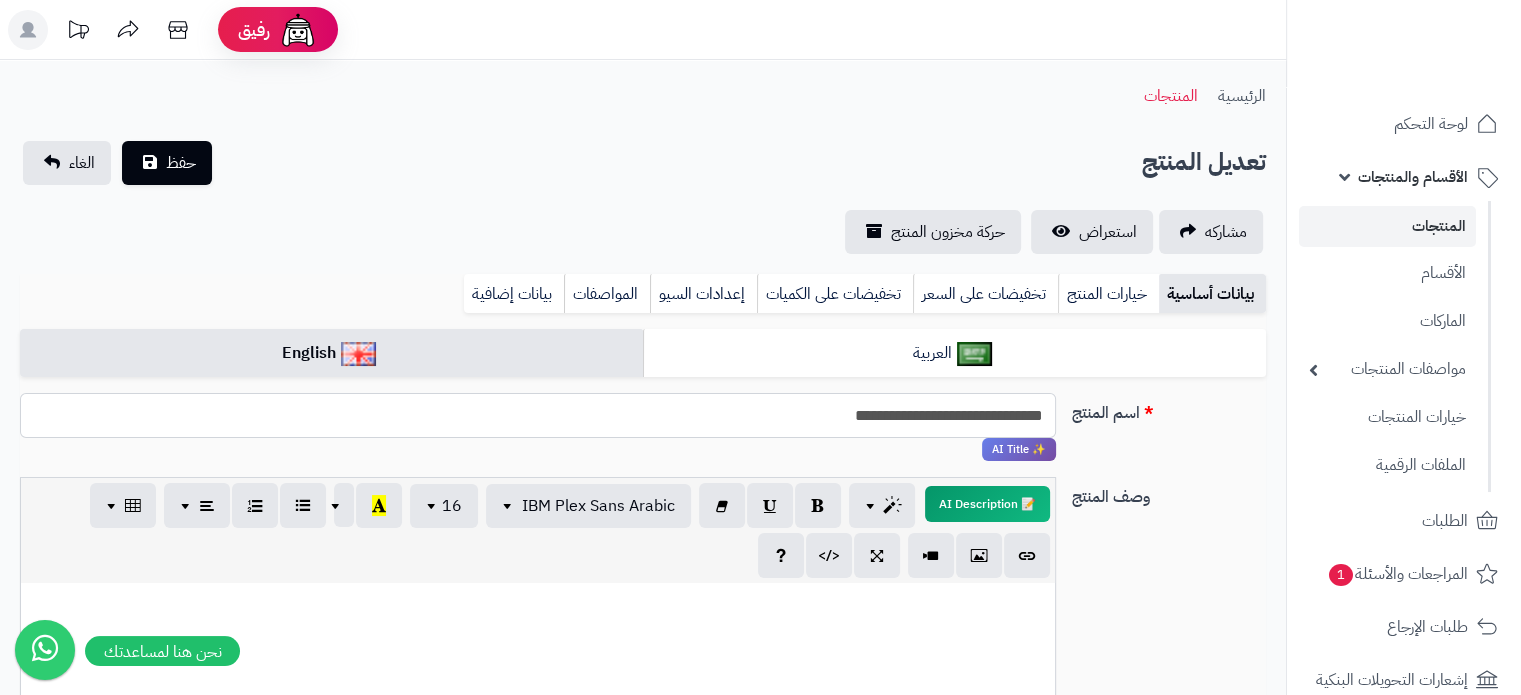 drag, startPoint x: 914, startPoint y: 419, endPoint x: 925, endPoint y: 428, distance: 14.21267 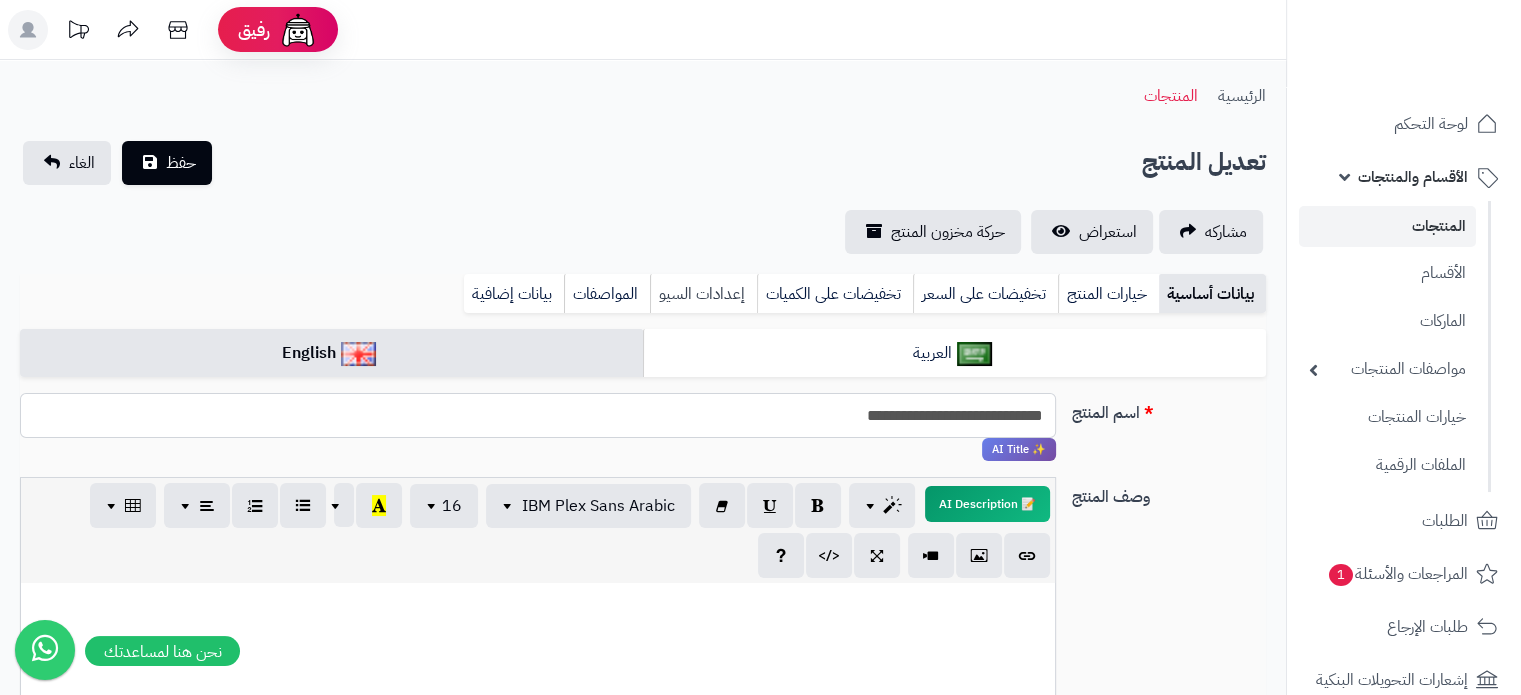 type on "**********" 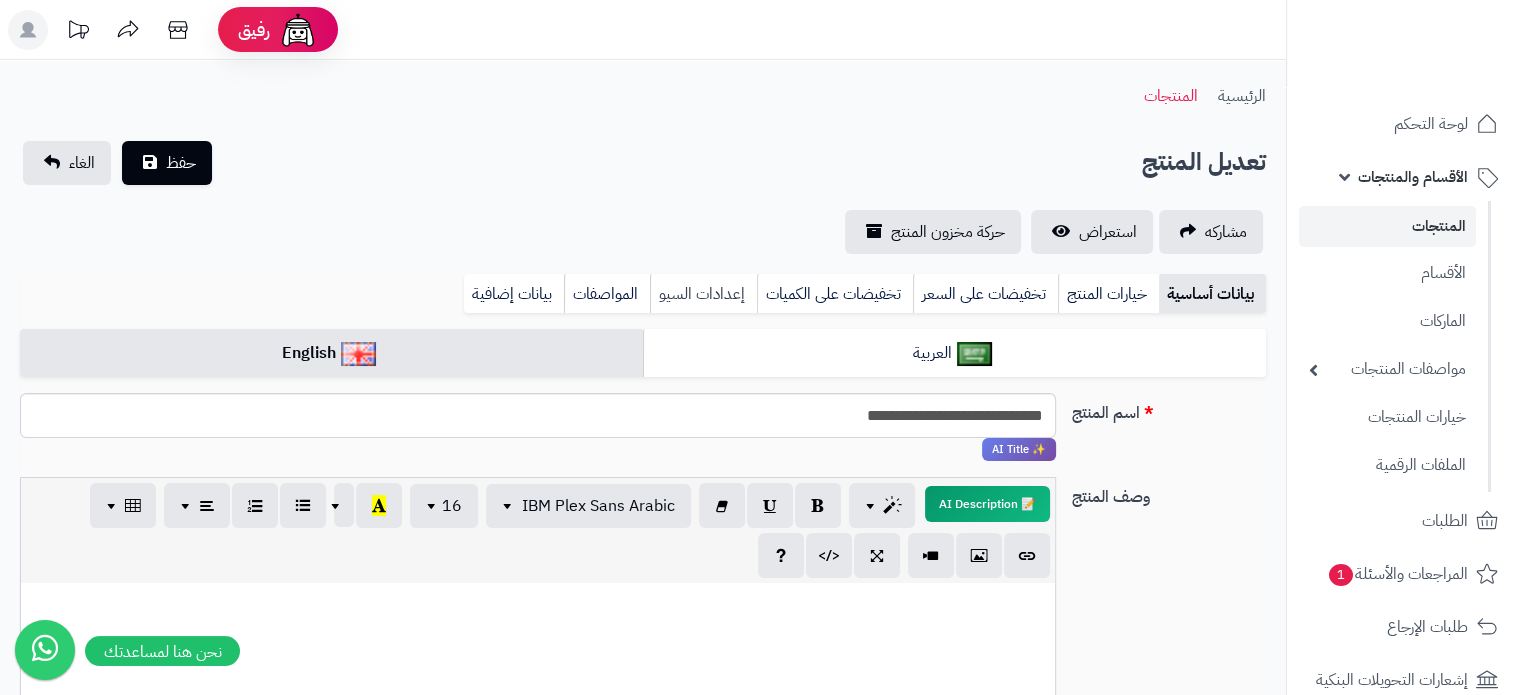click on "إعدادات السيو" at bounding box center (703, 294) 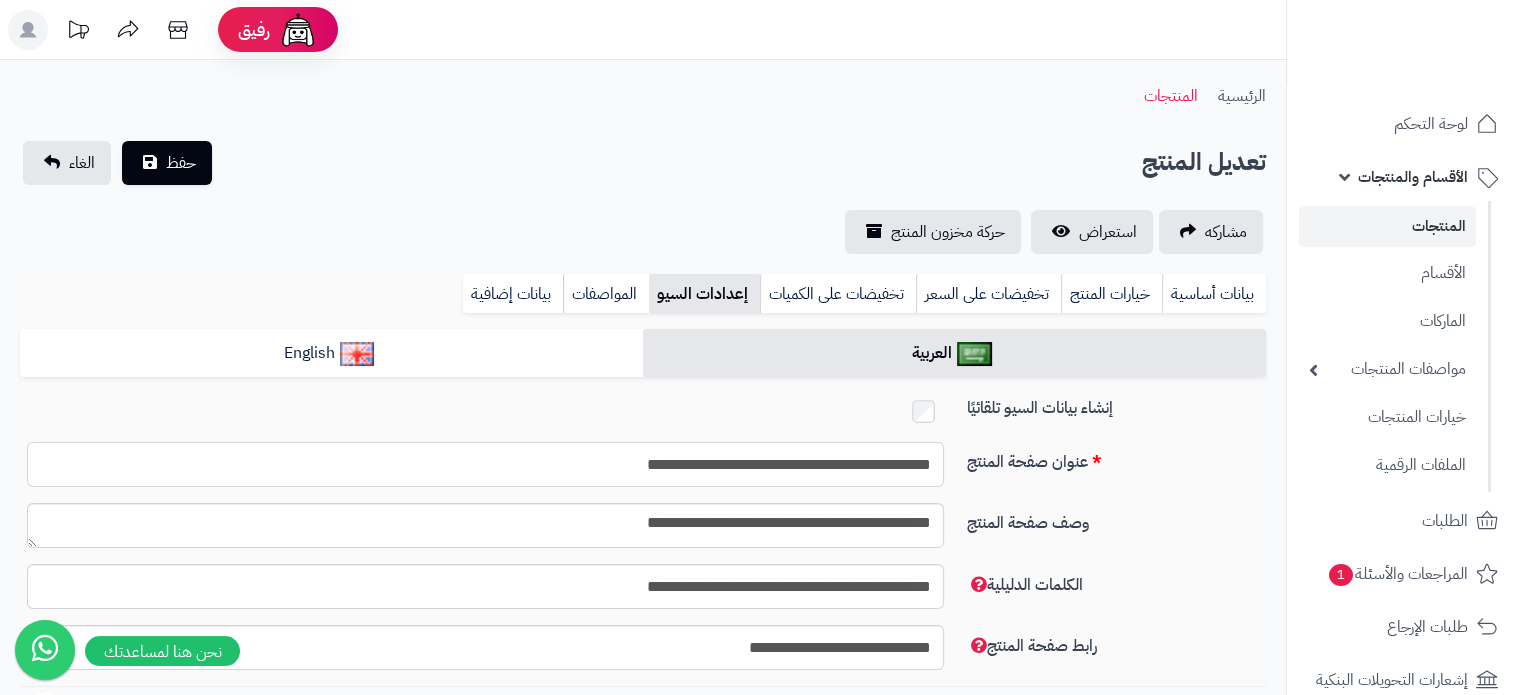 drag, startPoint x: 804, startPoint y: 469, endPoint x: 802, endPoint y: 441, distance: 28.071337 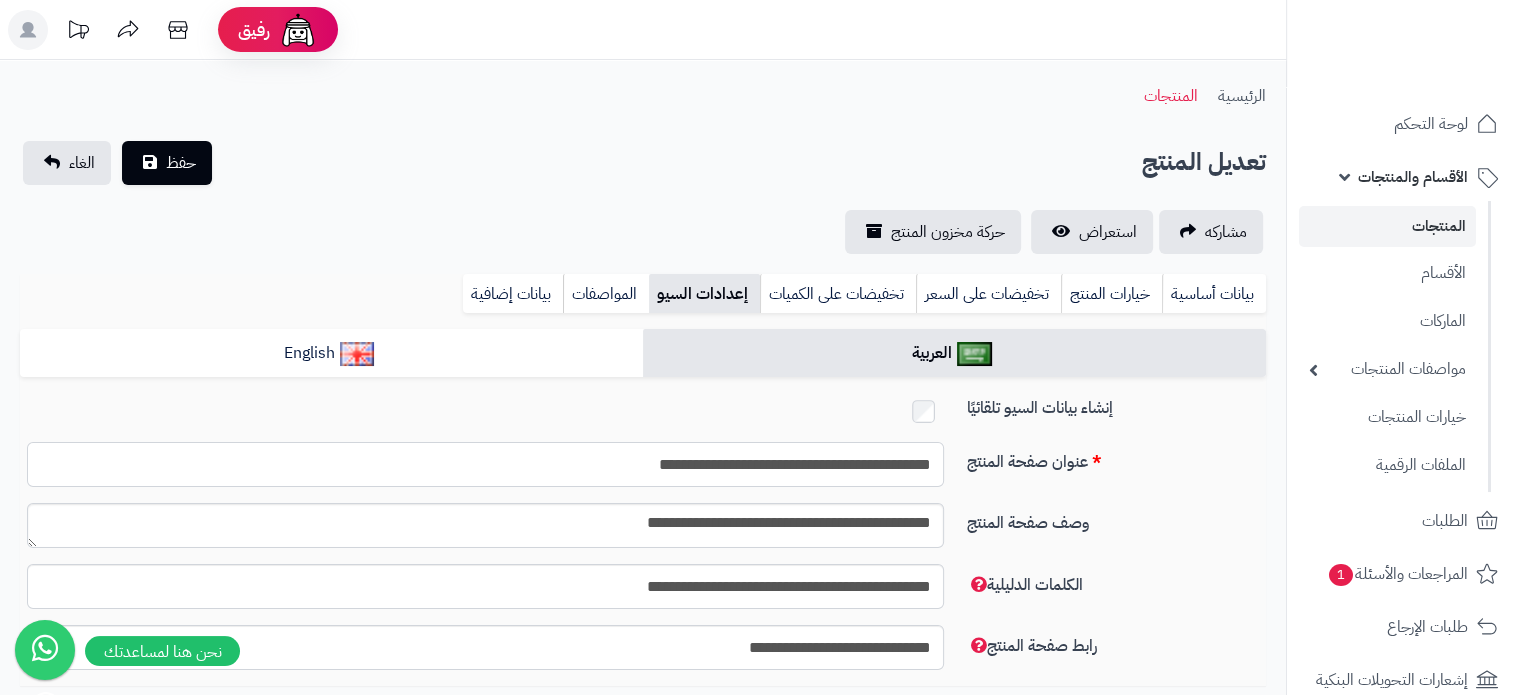 type on "**********" 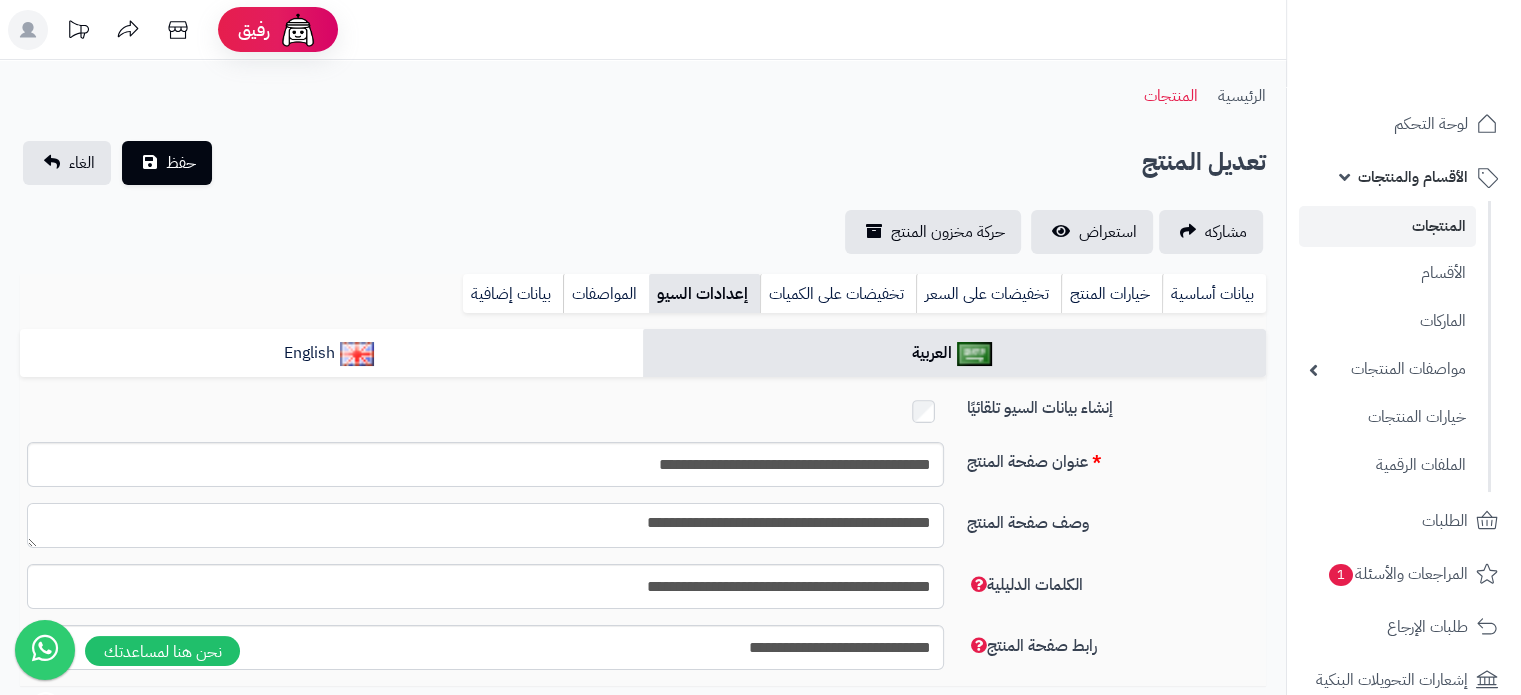 drag, startPoint x: 806, startPoint y: 533, endPoint x: 796, endPoint y: 485, distance: 49.0306 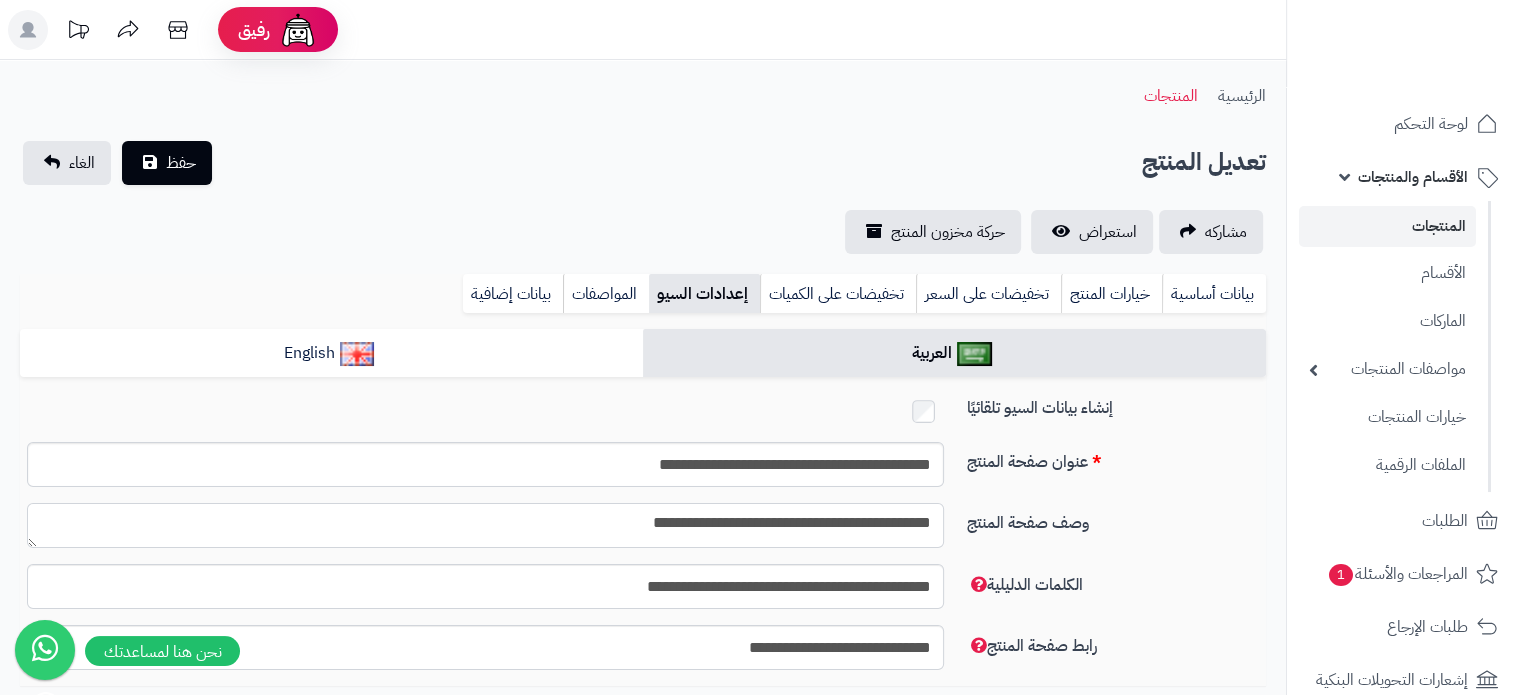 drag, startPoint x: 811, startPoint y: 531, endPoint x: 784, endPoint y: 488, distance: 50.77401 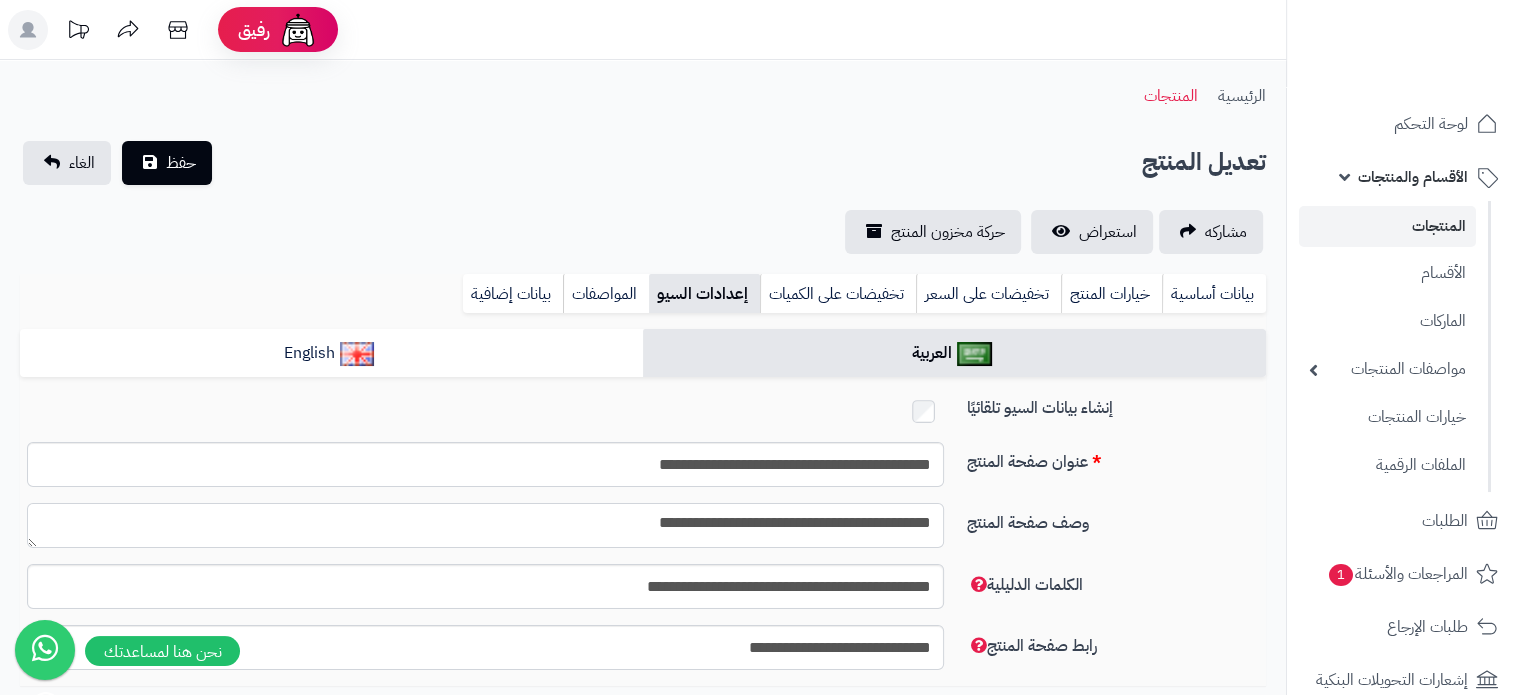 type on "**********" 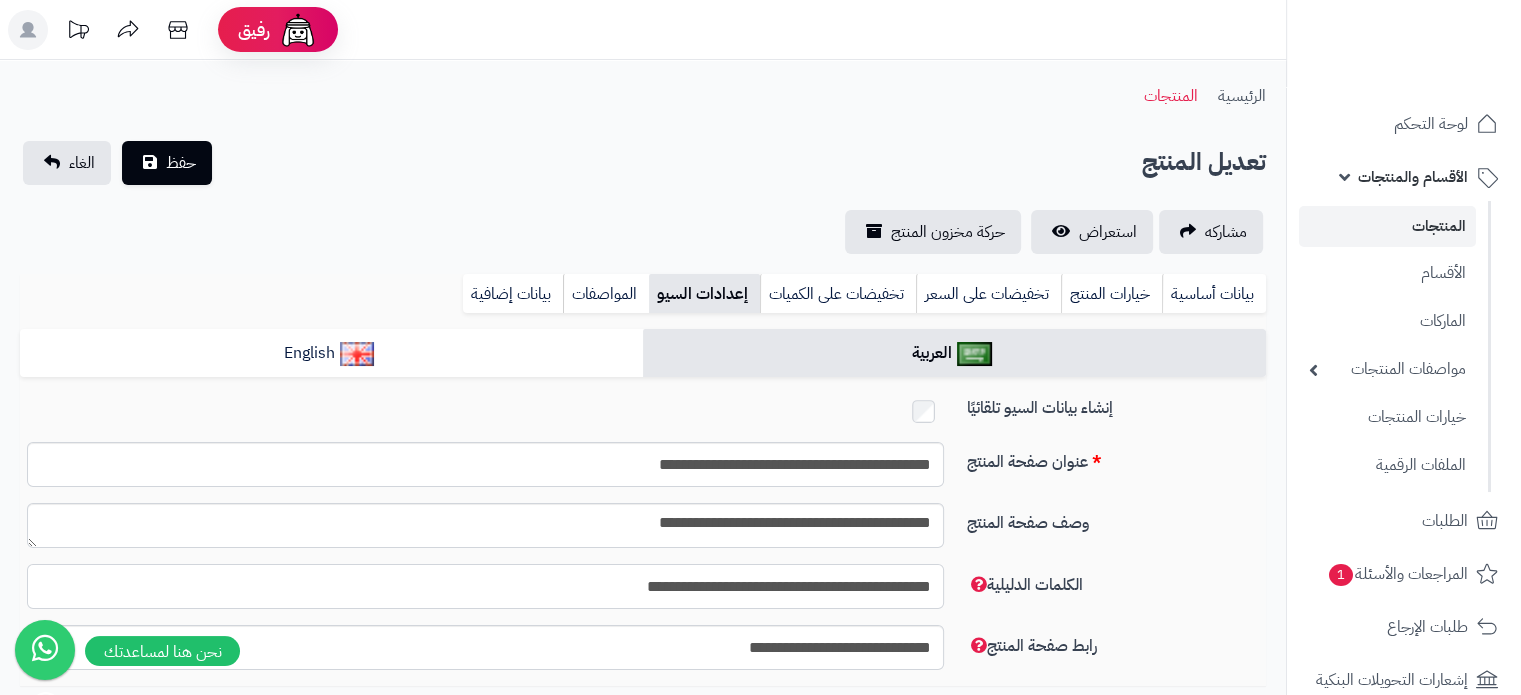 drag, startPoint x: 802, startPoint y: 592, endPoint x: 816, endPoint y: 596, distance: 14.56022 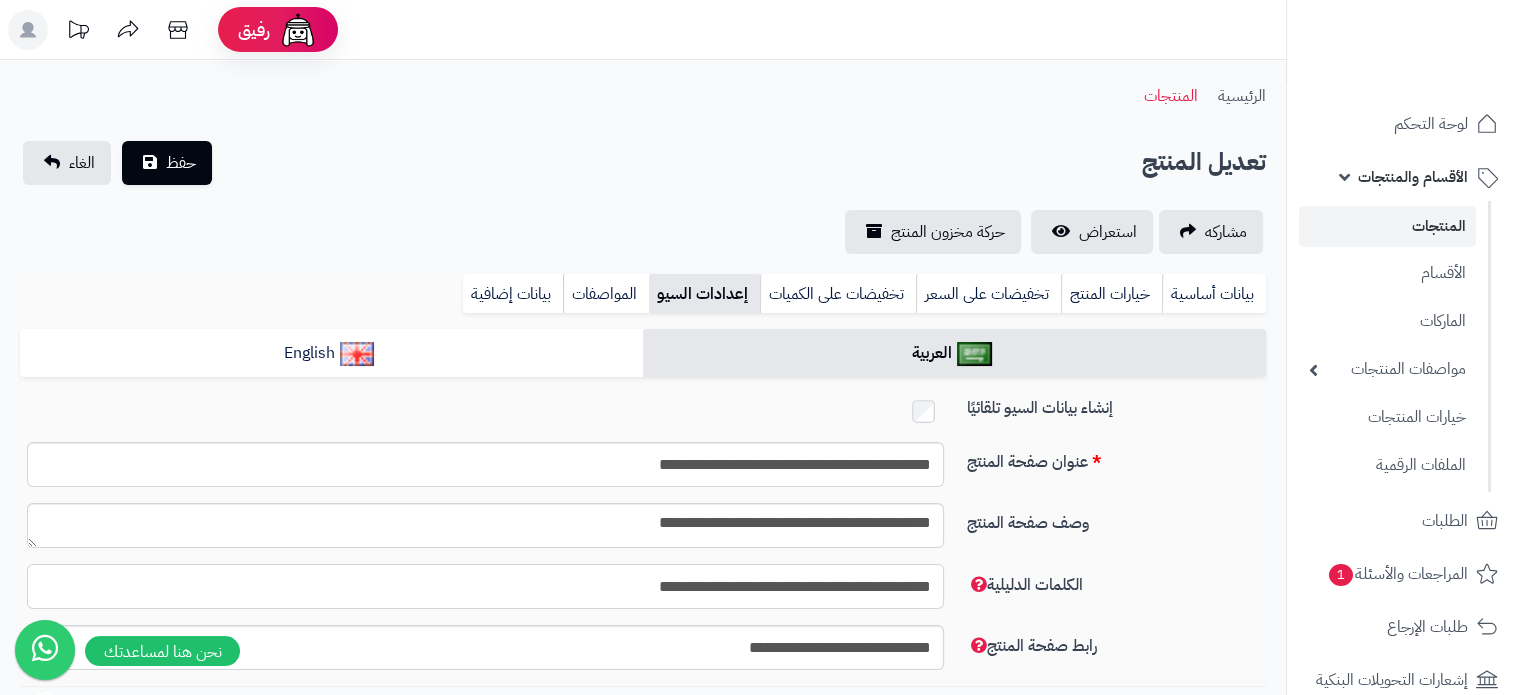 type on "**********" 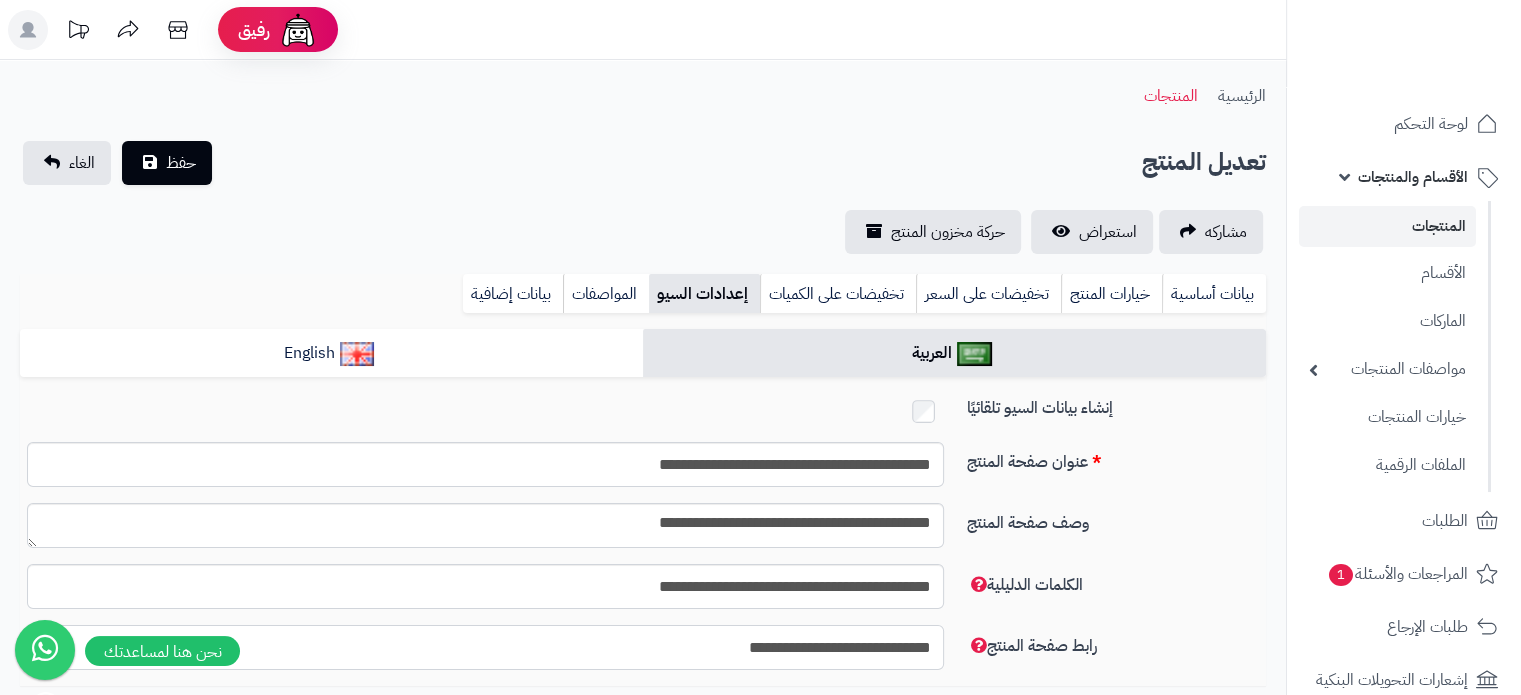 drag, startPoint x: 818, startPoint y: 651, endPoint x: 806, endPoint y: 639, distance: 16.970562 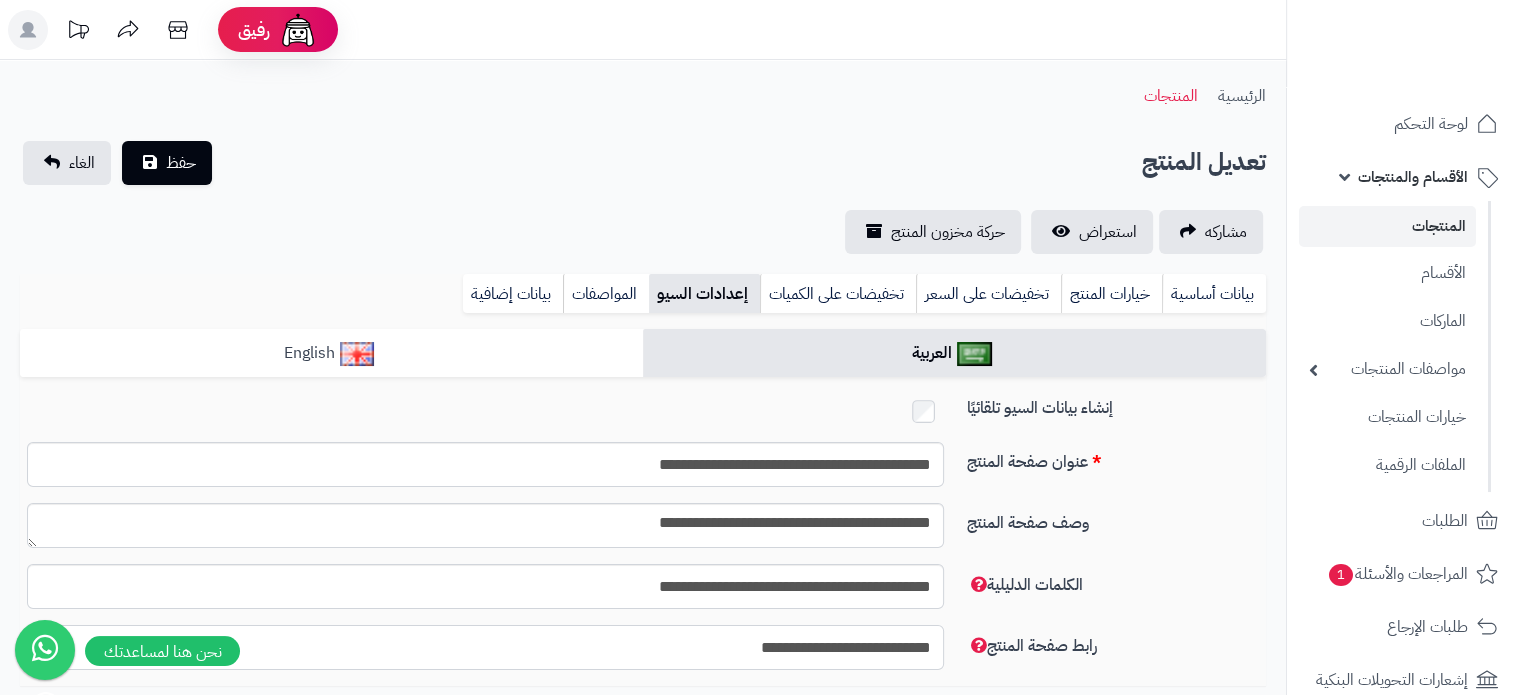 type on "**********" 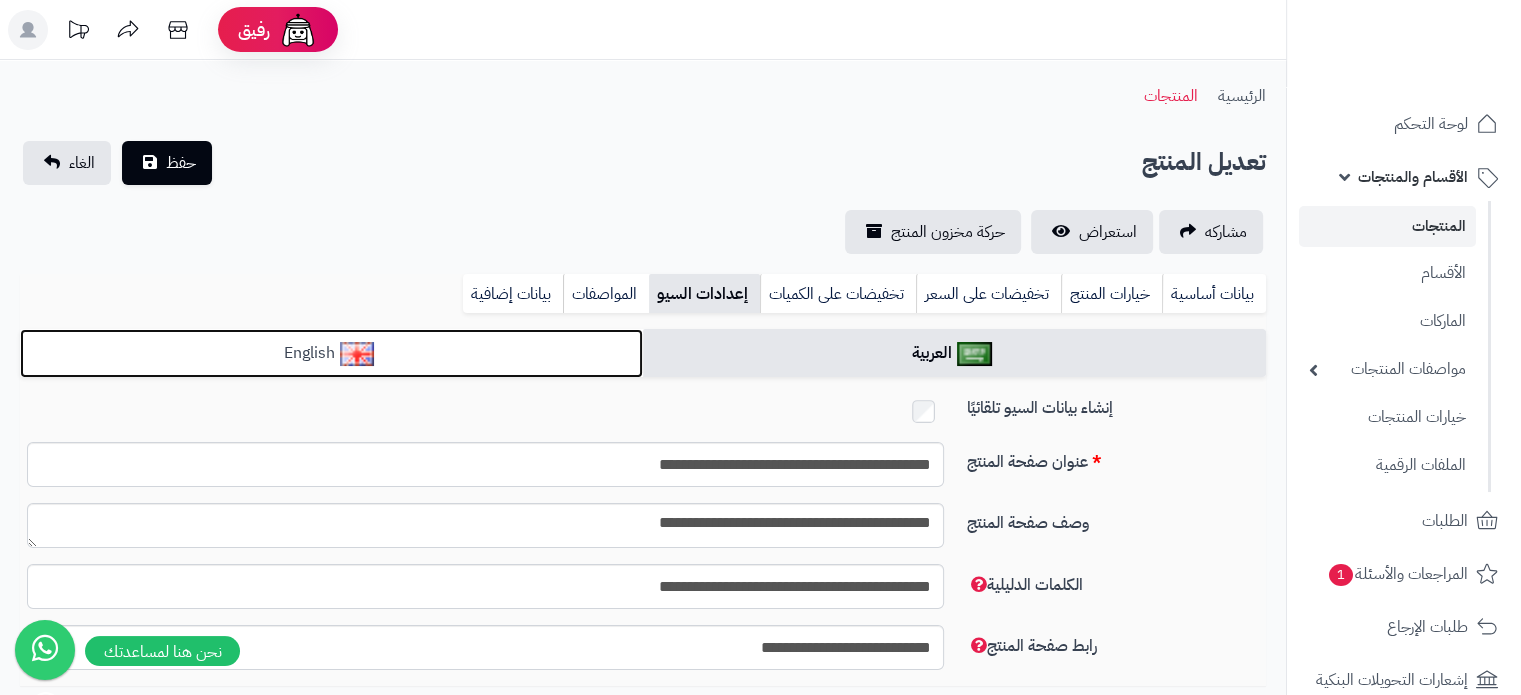 click on "English" at bounding box center [331, 353] 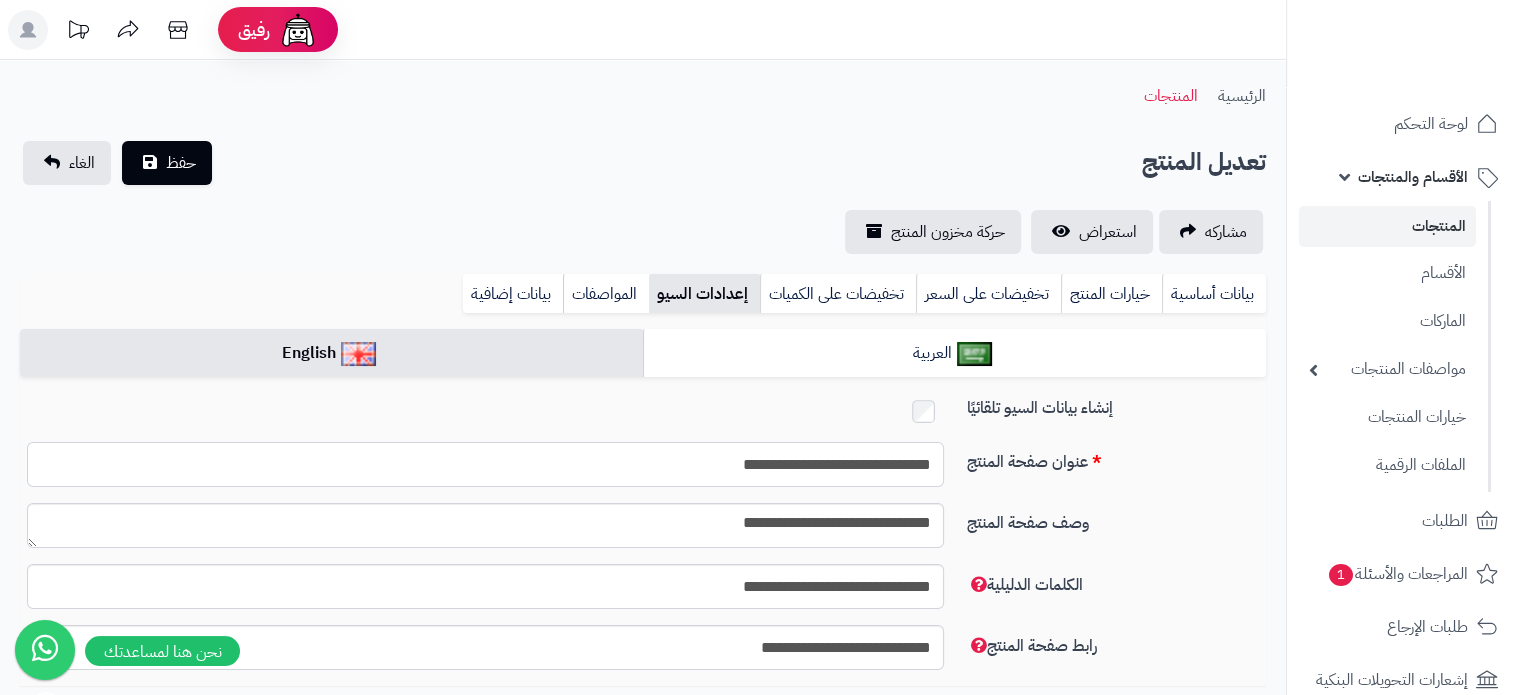 drag, startPoint x: 801, startPoint y: 470, endPoint x: 812, endPoint y: 476, distance: 12.529964 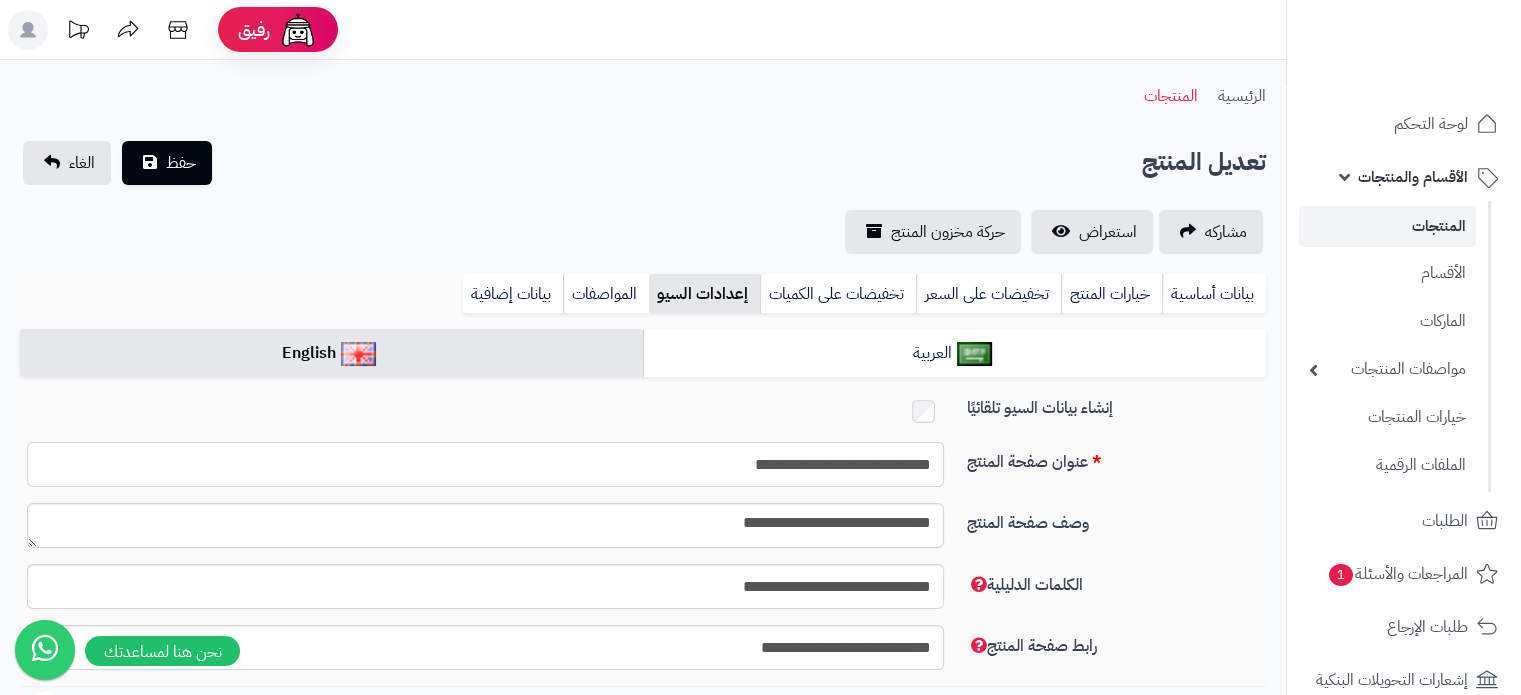 type on "**********" 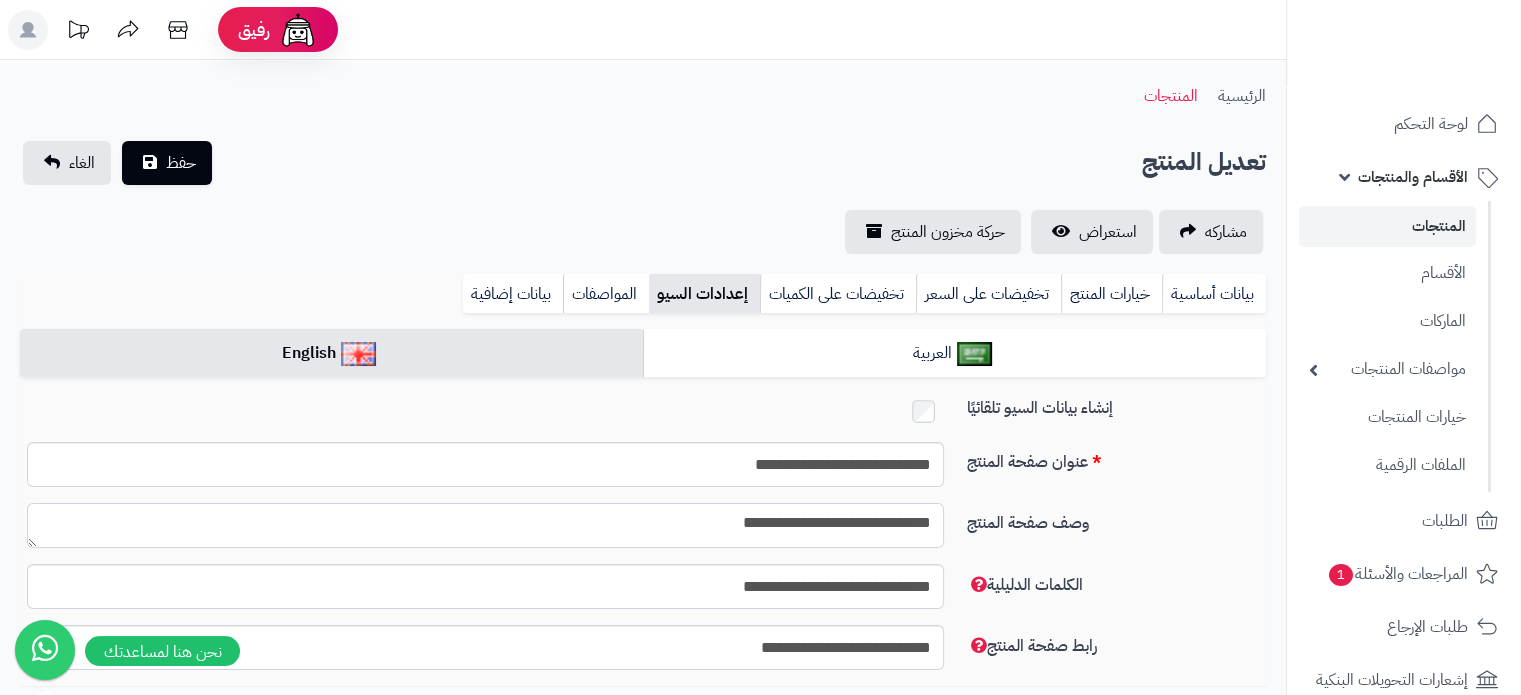 drag, startPoint x: 800, startPoint y: 525, endPoint x: 812, endPoint y: 534, distance: 15 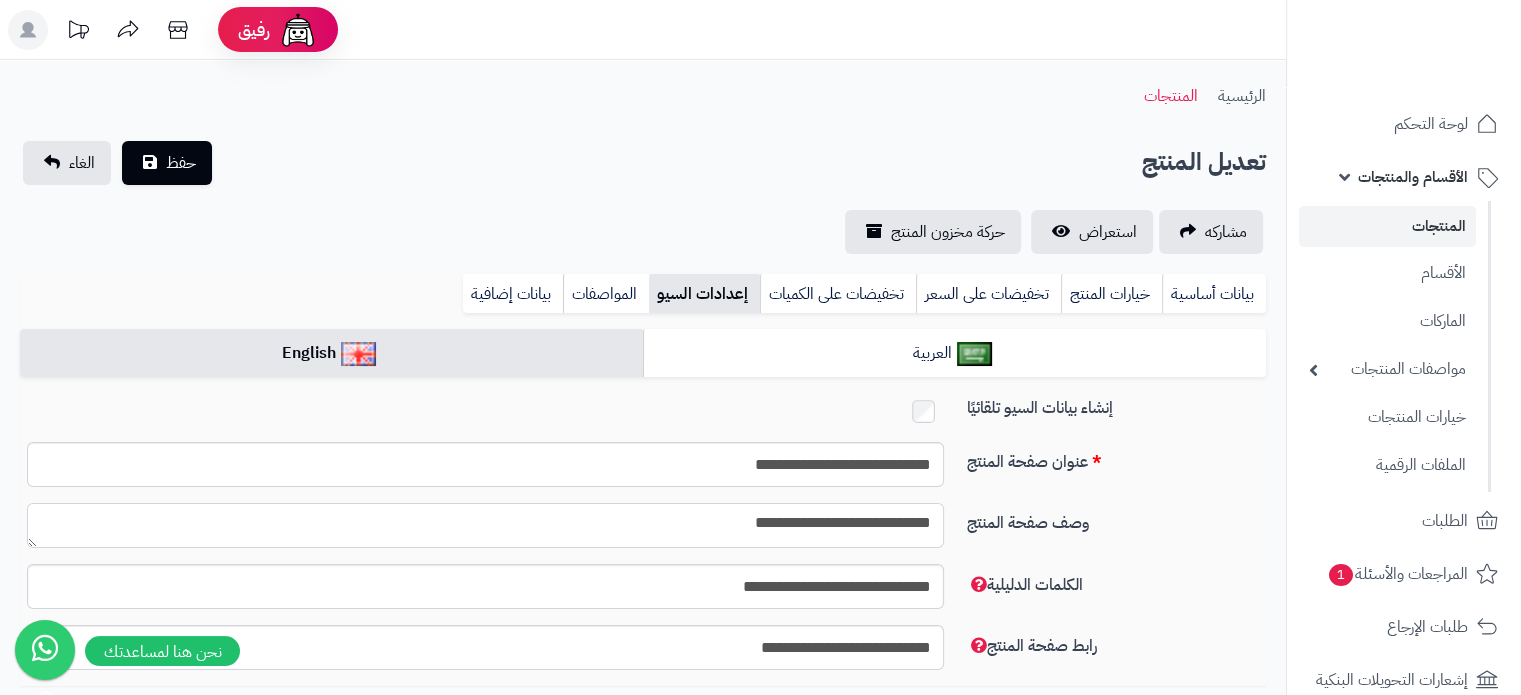 type on "**********" 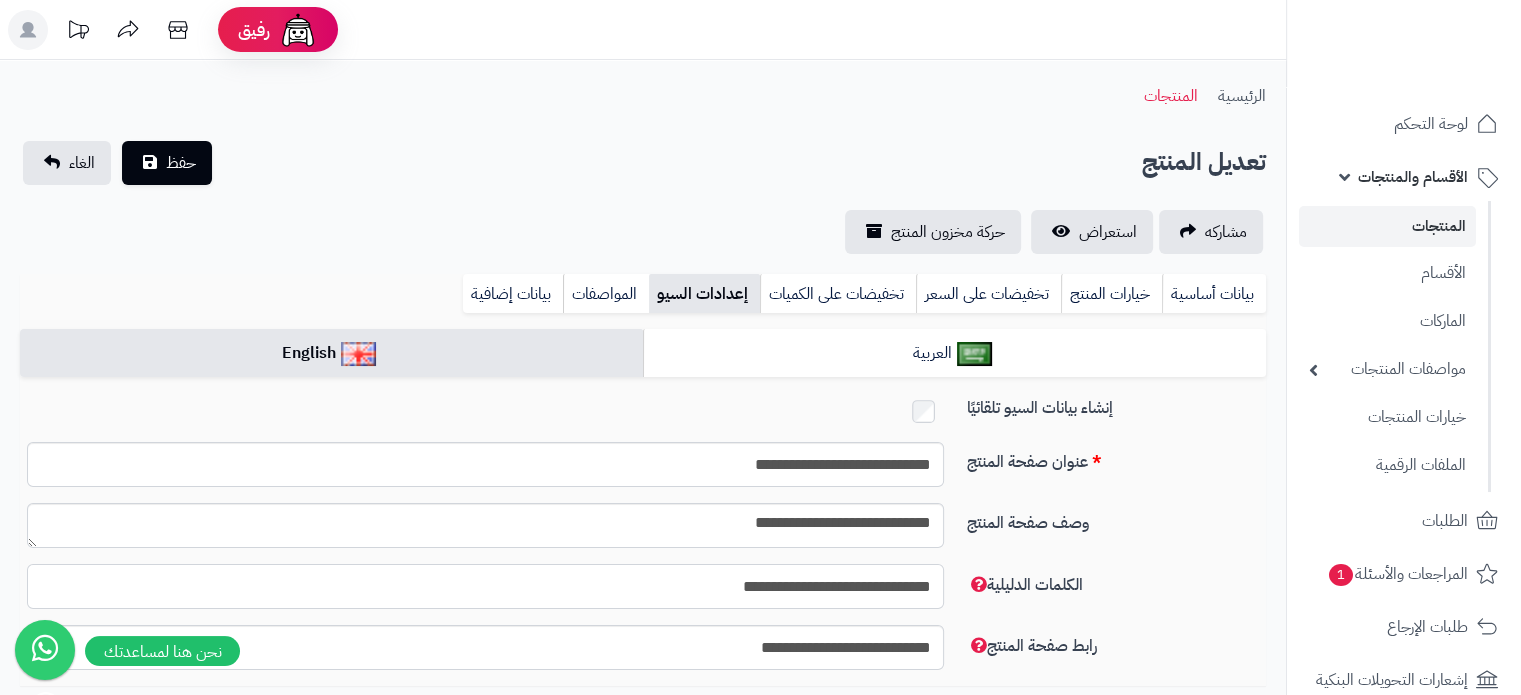 drag, startPoint x: 798, startPoint y: 591, endPoint x: 816, endPoint y: 603, distance: 21.633308 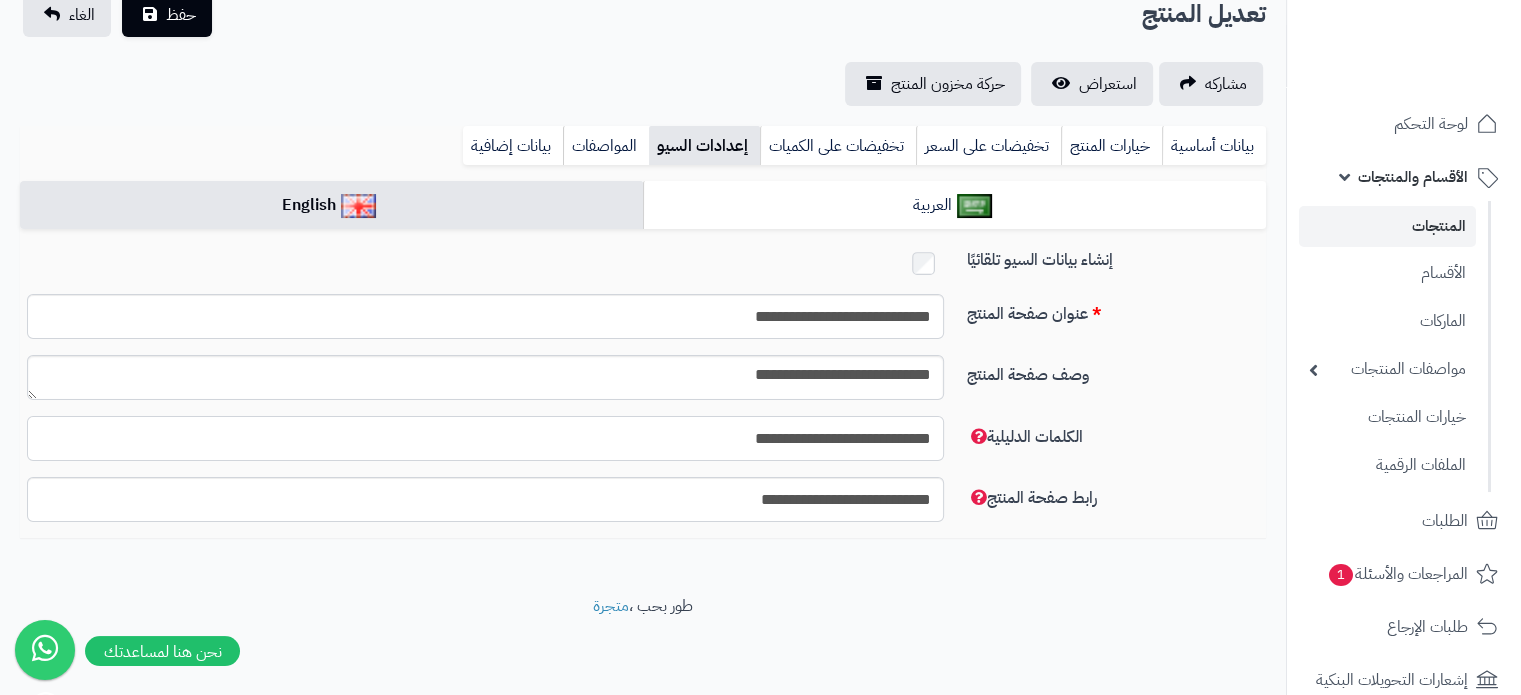 scroll, scrollTop: 151, scrollLeft: 0, axis: vertical 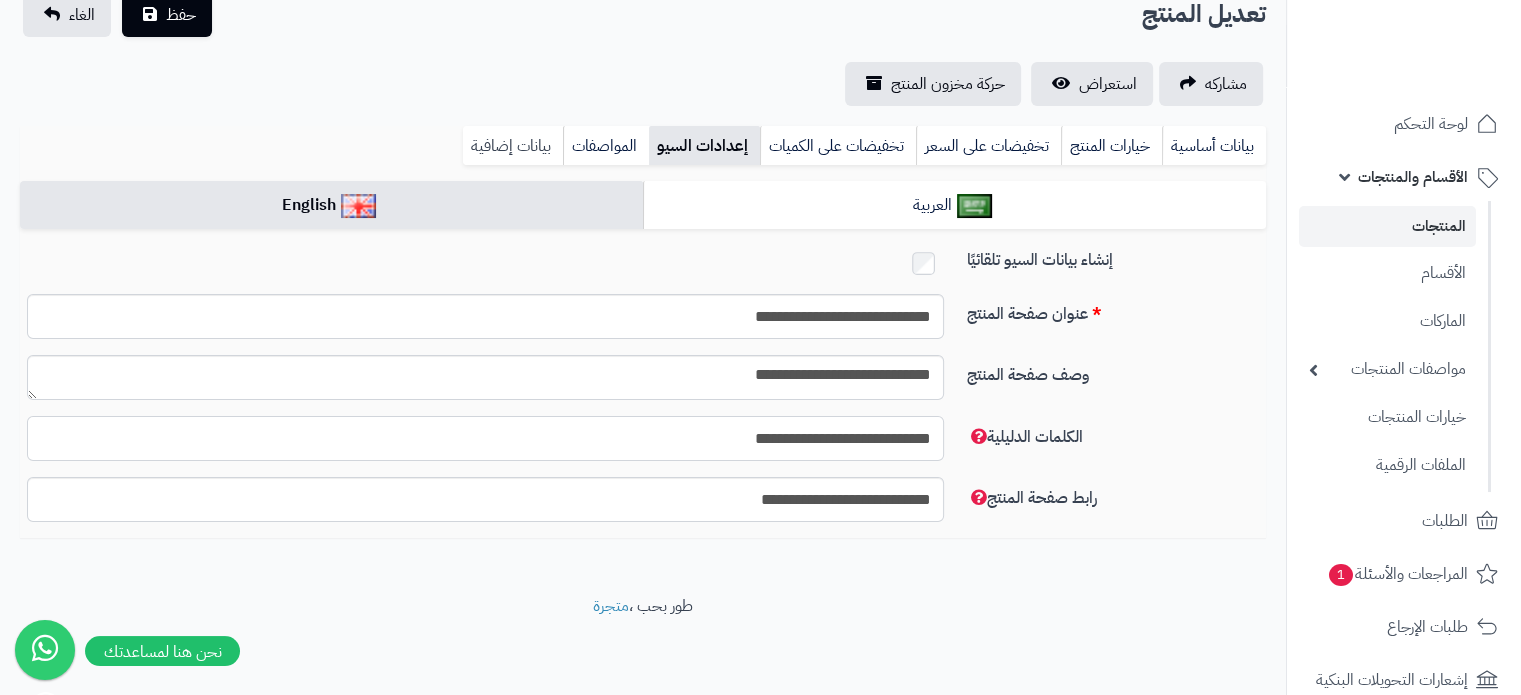 type on "**********" 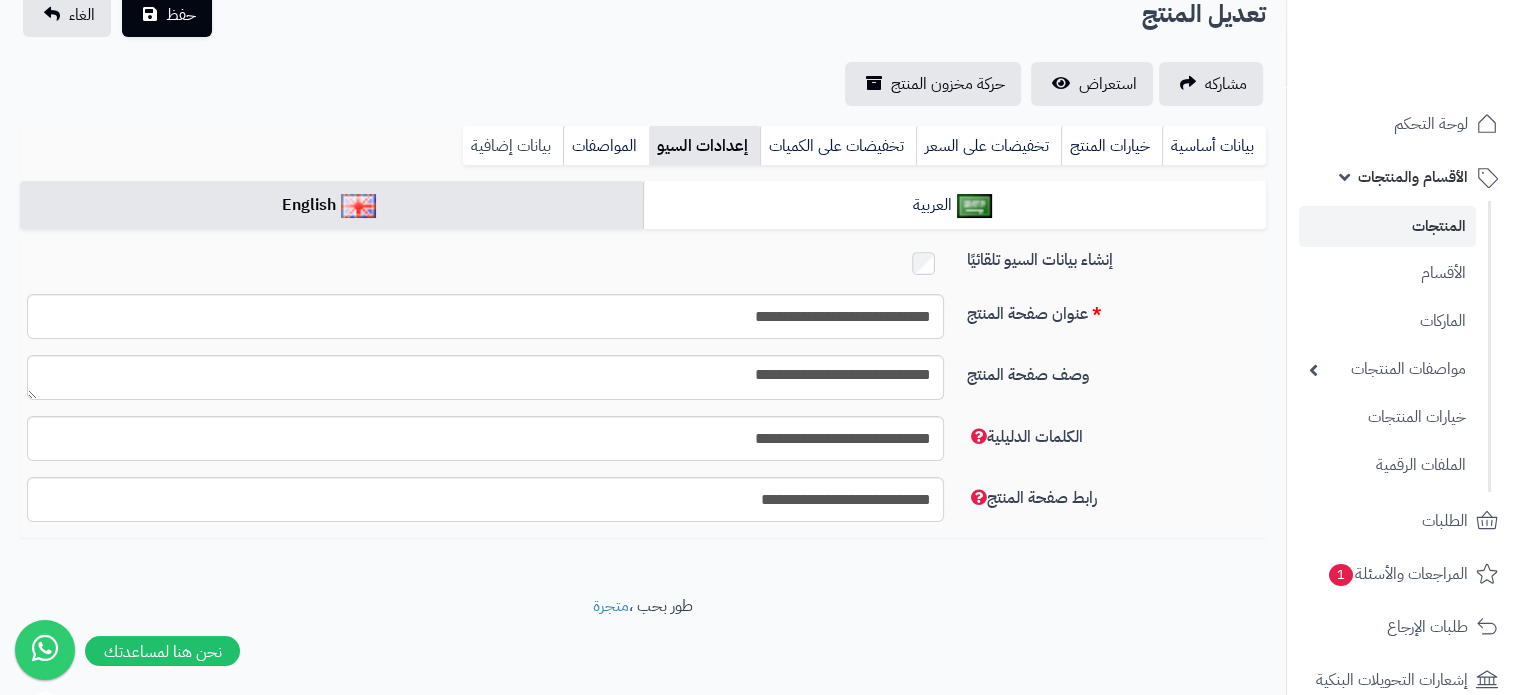 click on "بيانات إضافية" at bounding box center (513, 146) 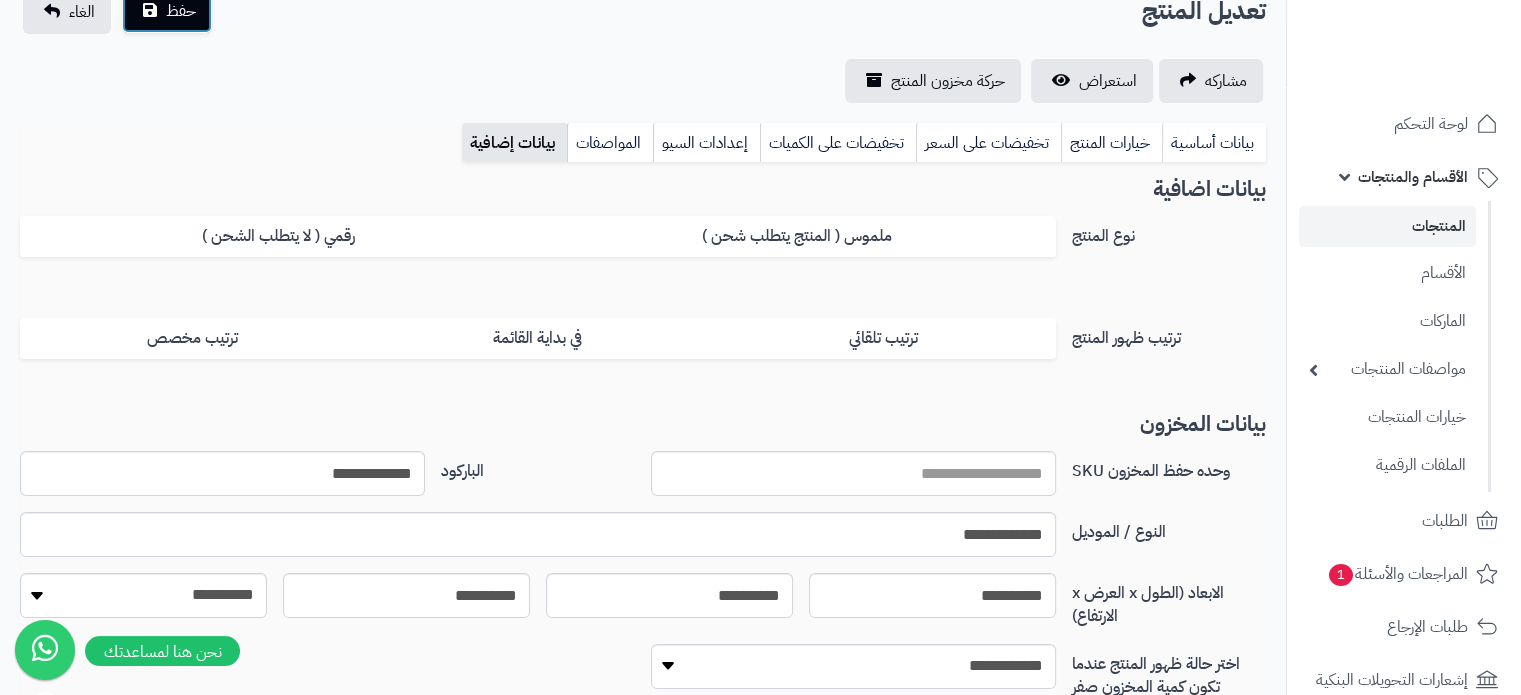 click on "حفظ" at bounding box center [181, 11] 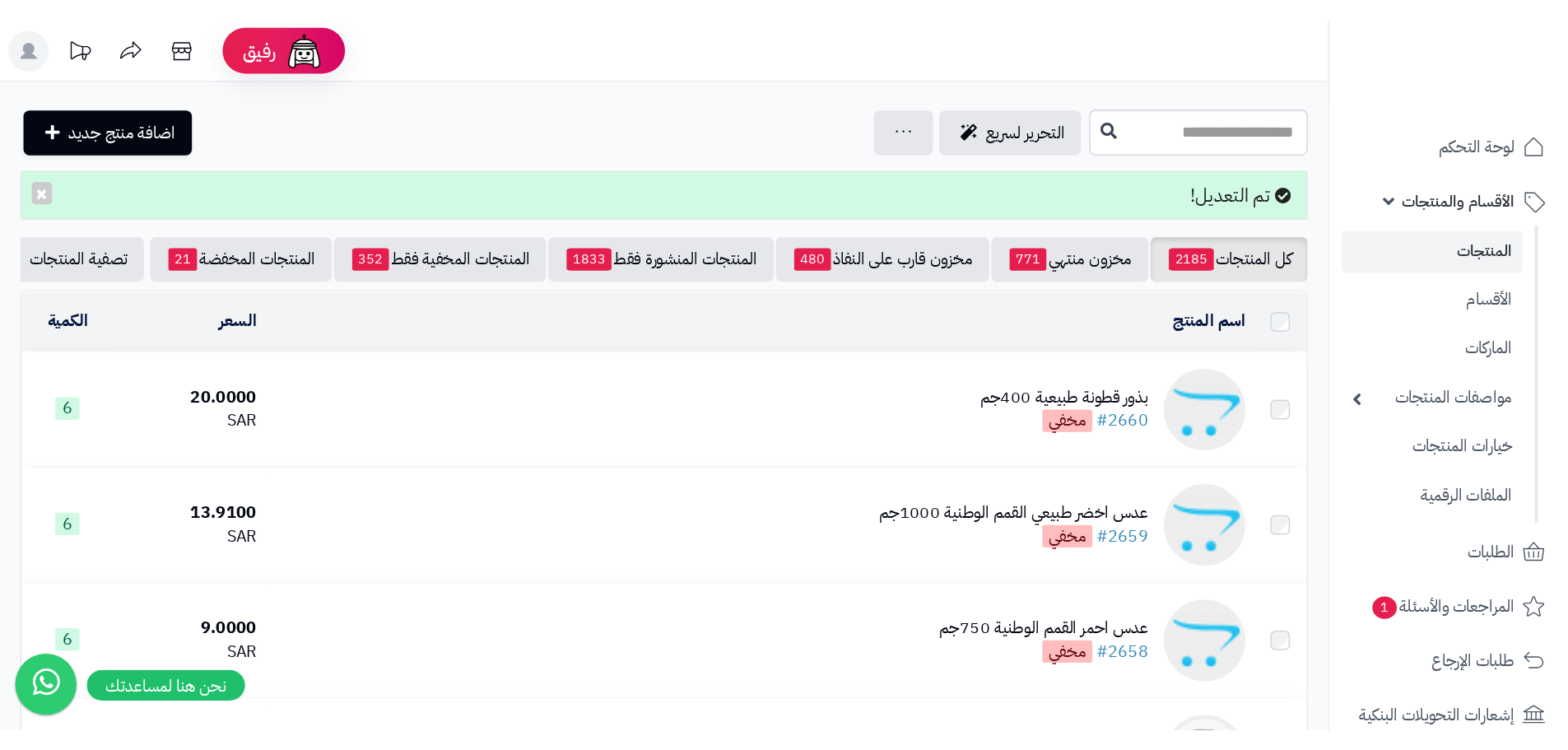 scroll, scrollTop: 0, scrollLeft: 0, axis: both 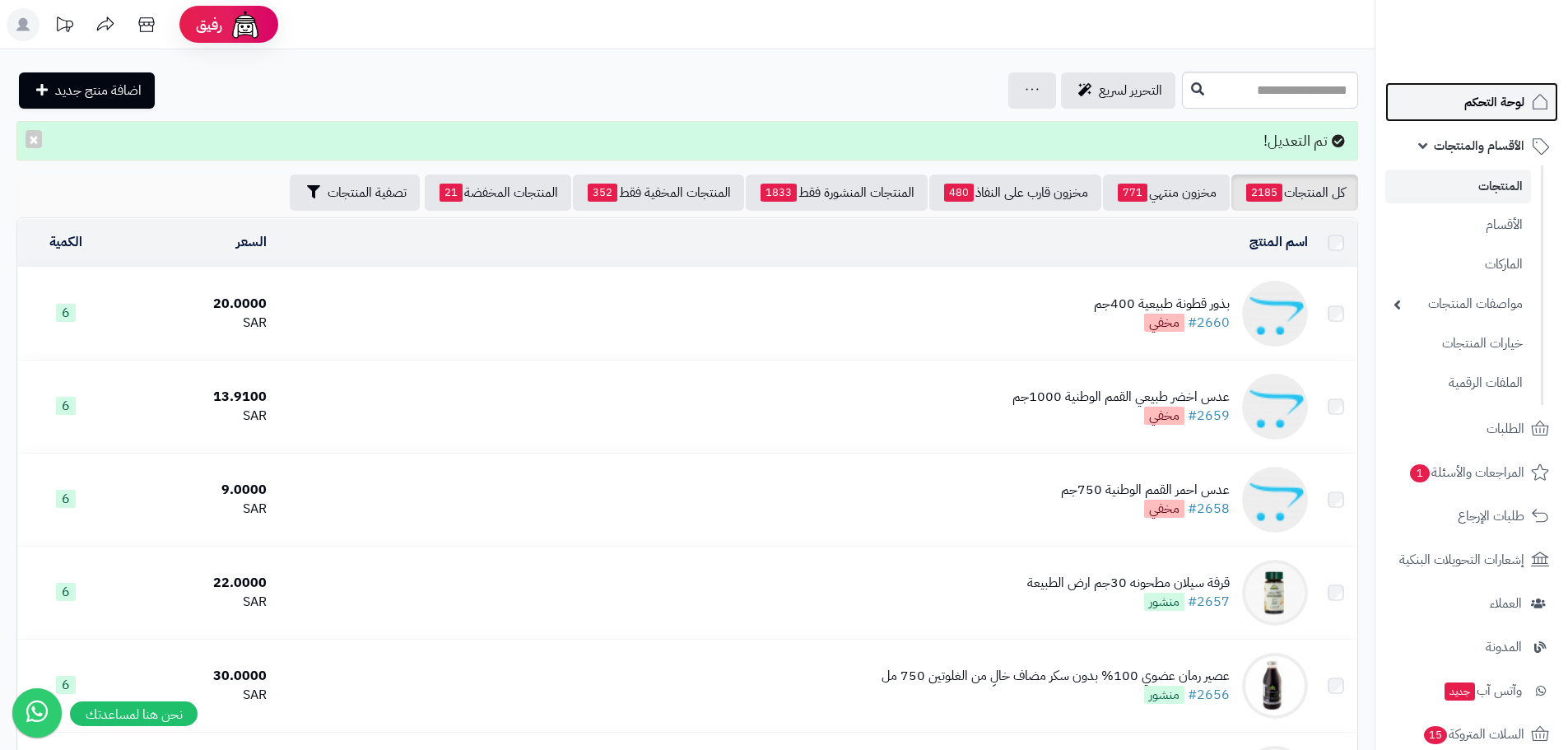 click on "لوحة التحكم" at bounding box center [1494, 102] 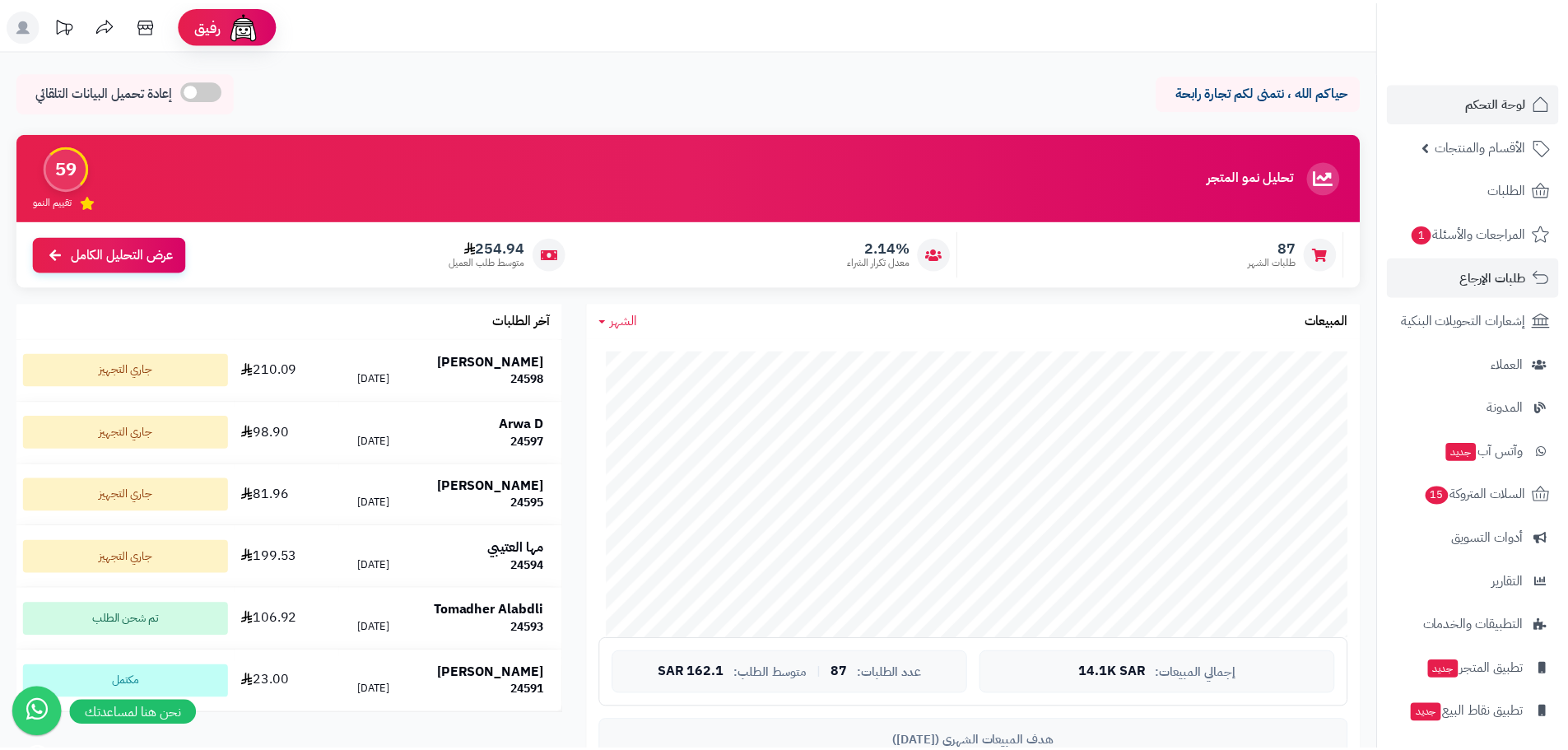 scroll, scrollTop: 0, scrollLeft: 0, axis: both 